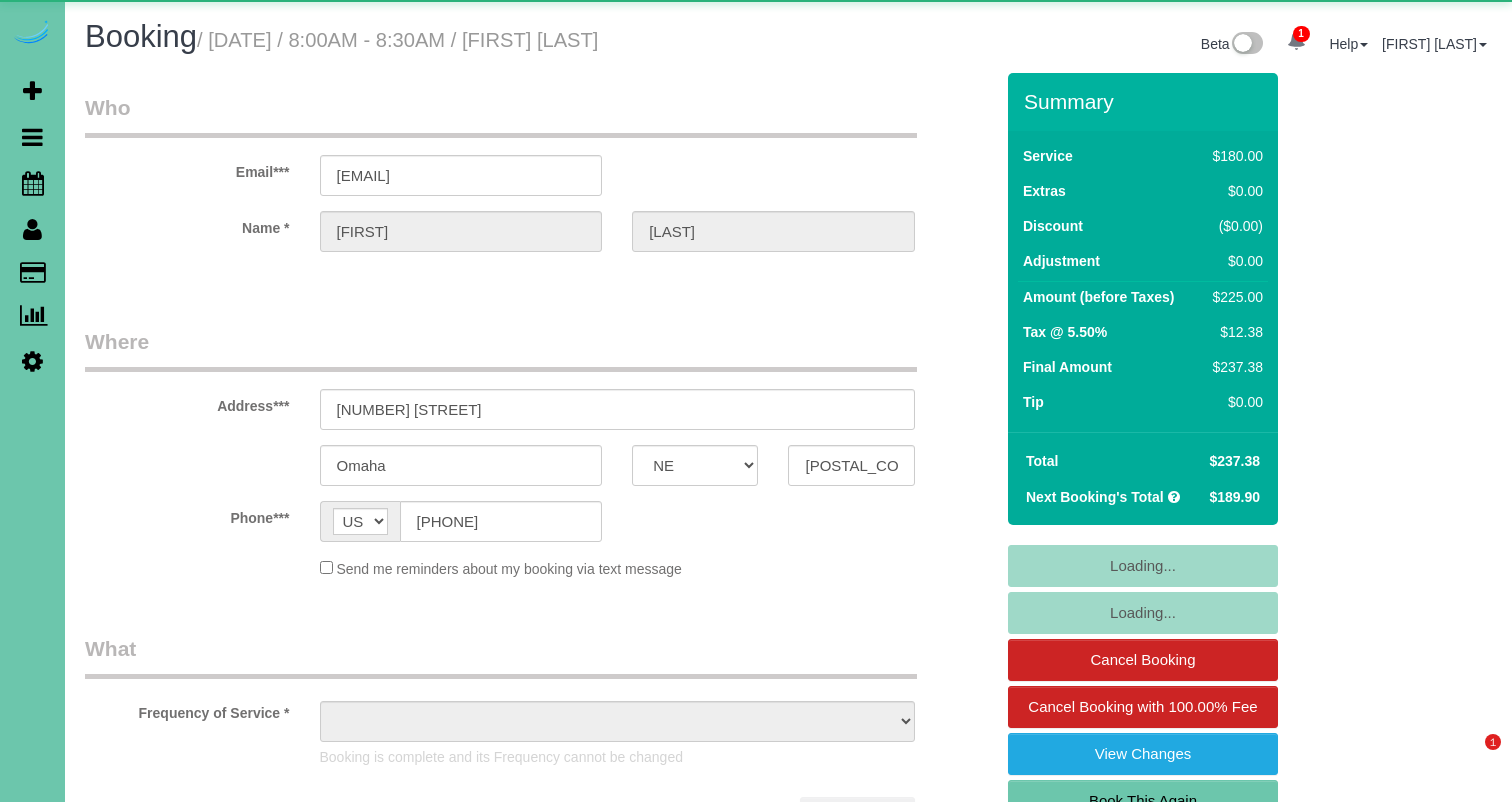 select on "NE" 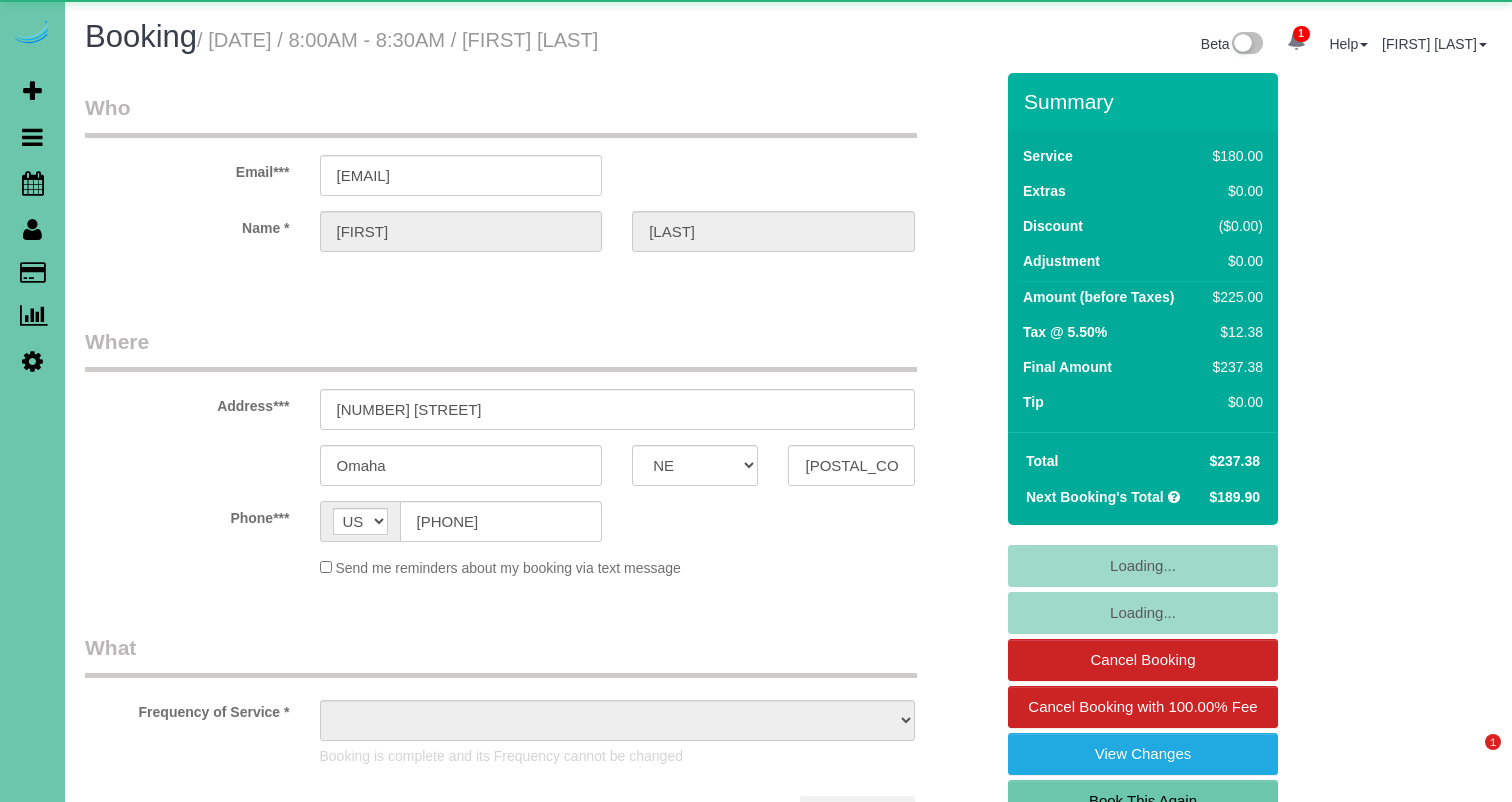 scroll, scrollTop: 0, scrollLeft: 0, axis: both 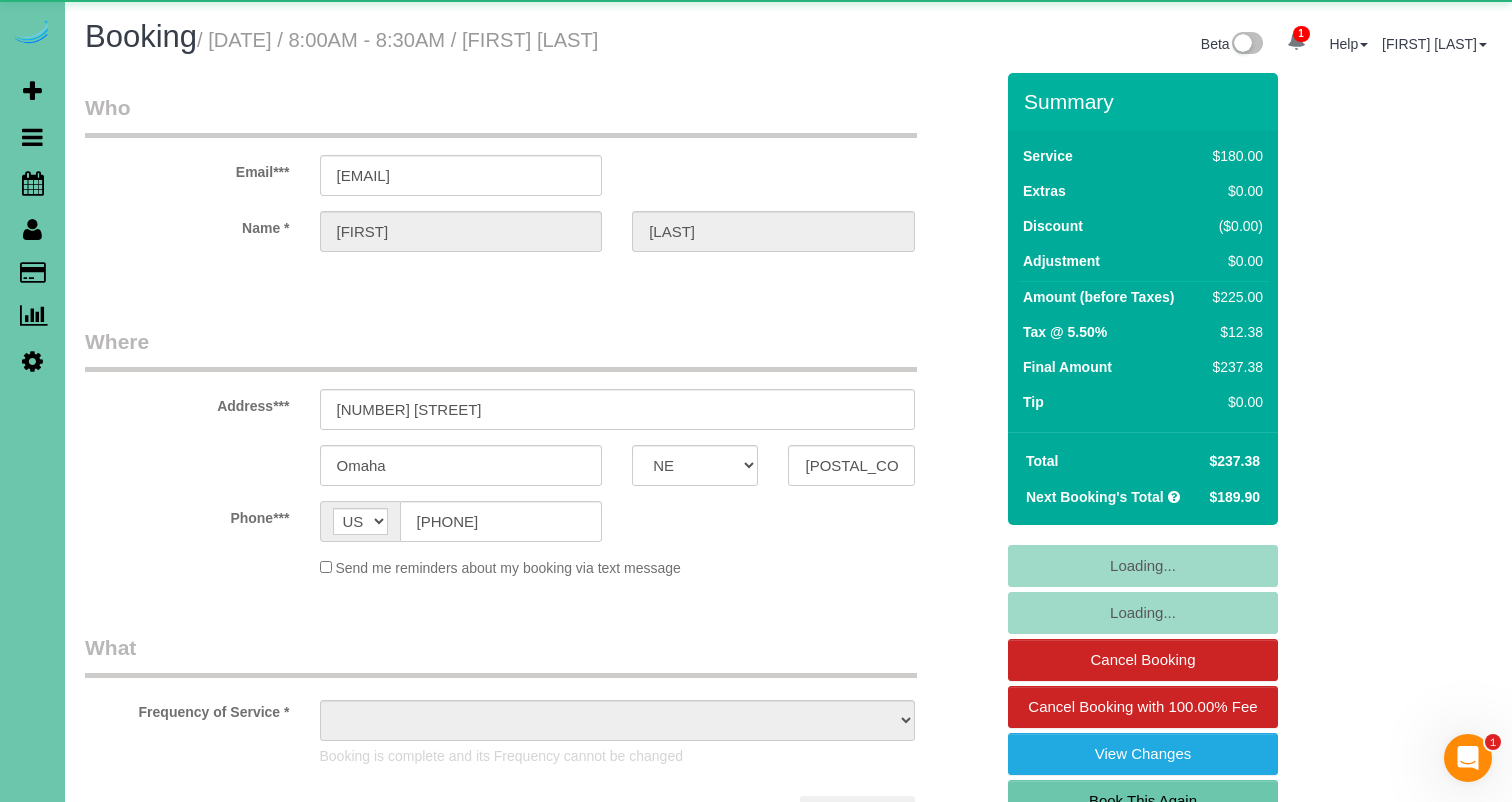 select on "object:671" 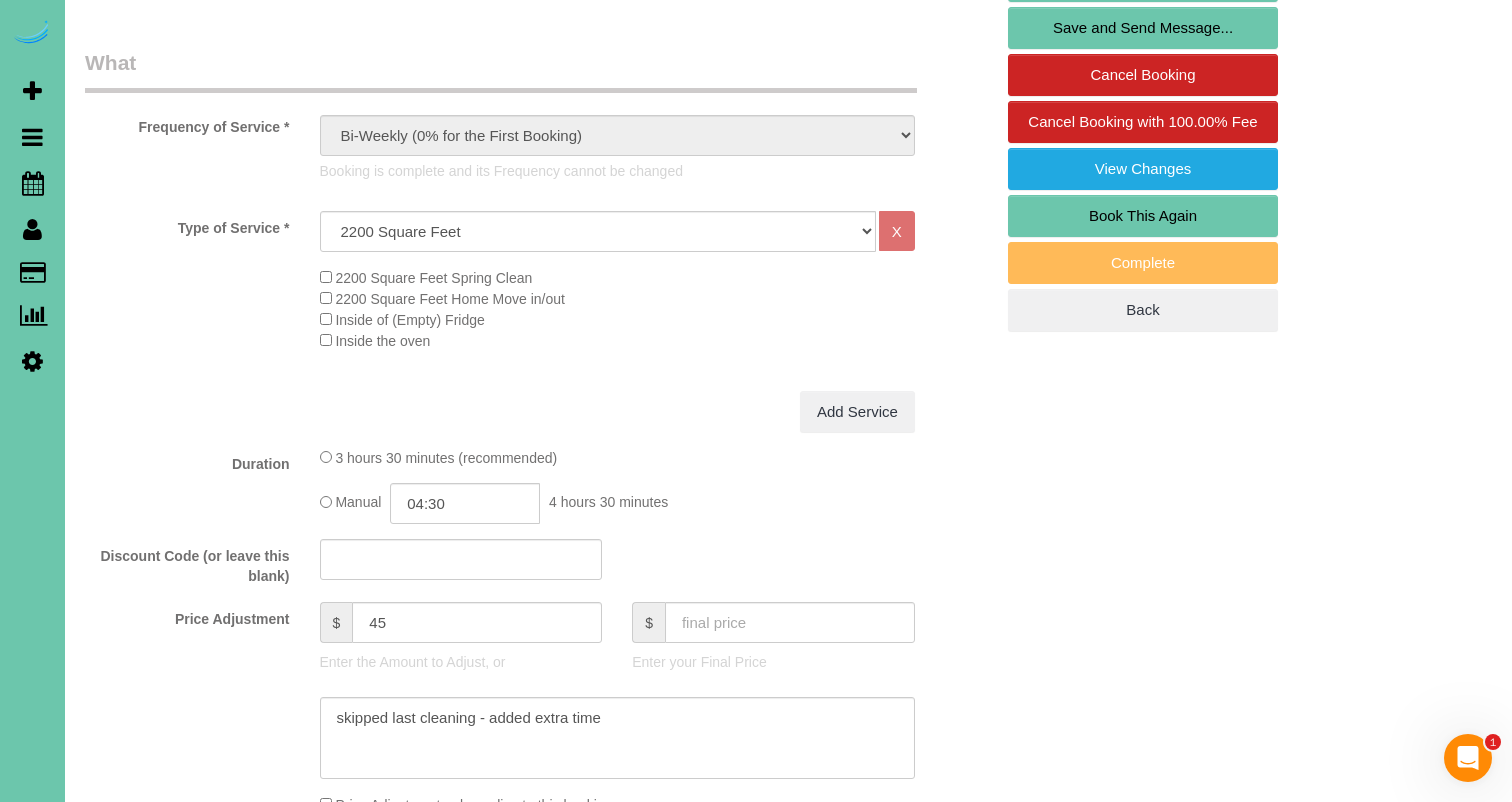 scroll, scrollTop: 586, scrollLeft: 0, axis: vertical 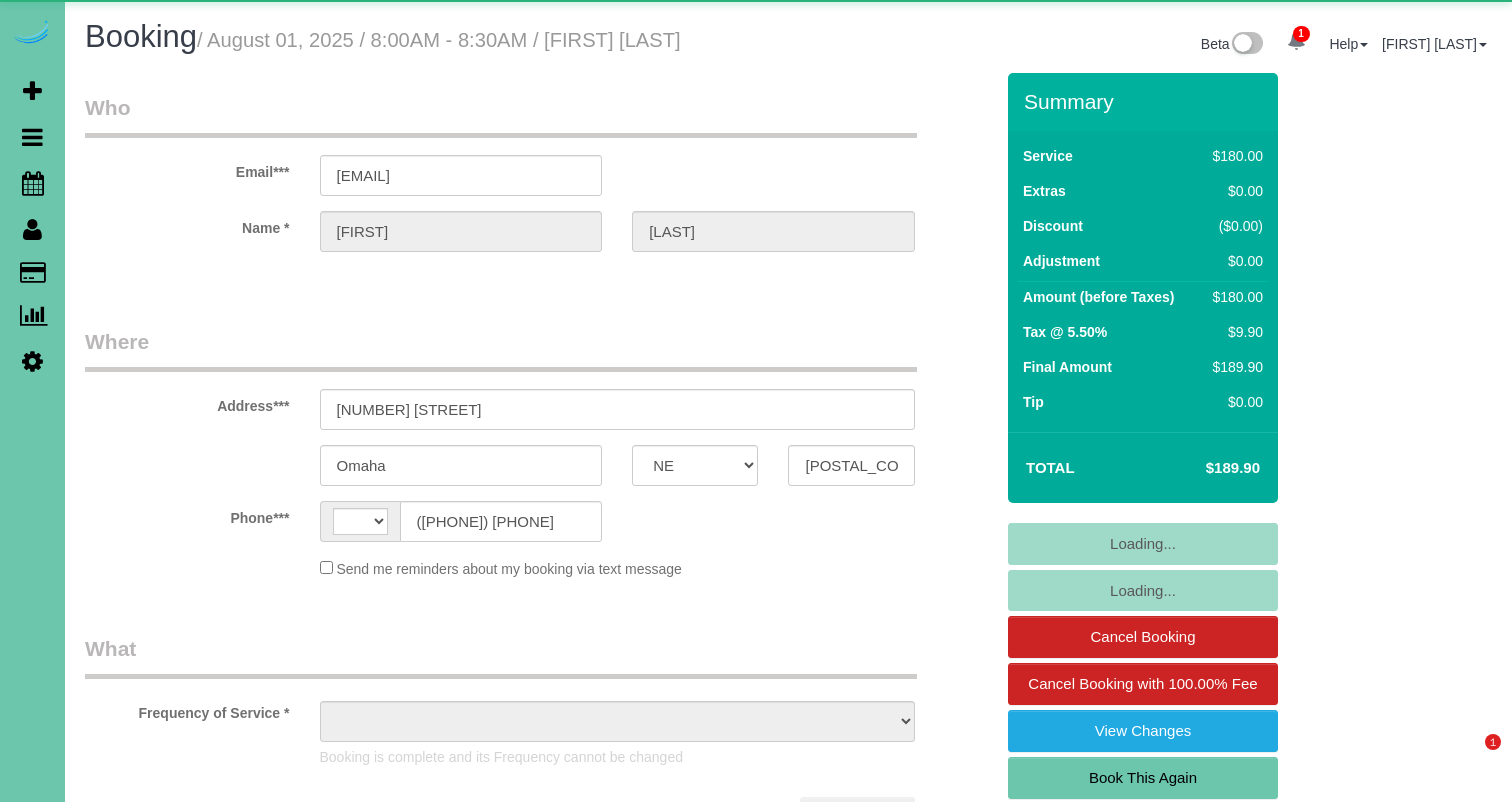 select on "NE" 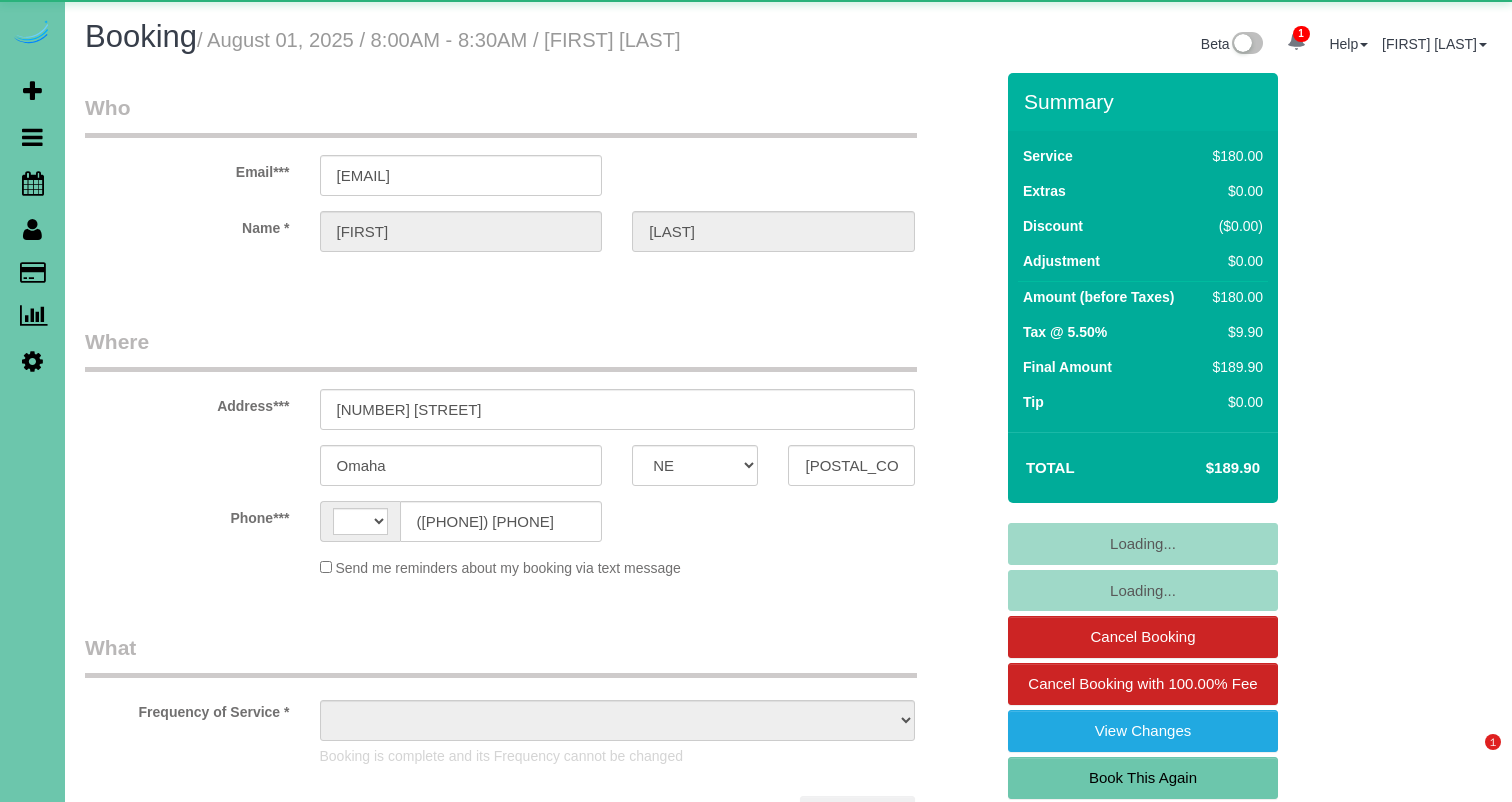 scroll, scrollTop: 0, scrollLeft: 0, axis: both 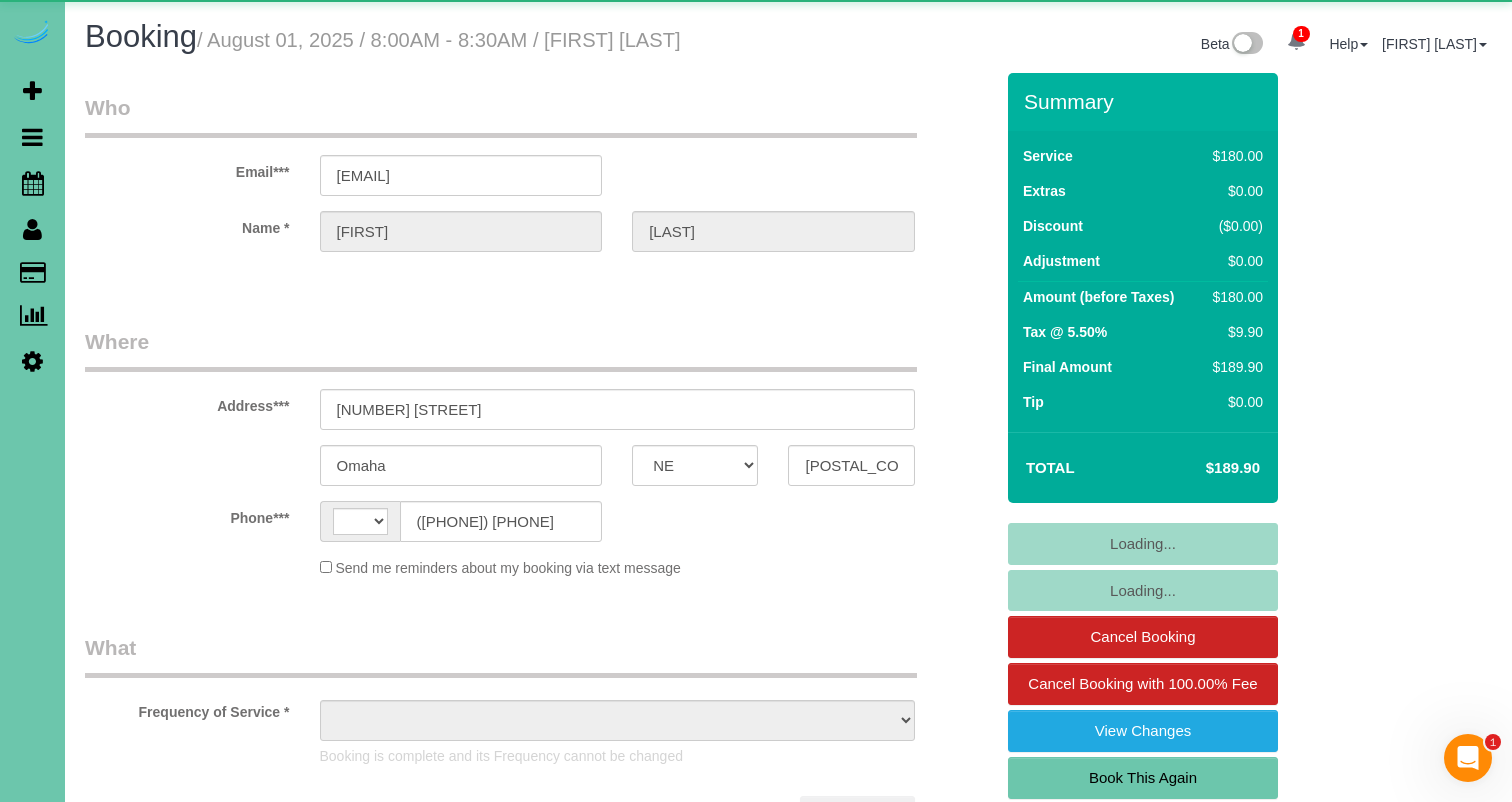 select on "string:US" 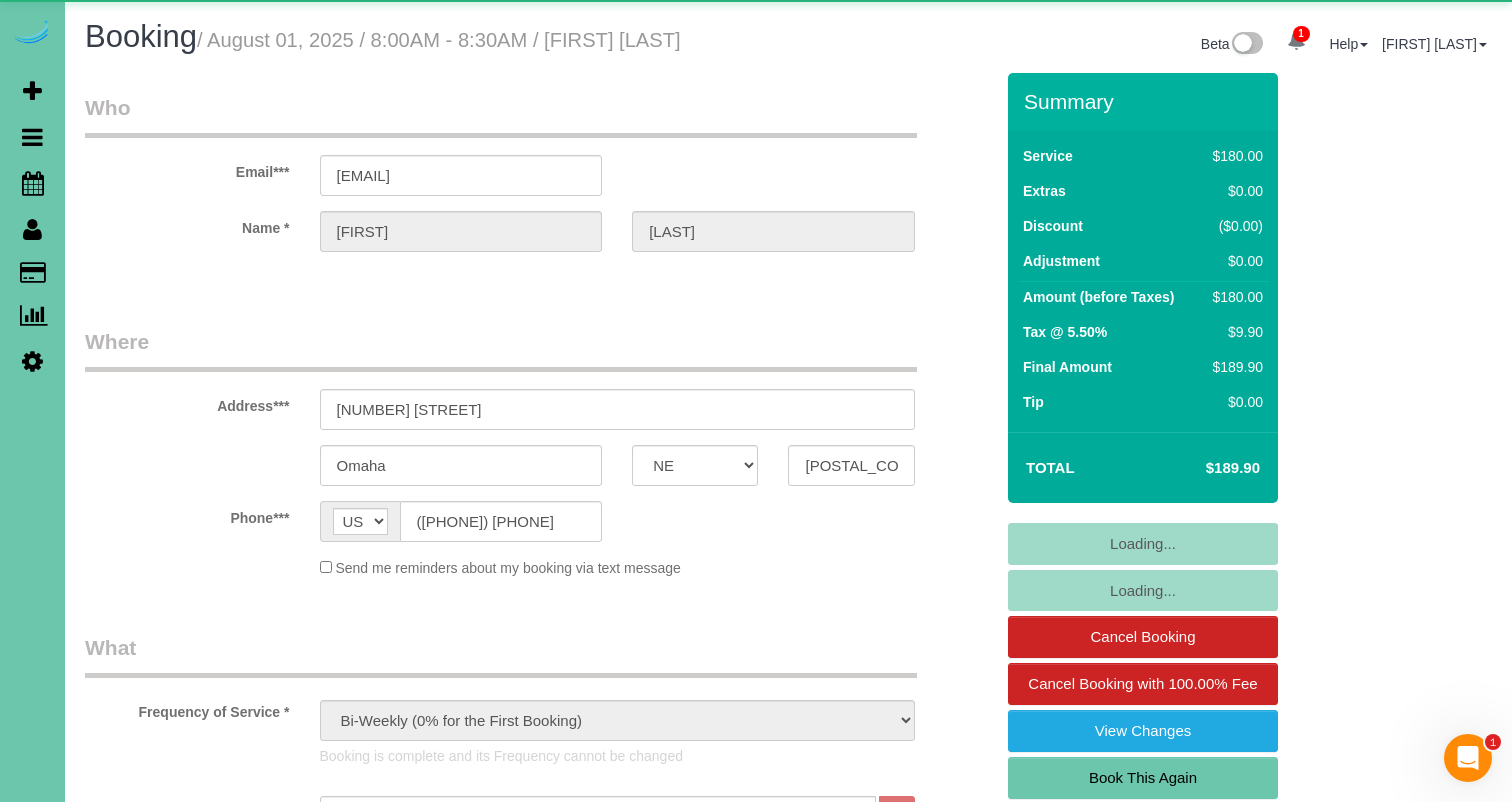 select on "object:931" 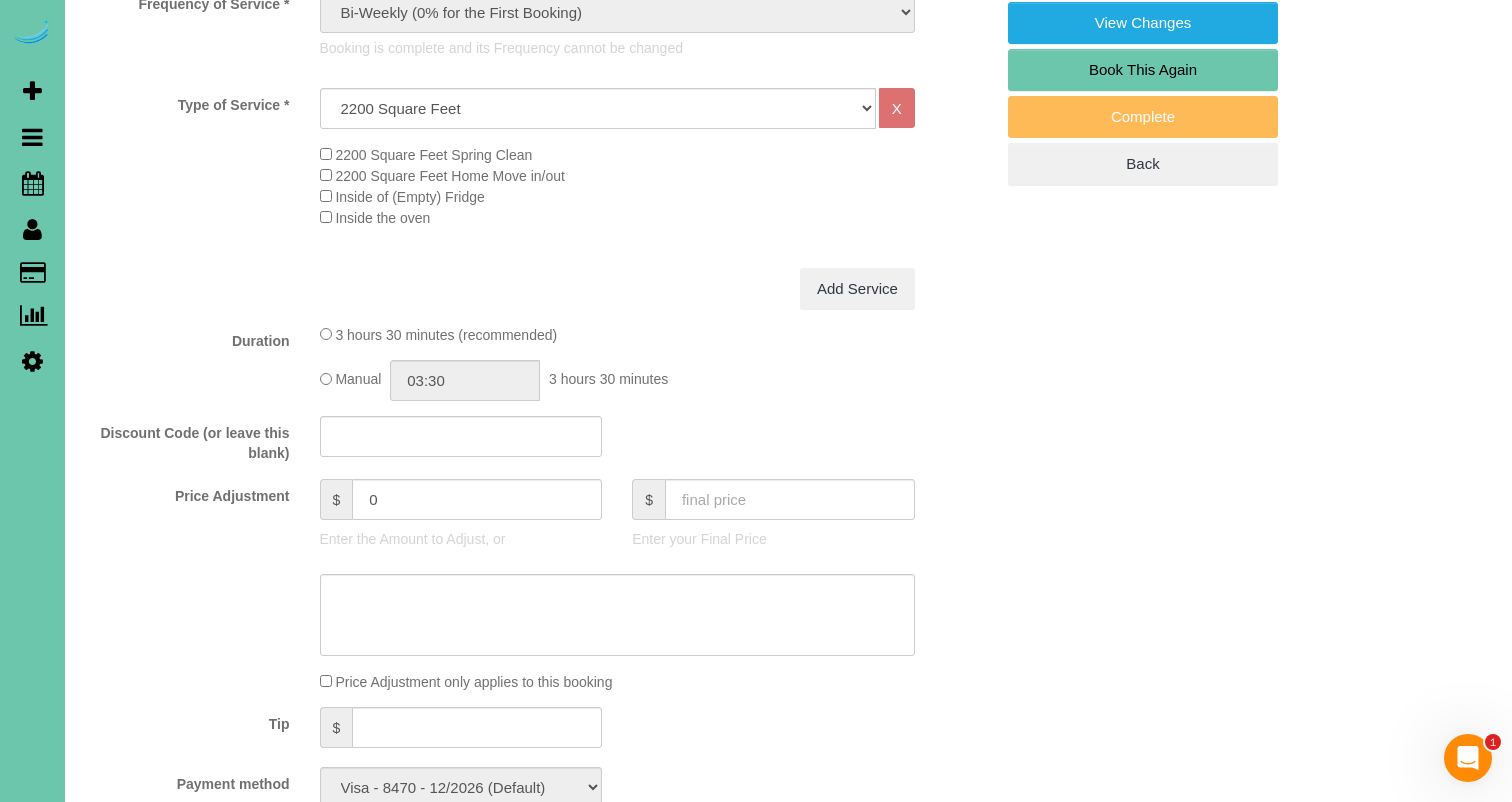 scroll, scrollTop: 712, scrollLeft: 0, axis: vertical 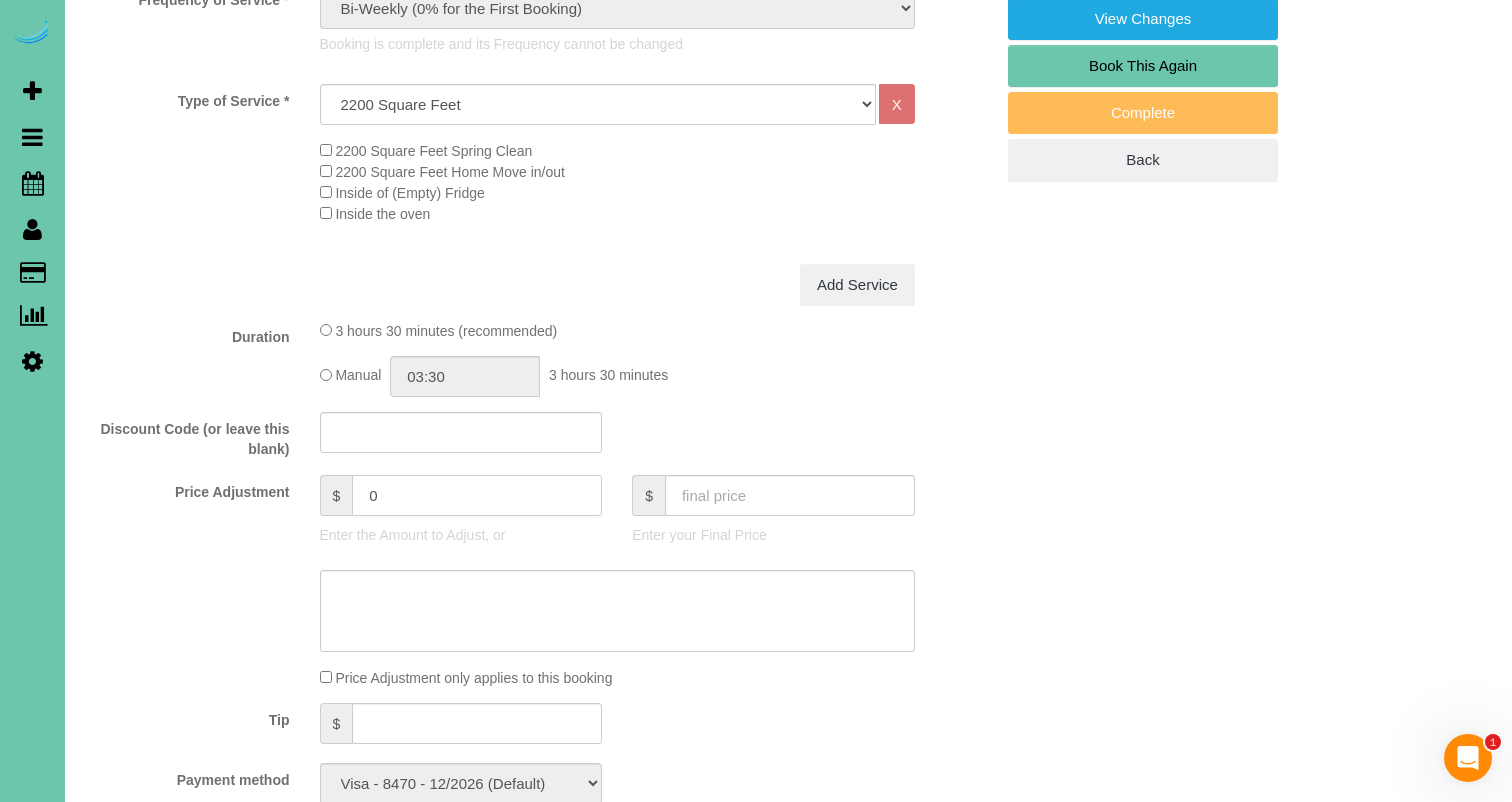 drag, startPoint x: 323, startPoint y: 484, endPoint x: 311, endPoint y: 479, distance: 13 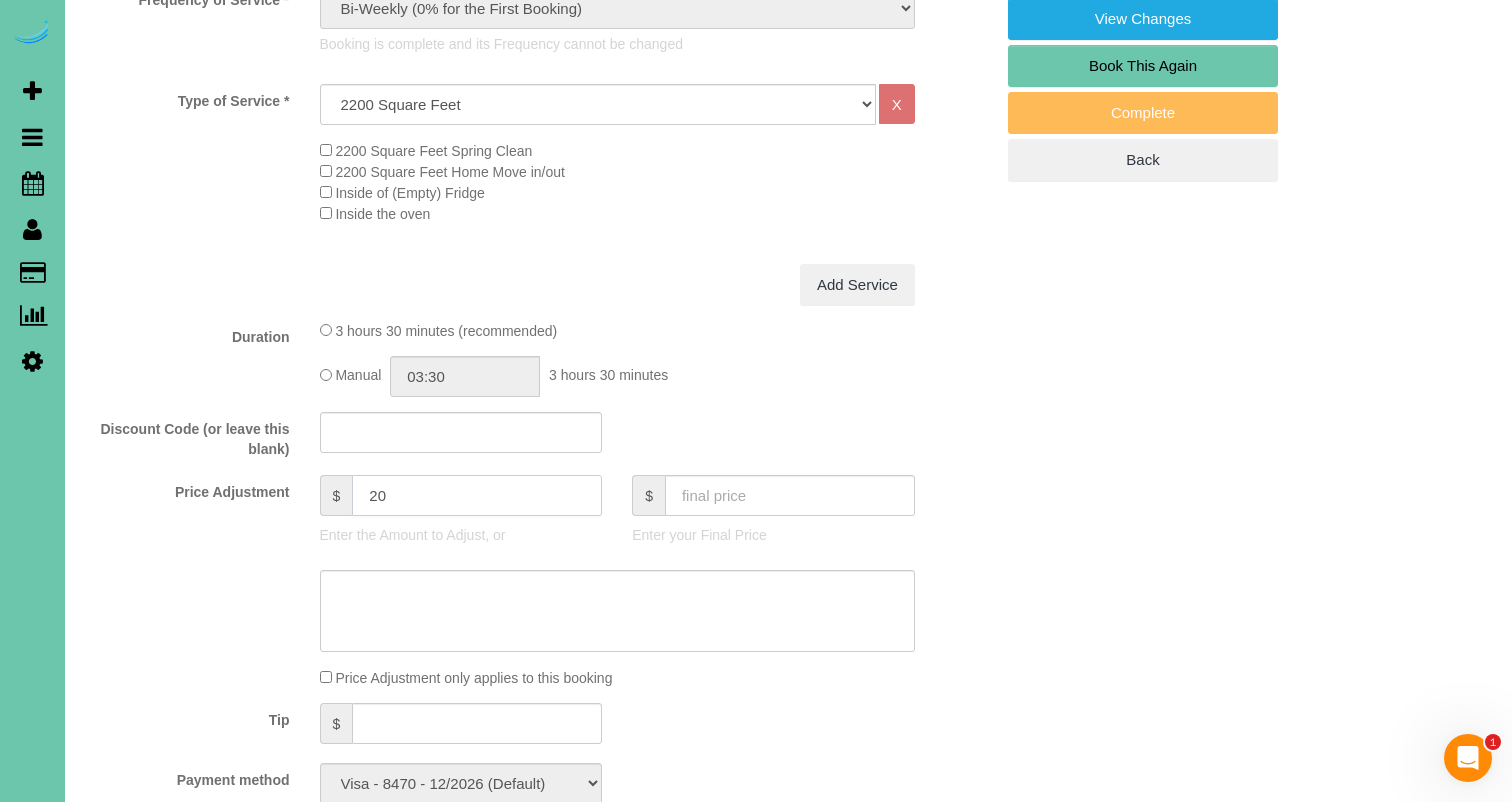 type on "20" 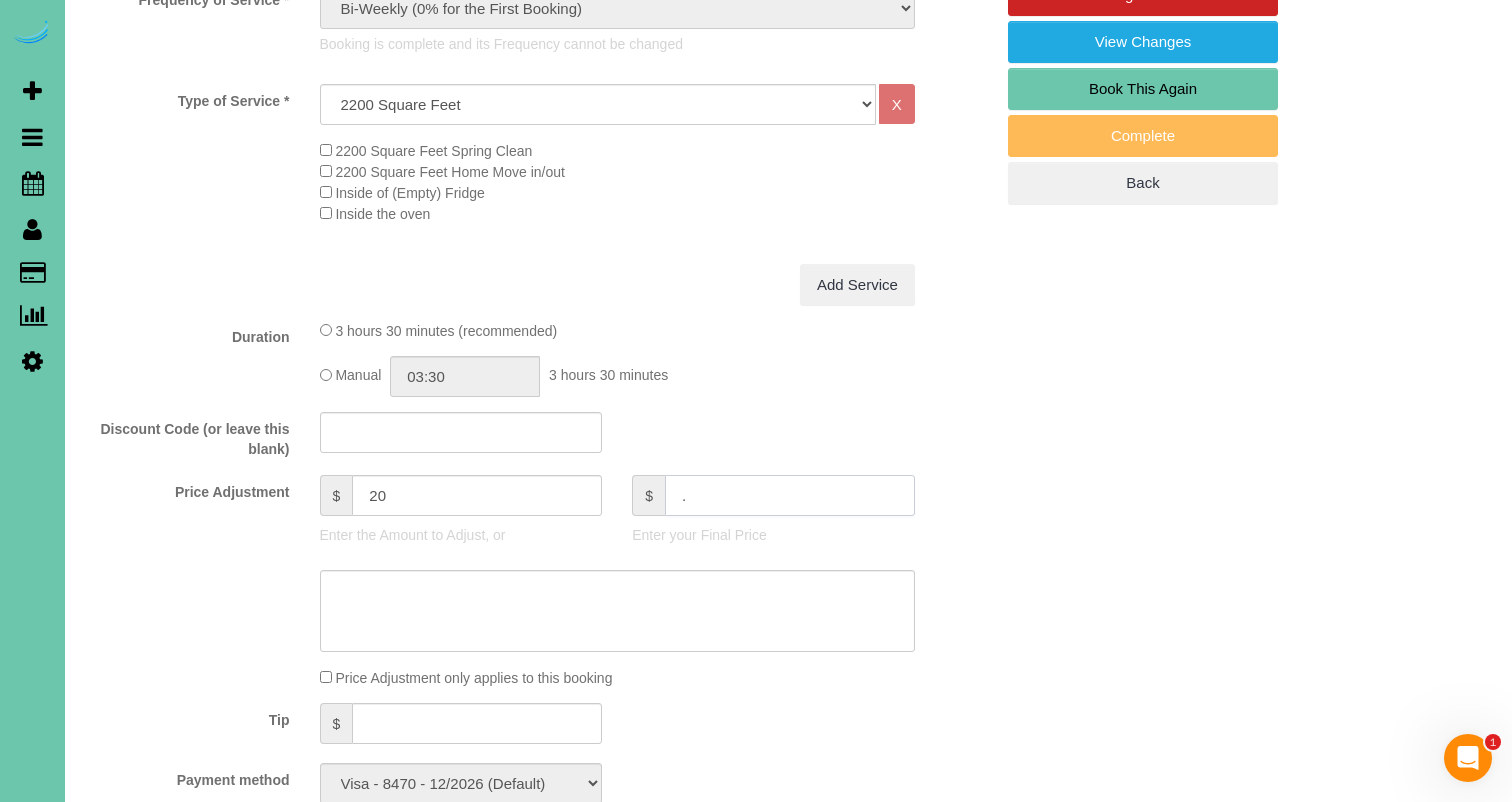 type on "." 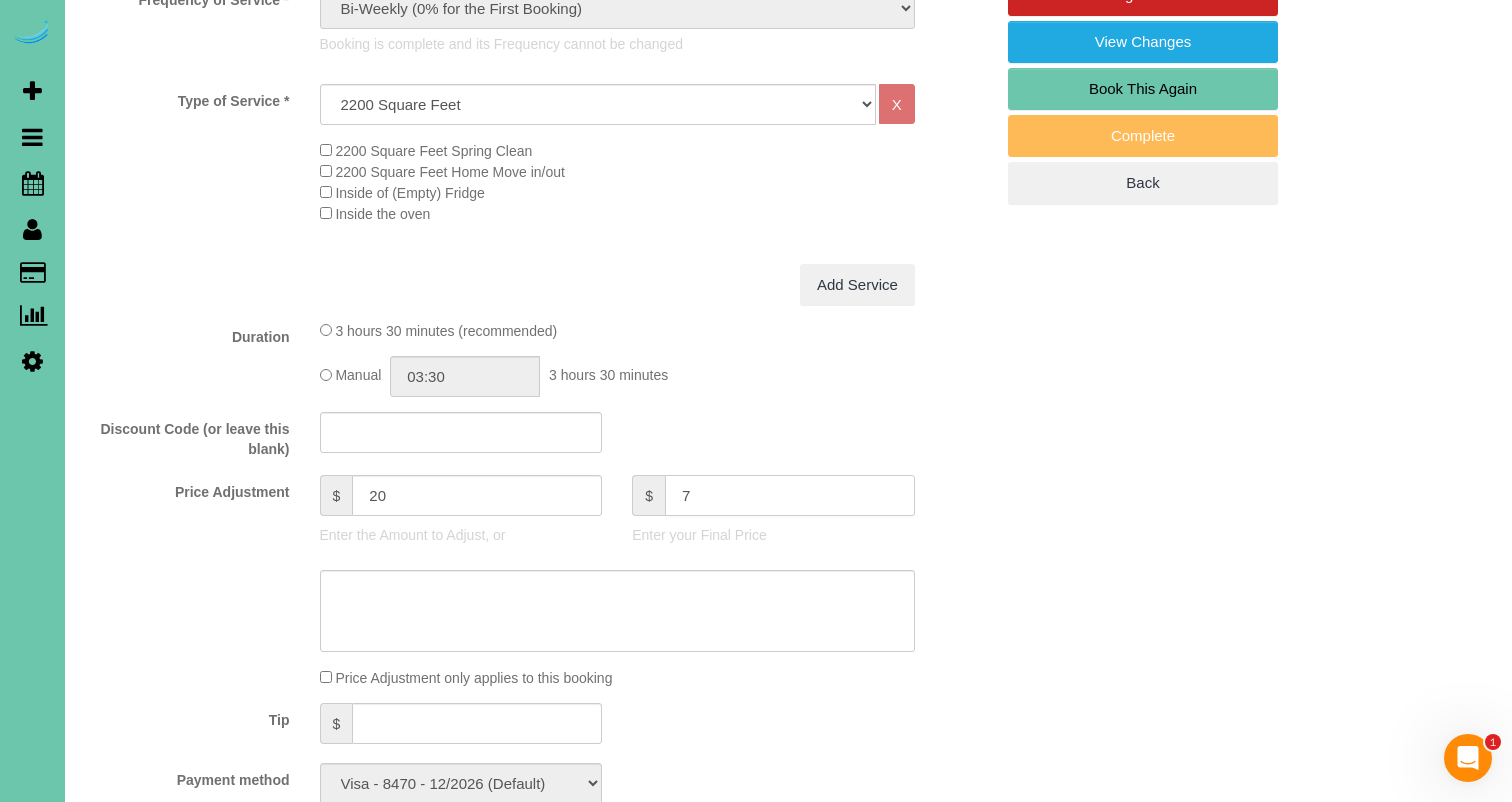 type on "7" 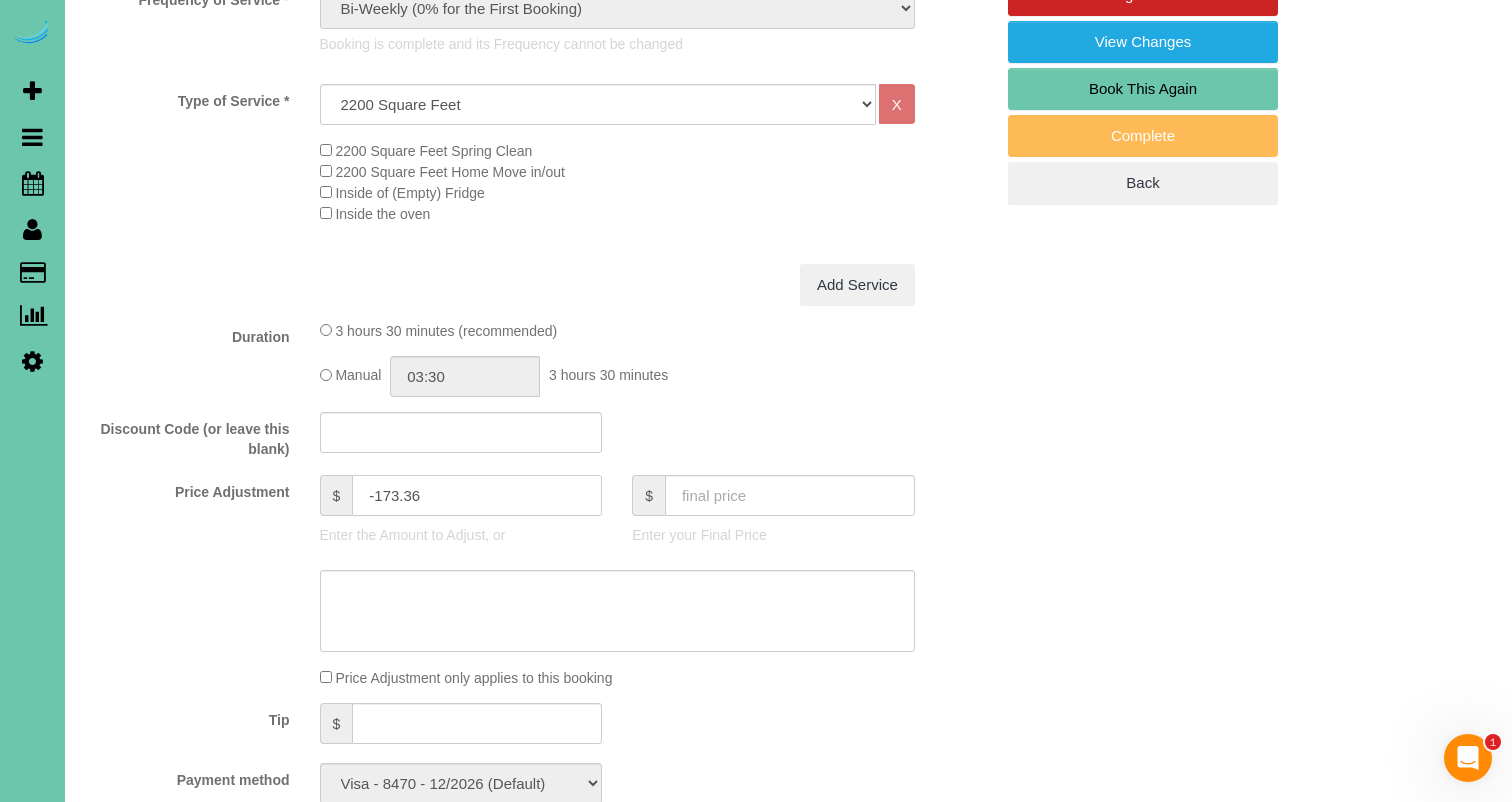 drag, startPoint x: 455, startPoint y: 490, endPoint x: 342, endPoint y: 486, distance: 113.07078 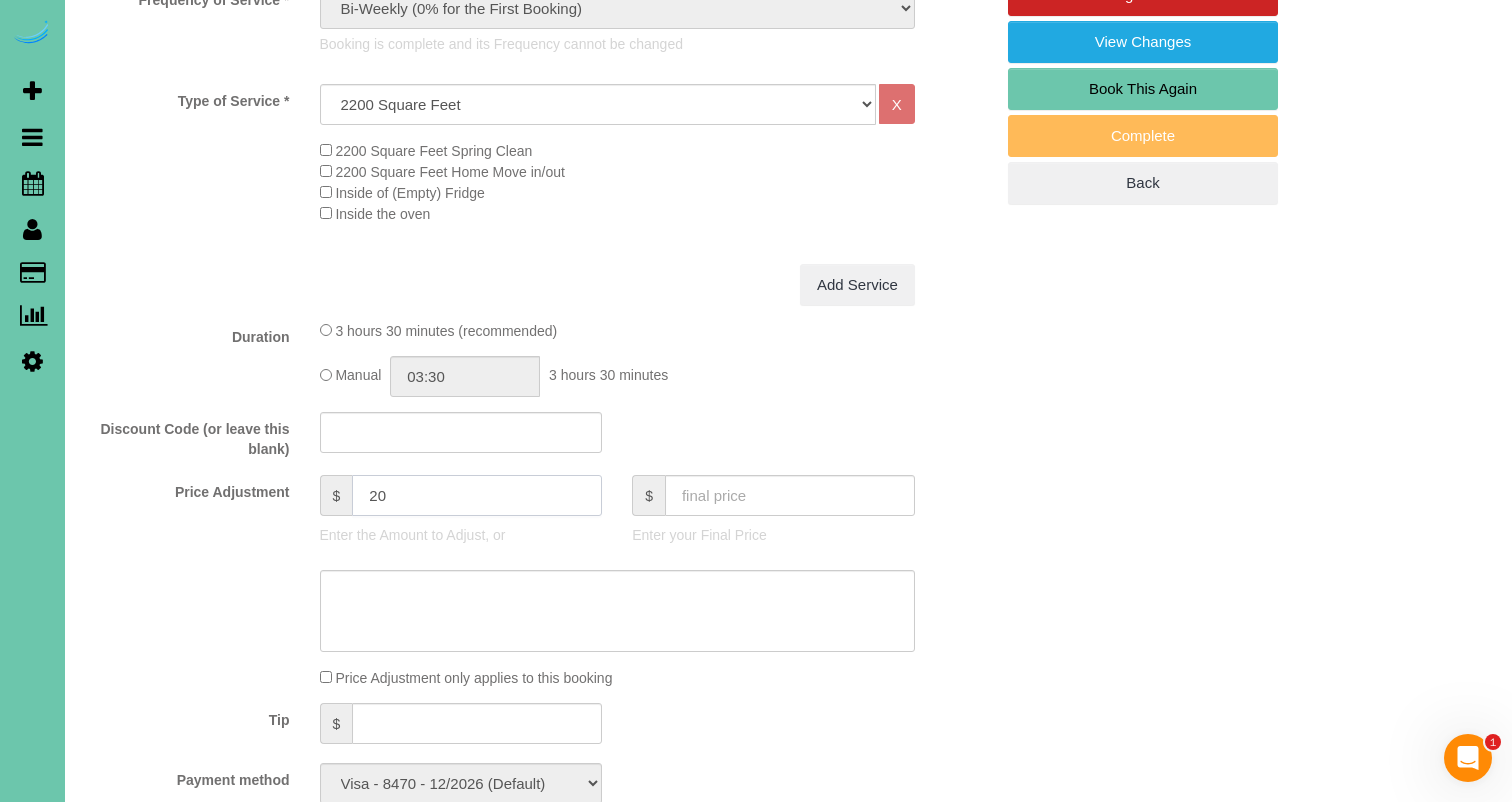 type on "20" 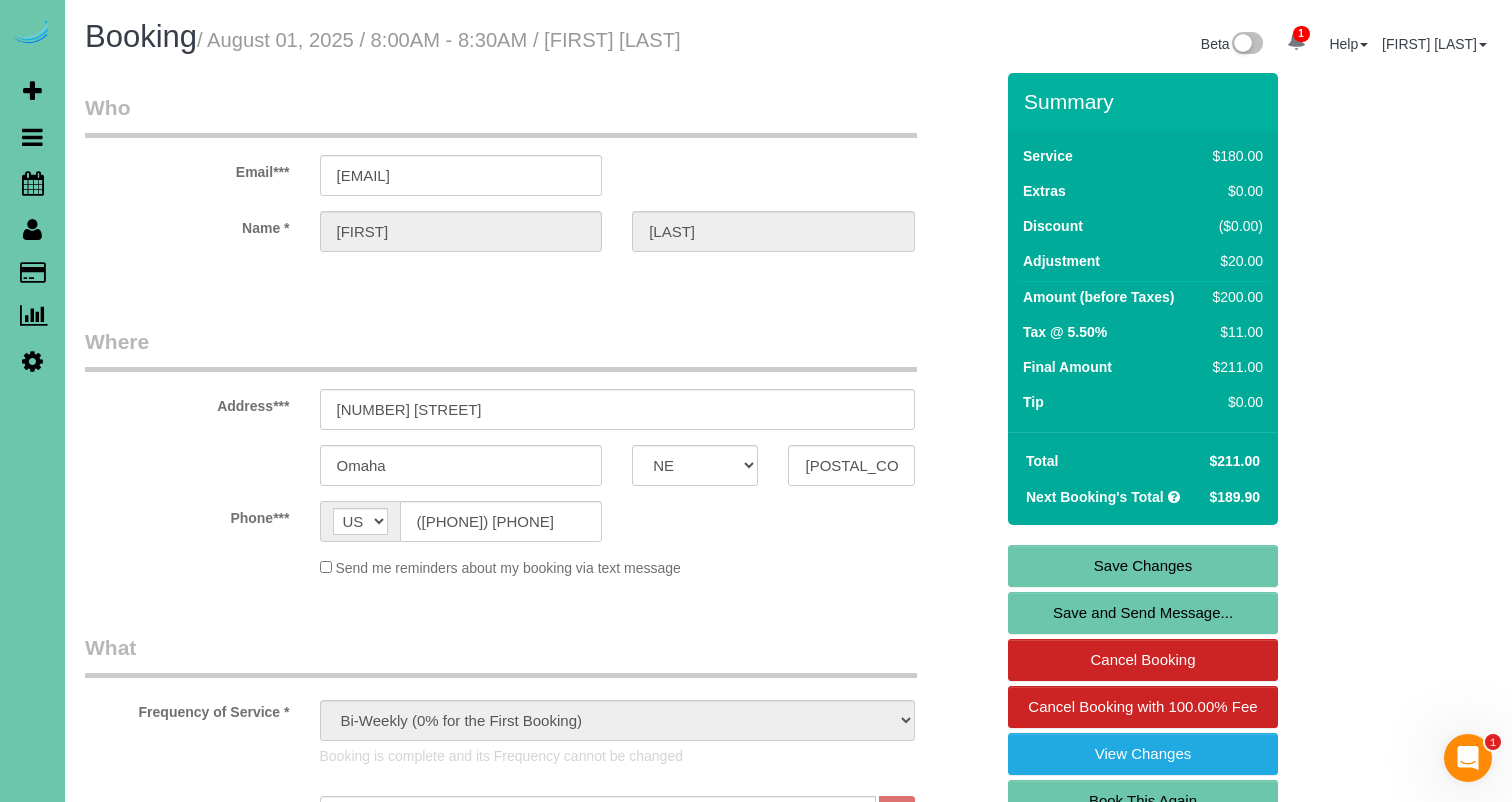 scroll, scrollTop: 0, scrollLeft: 0, axis: both 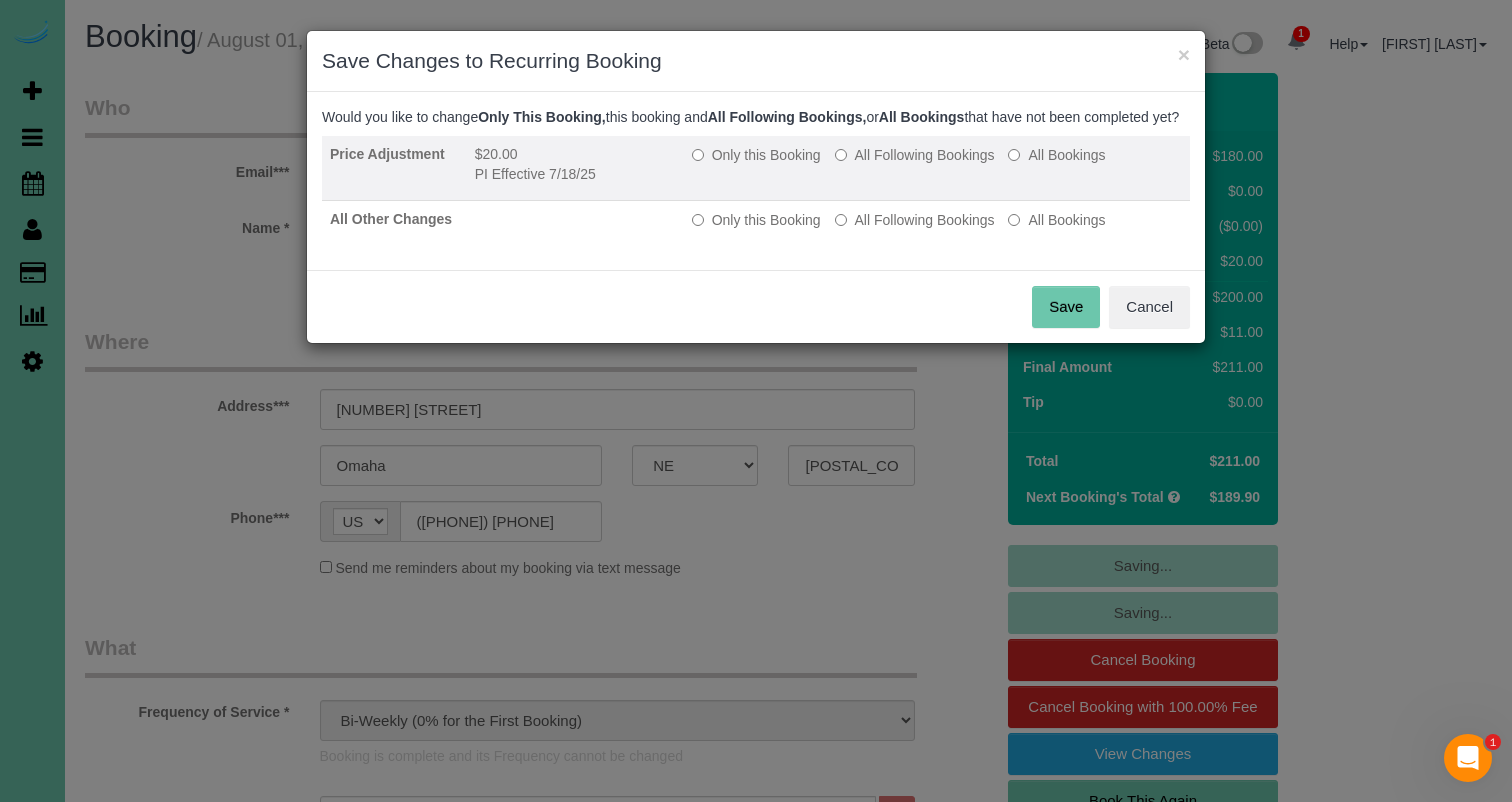 click on "All Following Bookings" at bounding box center (915, 155) 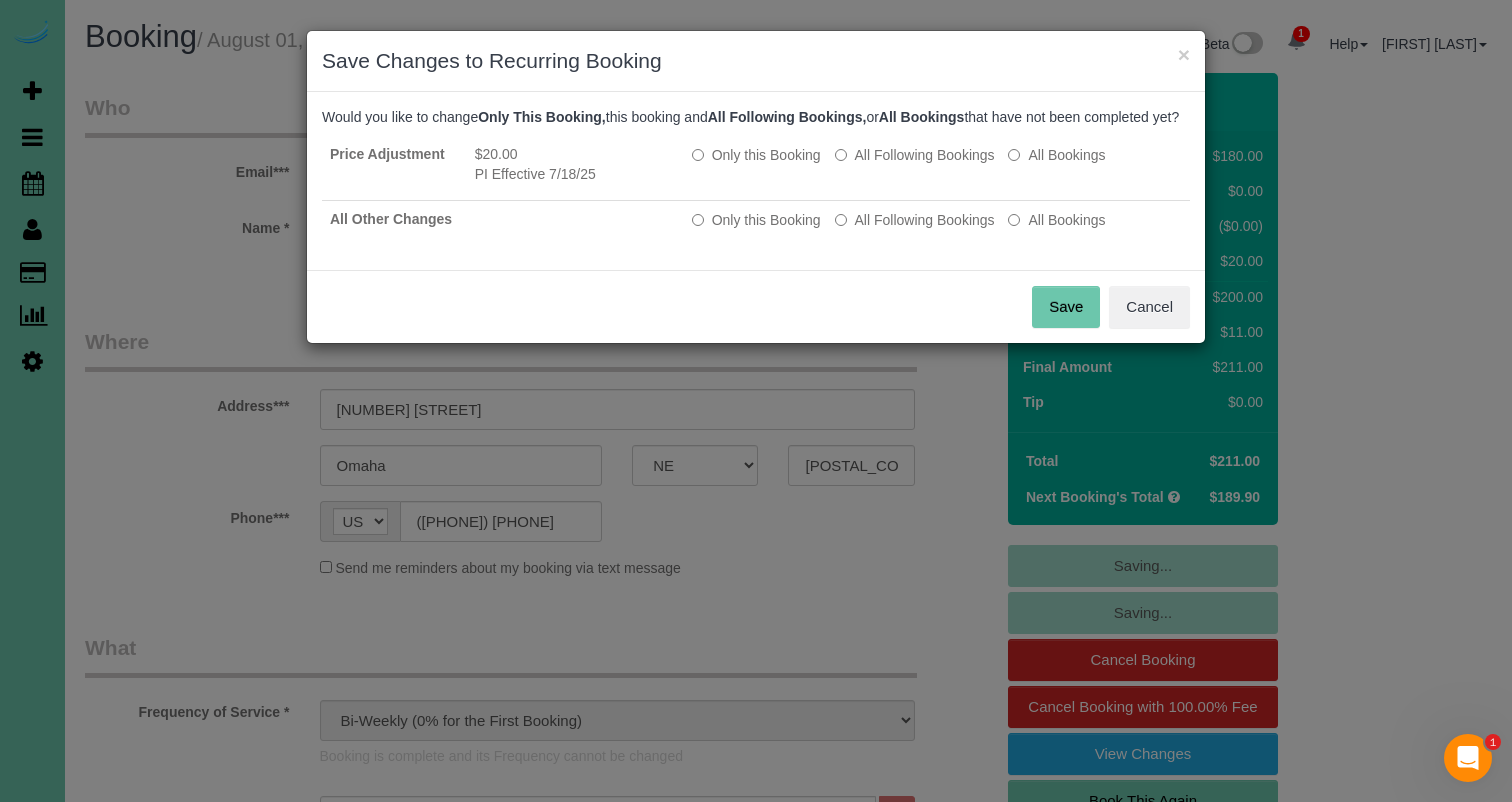 drag, startPoint x: 892, startPoint y: 244, endPoint x: 974, endPoint y: 300, distance: 99.29753 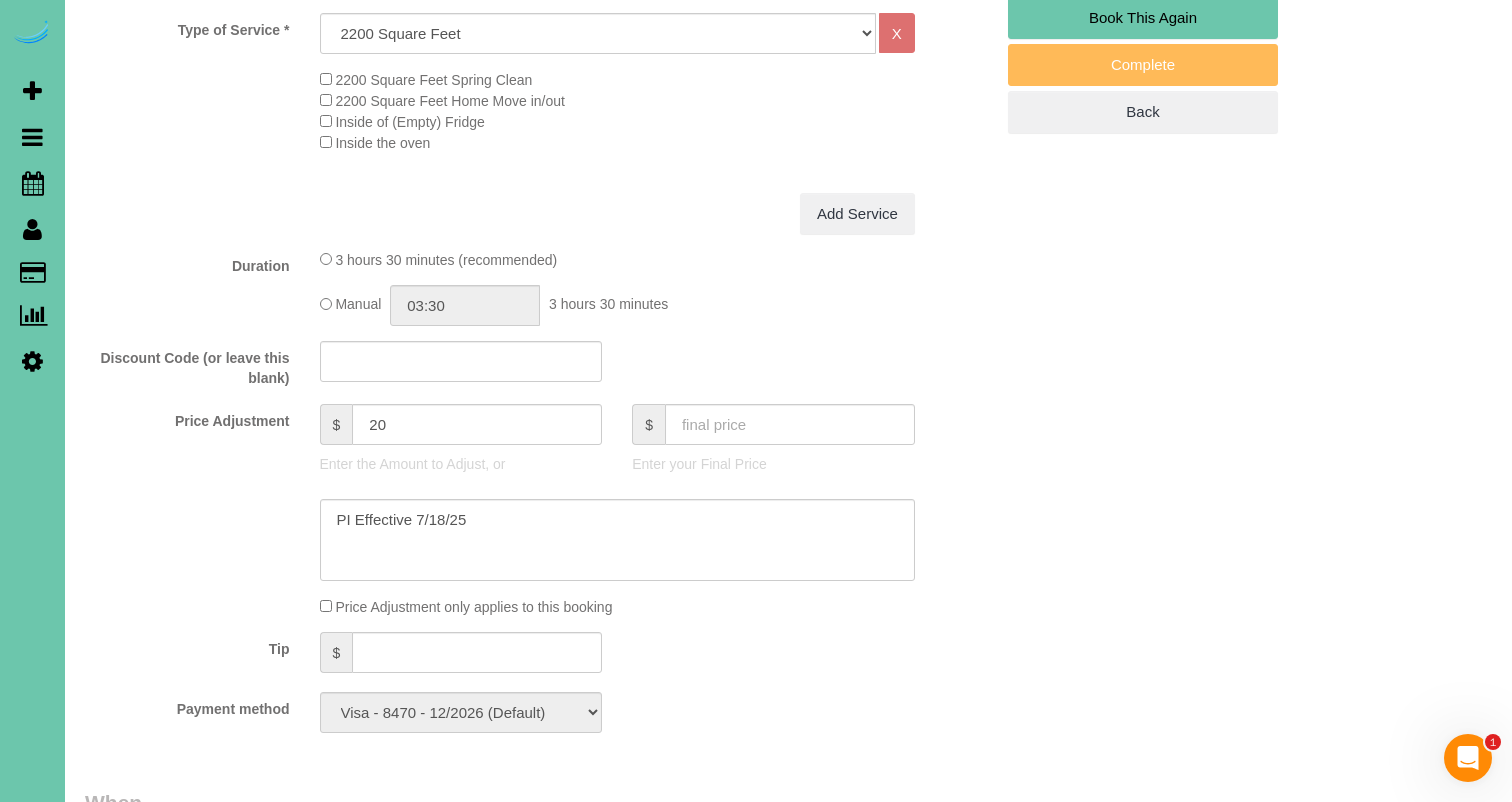scroll, scrollTop: 809, scrollLeft: 0, axis: vertical 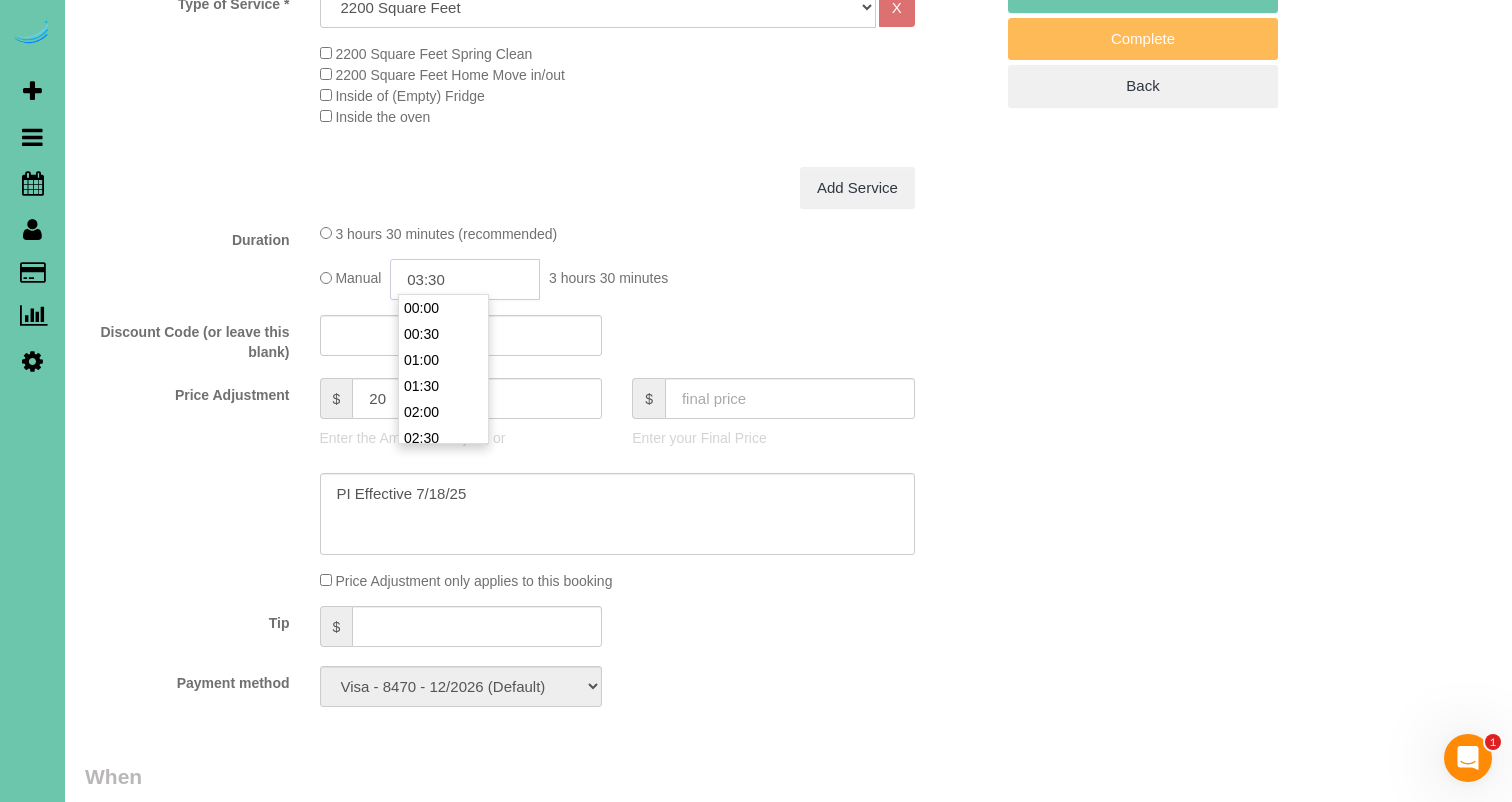 drag, startPoint x: 447, startPoint y: 284, endPoint x: 443, endPoint y: 298, distance: 14.56022 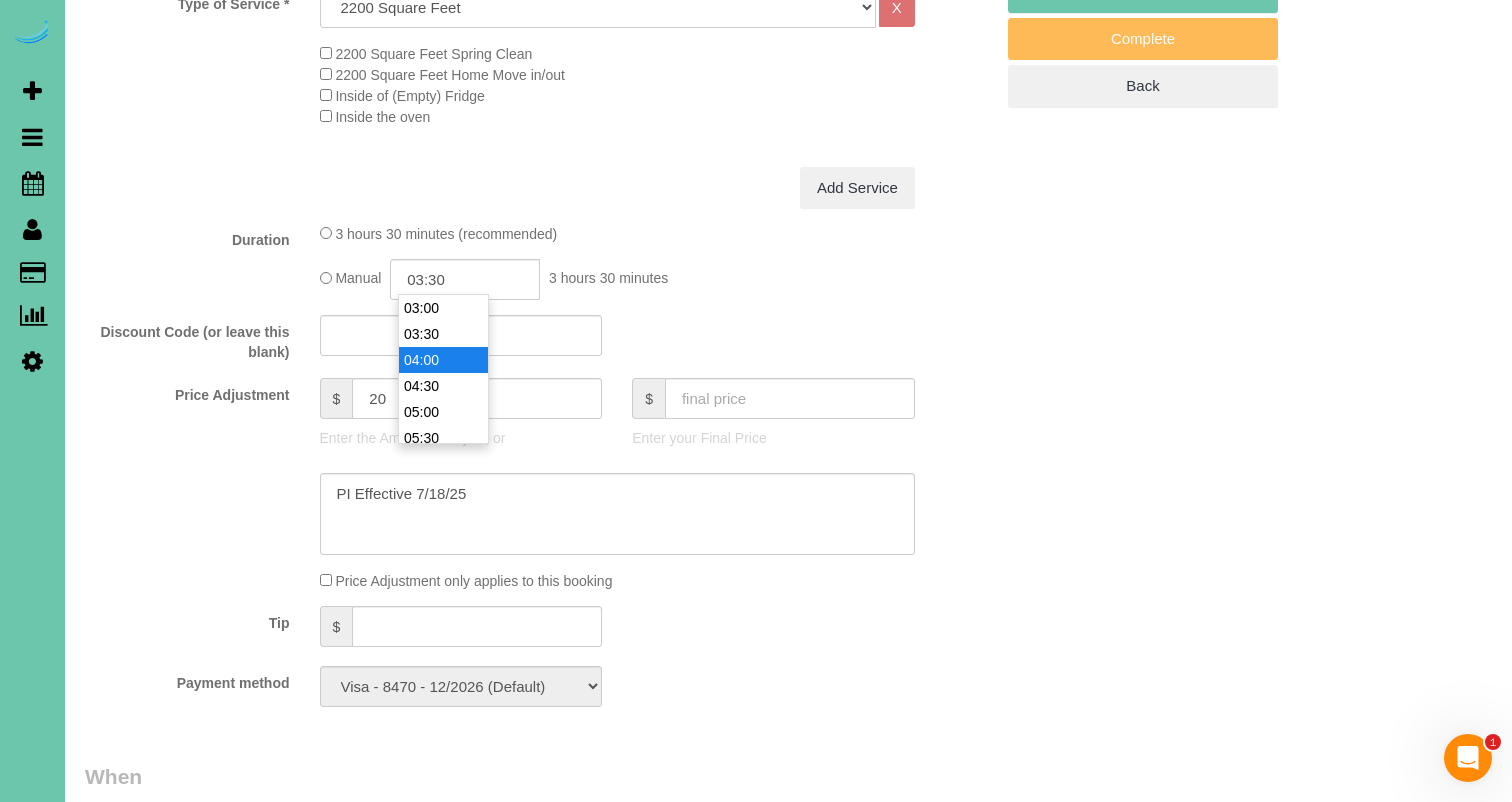 type on "04:00" 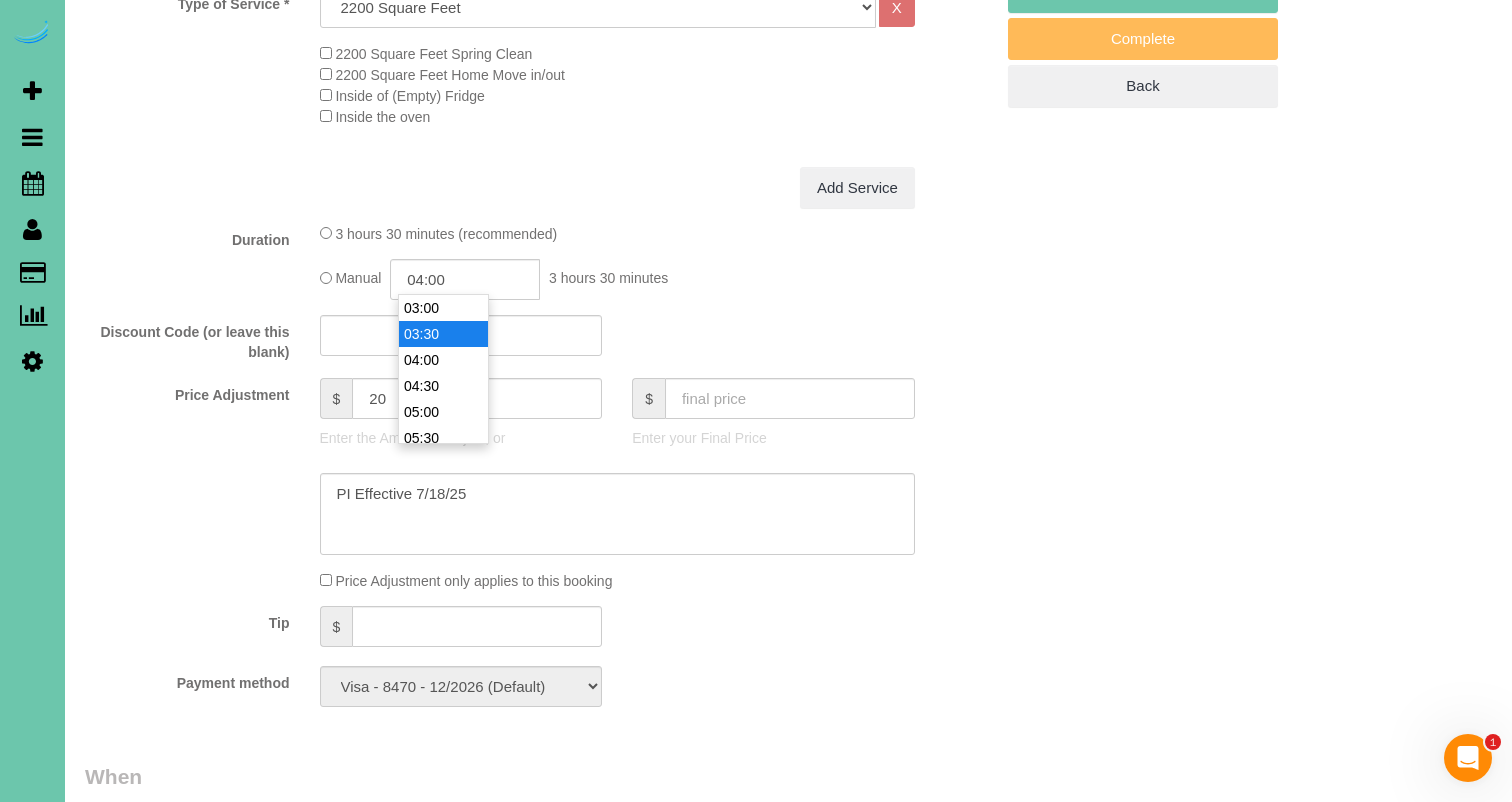 drag, startPoint x: 453, startPoint y: 352, endPoint x: 484, endPoint y: 349, distance: 31.144823 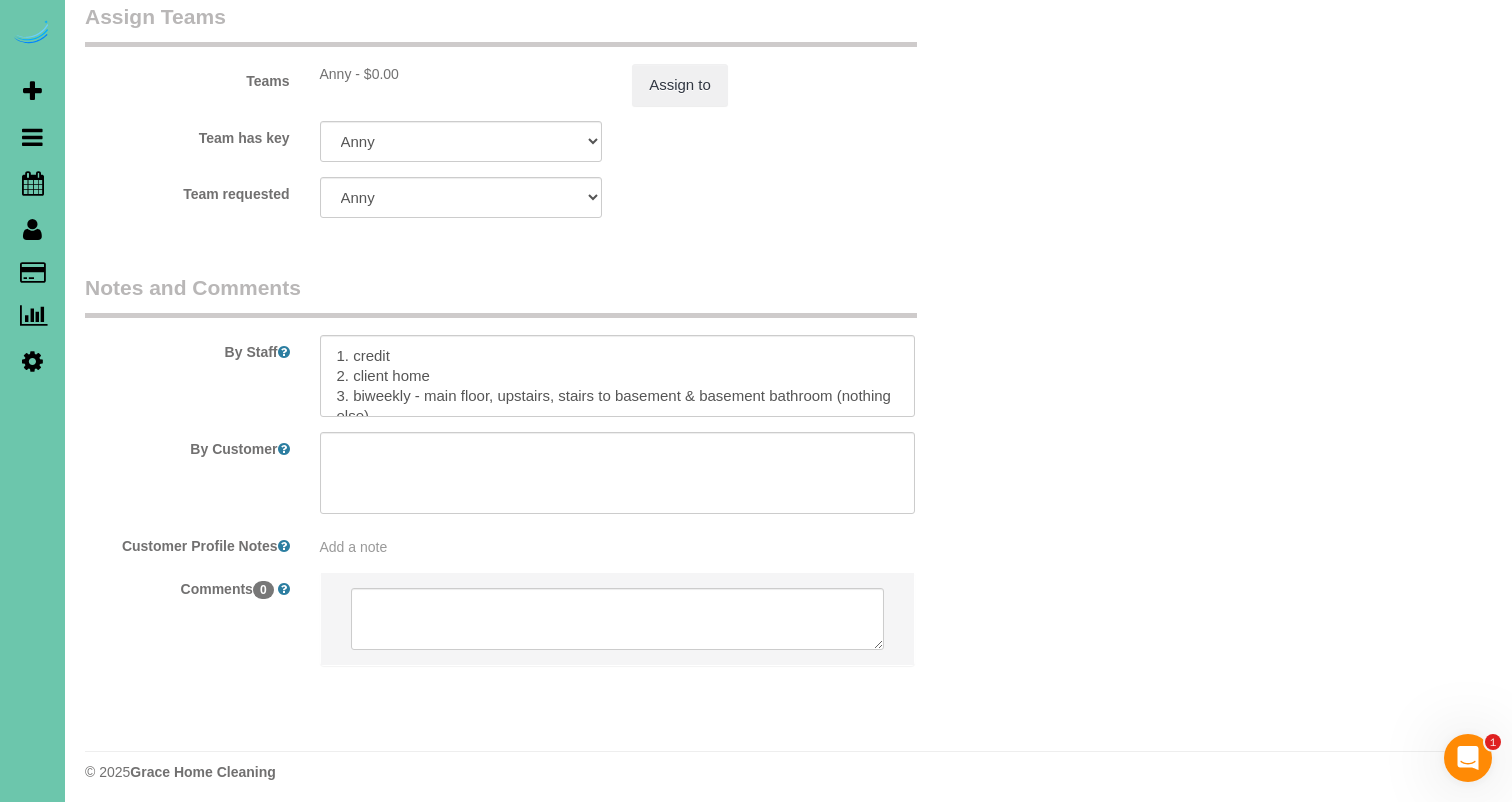 scroll, scrollTop: 2327, scrollLeft: 0, axis: vertical 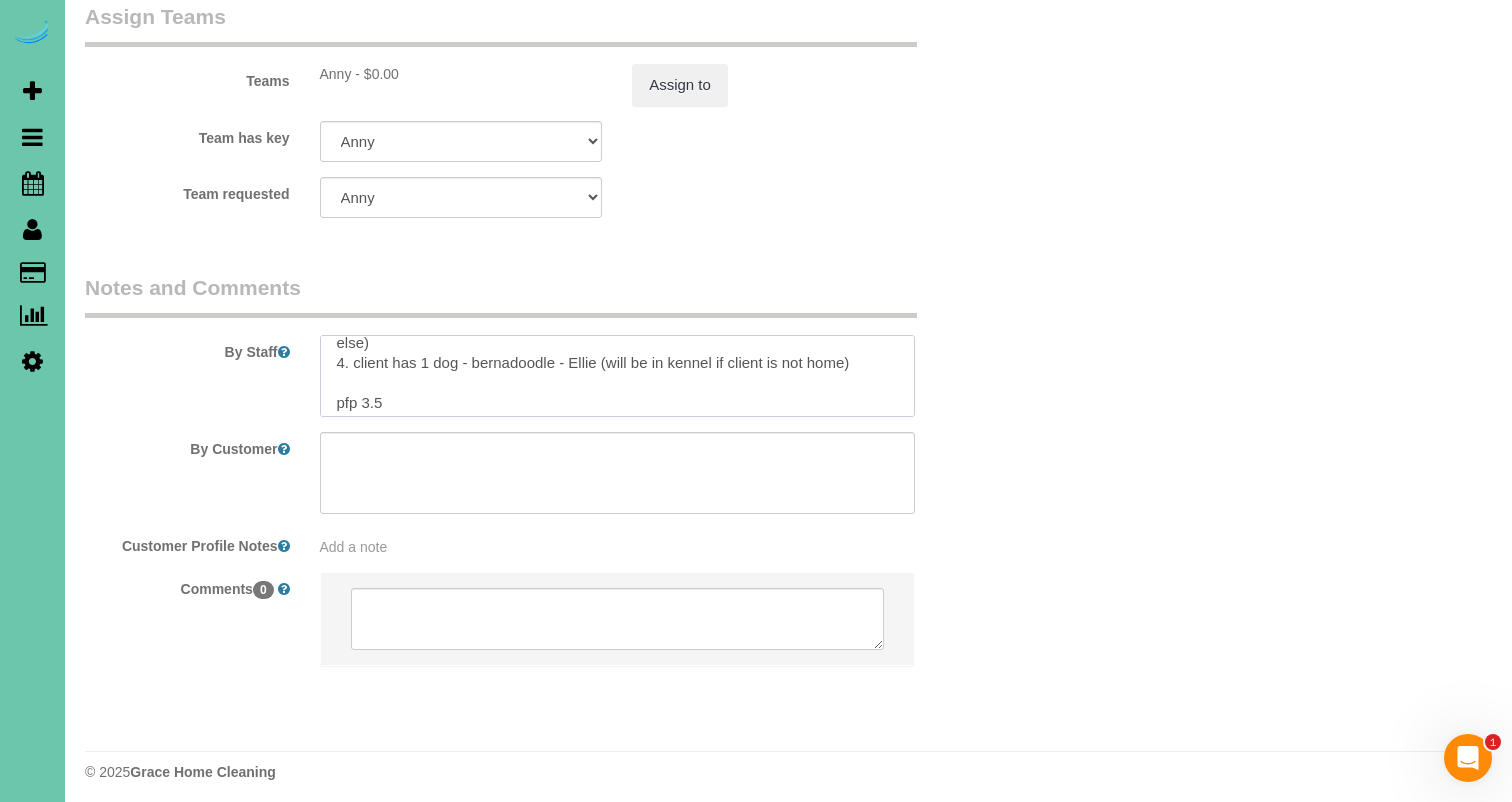 drag, startPoint x: 399, startPoint y: 392, endPoint x: 358, endPoint y: 390, distance: 41.04875 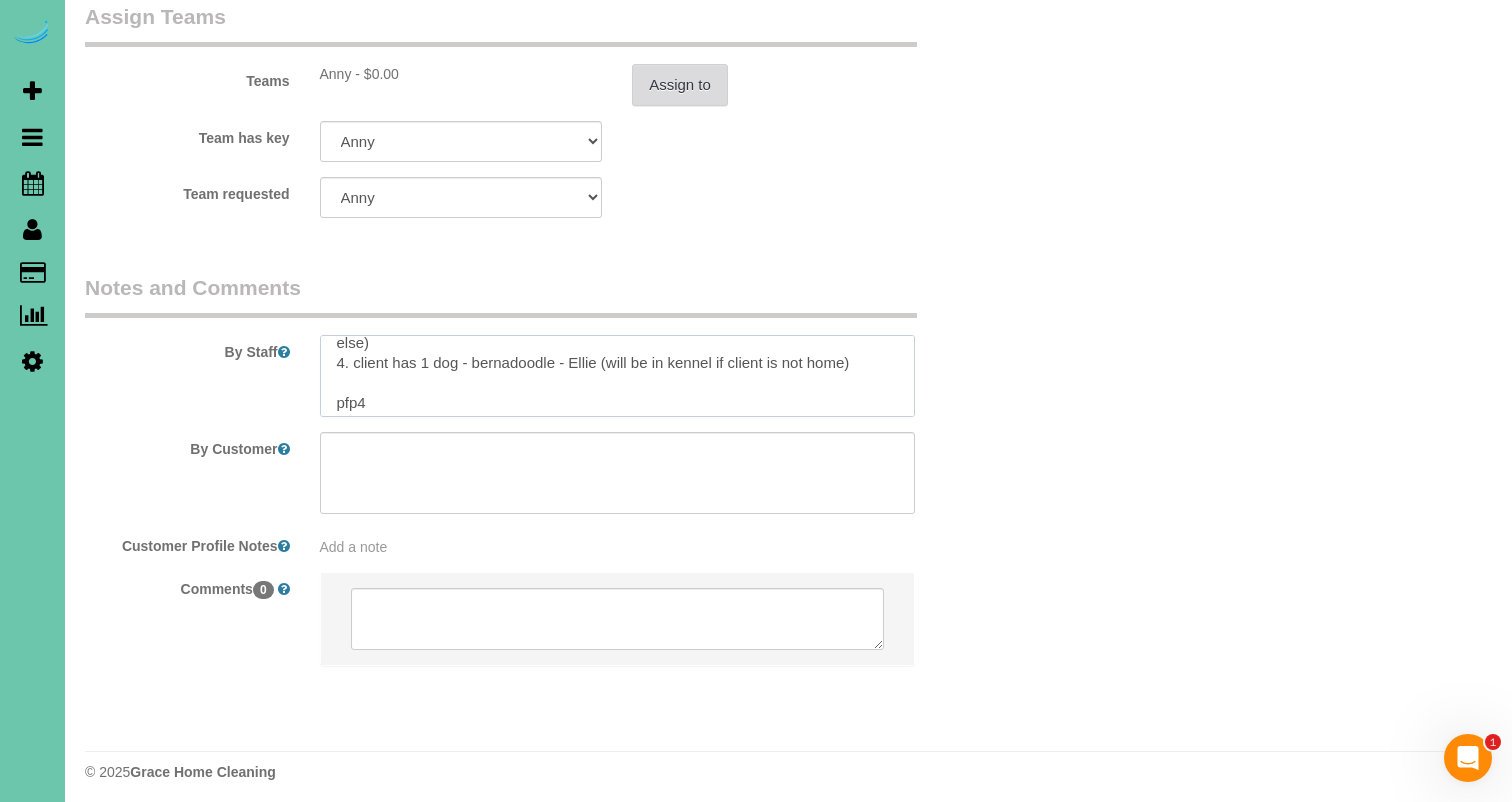 type on "1. credit
2. client home
3. biweekly - main floor, upstairs, stairs to basement & basement bathroom (nothing else)
4. client has 1 dog - bernadoodle - Ellie (will be in kennel if client is not home)
pfp4" 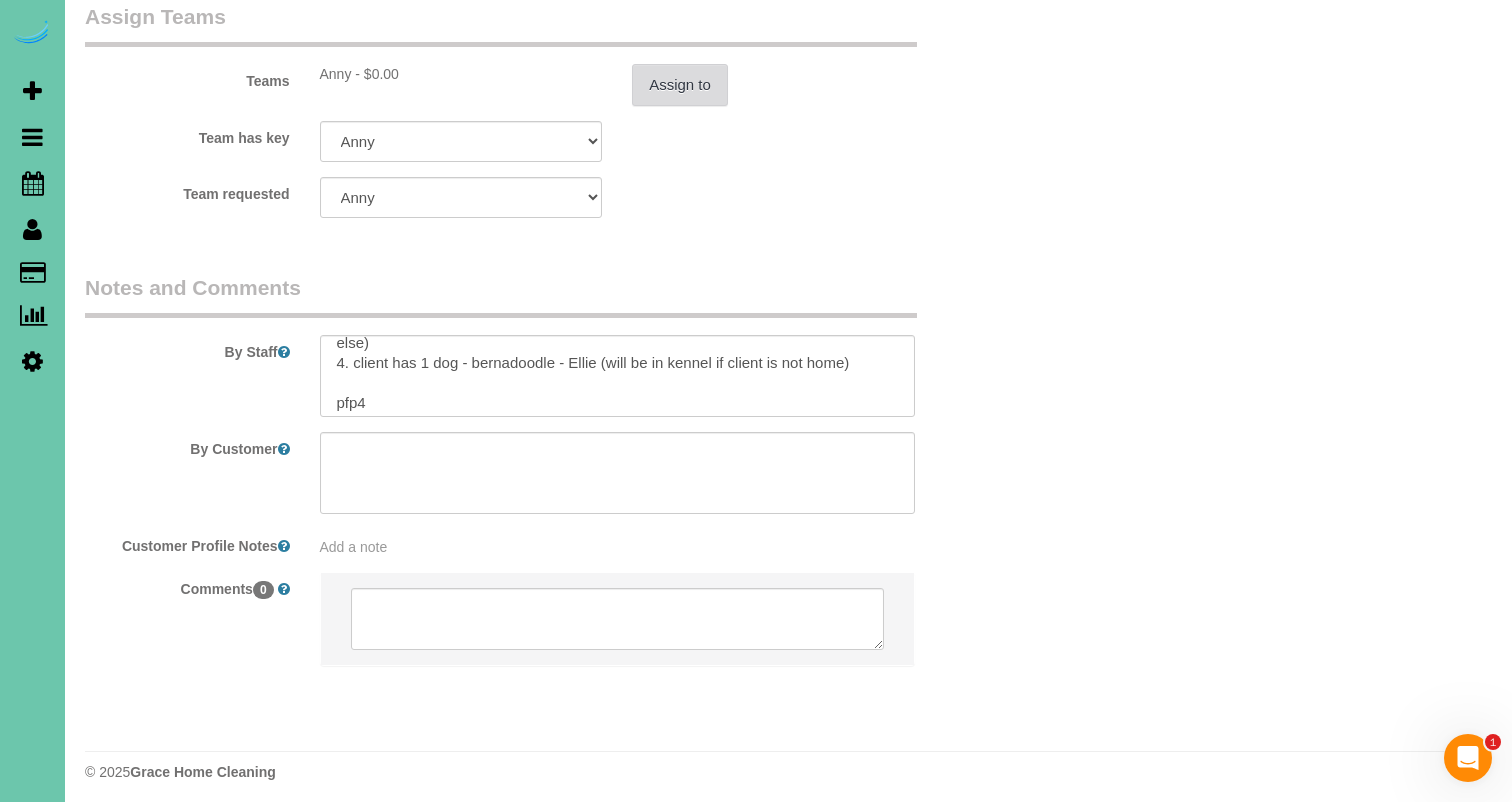 click on "Assign to" at bounding box center [680, 85] 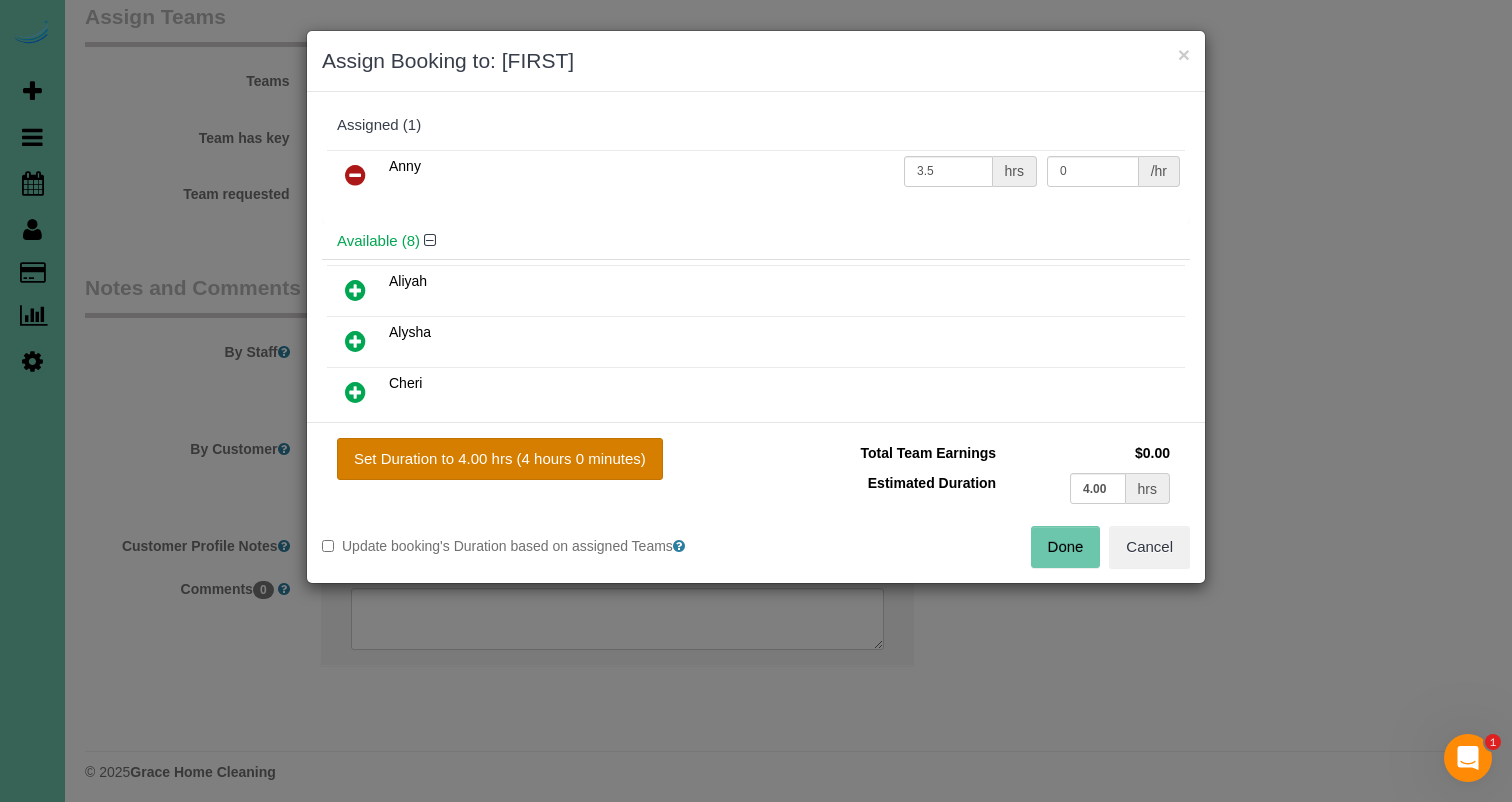 click on "Set Duration to 4.00 hrs (4 hours 0 minutes)" at bounding box center (500, 459) 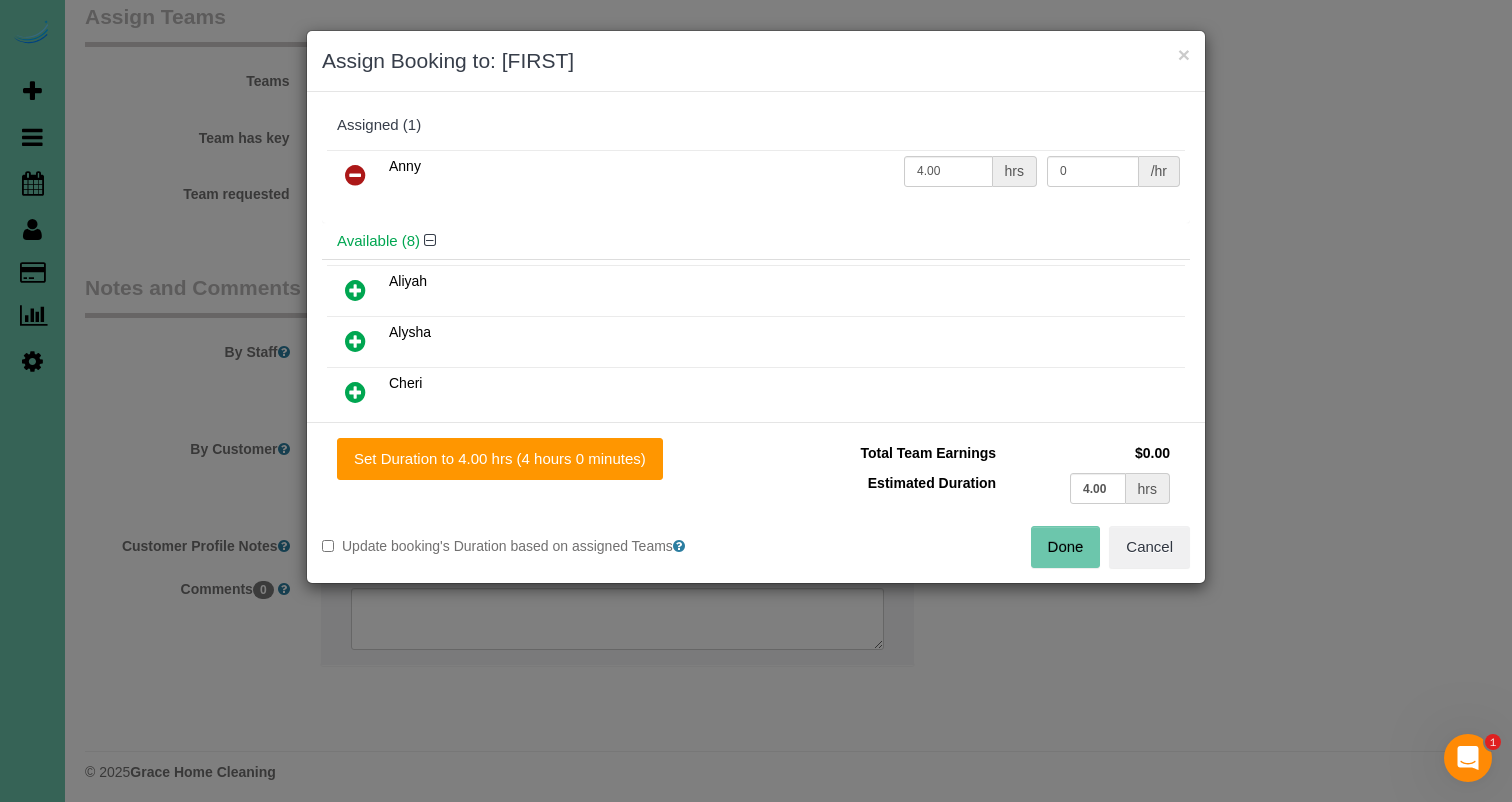 click on "Done
Cancel" at bounding box center [980, 547] 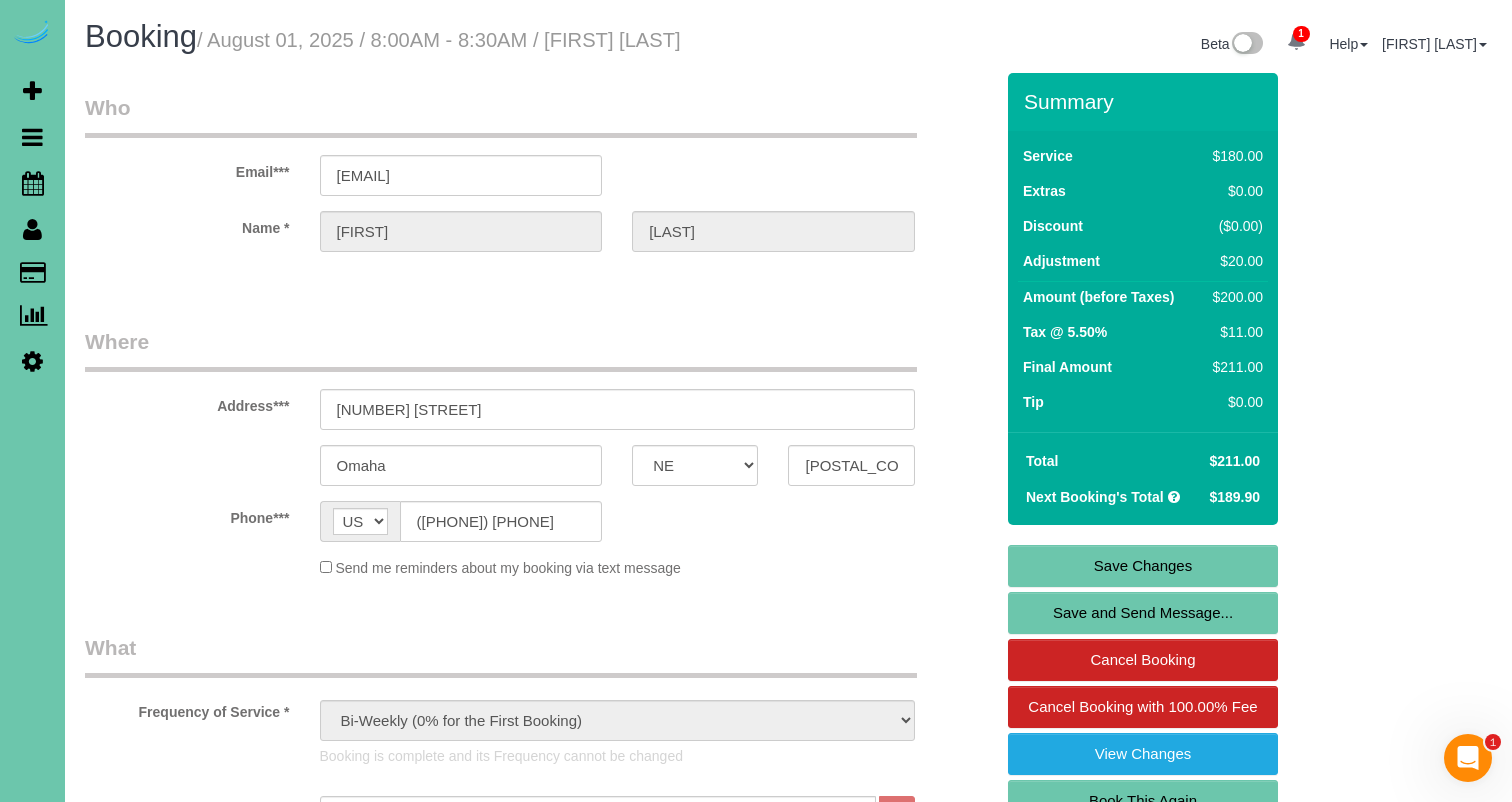 scroll, scrollTop: 0, scrollLeft: 0, axis: both 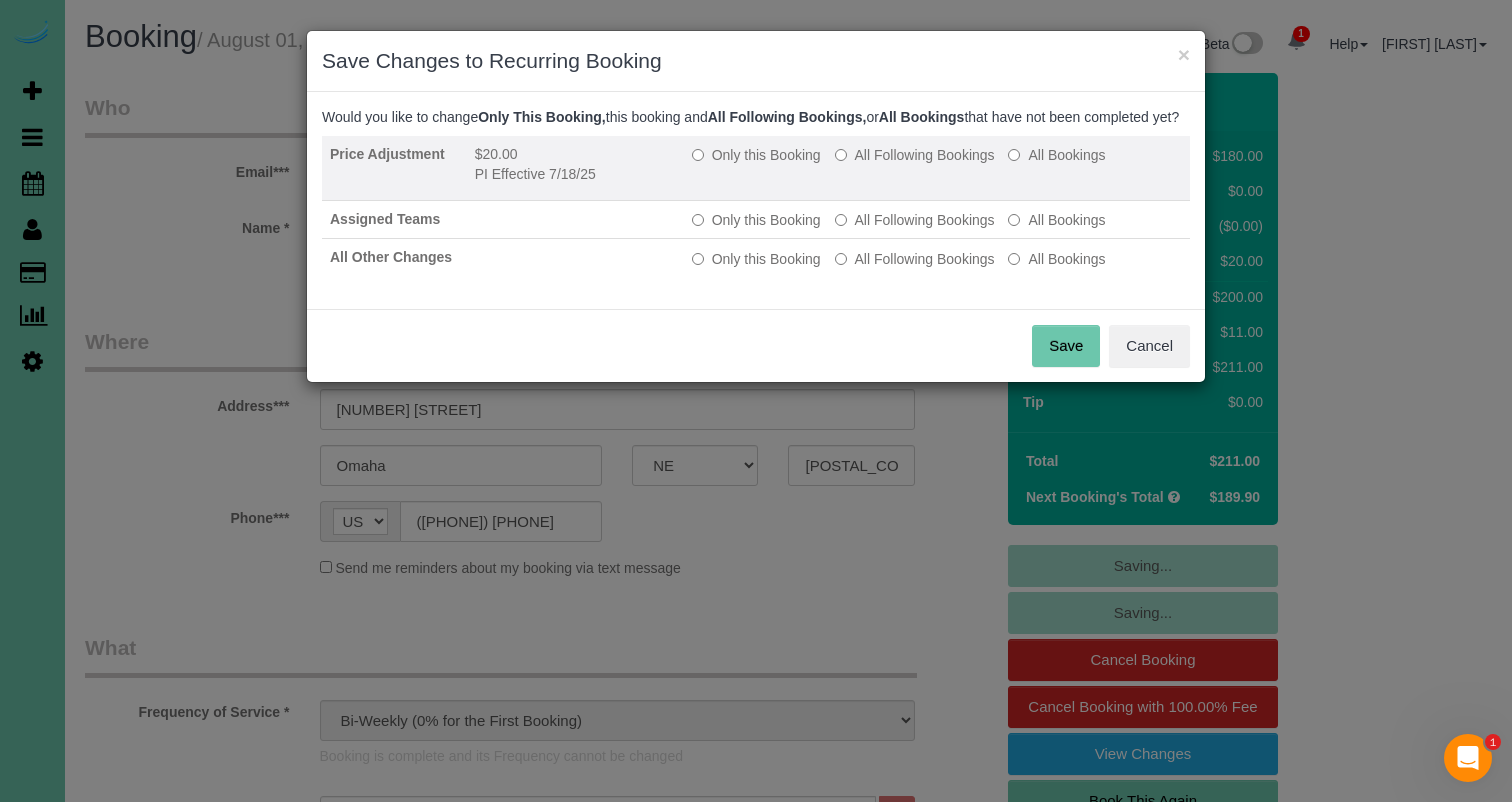 drag, startPoint x: 936, startPoint y: 174, endPoint x: 924, endPoint y: 217, distance: 44.64303 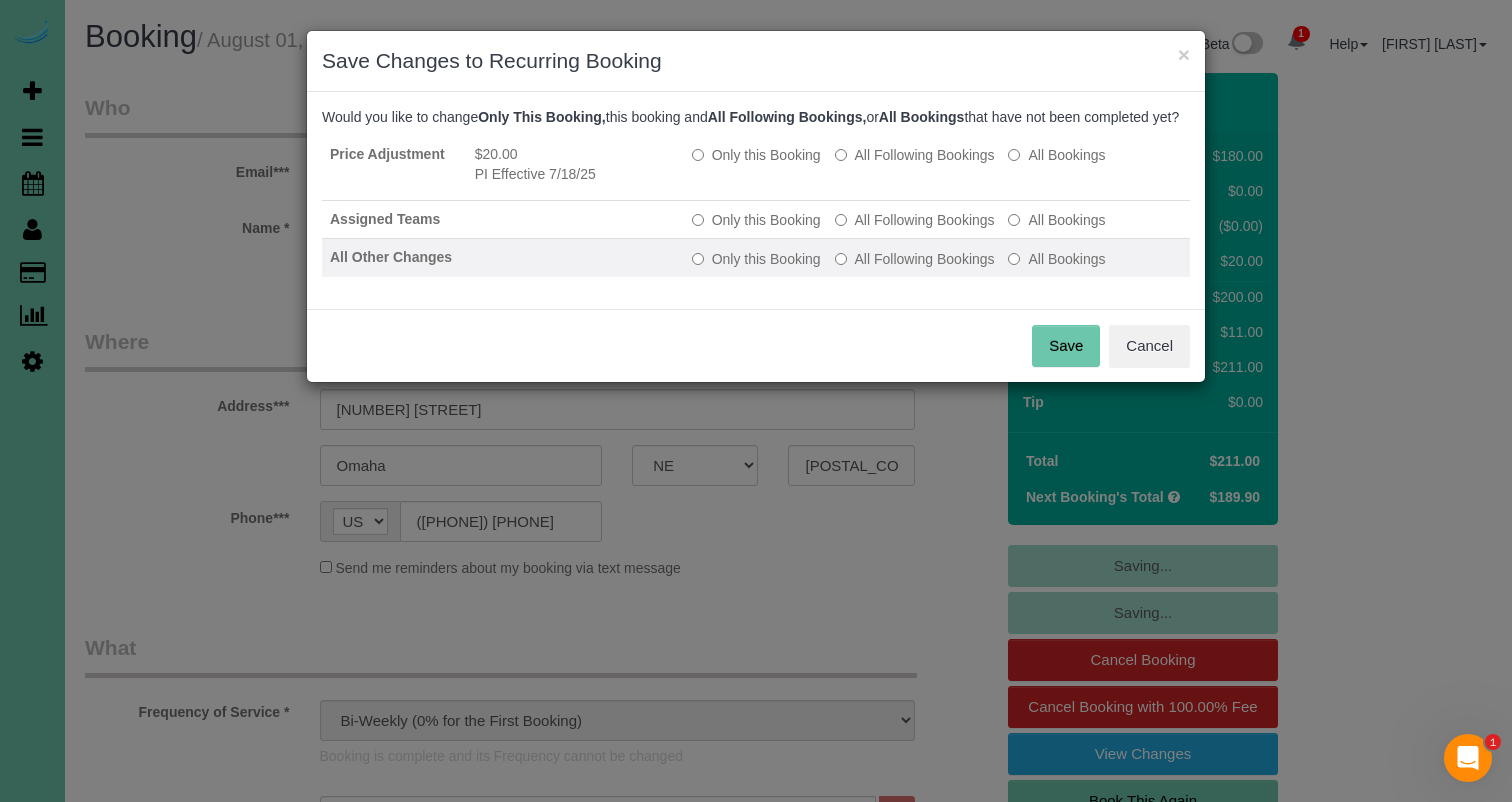 drag, startPoint x: 918, startPoint y: 244, endPoint x: 917, endPoint y: 260, distance: 16.03122 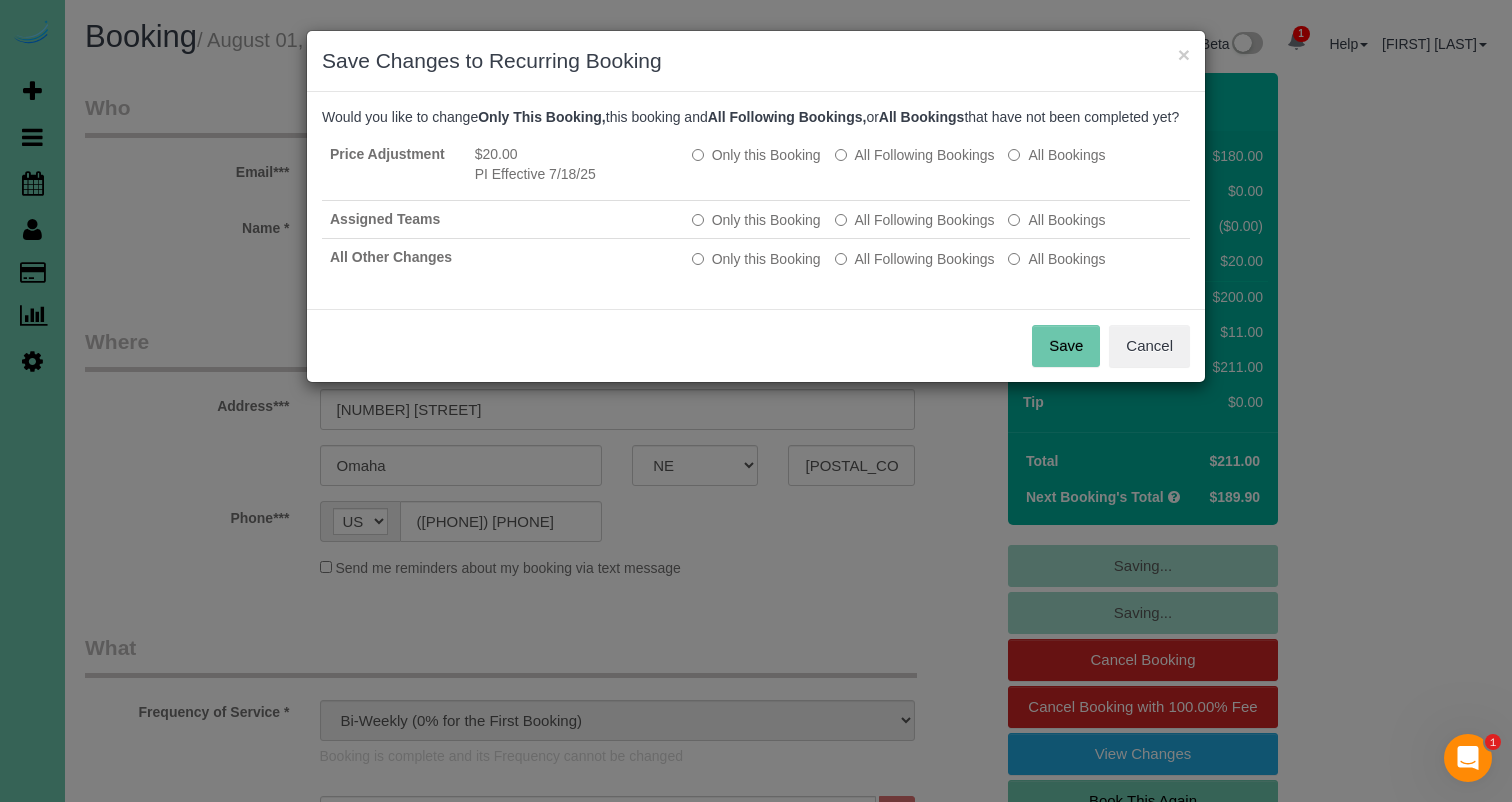 drag, startPoint x: 1057, startPoint y: 356, endPoint x: 1032, endPoint y: 324, distance: 40.60788 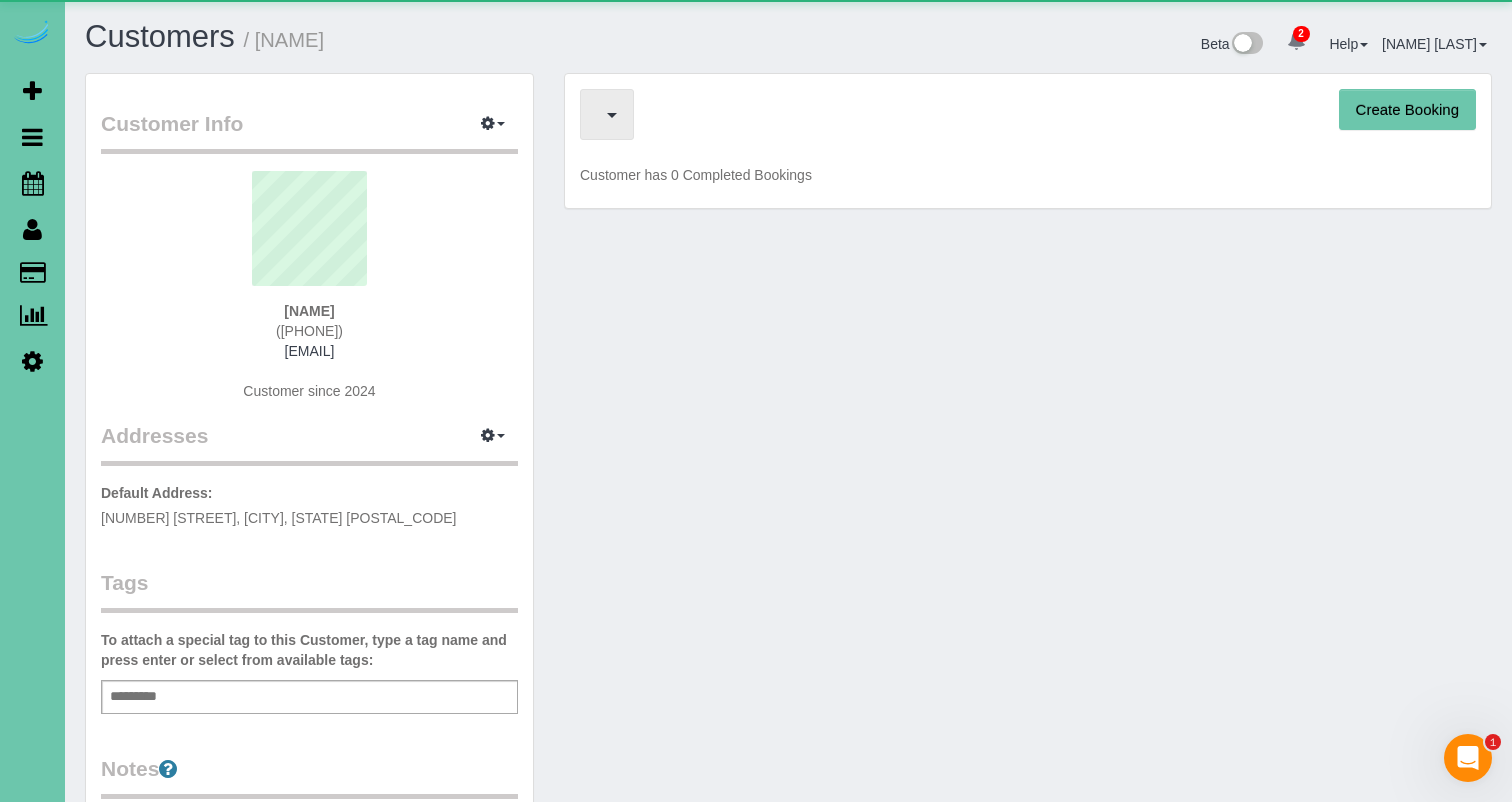 scroll, scrollTop: 0, scrollLeft: 0, axis: both 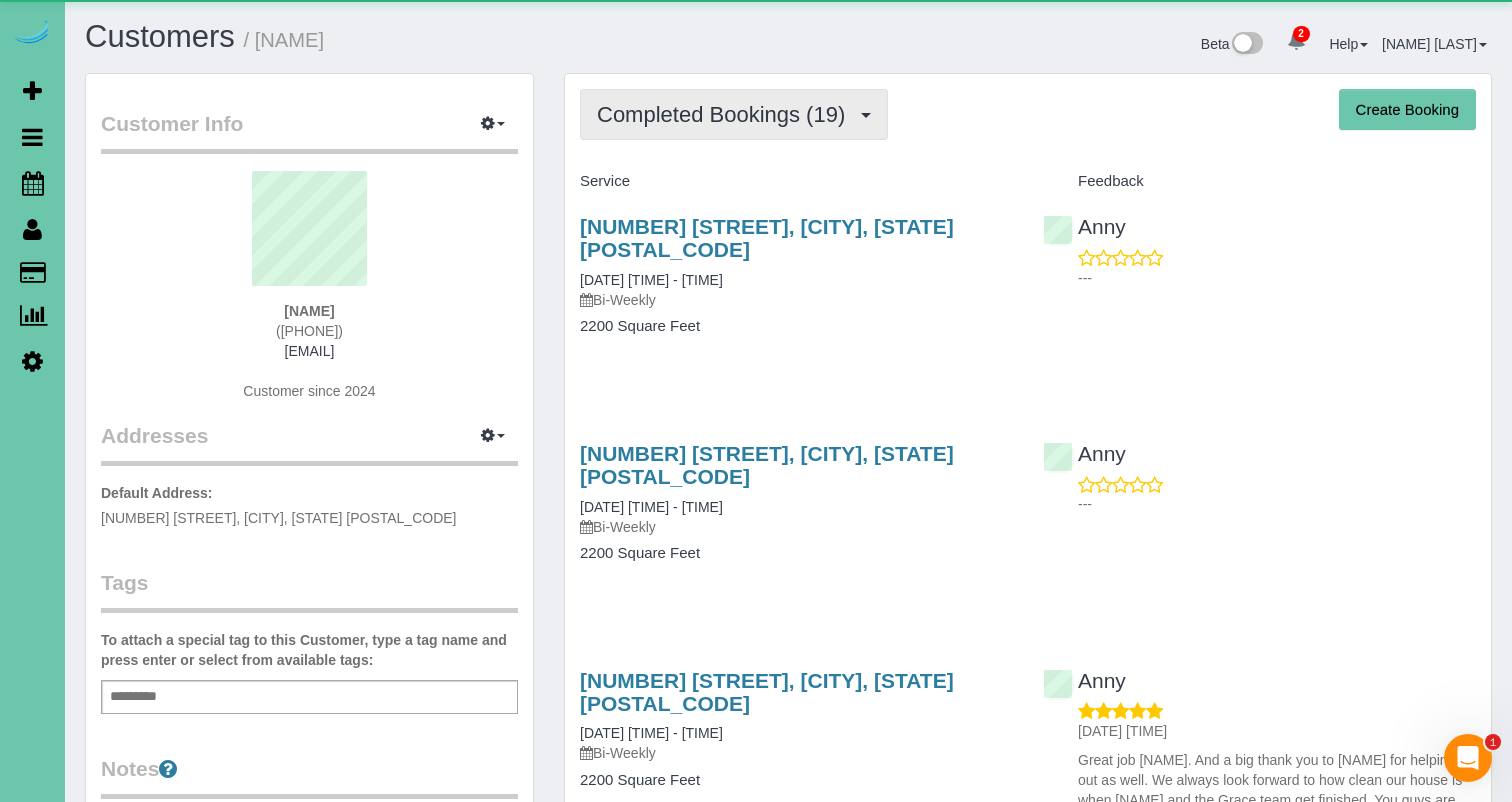 click on "Completed Bookings (19)" at bounding box center (726, 114) 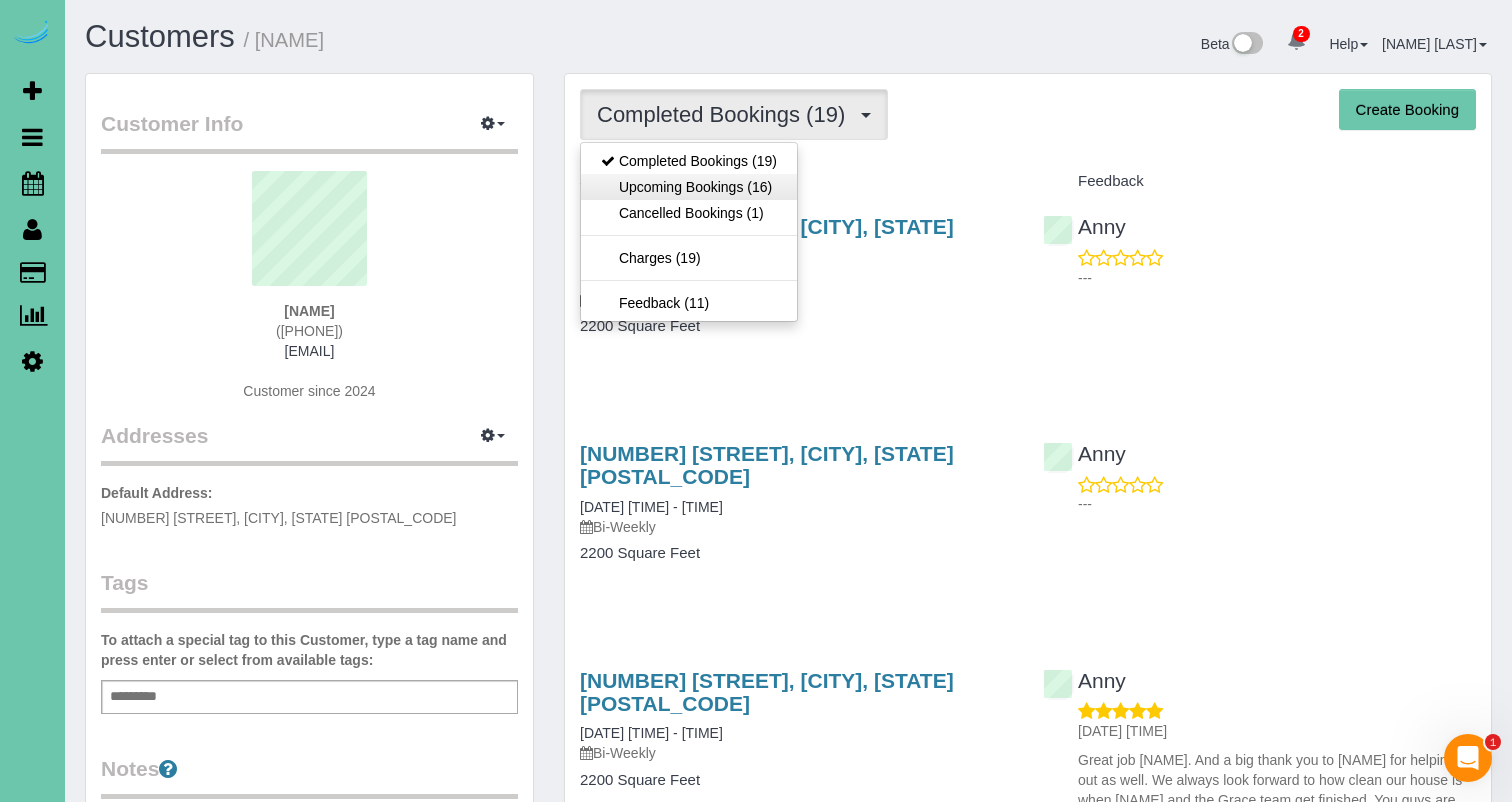 click on "Upcoming Bookings (16)" at bounding box center (689, 187) 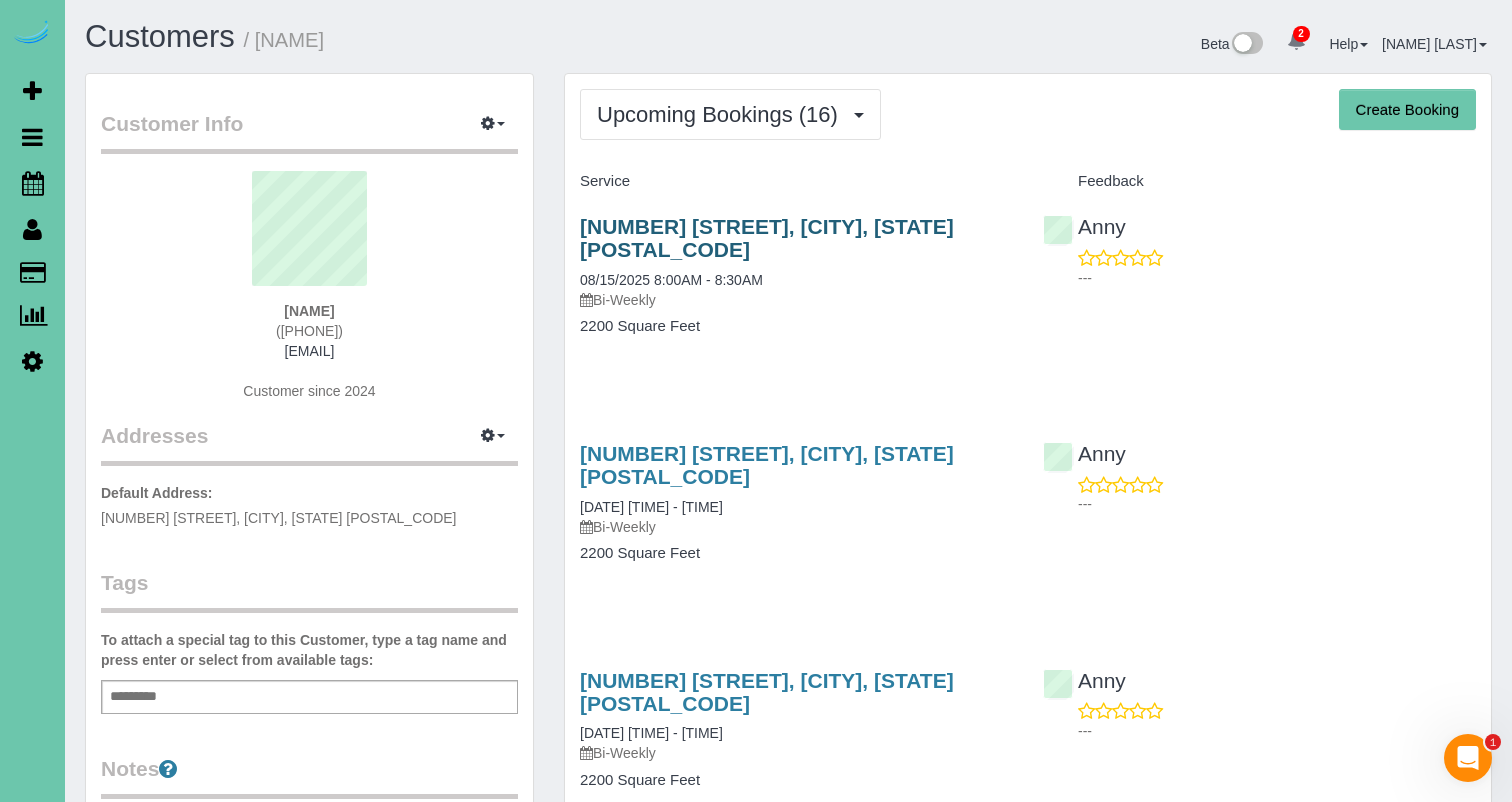 click on "3805 S 202nd Street, Omaha, NE 68130" at bounding box center [767, 238] 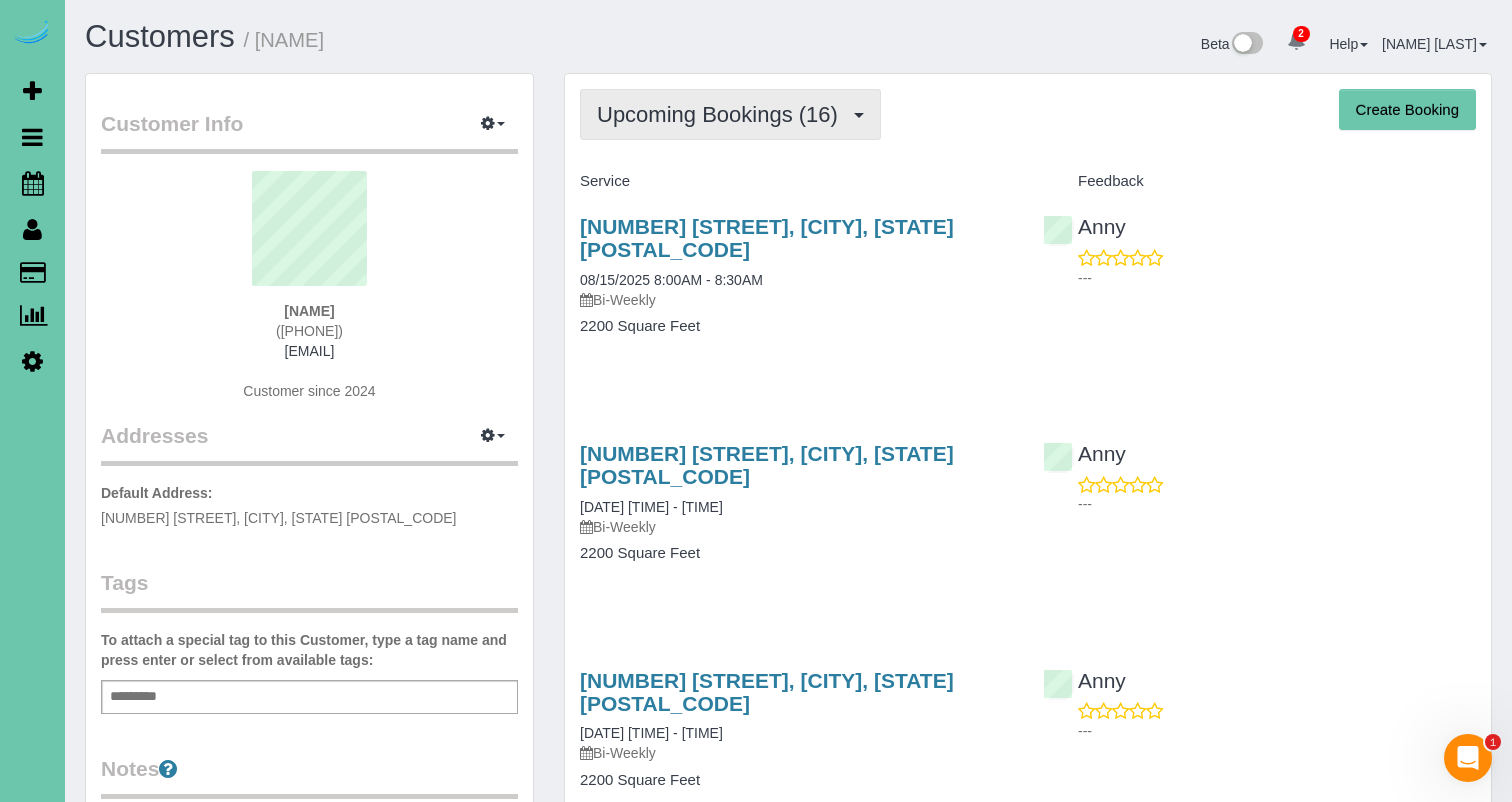 drag, startPoint x: 830, startPoint y: 106, endPoint x: 790, endPoint y: 135, distance: 49.40648 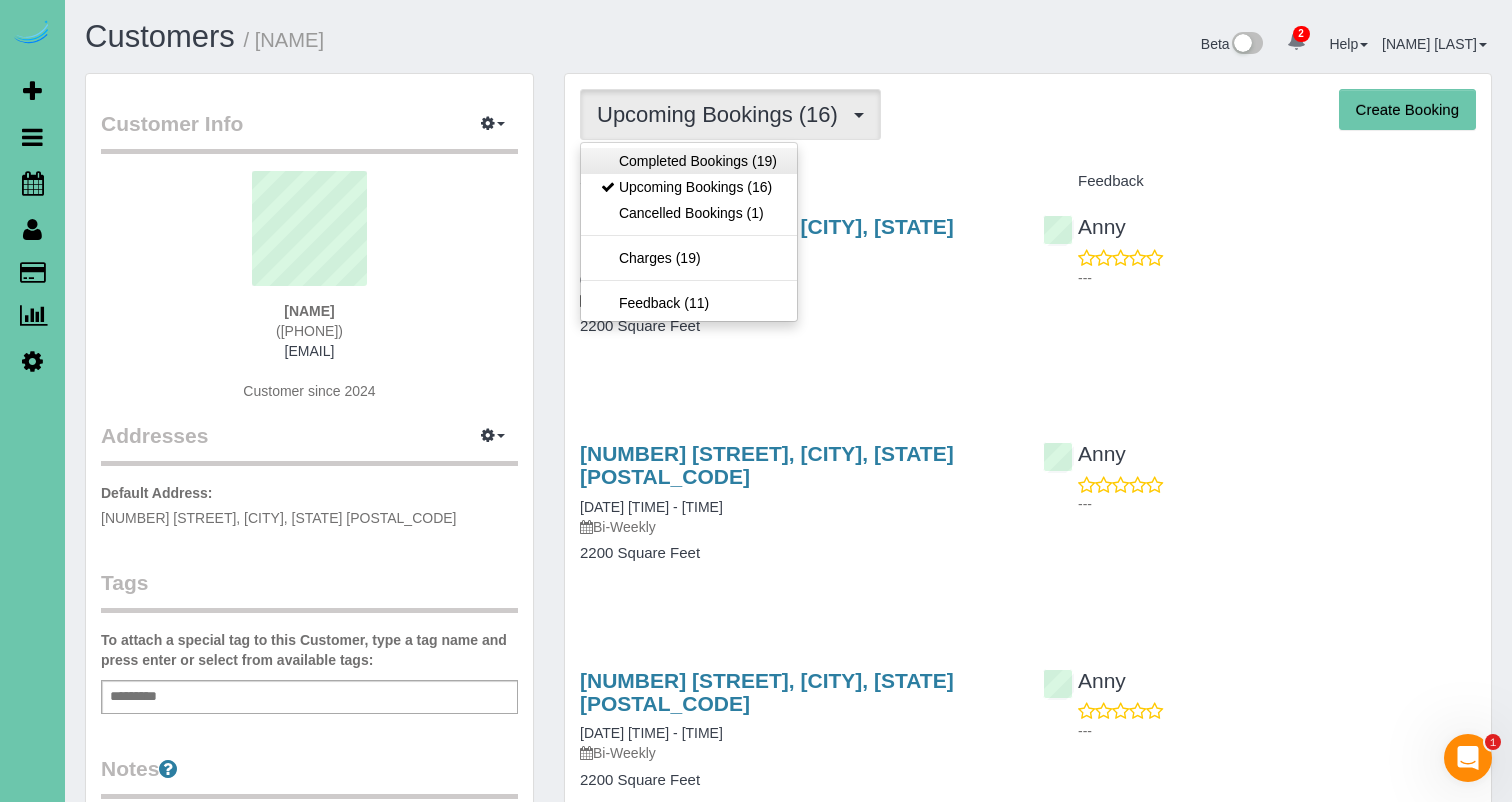 click on "Completed Bookings (19)" at bounding box center [689, 161] 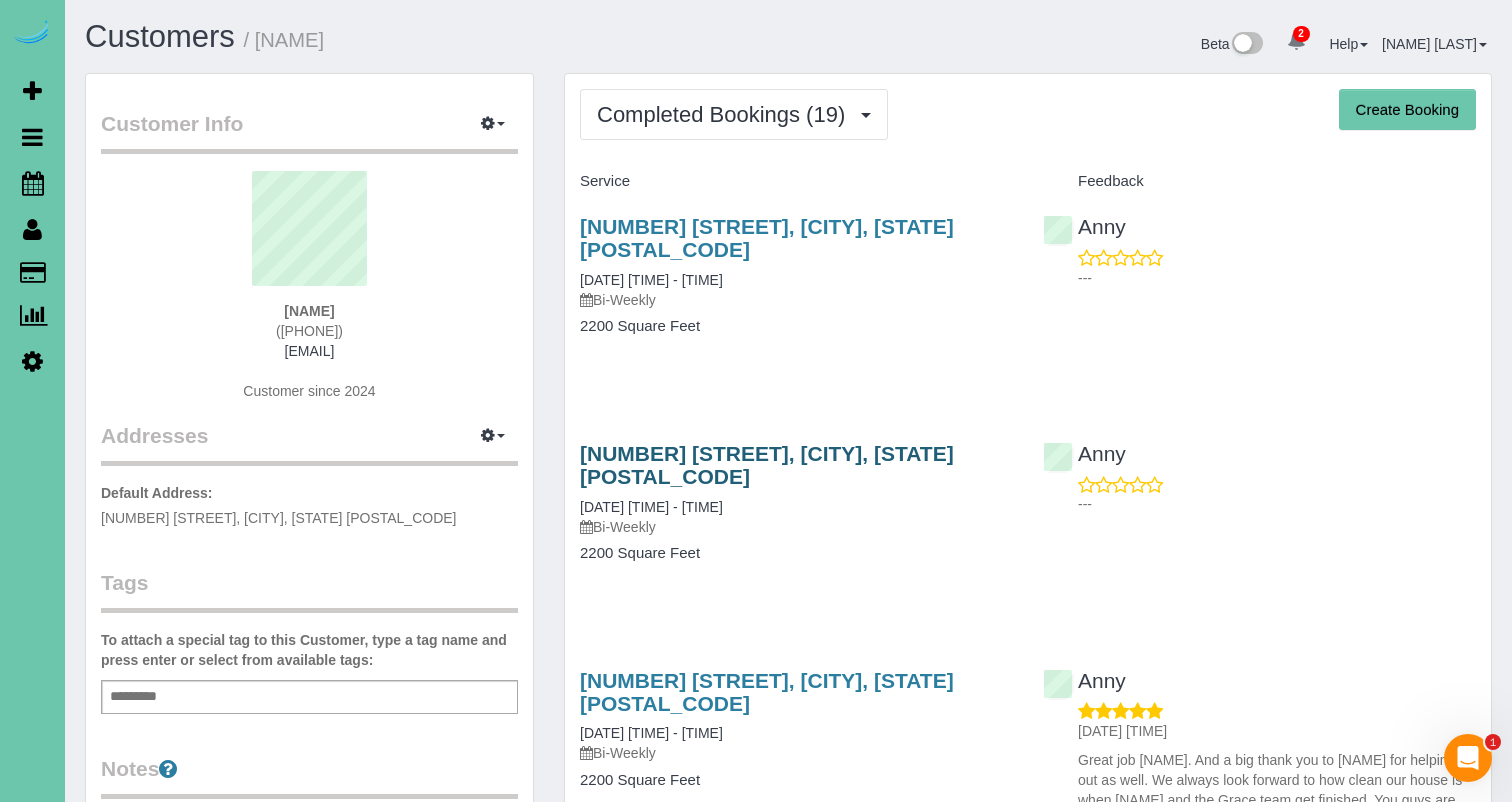 click on "3805 S 202nd Street, Omaha, NE 68130" at bounding box center (767, 465) 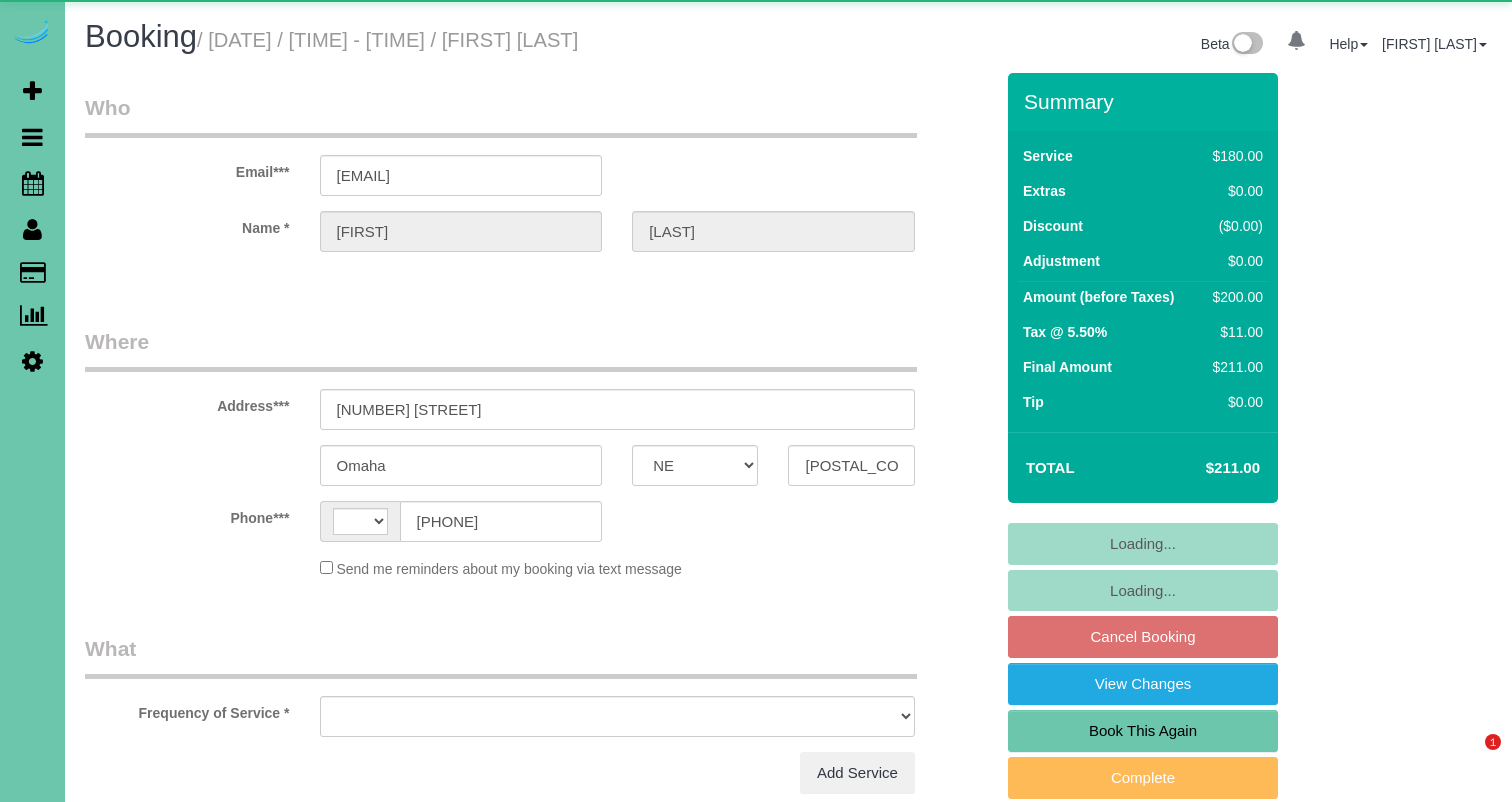 select on "NE" 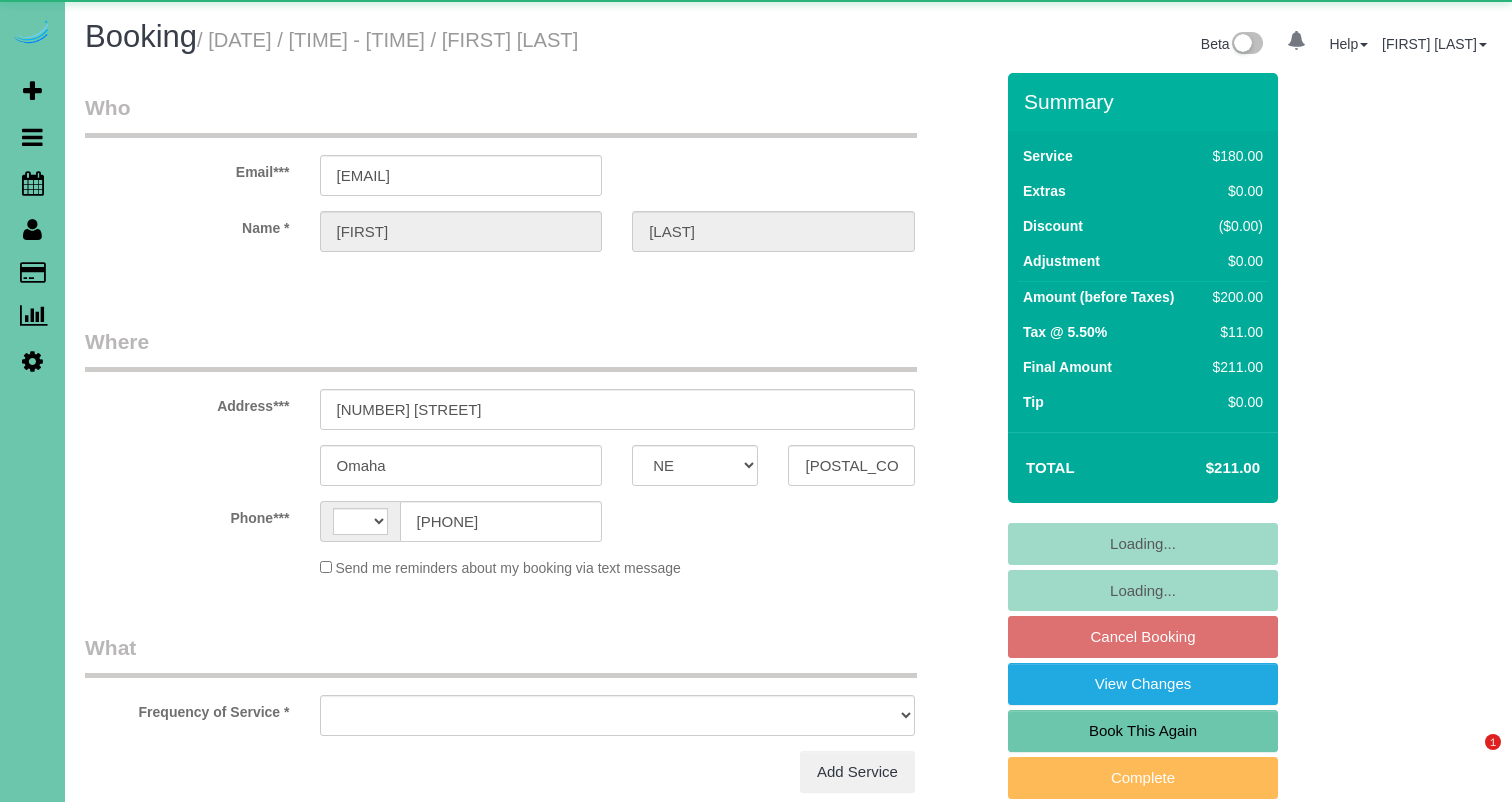 scroll, scrollTop: 0, scrollLeft: 0, axis: both 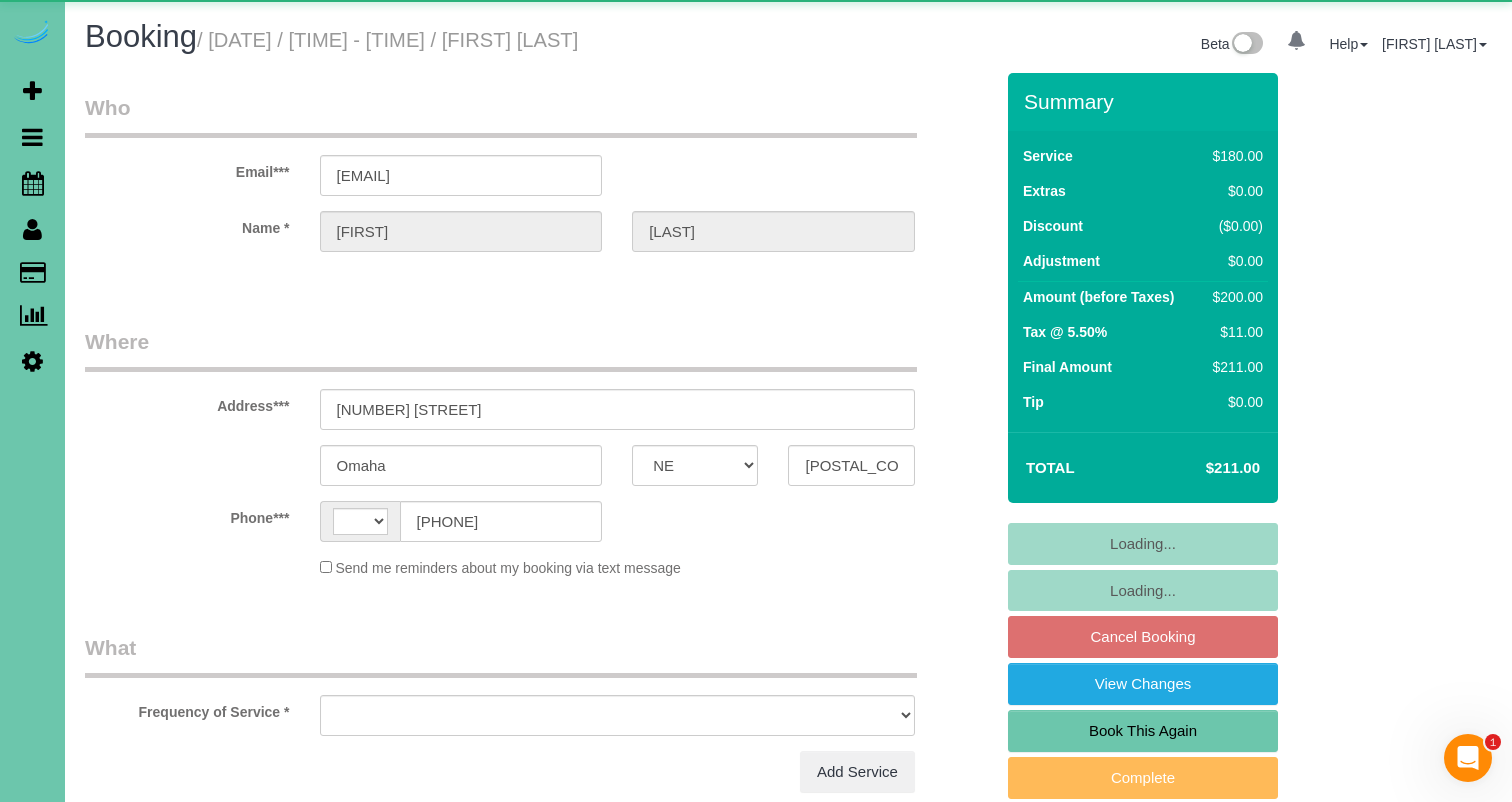select on "string:US" 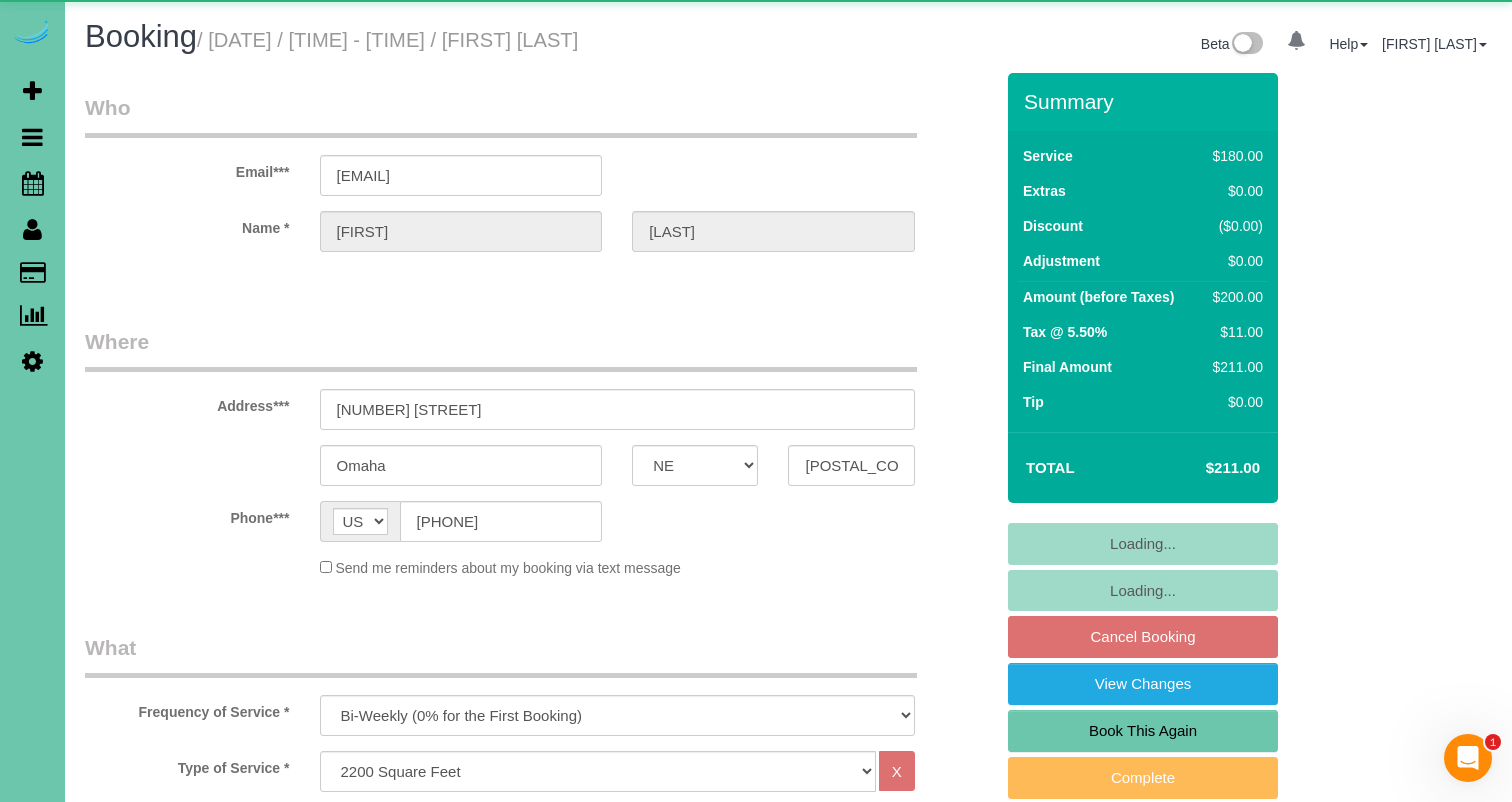 select on "number:37" 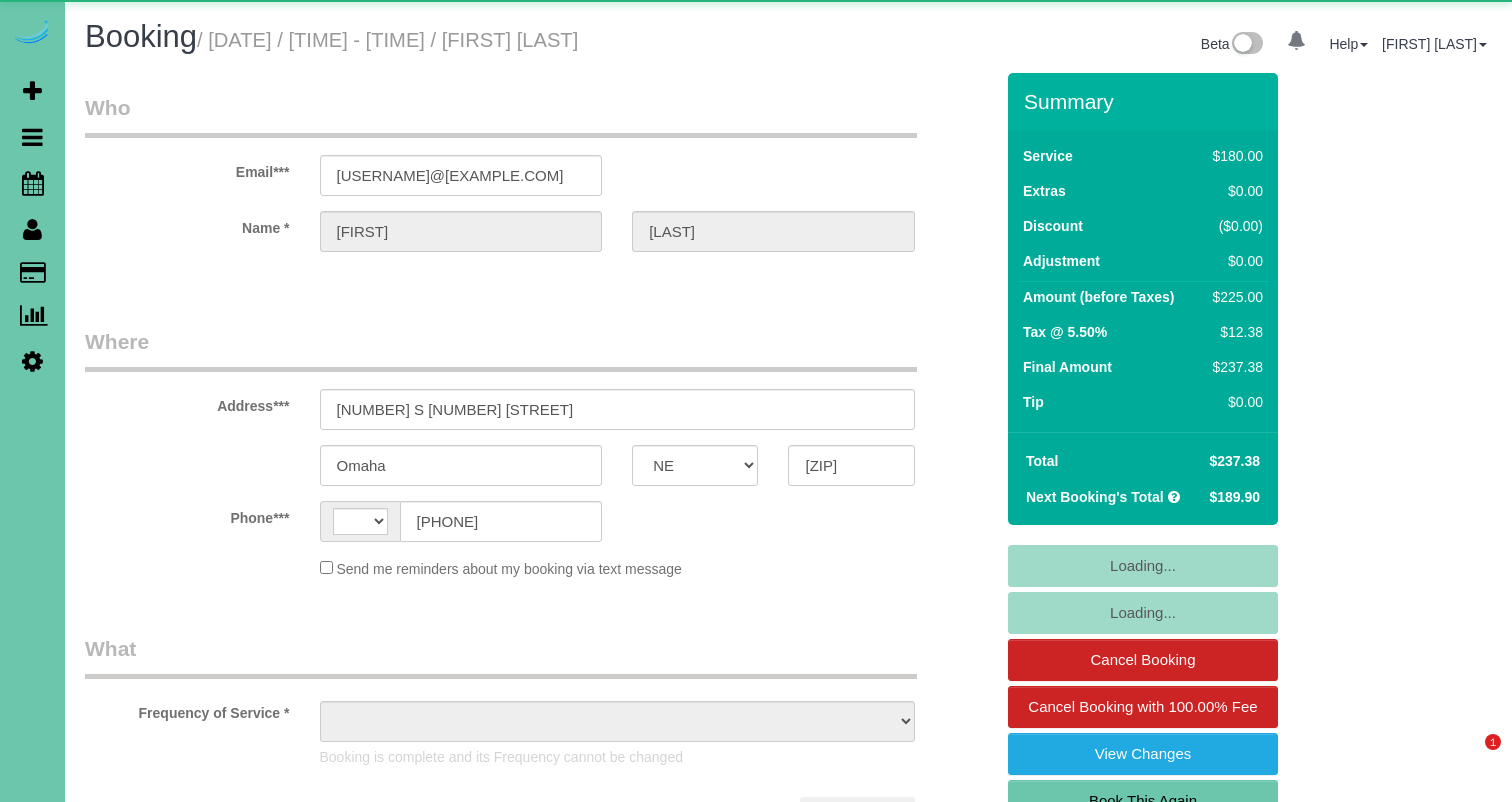 select on "NE" 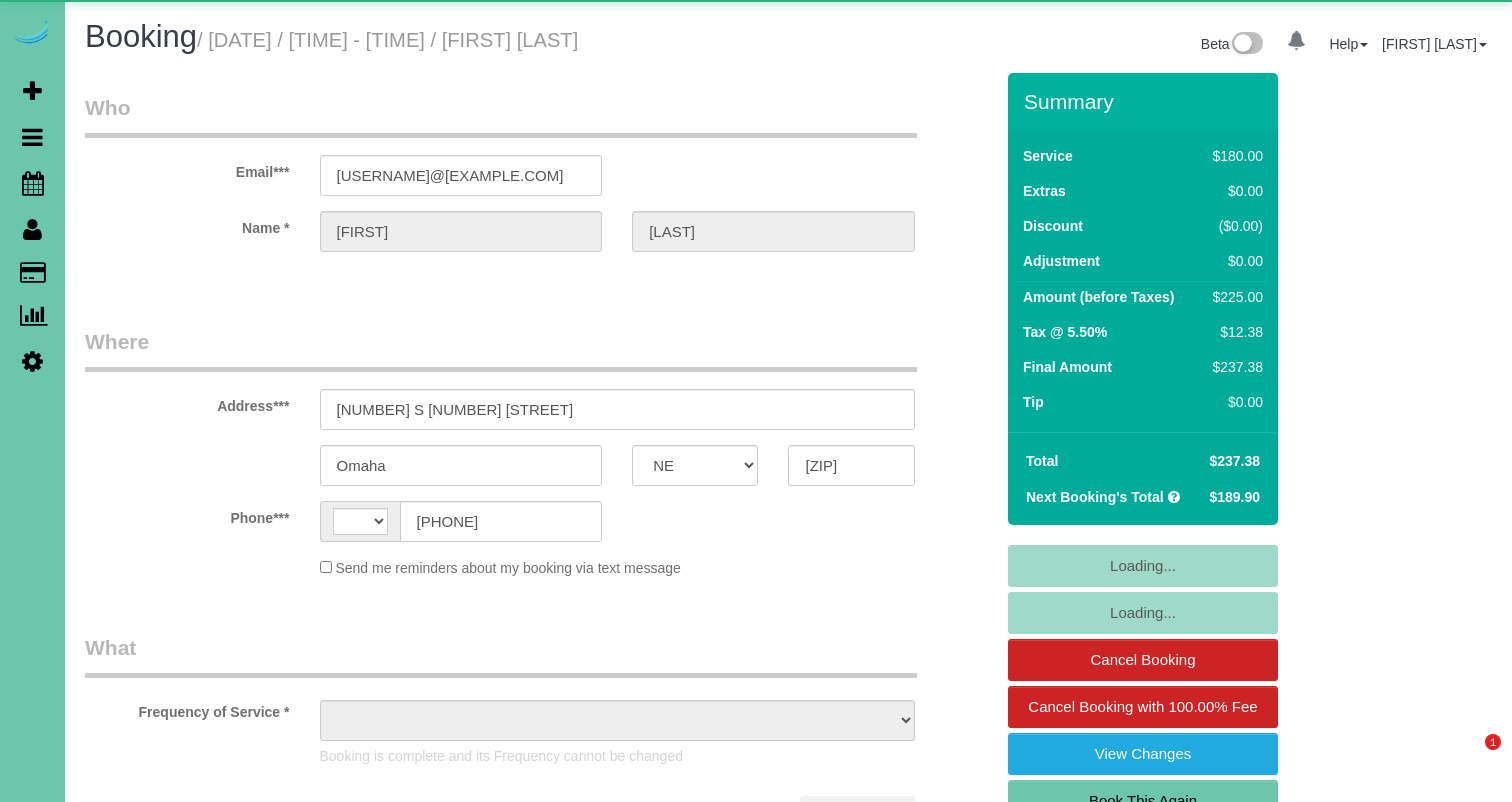 scroll, scrollTop: 0, scrollLeft: 0, axis: both 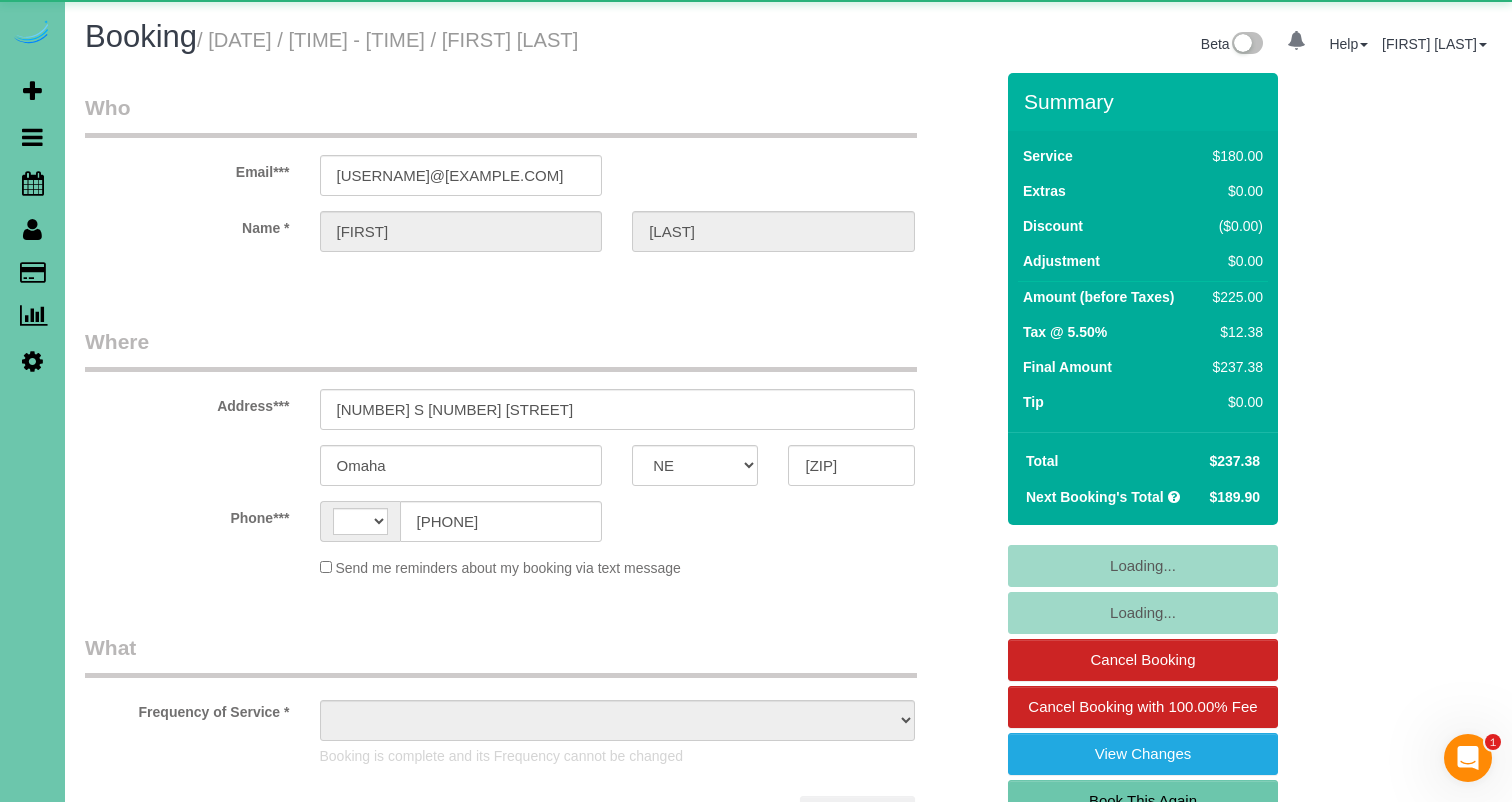 select on "string:US" 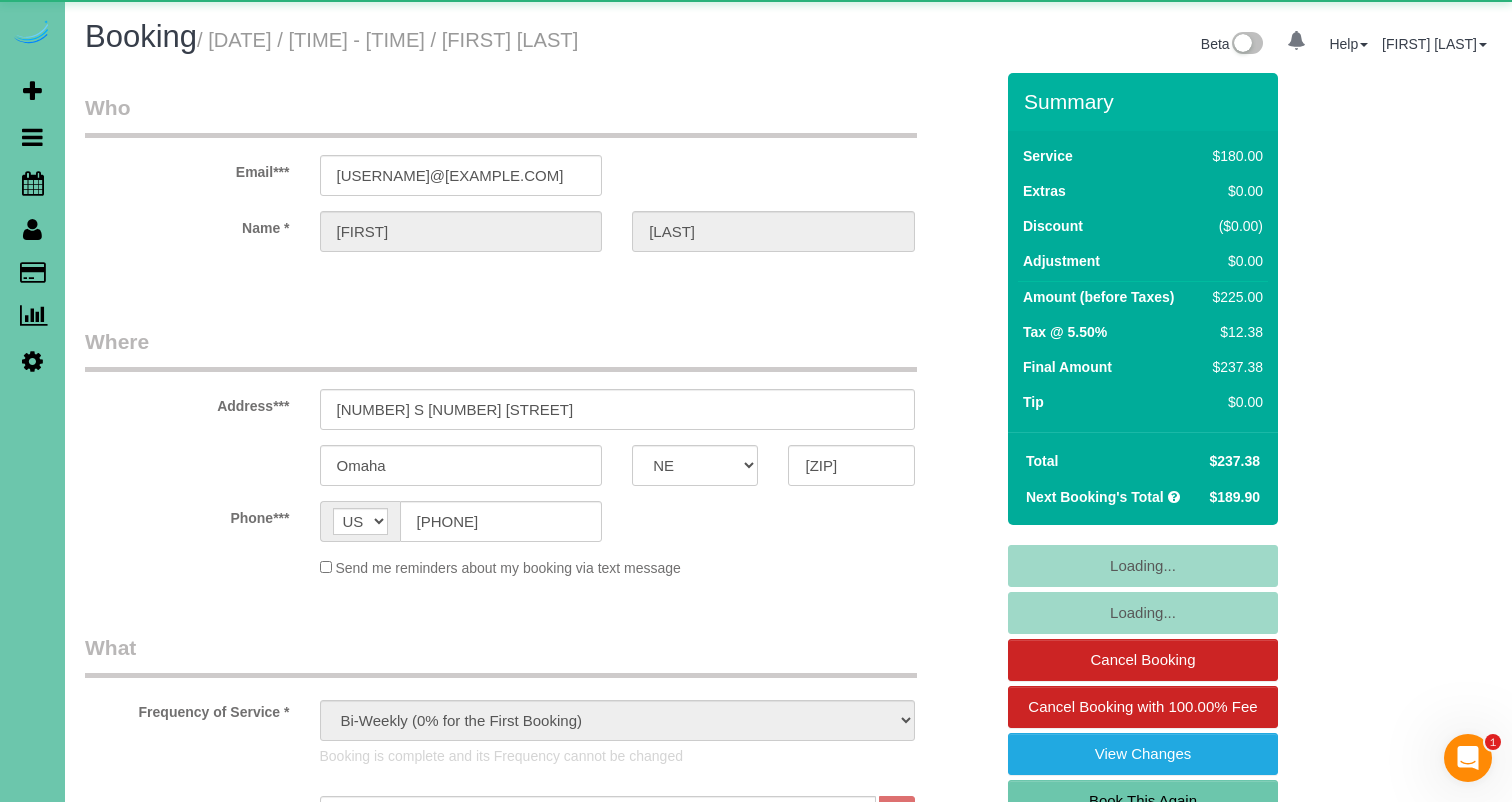 select on "number:37" 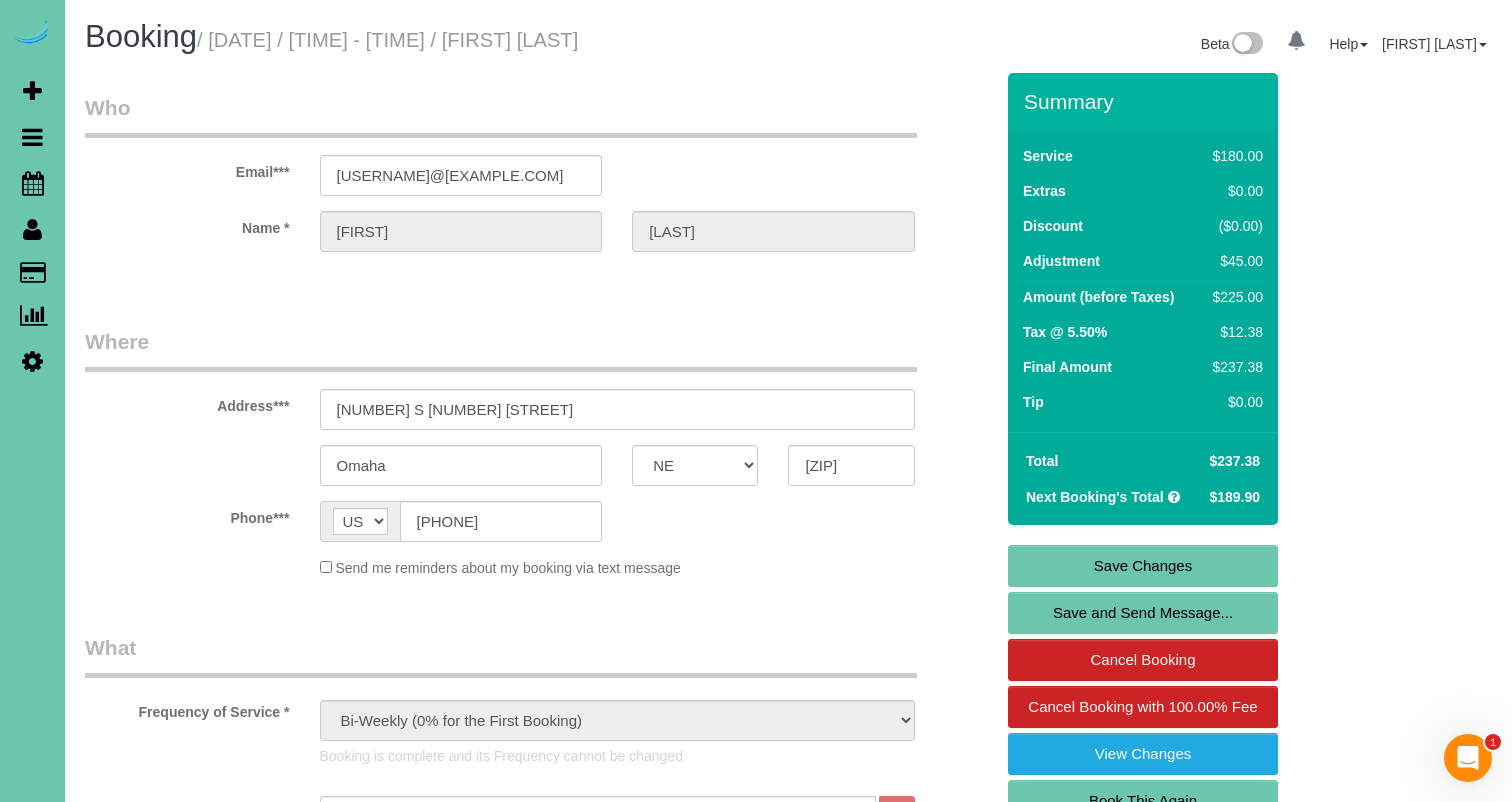 scroll, scrollTop: 7, scrollLeft: 0, axis: vertical 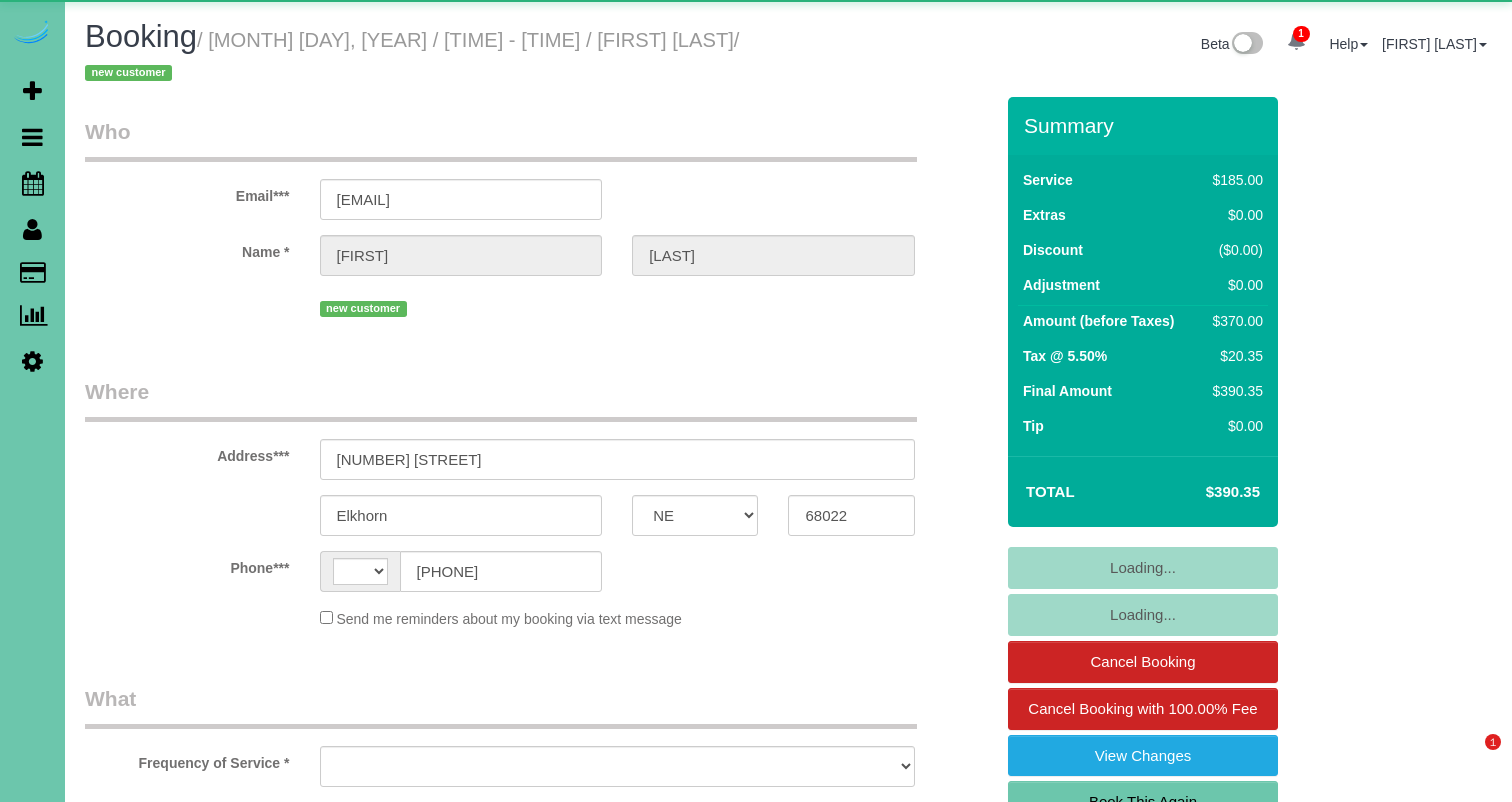 select on "NE" 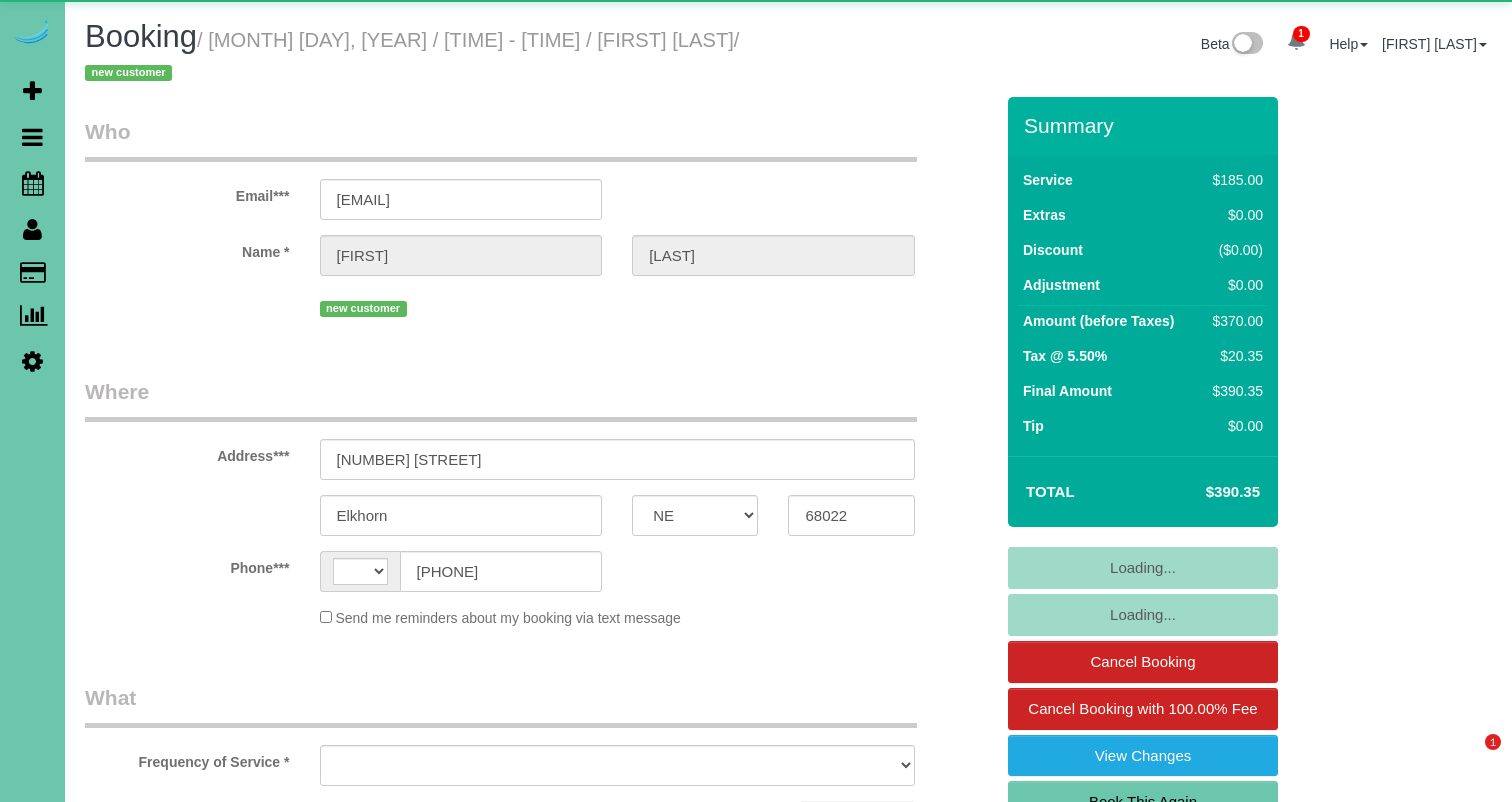 scroll, scrollTop: 0, scrollLeft: 0, axis: both 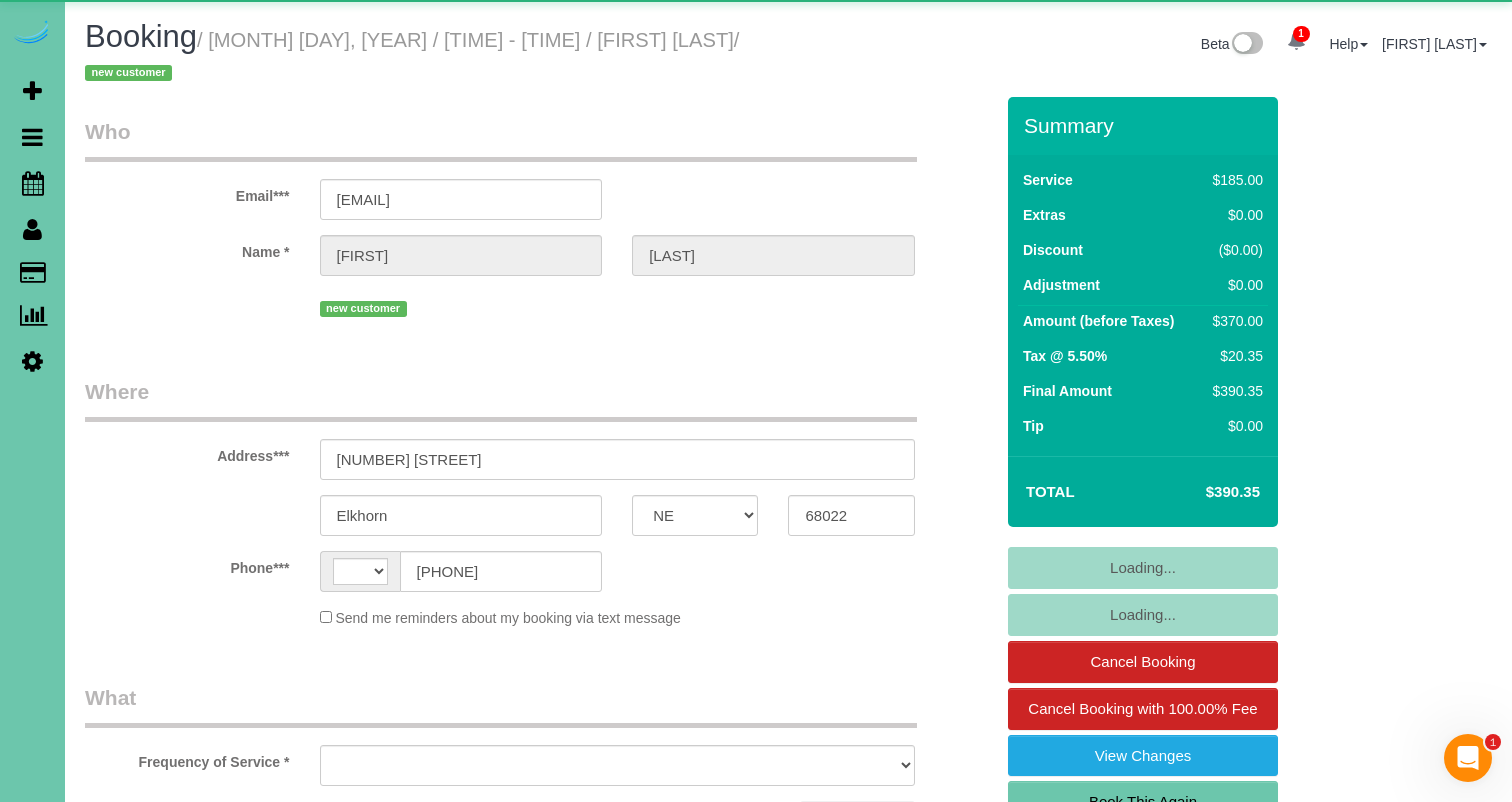 select on "string:US" 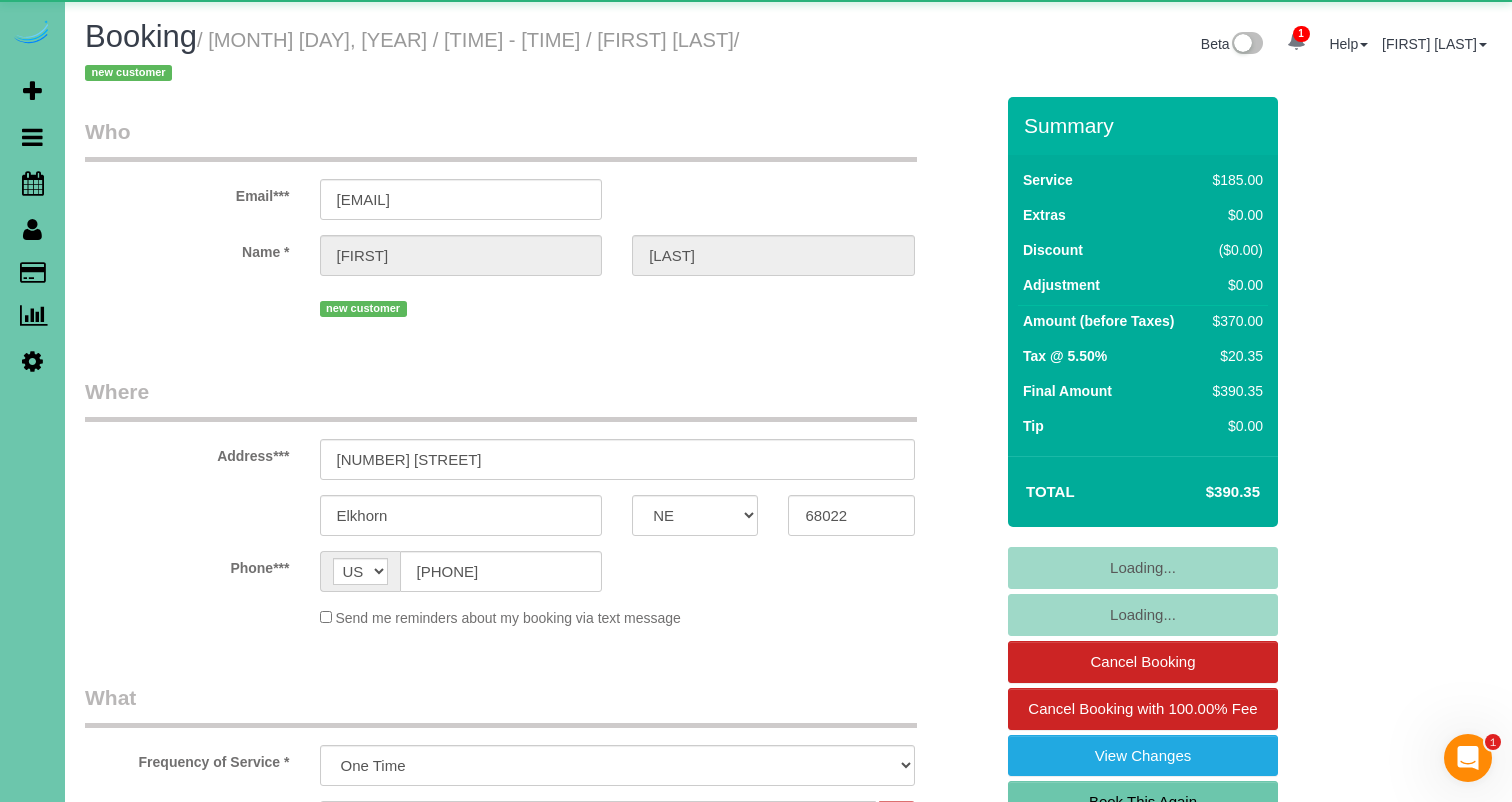 select on "object:676" 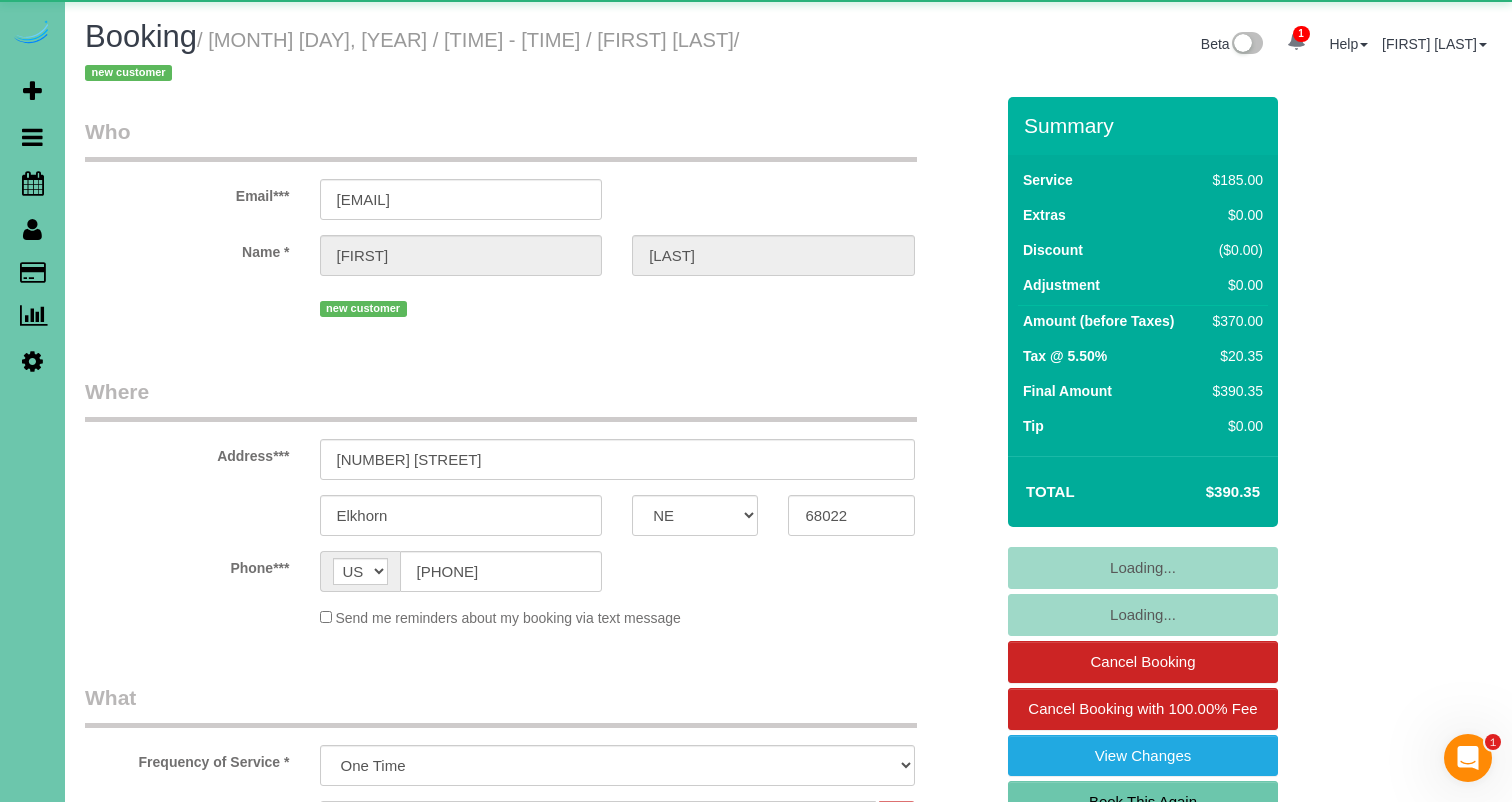 select on "number:37" 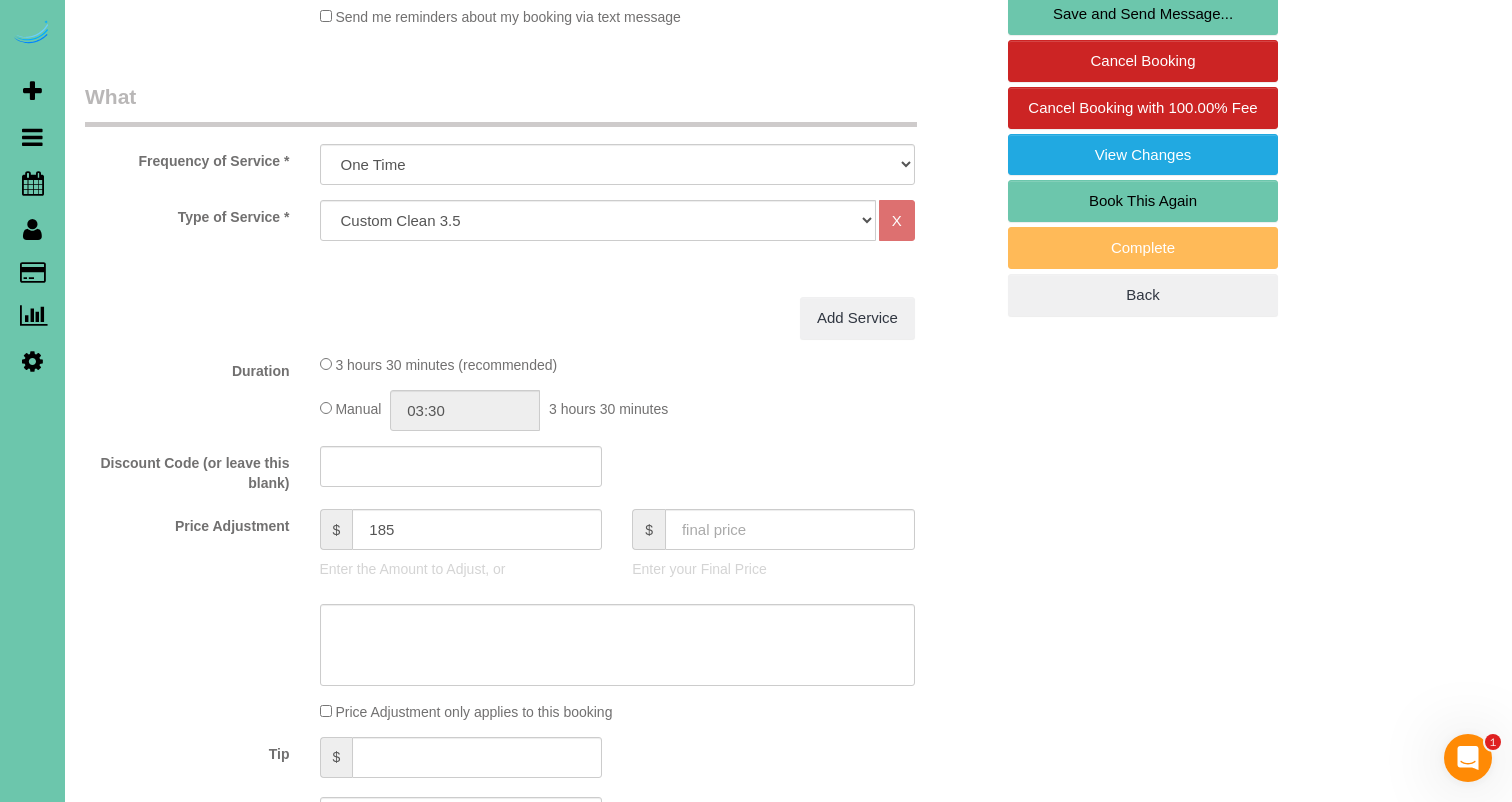 scroll, scrollTop: 614, scrollLeft: 0, axis: vertical 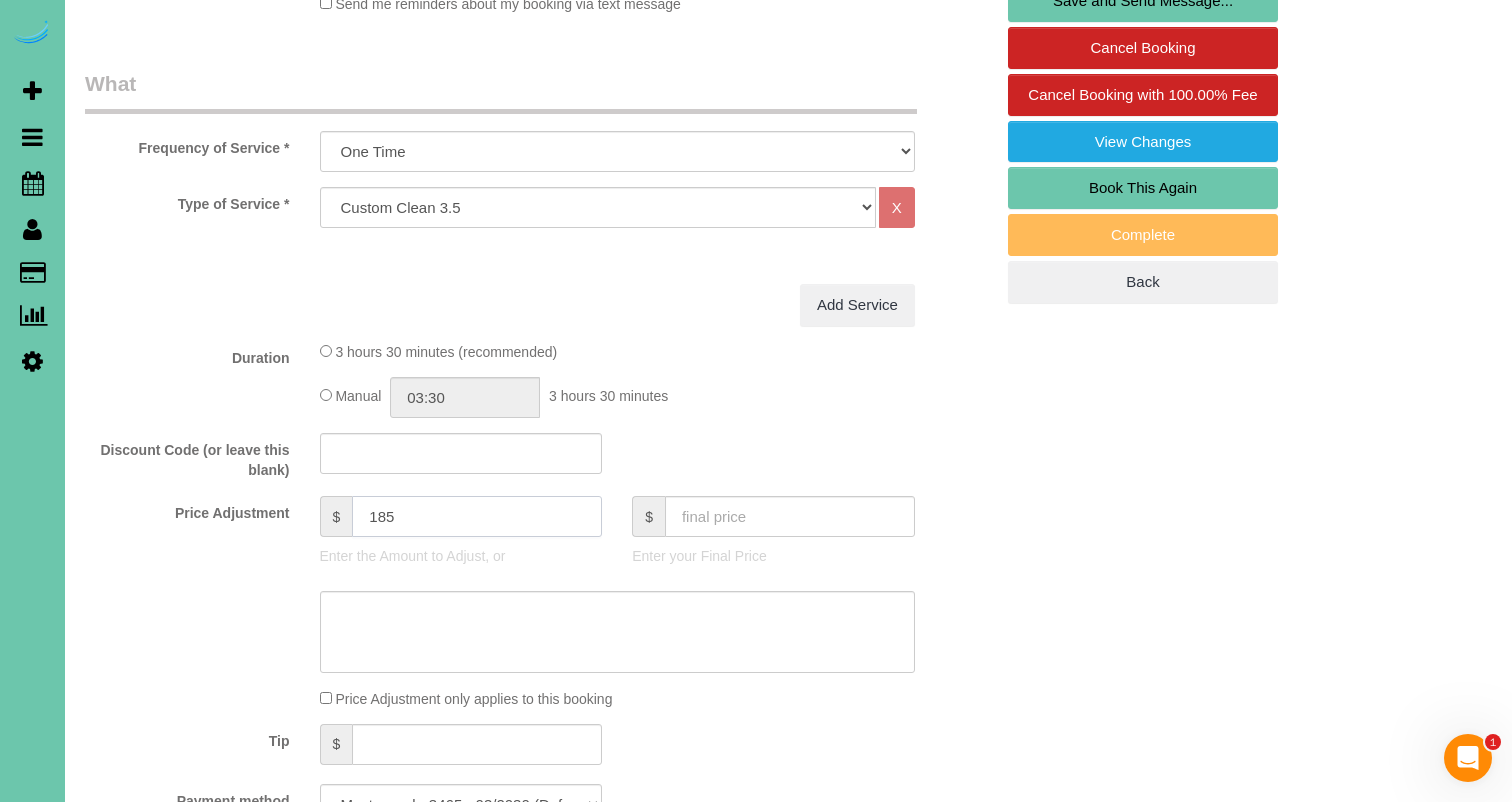 drag, startPoint x: 394, startPoint y: 509, endPoint x: 273, endPoint y: 492, distance: 122.18838 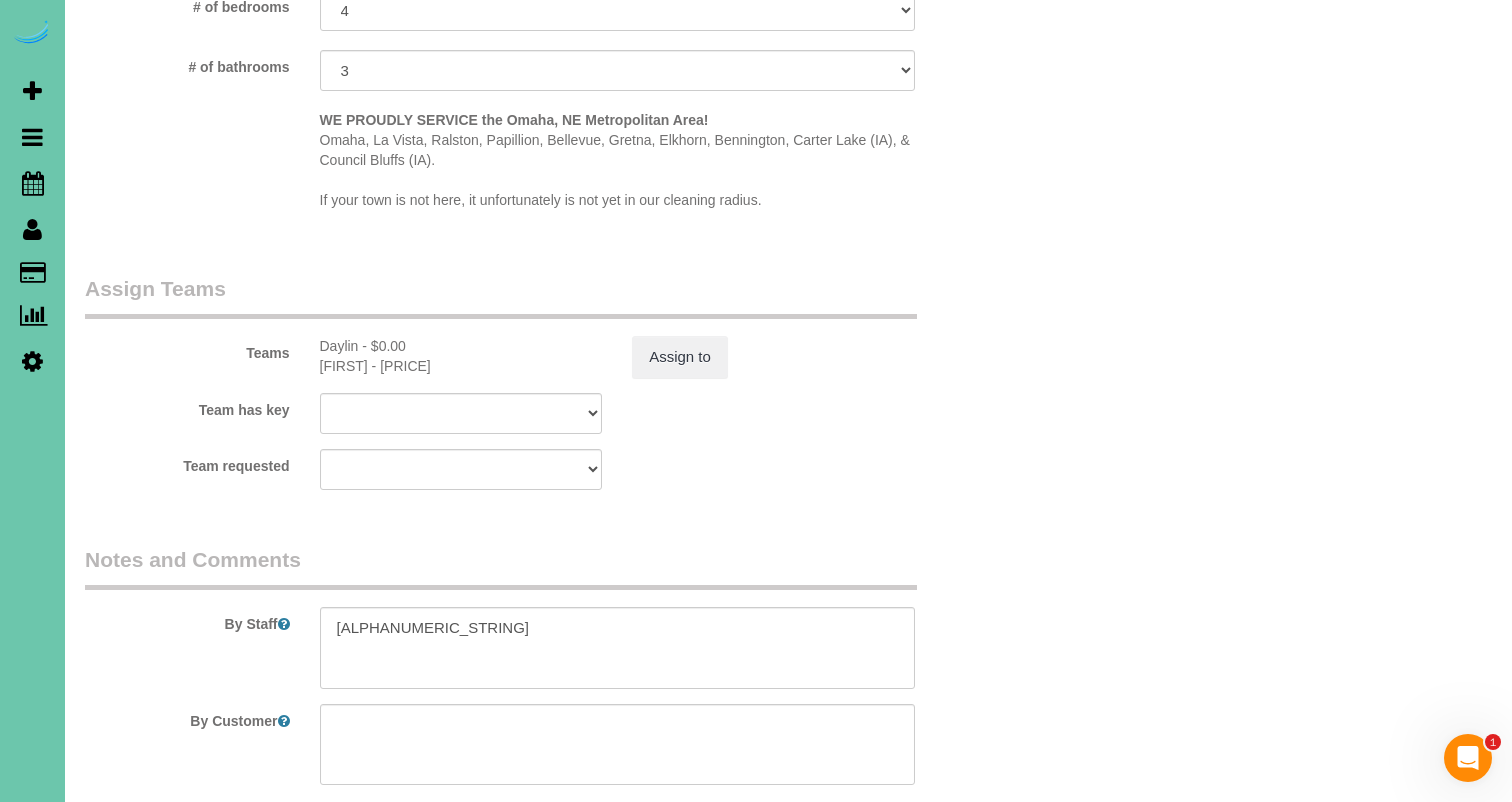 scroll, scrollTop: 1950, scrollLeft: 0, axis: vertical 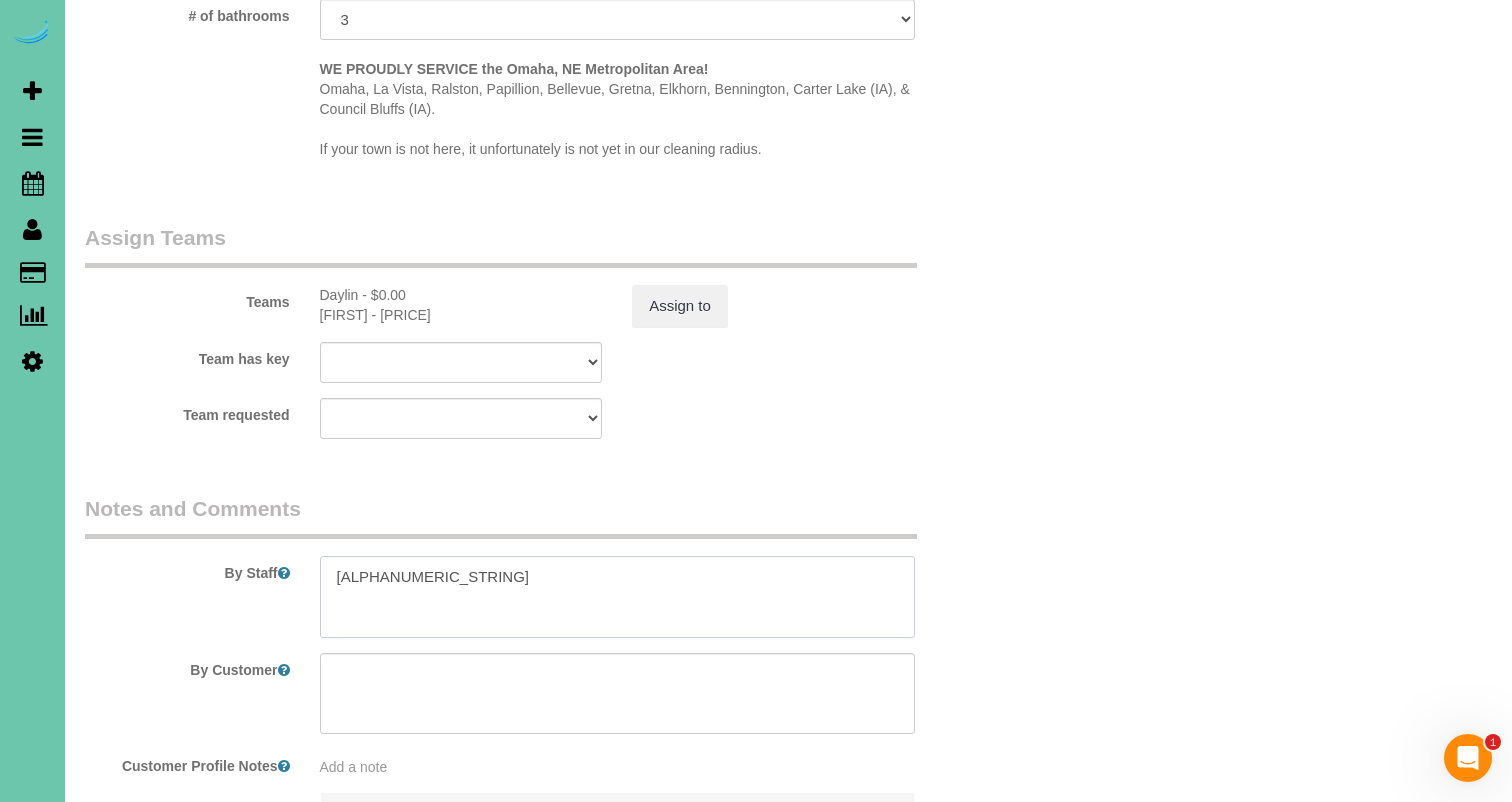 drag, startPoint x: 726, startPoint y: 590, endPoint x: 507, endPoint y: 590, distance: 219 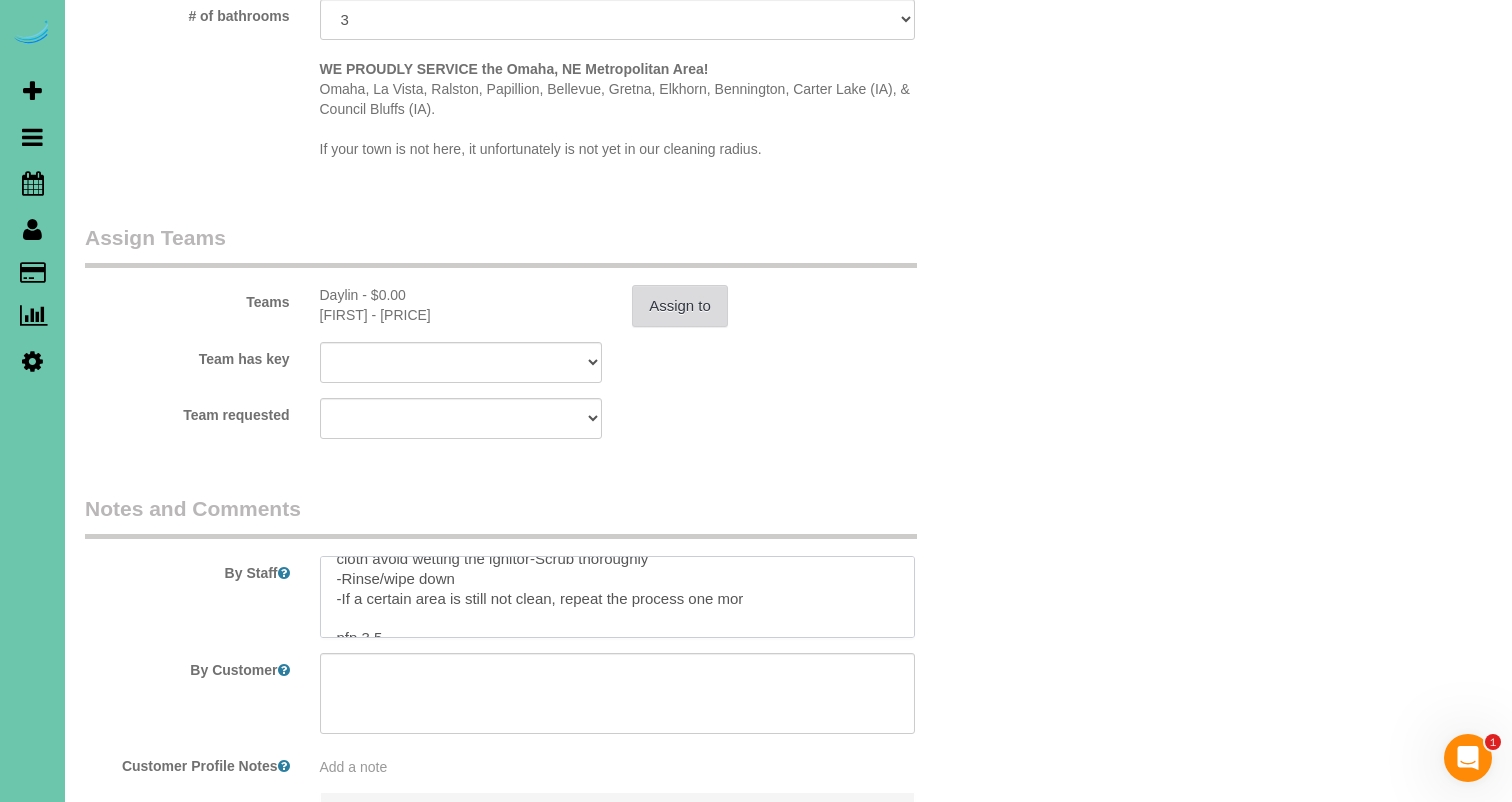 type on "**new client**
((they are closing a few days prior - will send wishlist as soon as they get into the house))
1. credit
2. client will be home
3. 3.5 hour custom clean
4. consider move in cleaning - inside all cabinets, closets & kitchen appliances
wishlist:
* Expected Completion (Based on Home Condition Rating 1–10):
-If home is rated 7 or higher: Expected to complete at least 2–3 focus areas/tasks
-If home is rated 6 or lower: Expected to complete more than 3 tasks
*Cleaning Process Standards: "Two Scrubs and Move On
For all deep cleaning areas (e.g., showers, tubs, stove tops, tile):
-Spray it down (appropriate cleaner) - don’t spray gas stove tops - apply chemical to cleaning
cloth avoid wetting the ignitor-Scrub thoroughly
-Rinse/wipe down
-If a certain area is still not clean, repeat the process one mor
pfp 3.5" 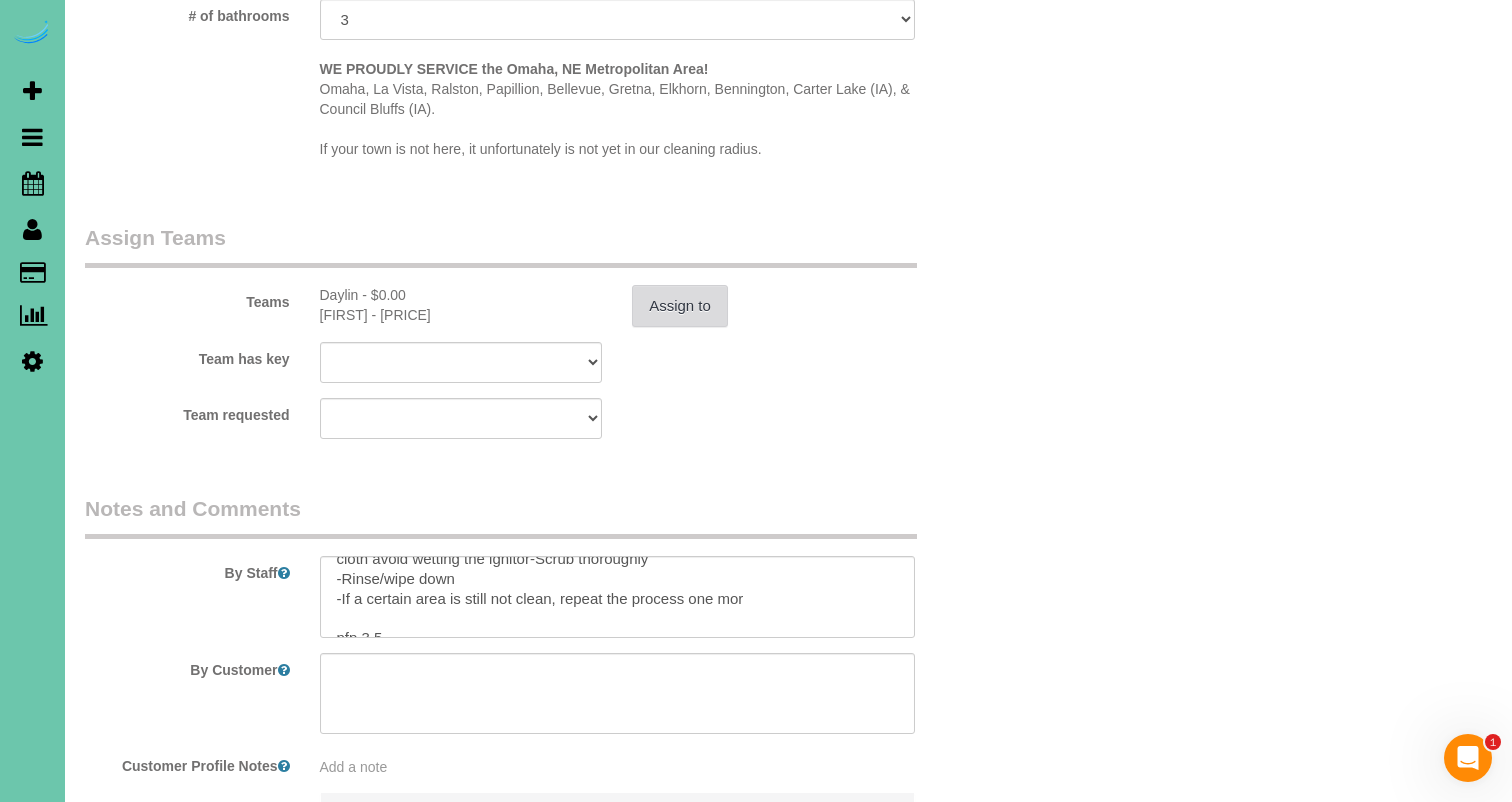 click on "Assign to" at bounding box center [680, 306] 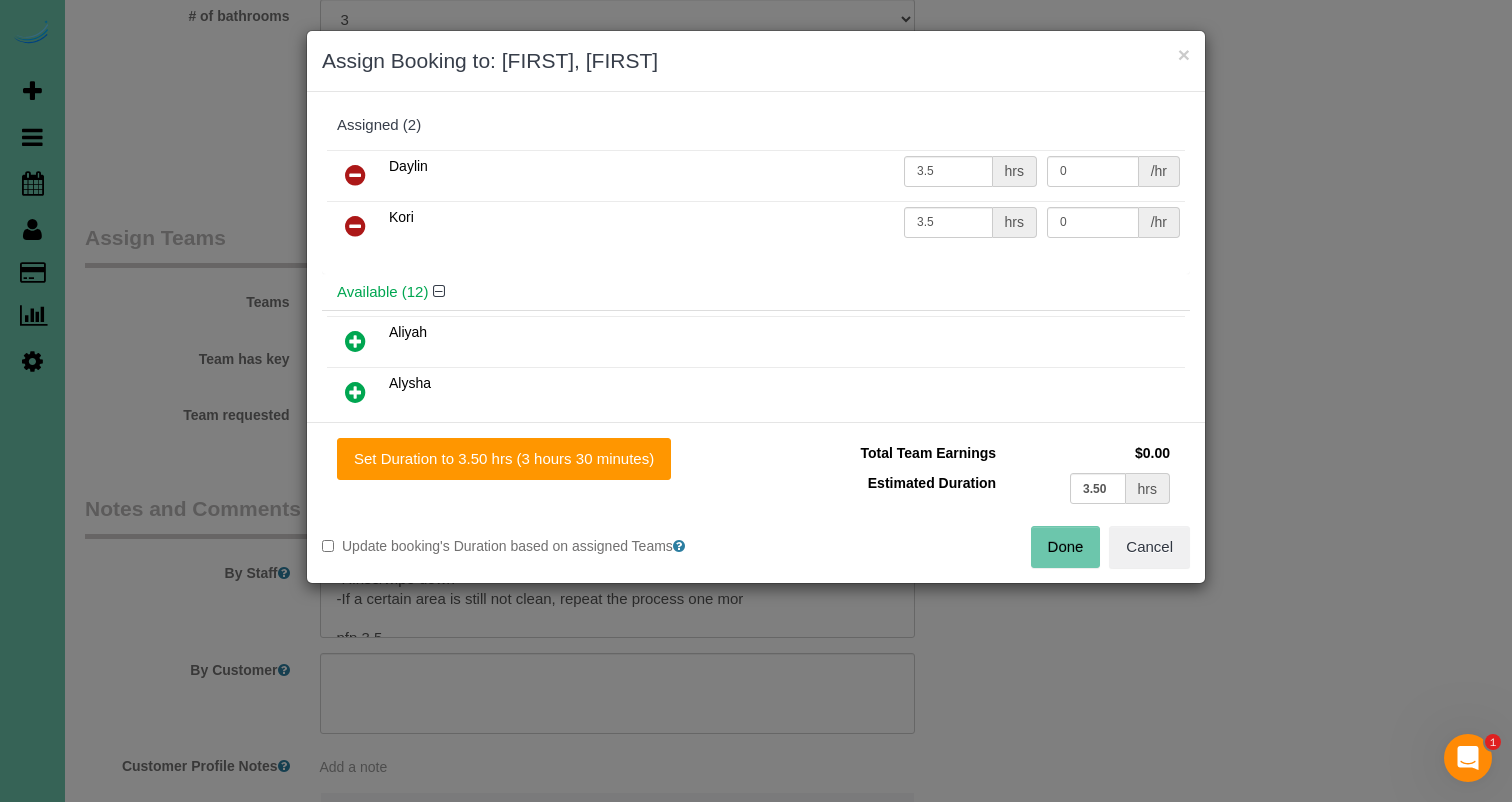 drag, startPoint x: 355, startPoint y: 214, endPoint x: 377, endPoint y: 237, distance: 31.827662 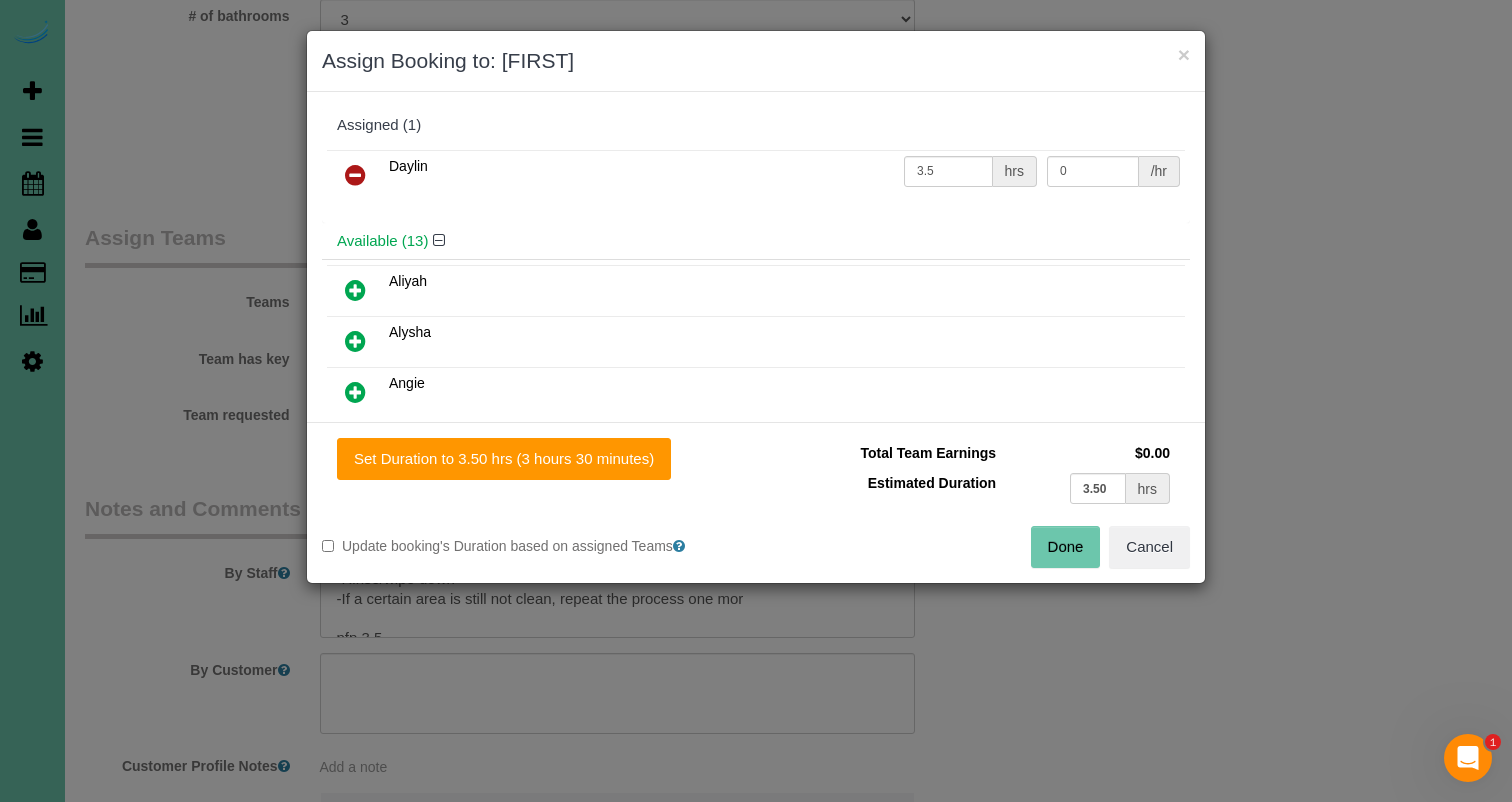 drag, startPoint x: 1057, startPoint y: 550, endPoint x: 975, endPoint y: 501, distance: 95.524864 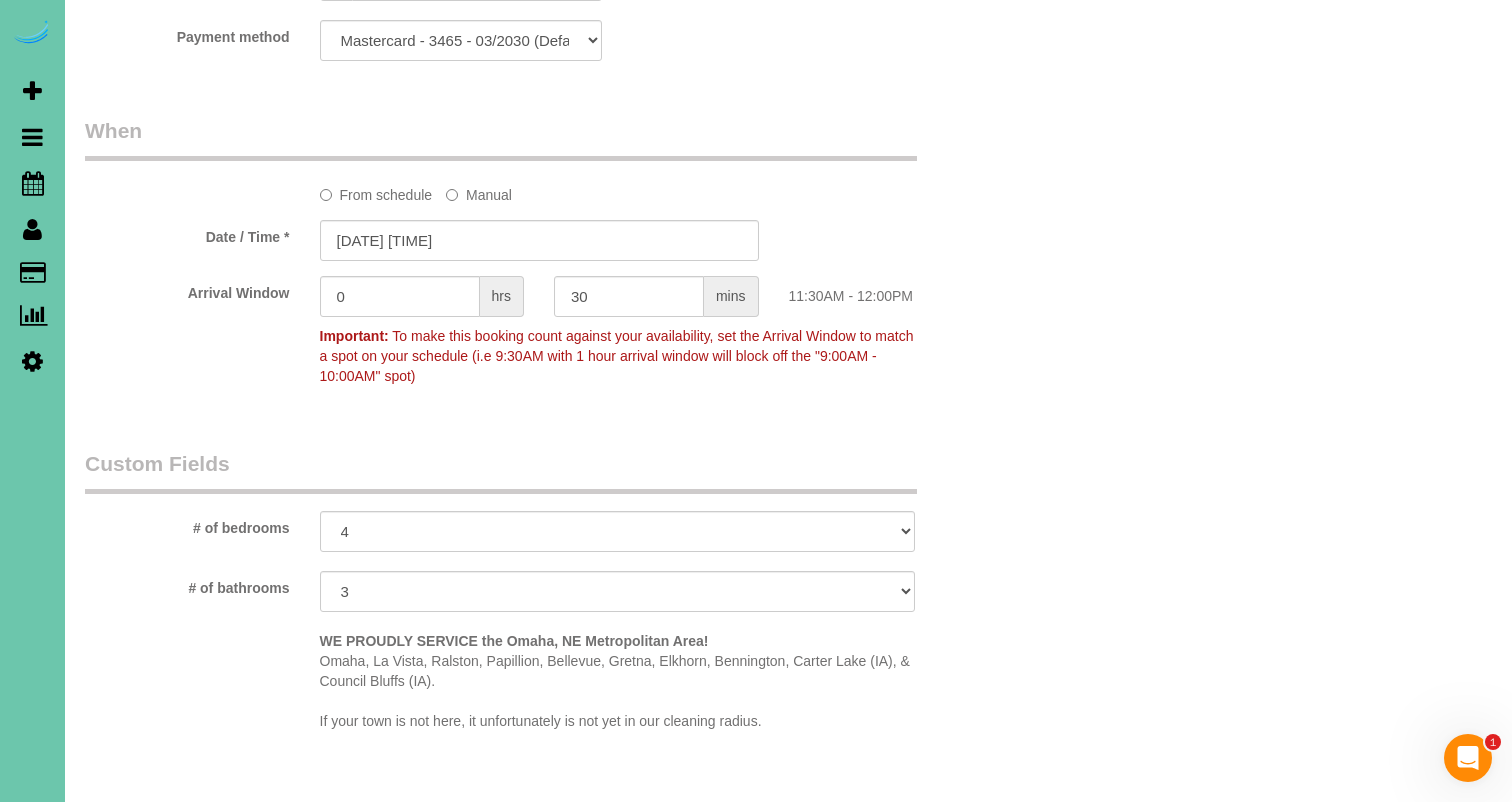 scroll, scrollTop: 1375, scrollLeft: 0, axis: vertical 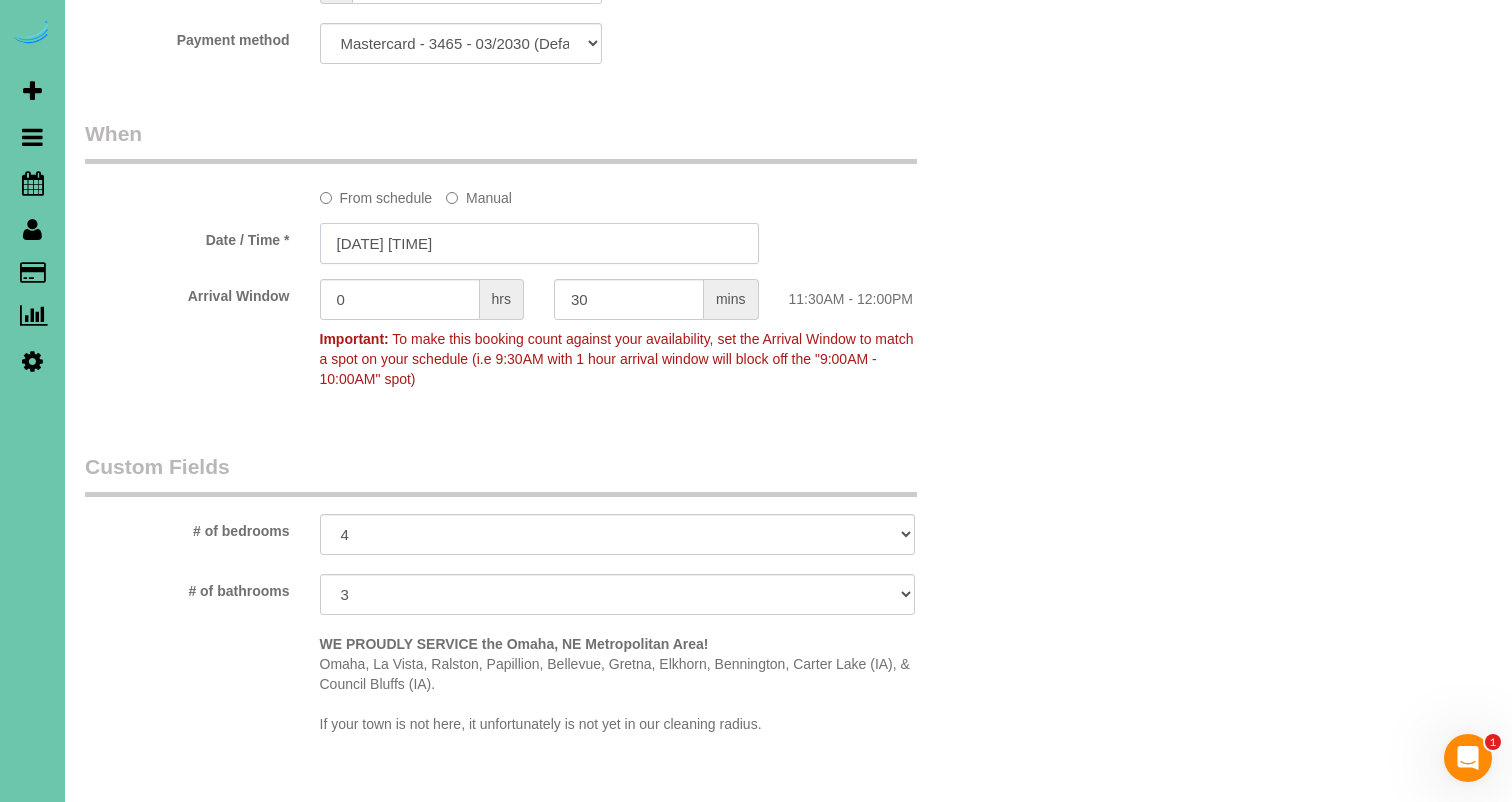 click on "08/07/2025 11:30AM" at bounding box center [539, 243] 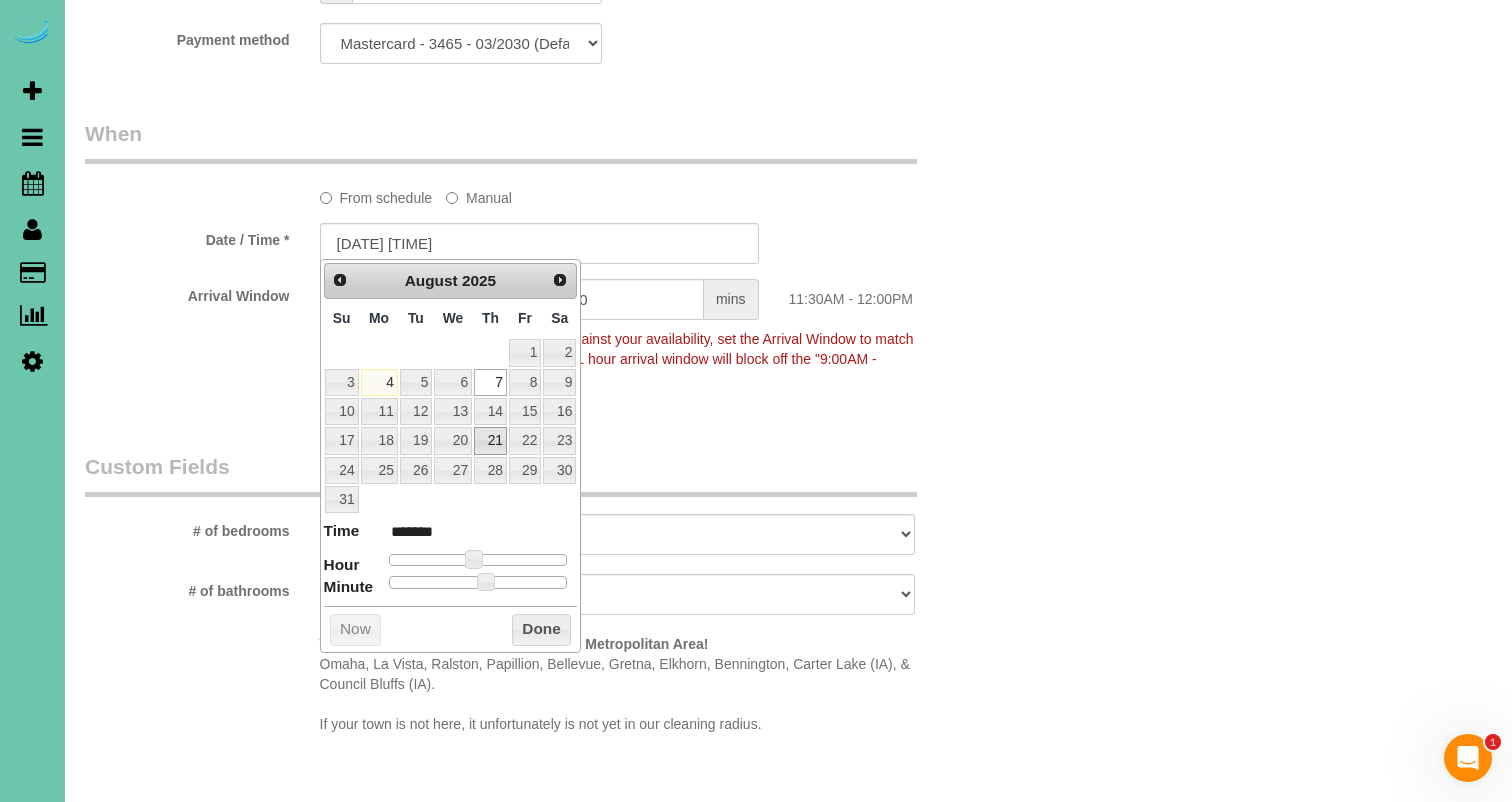 click on "21" at bounding box center [490, 440] 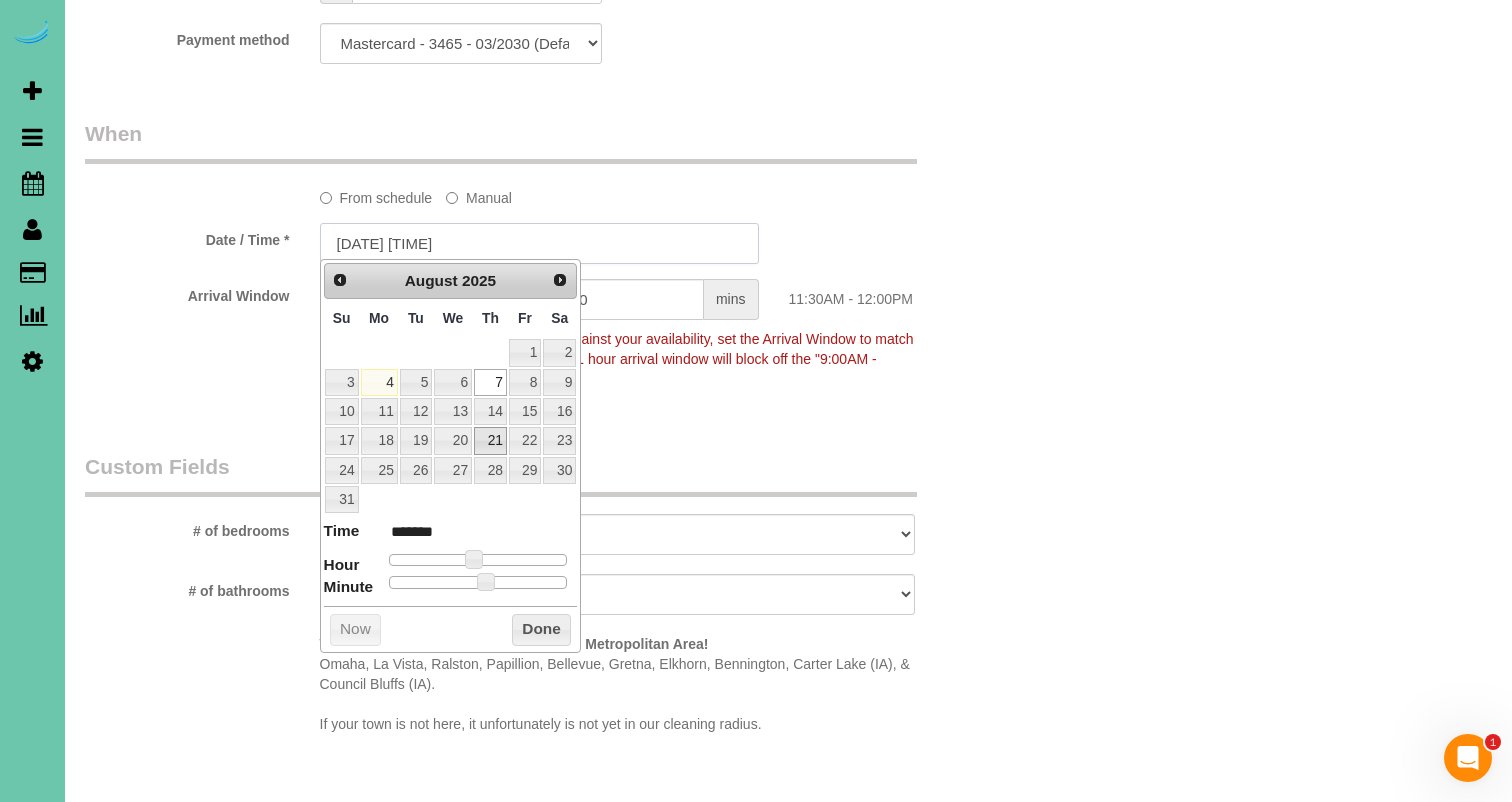 type on "08/21/2025 11:30AM" 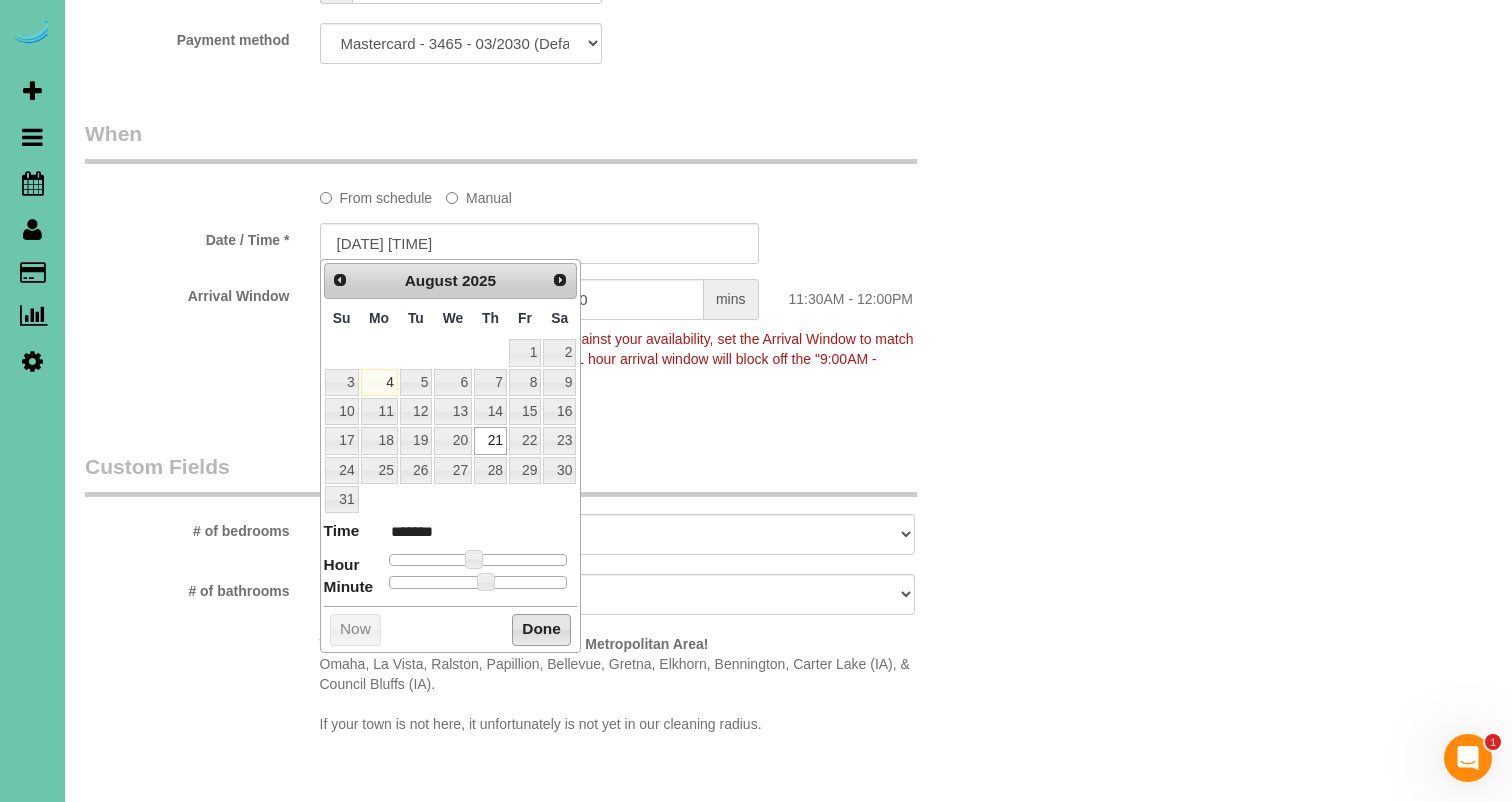 drag, startPoint x: 524, startPoint y: 618, endPoint x: 725, endPoint y: 416, distance: 284.9649 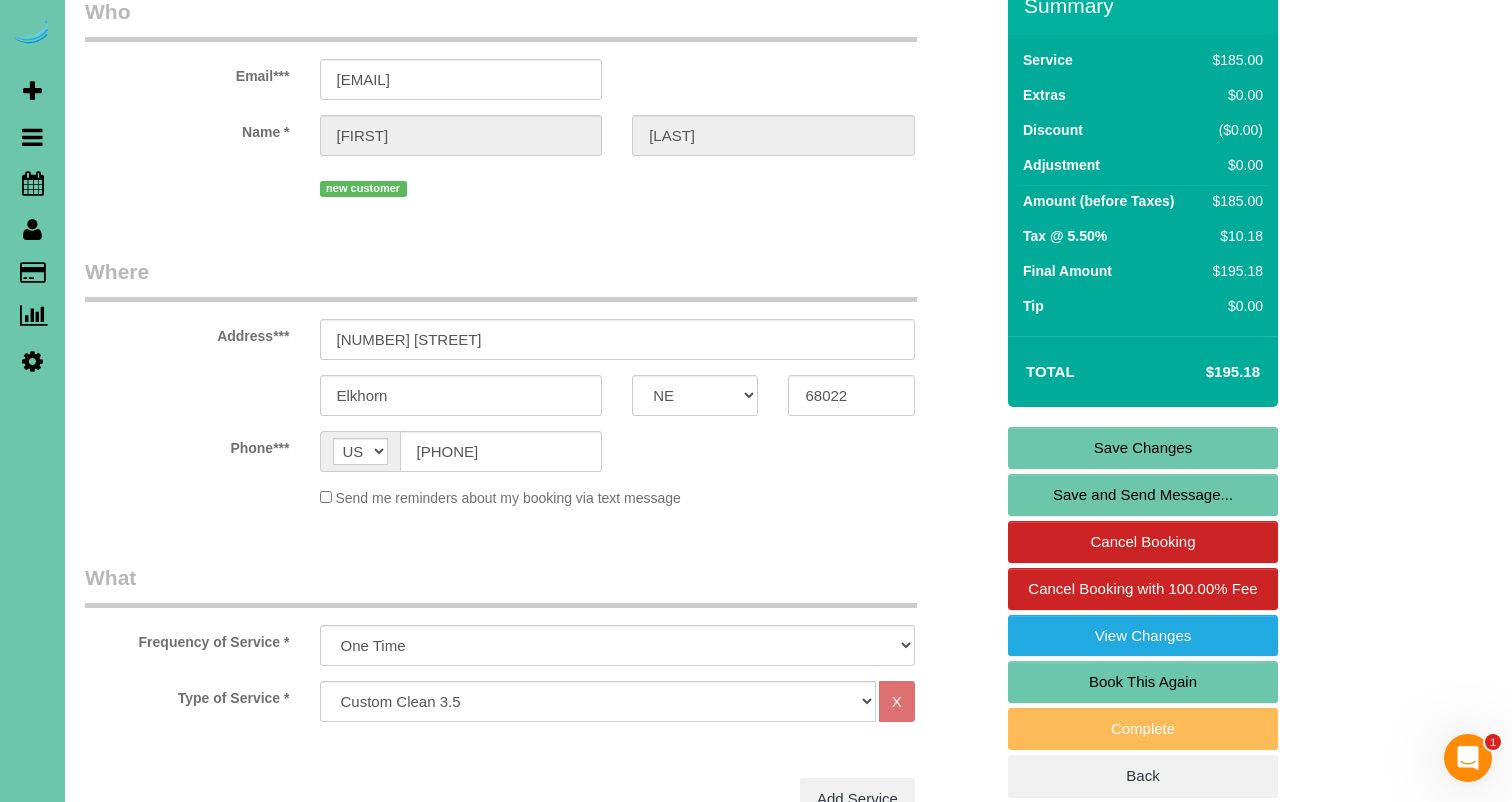 scroll, scrollTop: 111, scrollLeft: 0, axis: vertical 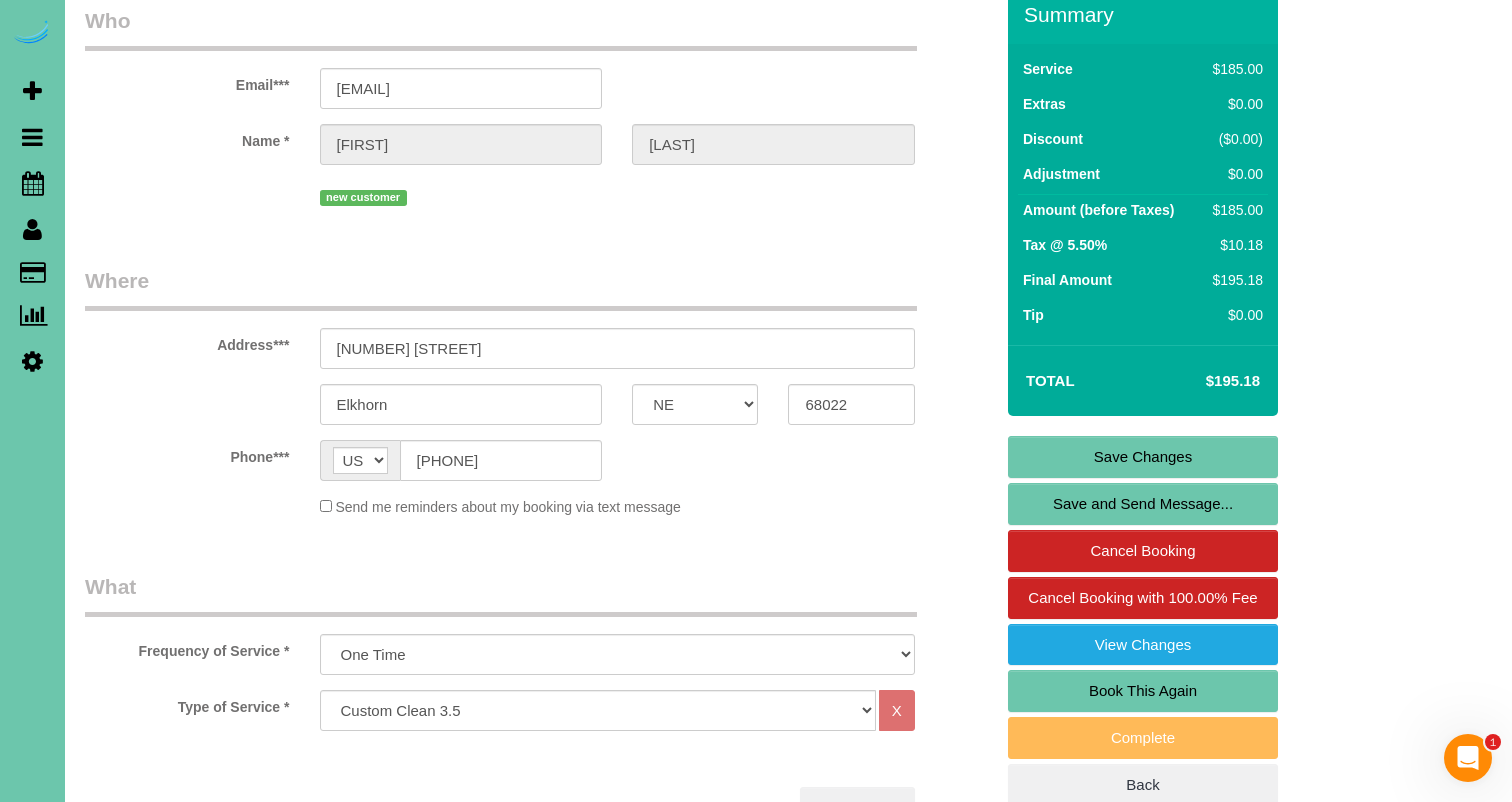 click on "Save and Send Message..." at bounding box center [1143, 504] 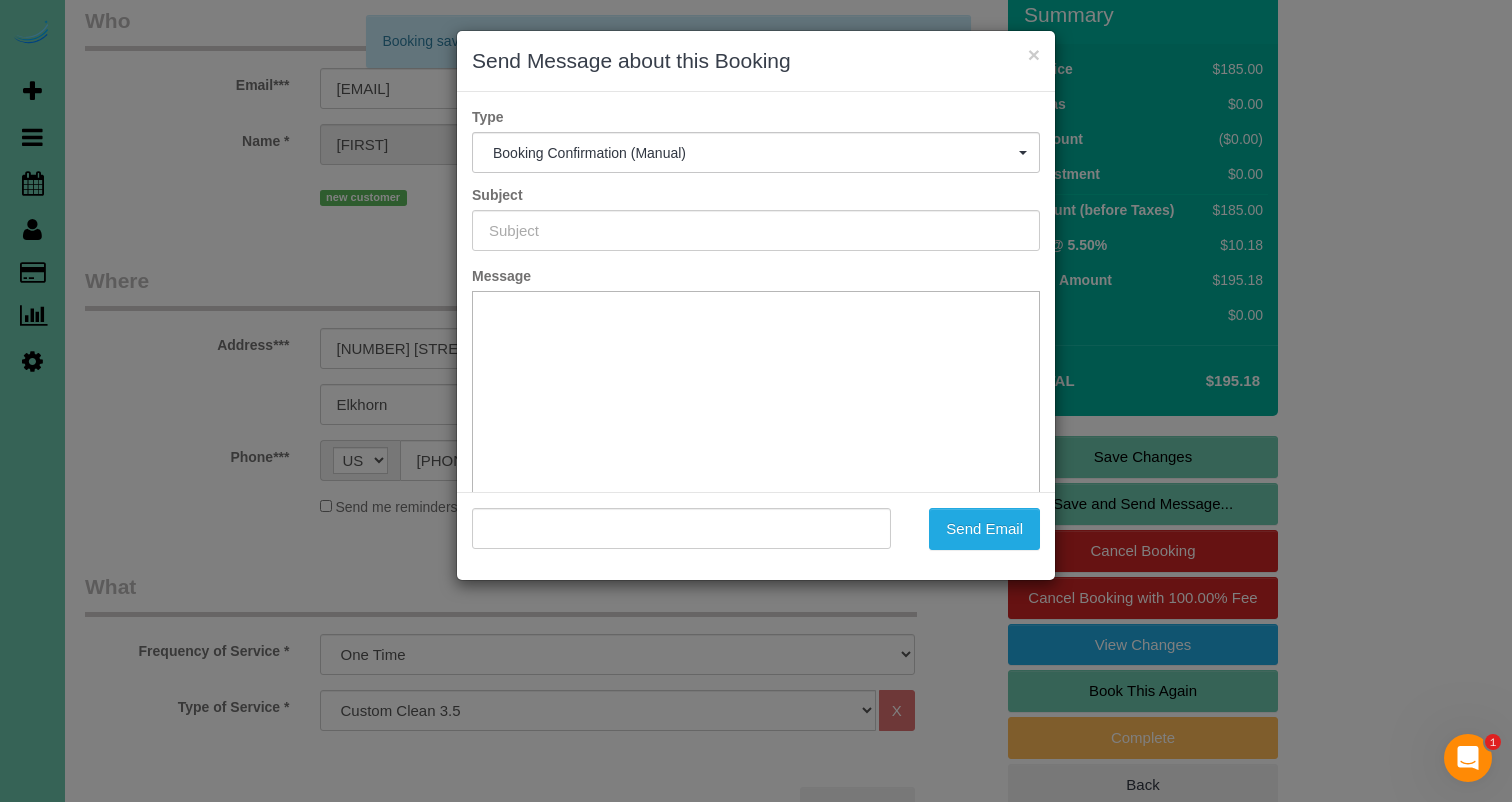 scroll, scrollTop: 0, scrollLeft: 0, axis: both 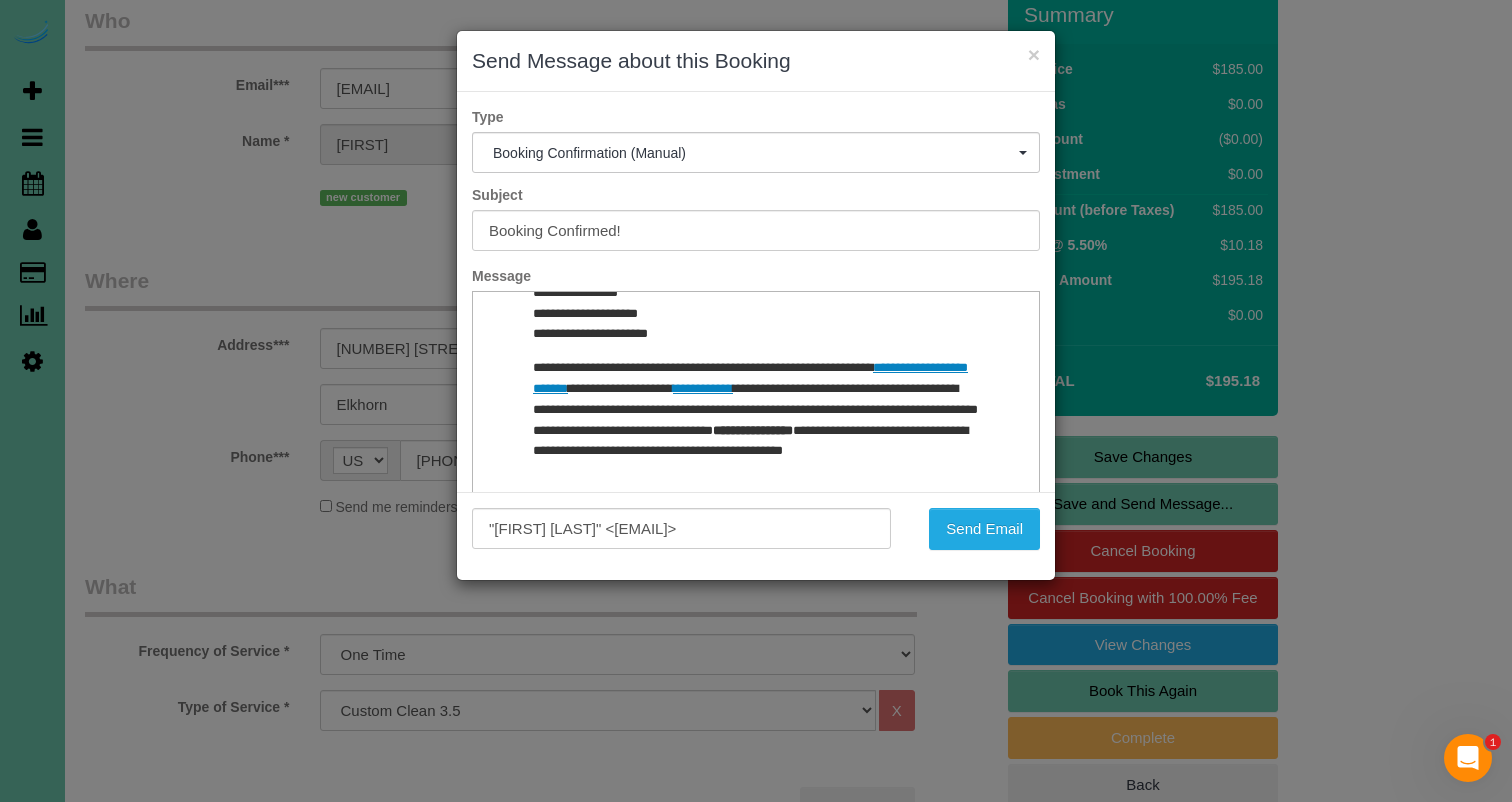 drag, startPoint x: 953, startPoint y: 532, endPoint x: 862, endPoint y: 522, distance: 91.5478 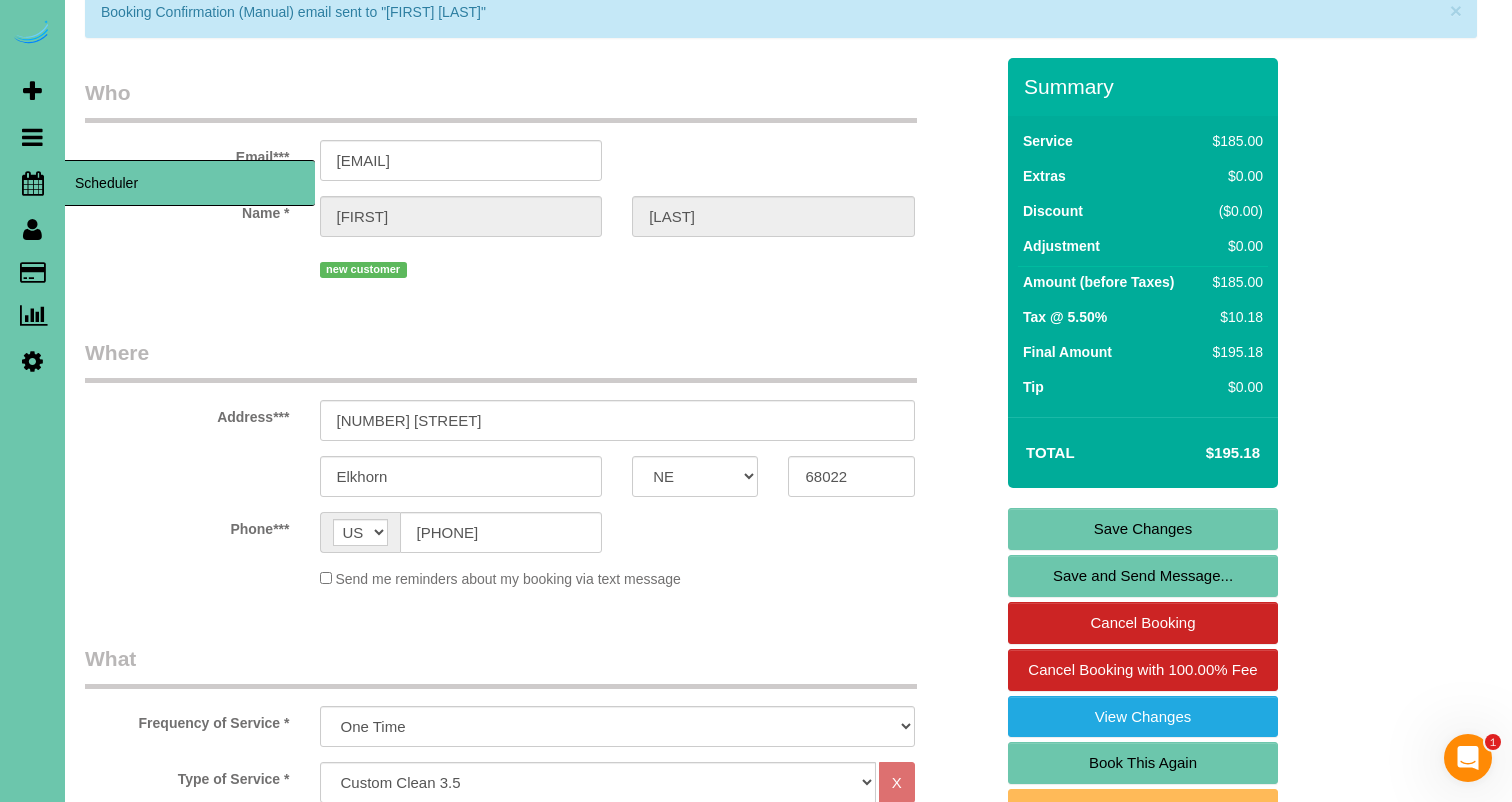 click at bounding box center [33, 183] 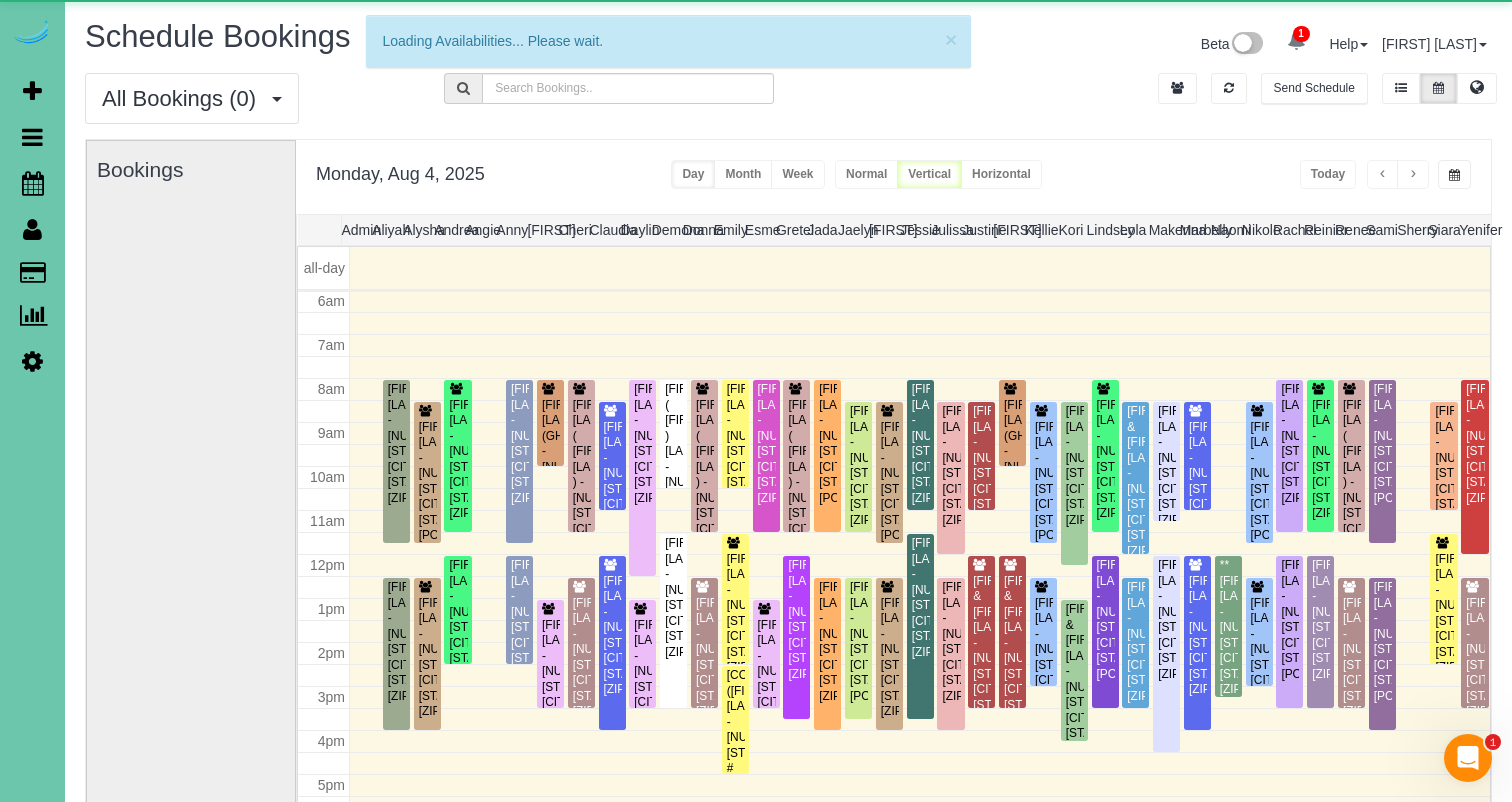 scroll, scrollTop: 265, scrollLeft: 0, axis: vertical 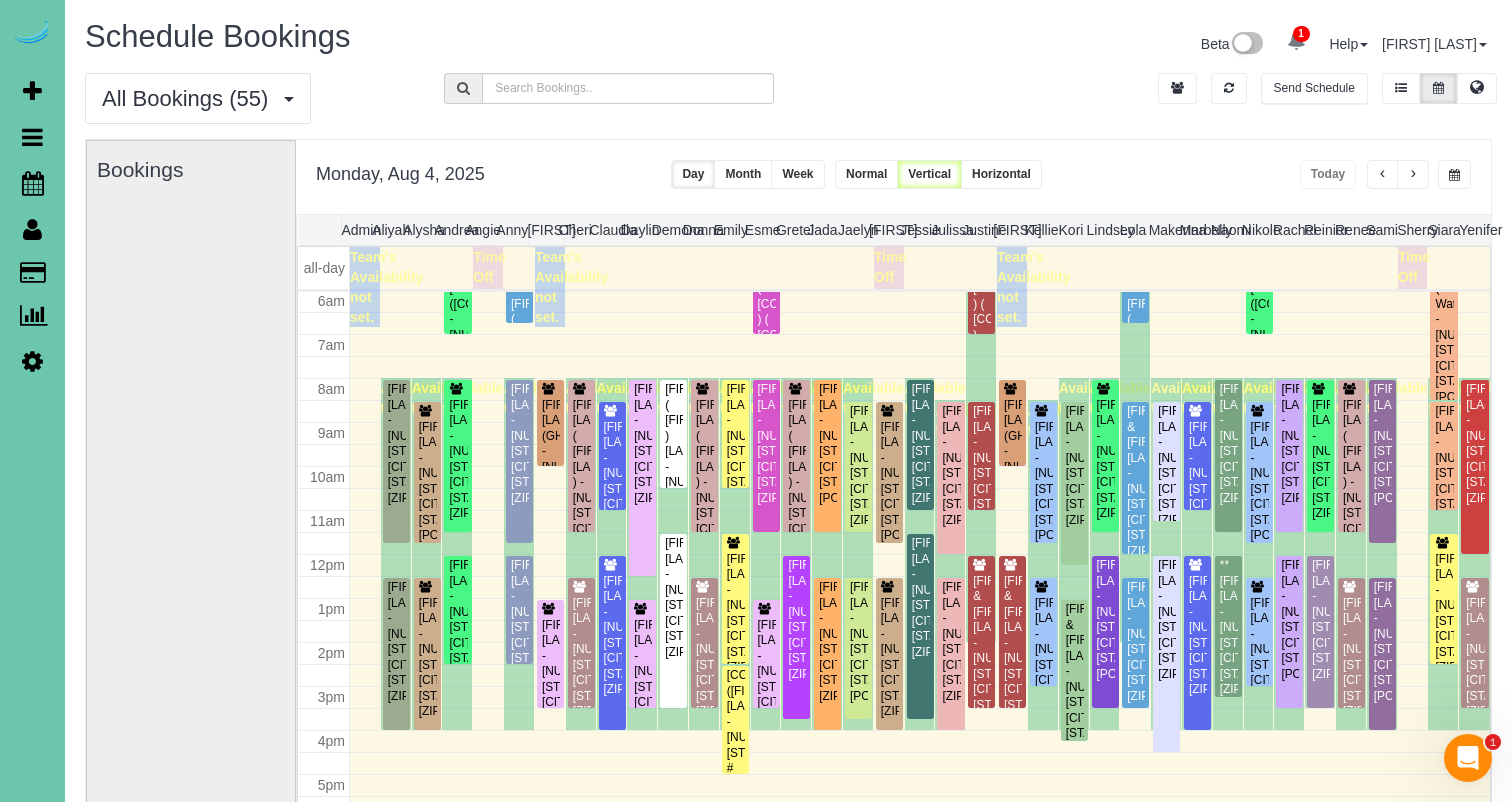 click at bounding box center (1454, 175) 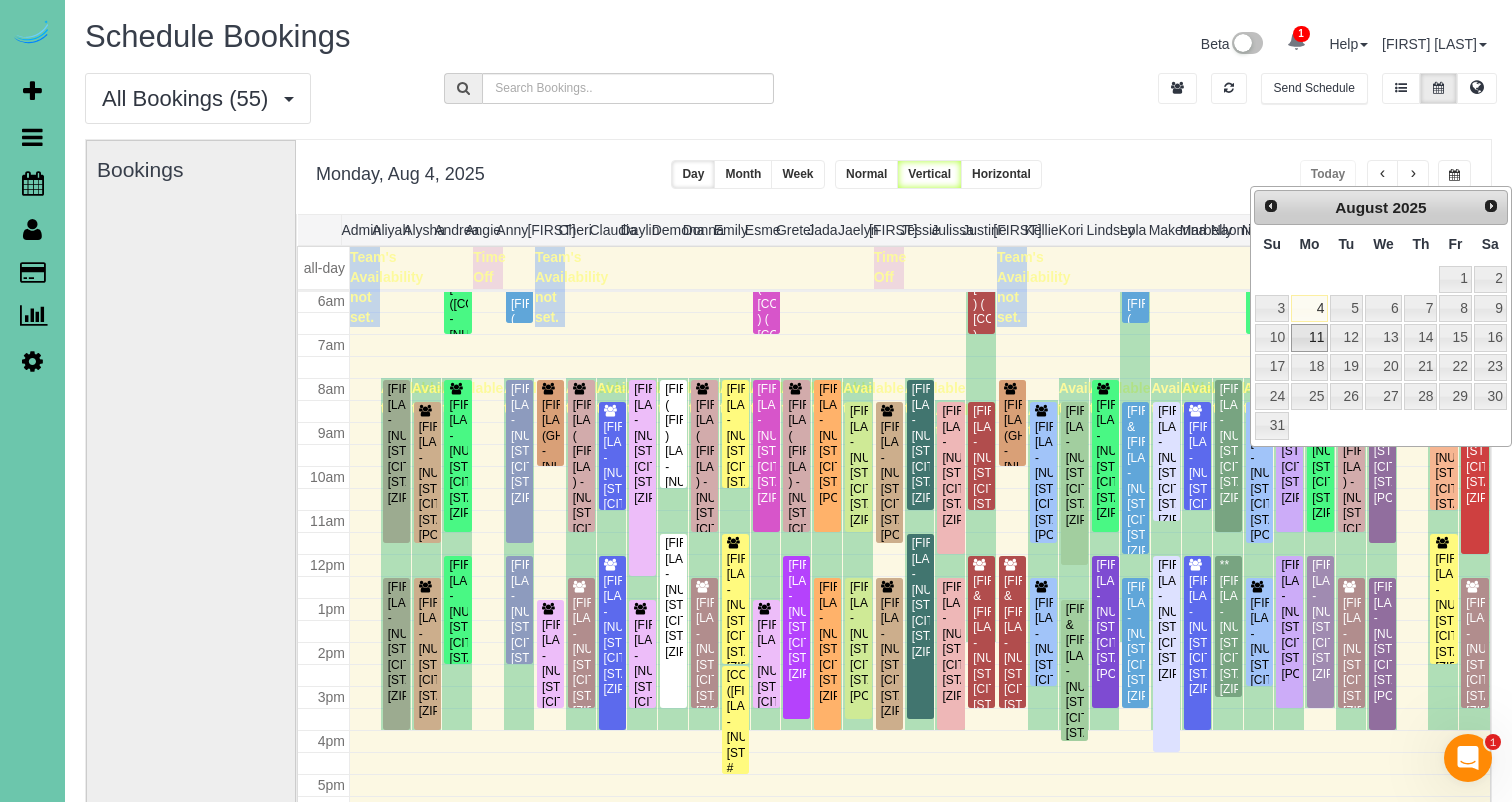 click on "11" at bounding box center (1309, 337) 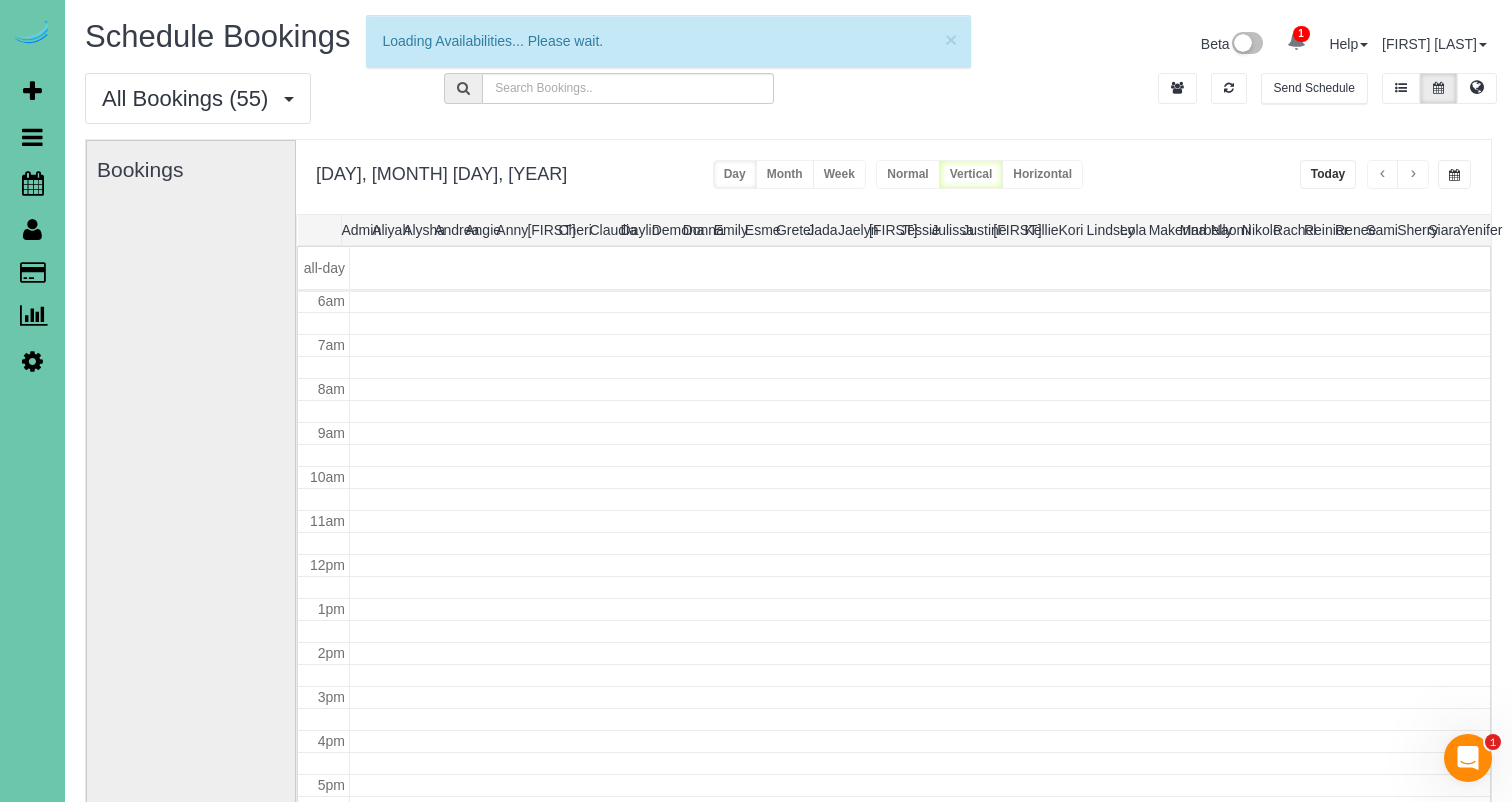 scroll, scrollTop: 265, scrollLeft: 0, axis: vertical 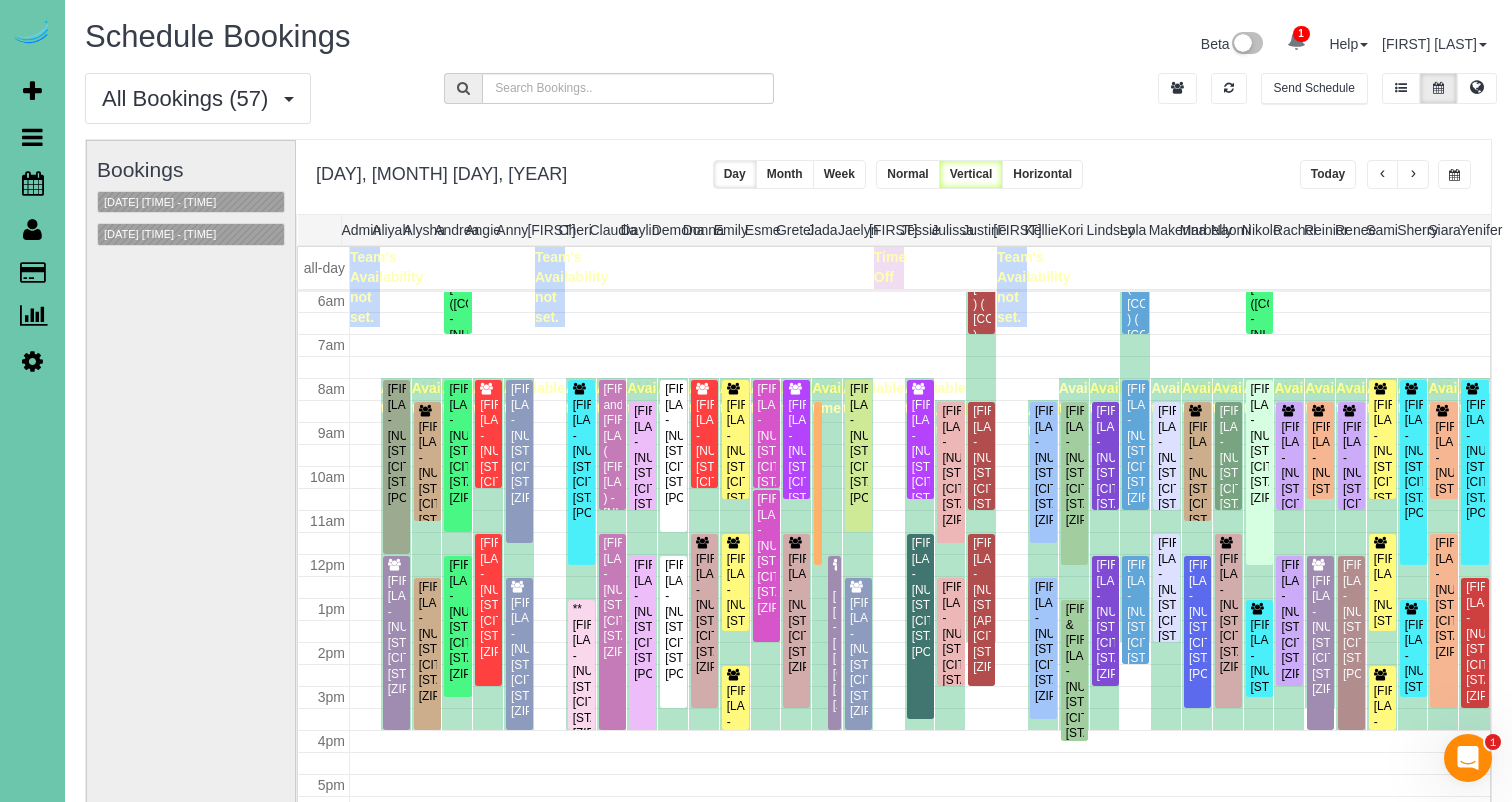 click at bounding box center [1413, 174] 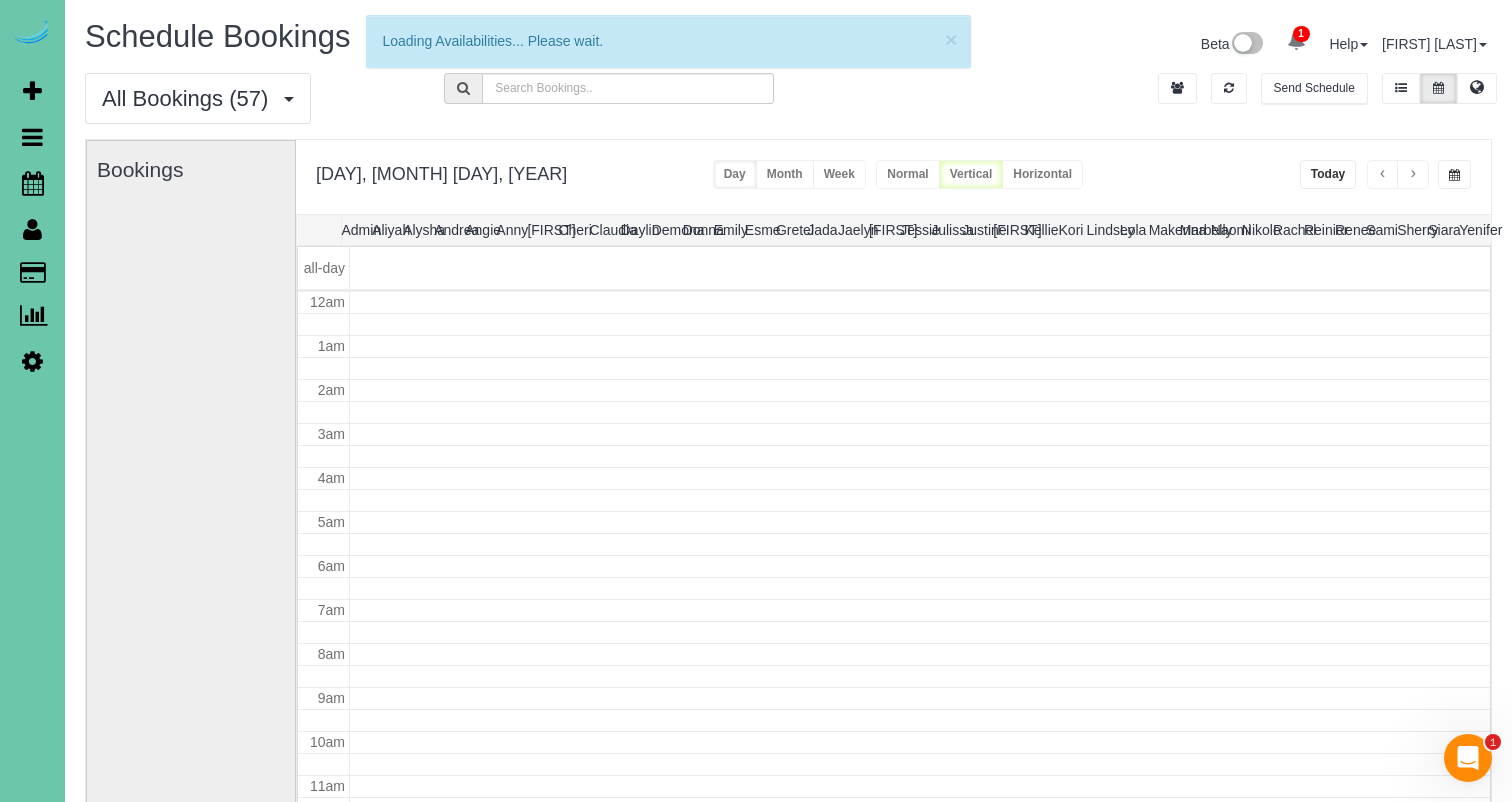 scroll, scrollTop: 265, scrollLeft: 0, axis: vertical 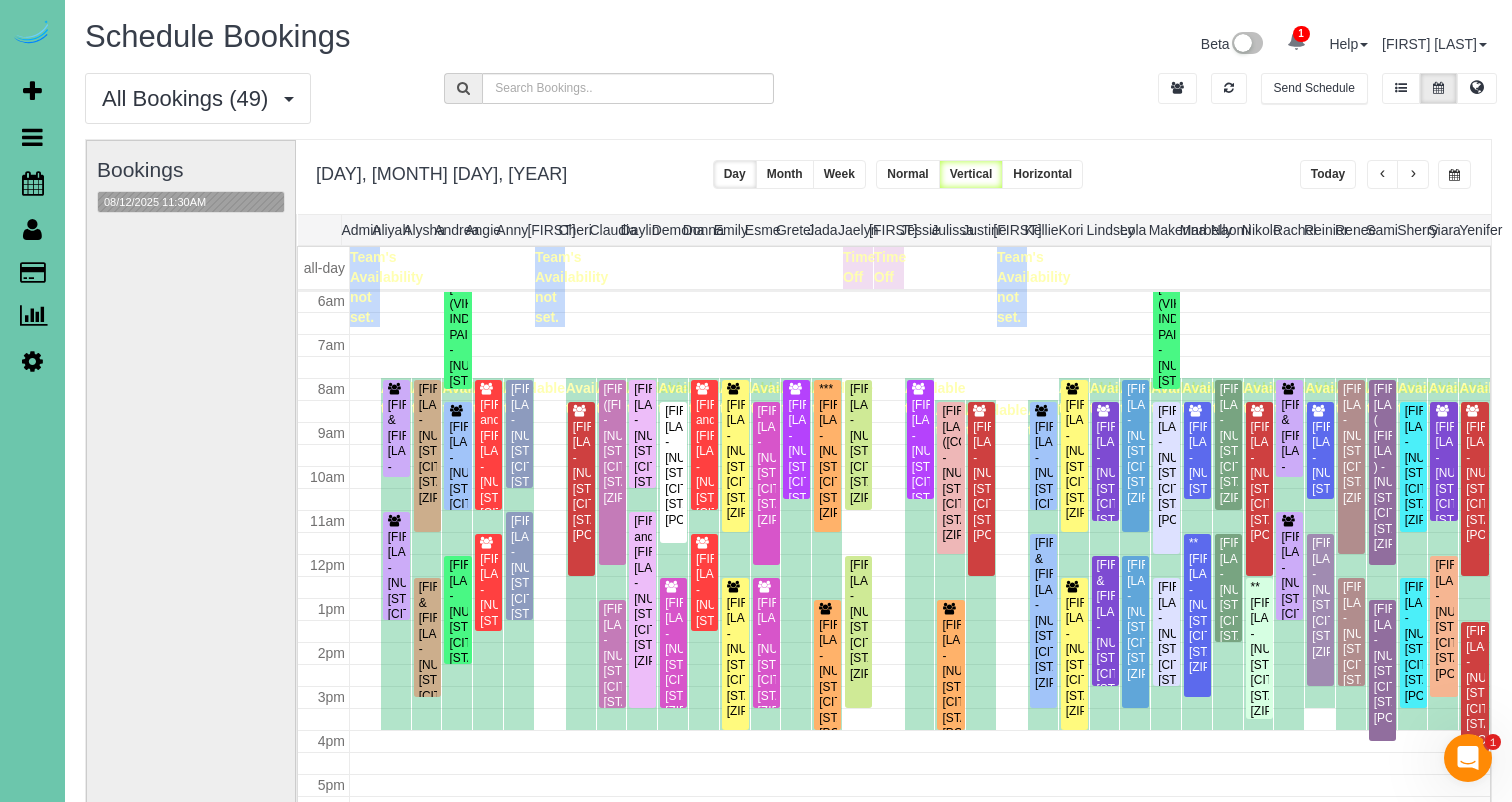 click at bounding box center (1454, 174) 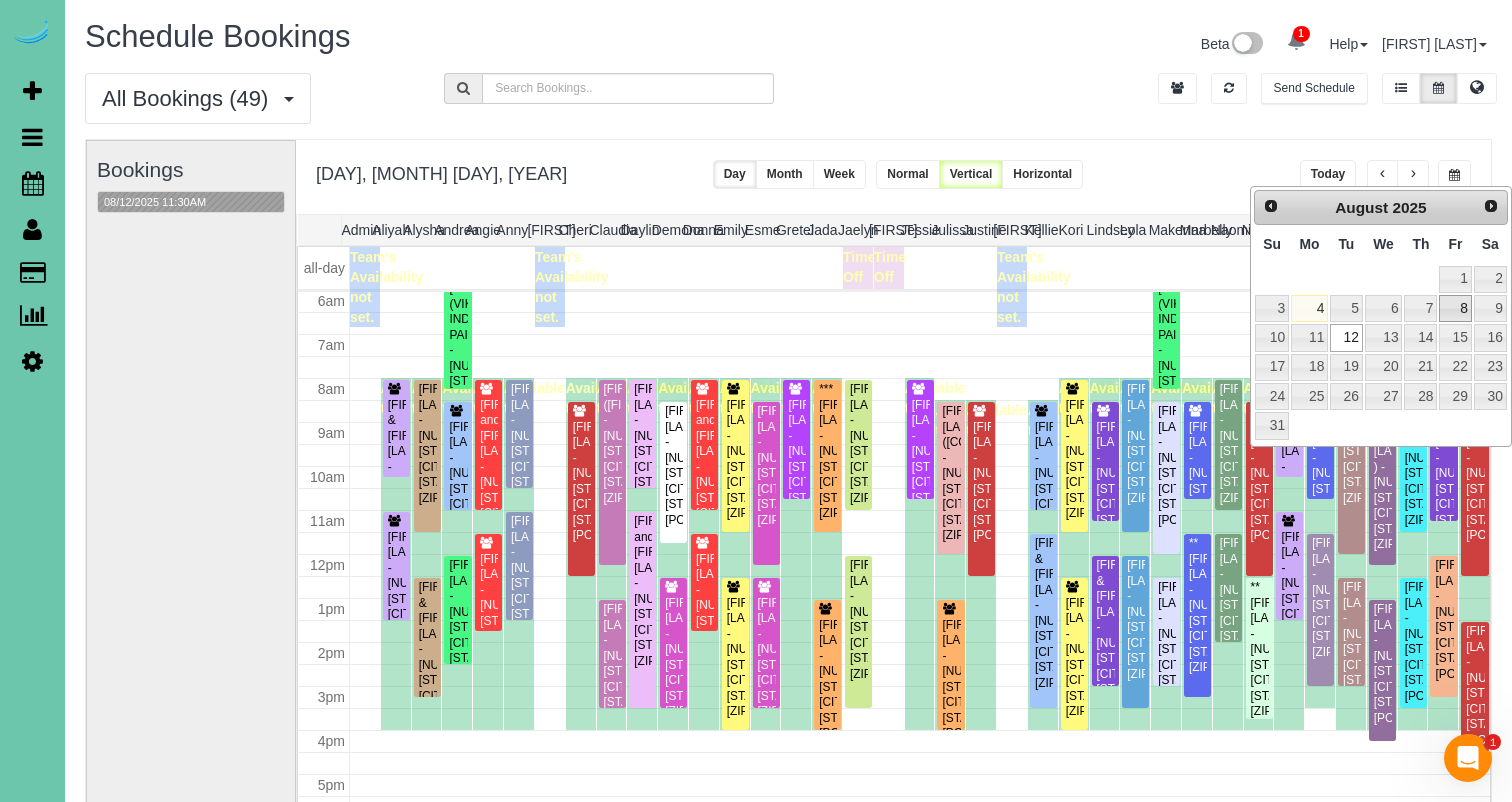 click on "8" at bounding box center (1455, 308) 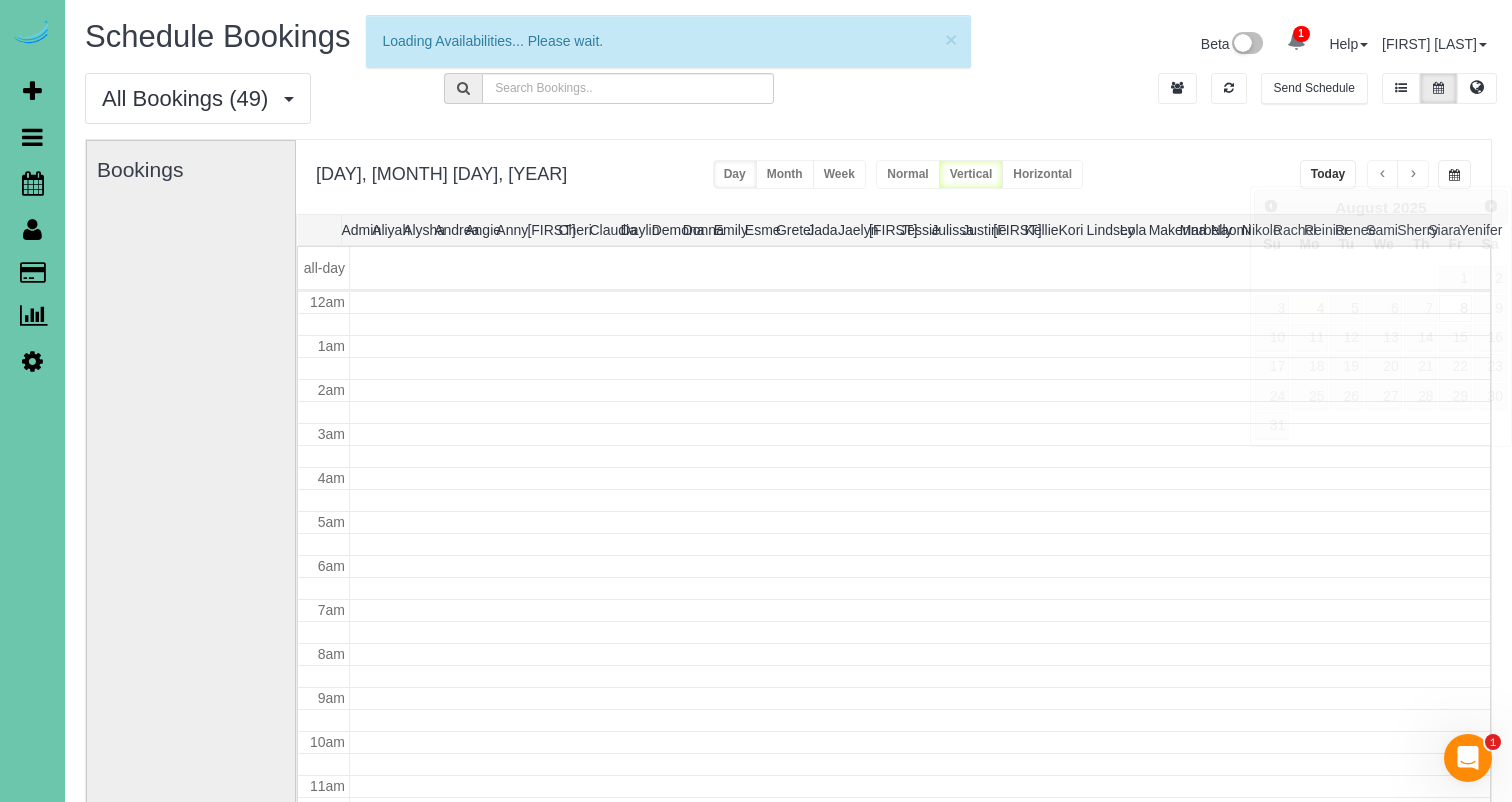 scroll, scrollTop: 265, scrollLeft: 0, axis: vertical 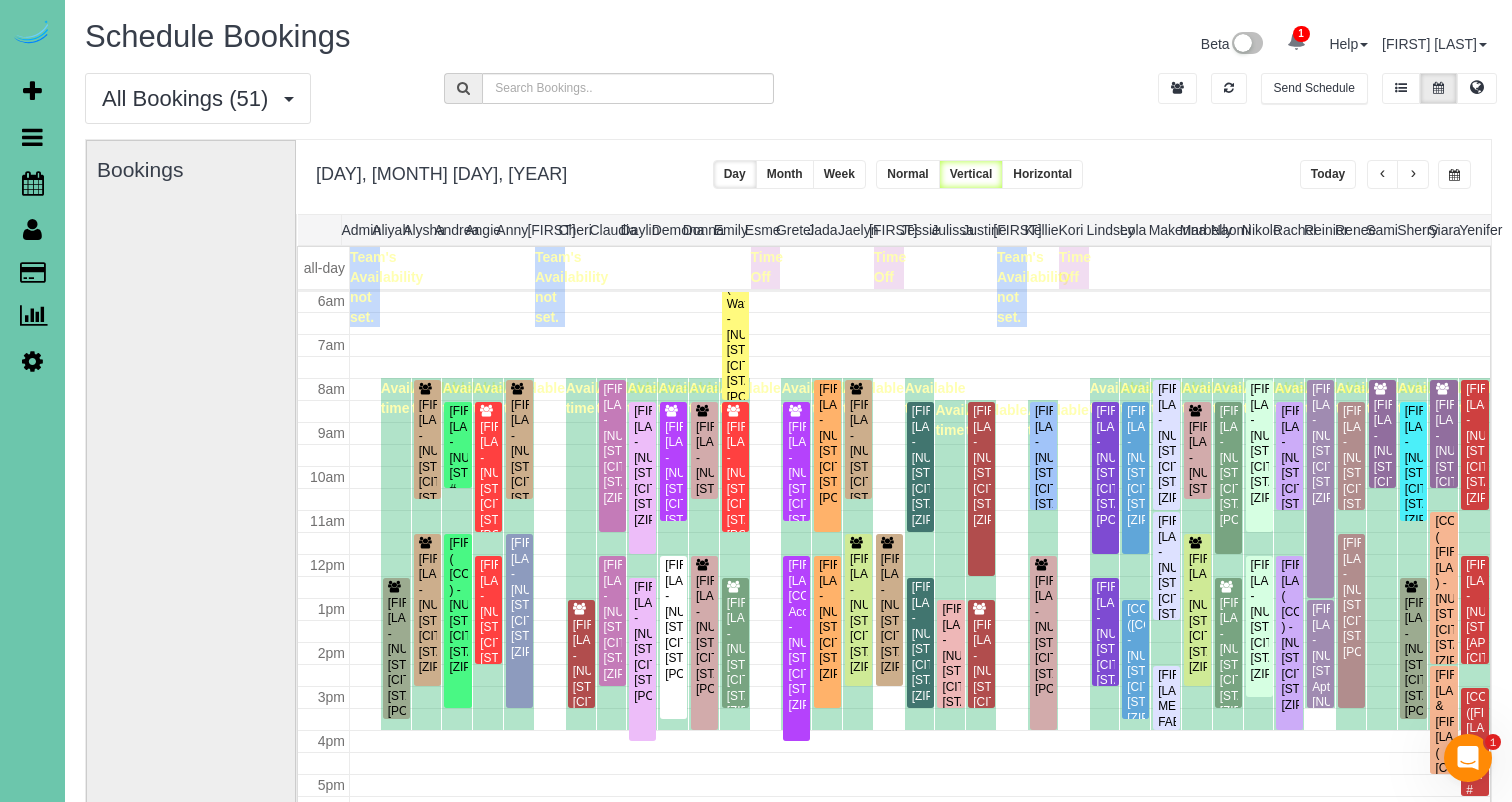 click at bounding box center (1383, 174) 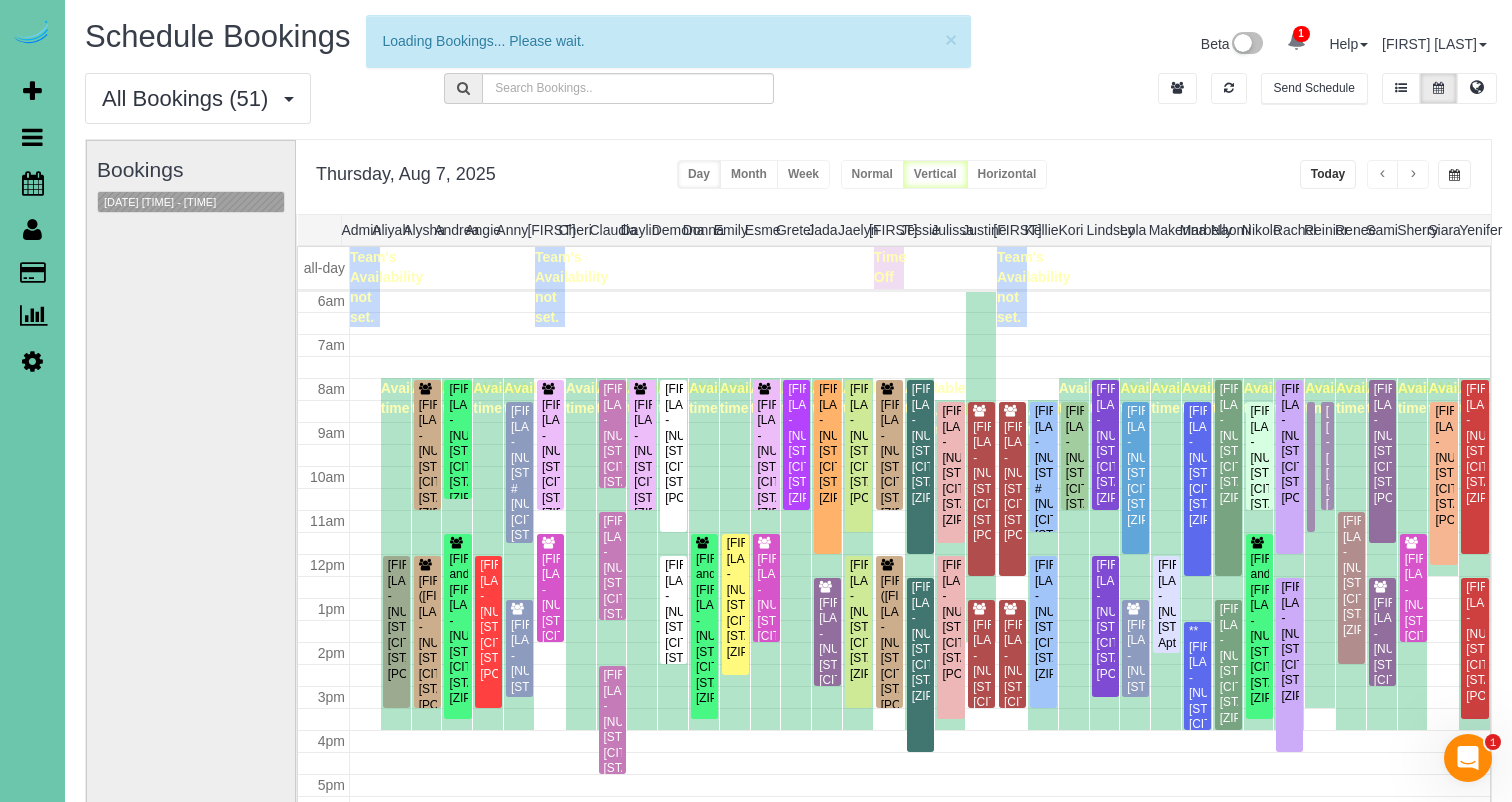 scroll, scrollTop: 265, scrollLeft: 0, axis: vertical 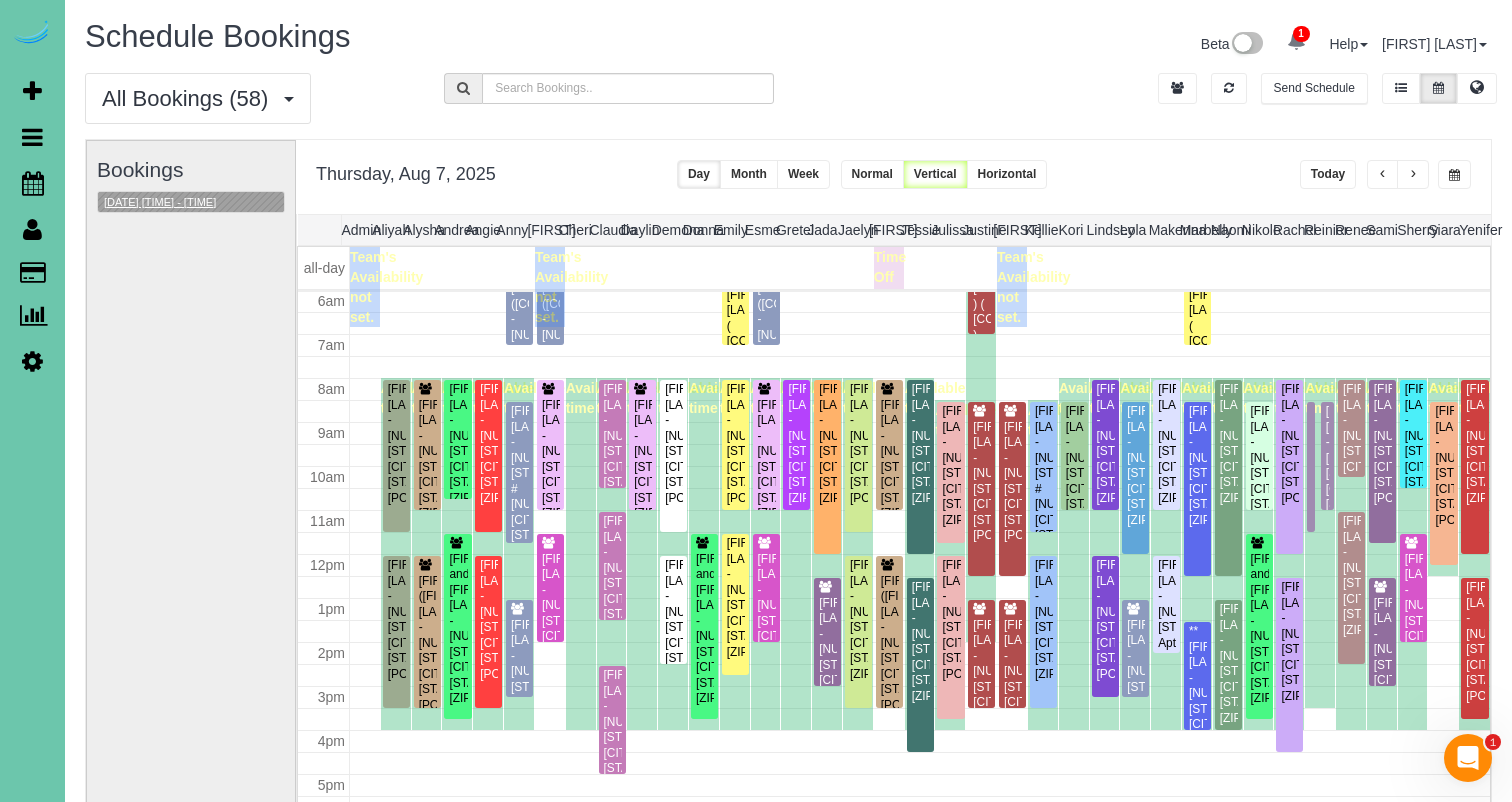 click on "08/07/2025 8:00AM - 8:30AM" at bounding box center [160, 202] 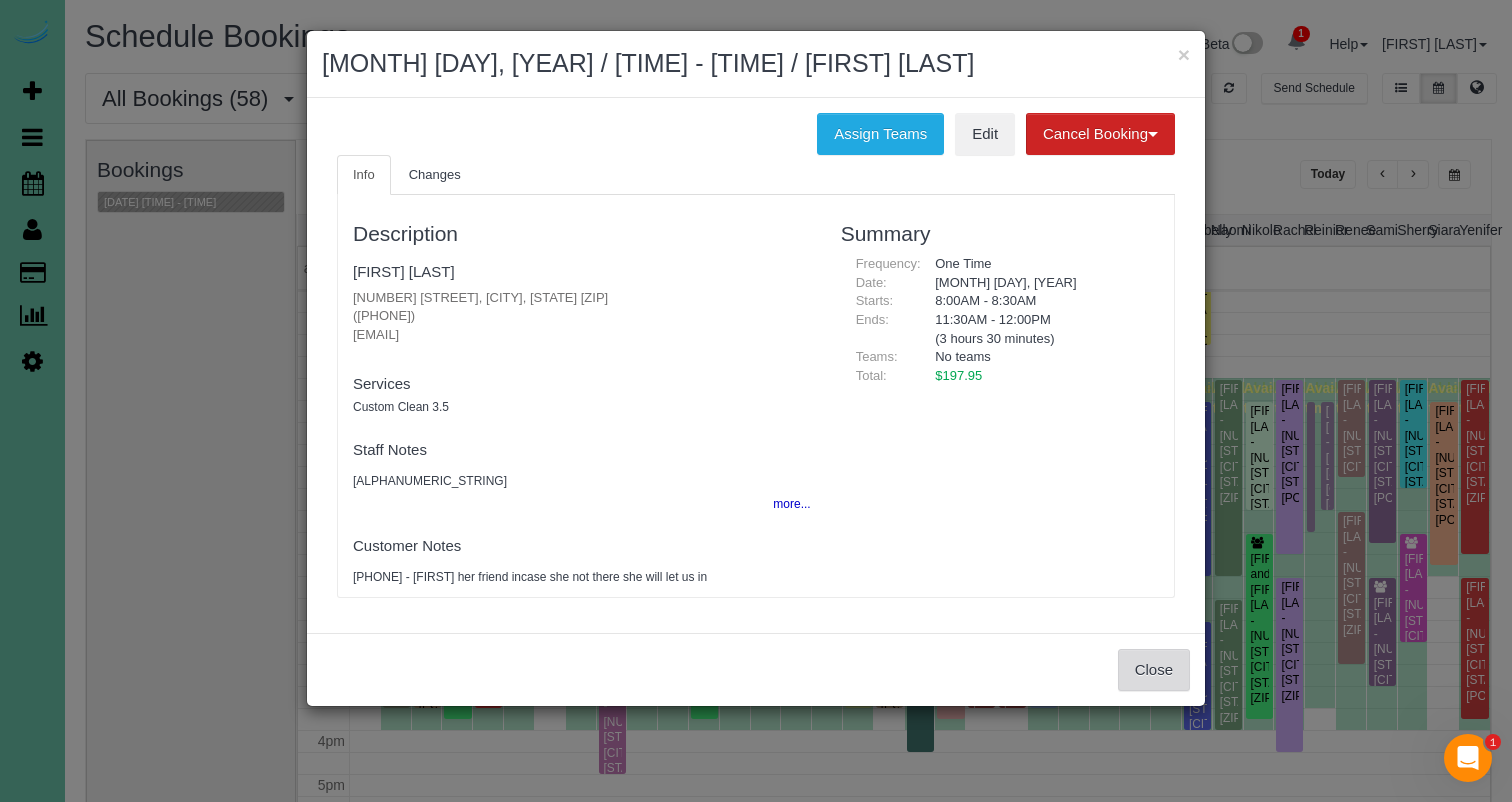 click on "Close" at bounding box center [1154, 670] 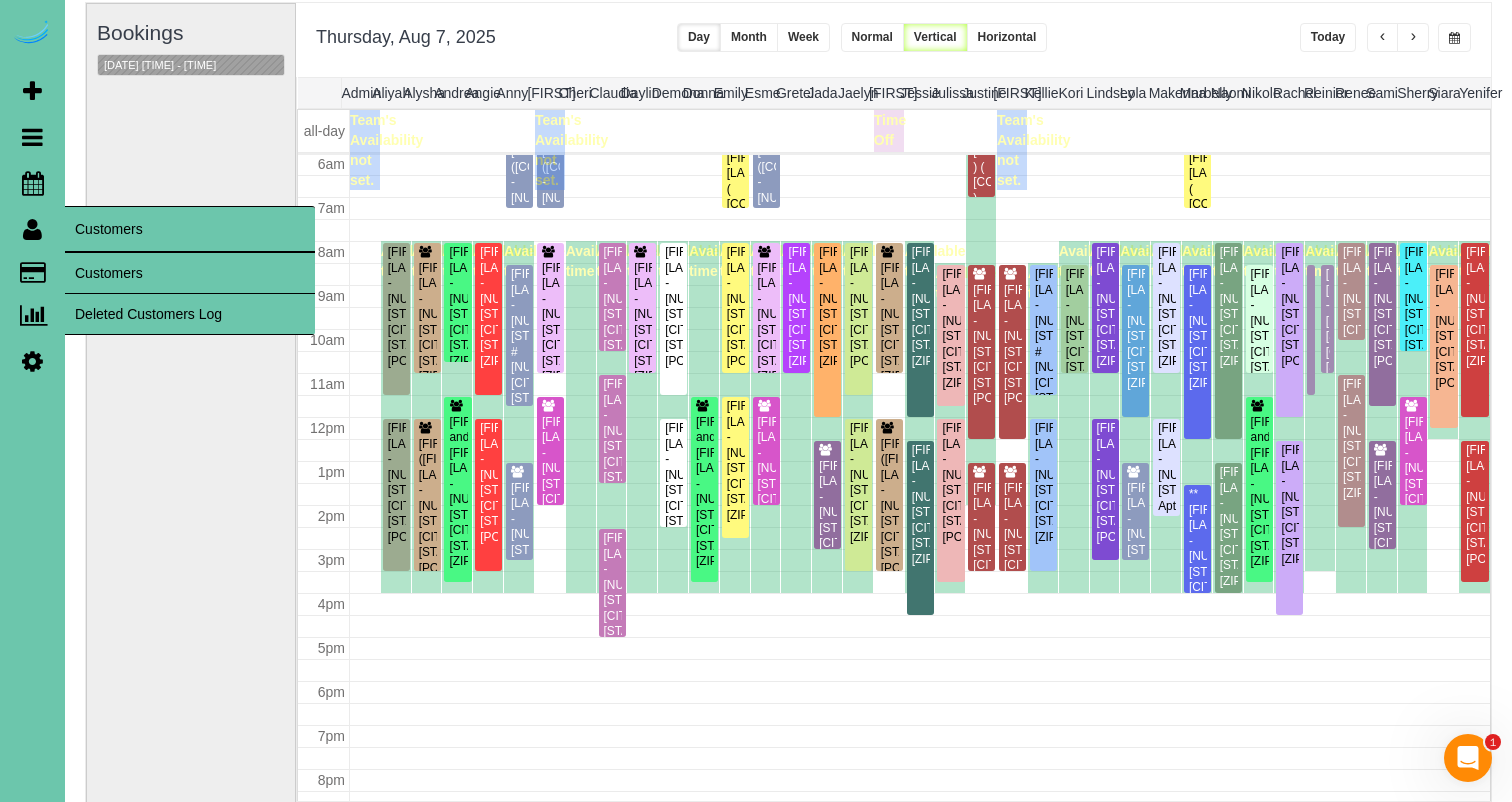 click on "Customers" at bounding box center [190, 273] 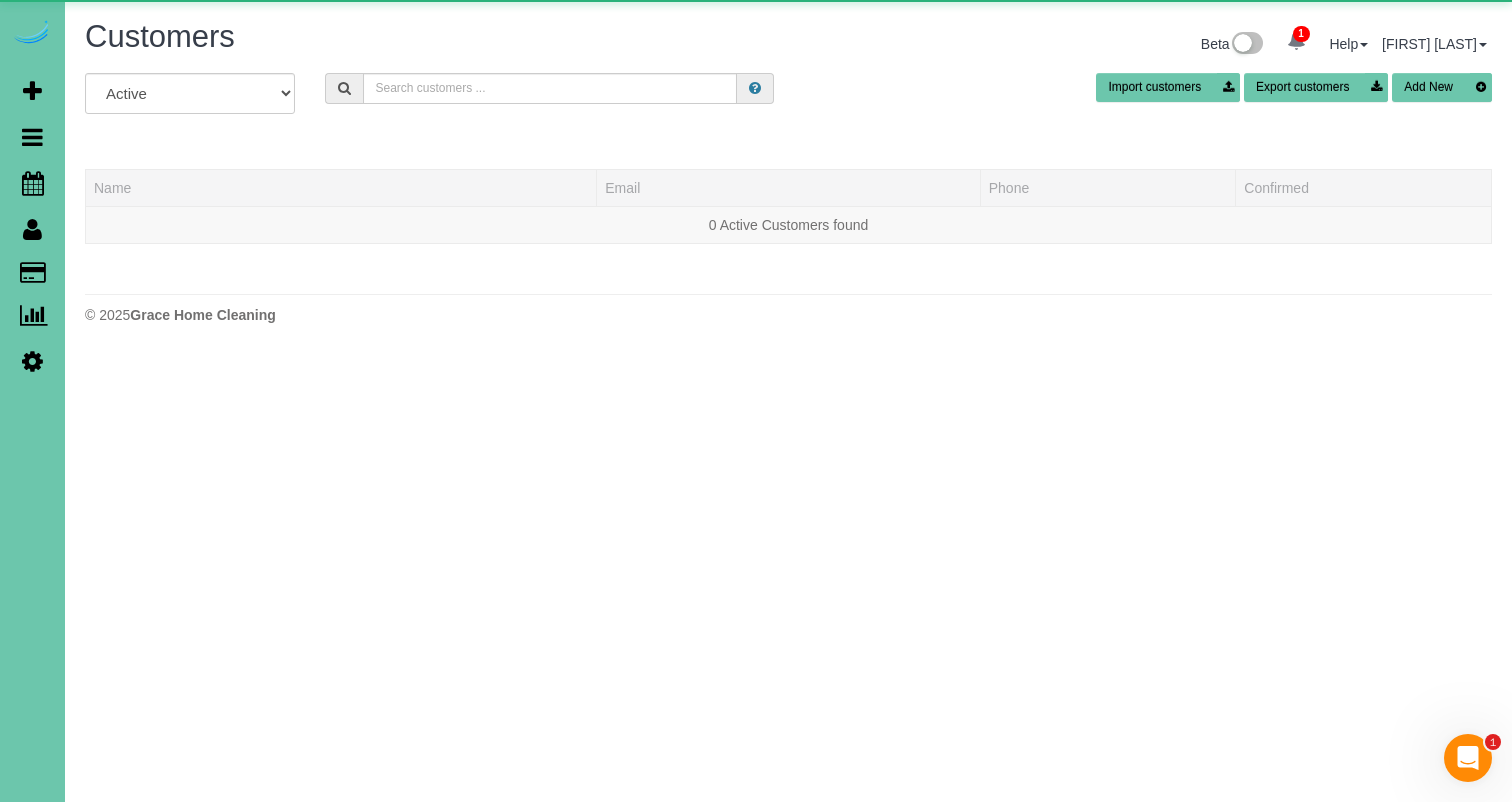 scroll, scrollTop: 0, scrollLeft: 0, axis: both 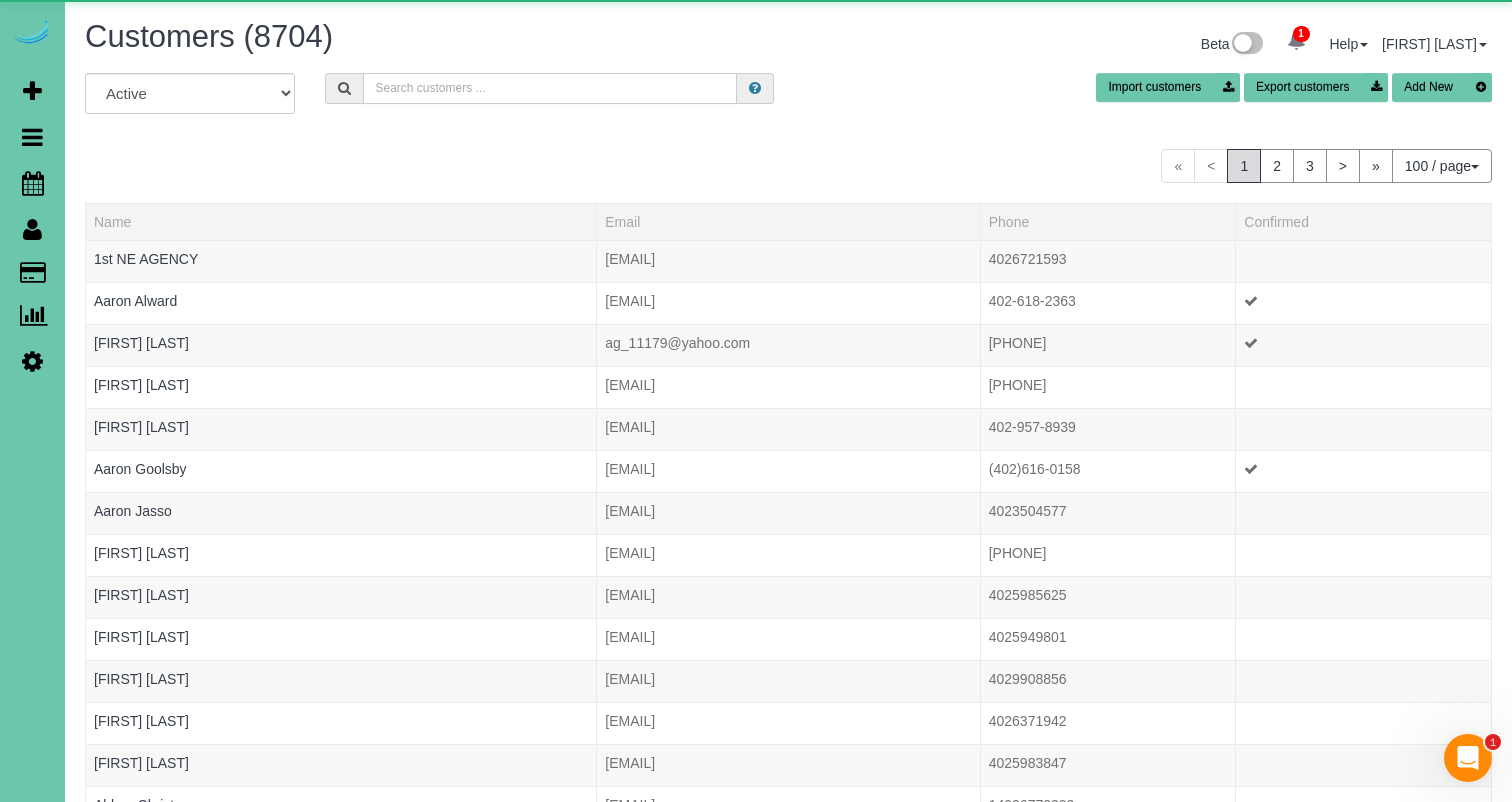click at bounding box center (550, 88) 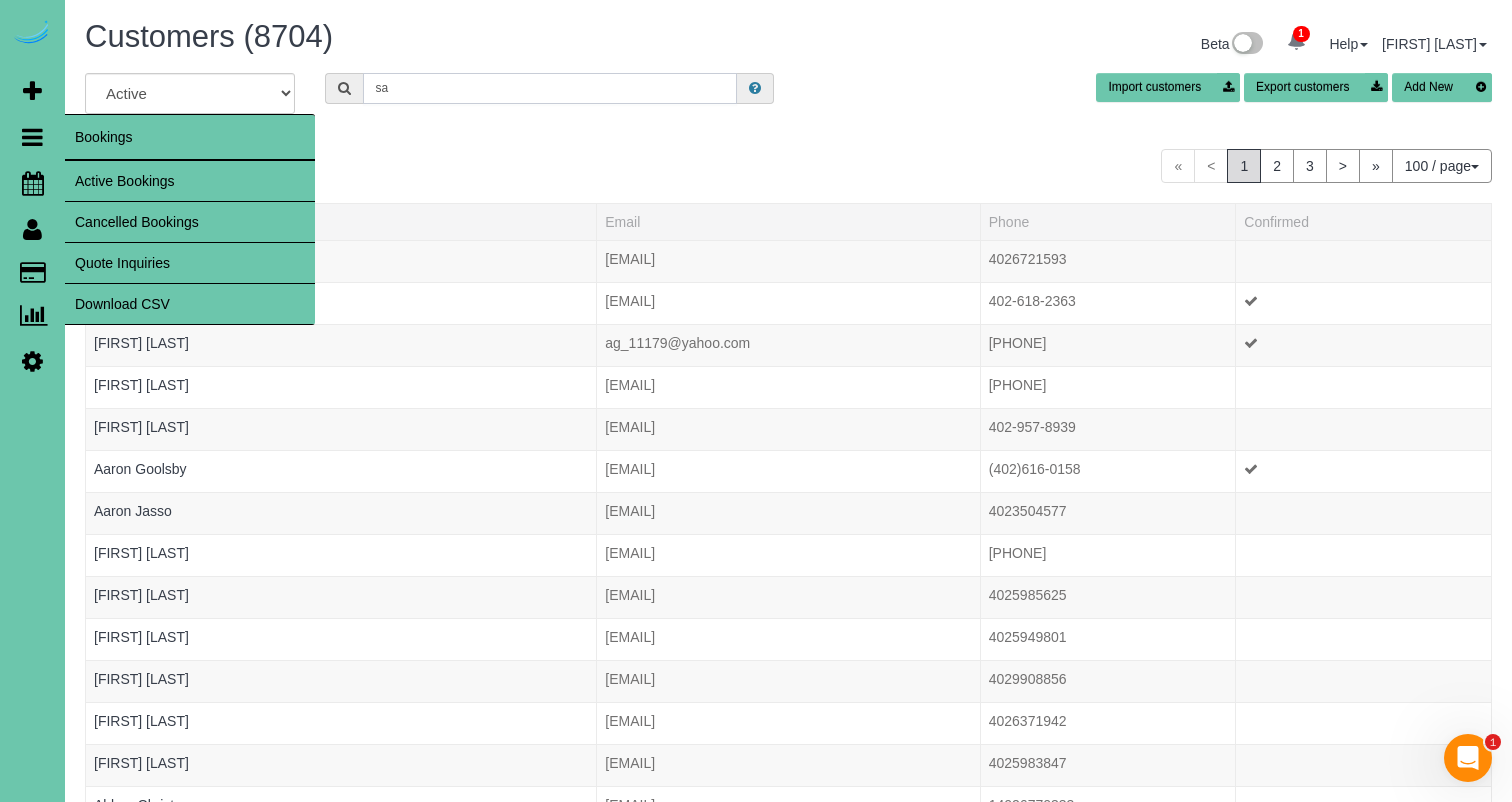 type on "s" 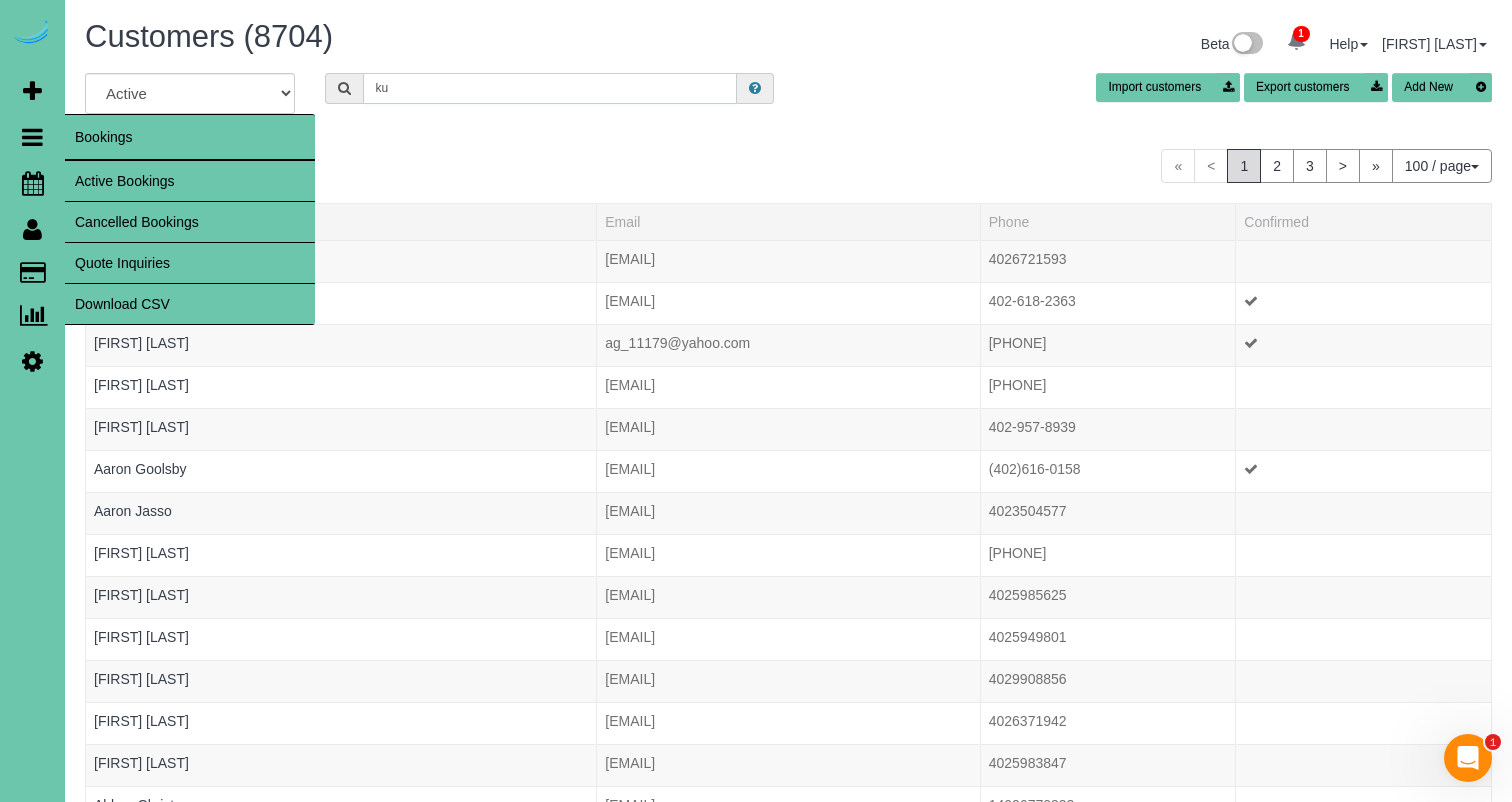 type on "k" 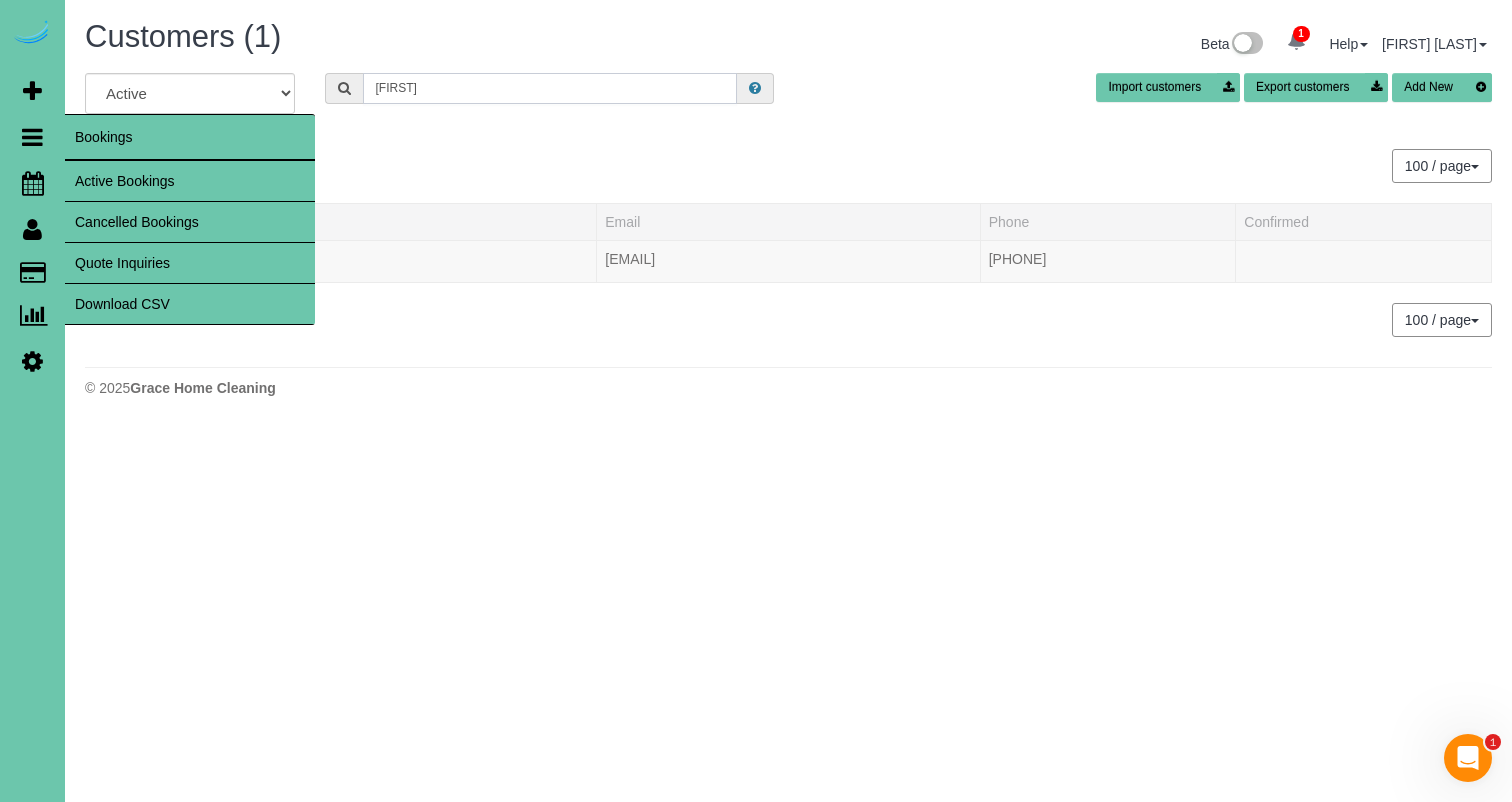 type on "Lukas" 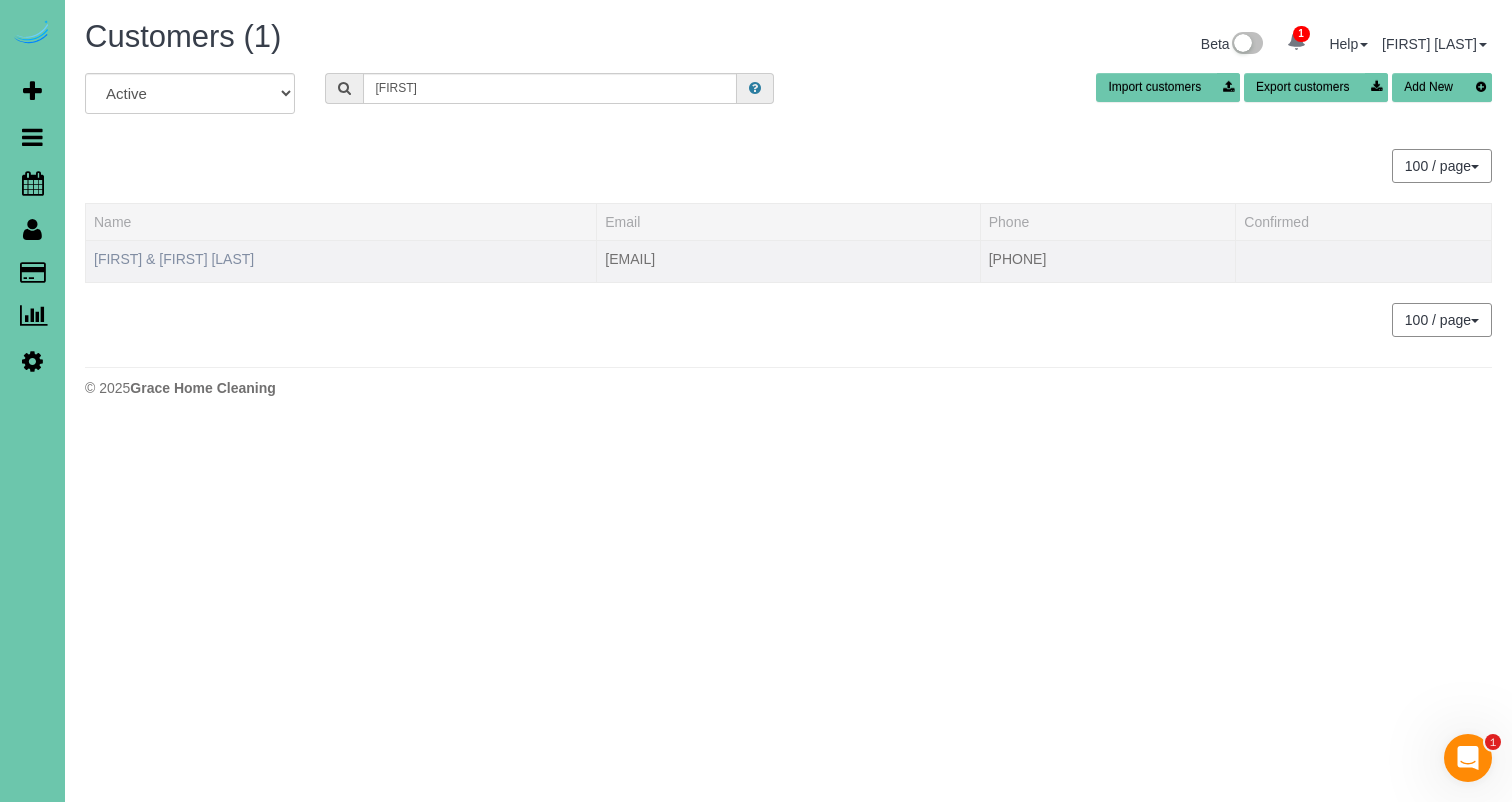 drag, startPoint x: 6, startPoint y: 126, endPoint x: 234, endPoint y: 264, distance: 266.51077 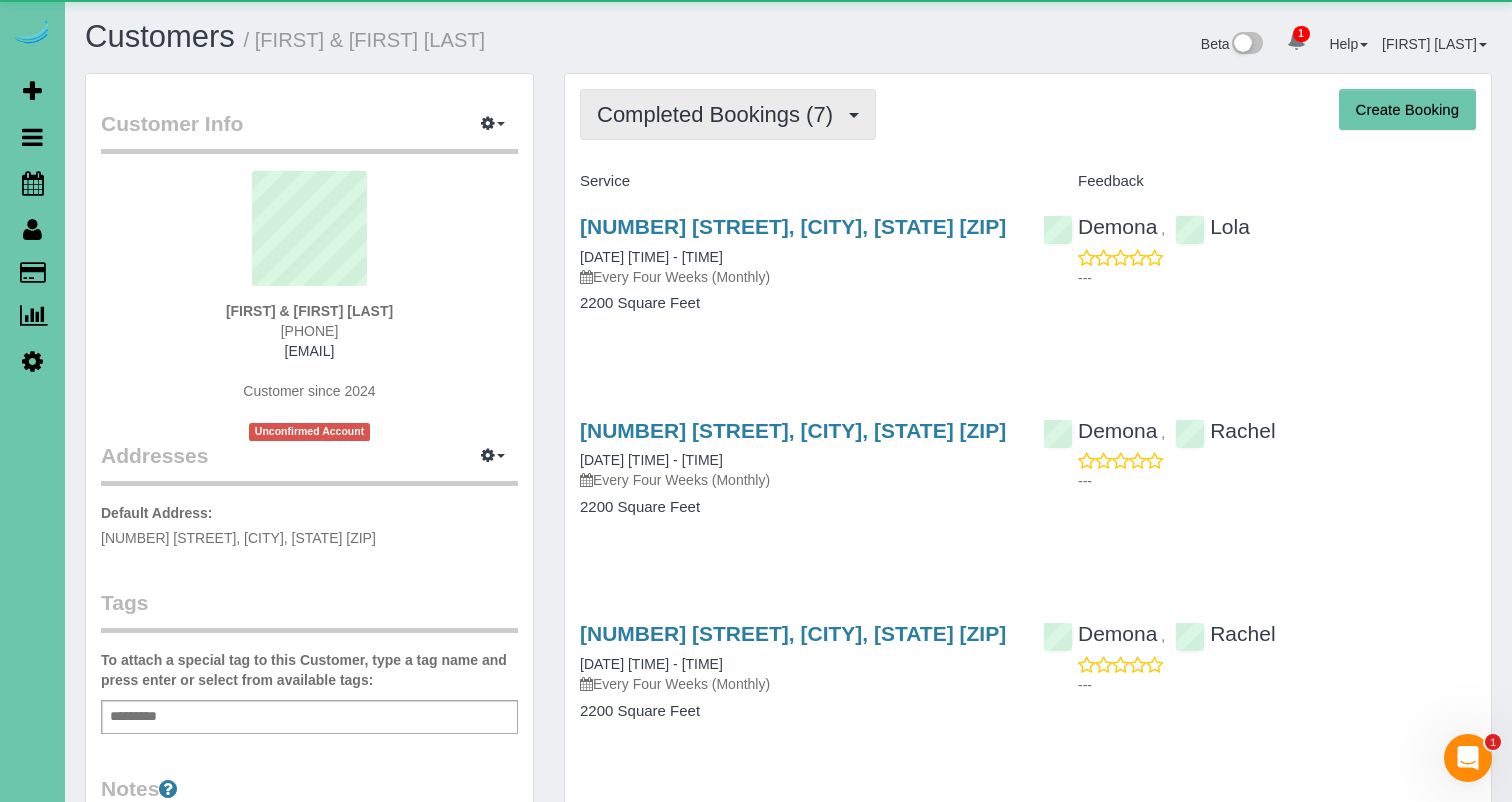 click on "Completed Bookings (7)" at bounding box center (728, 114) 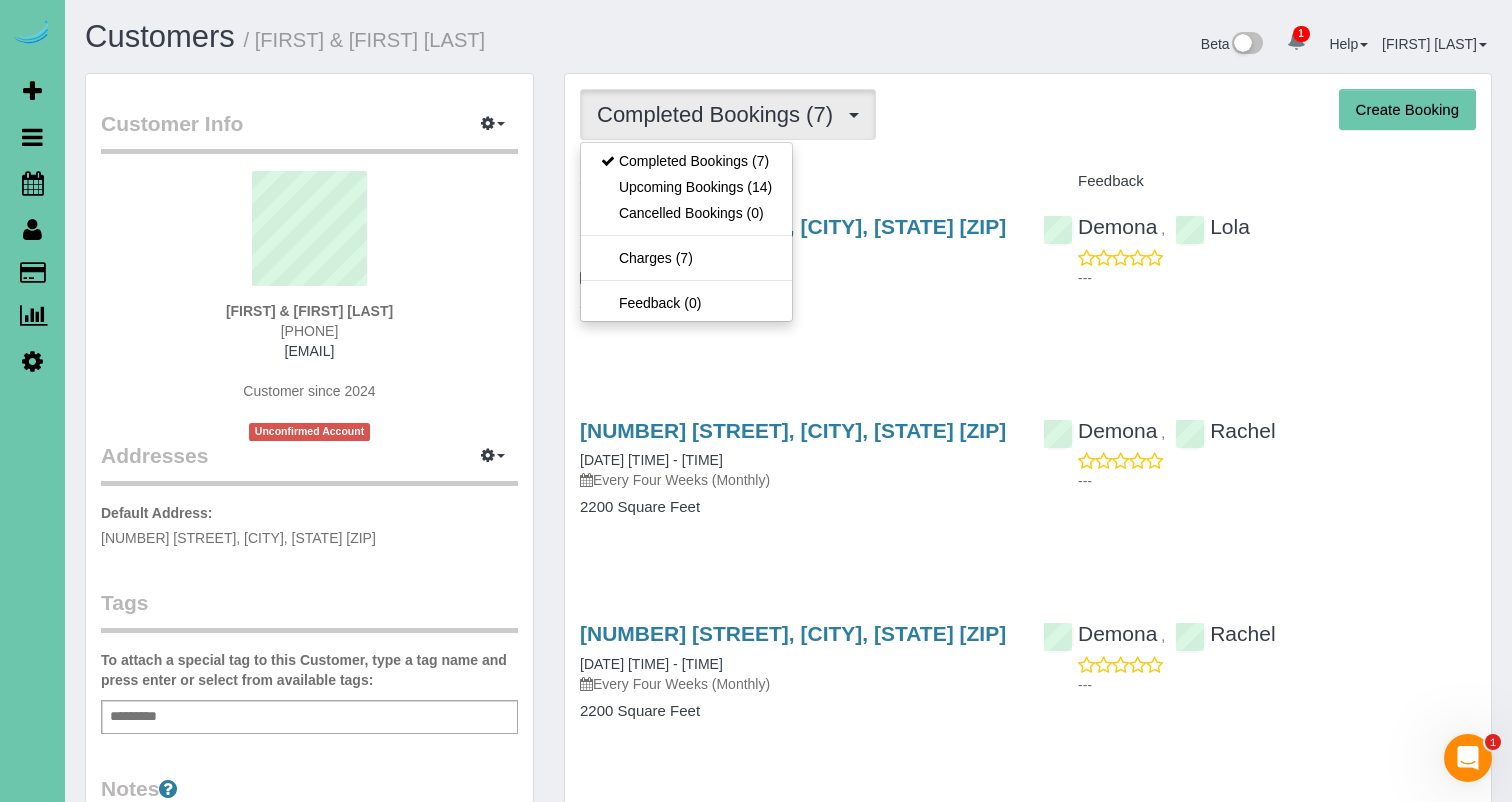 scroll, scrollTop: 0, scrollLeft: 0, axis: both 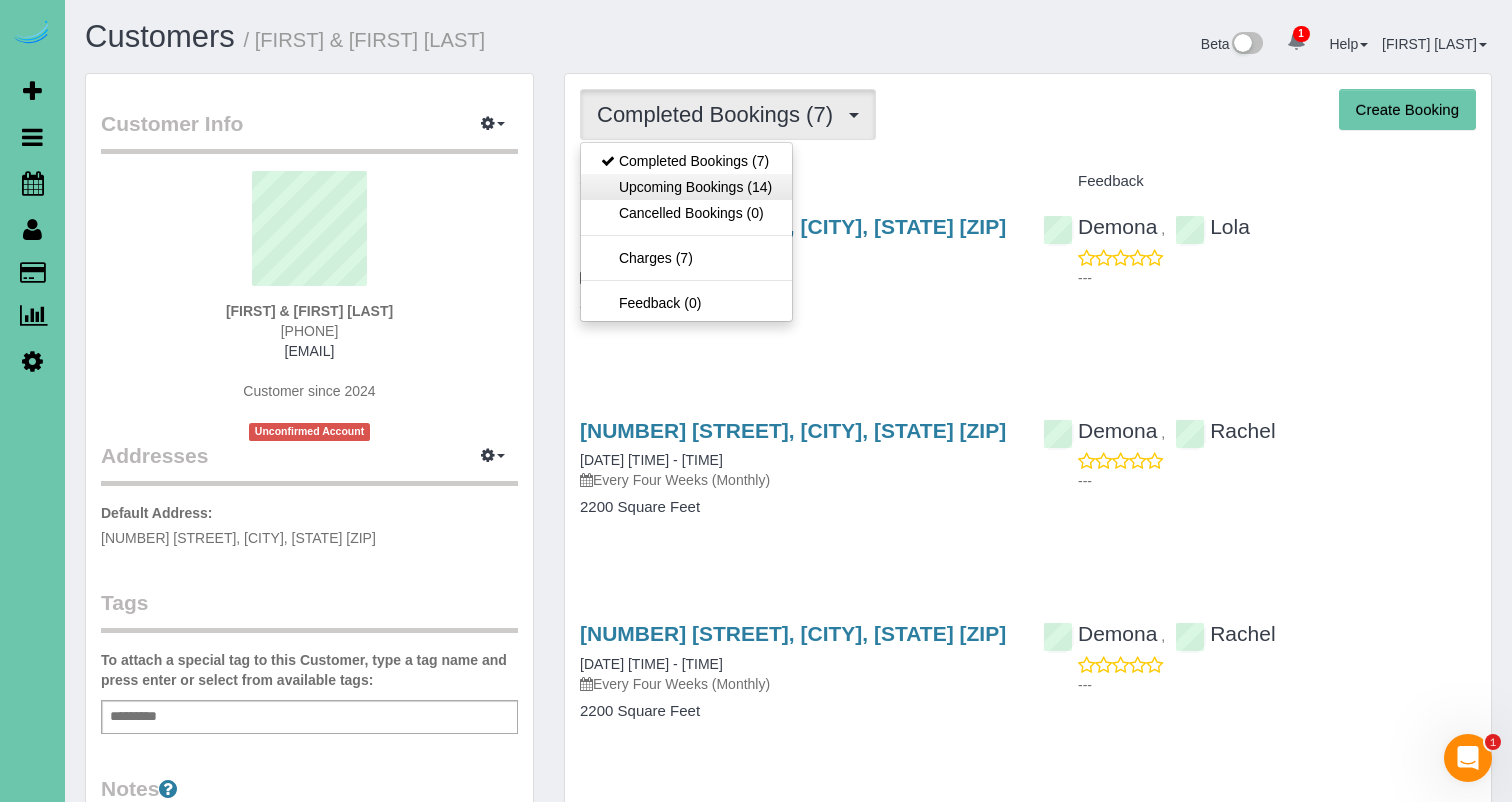 click on "Upcoming Bookings (14)" at bounding box center [686, 187] 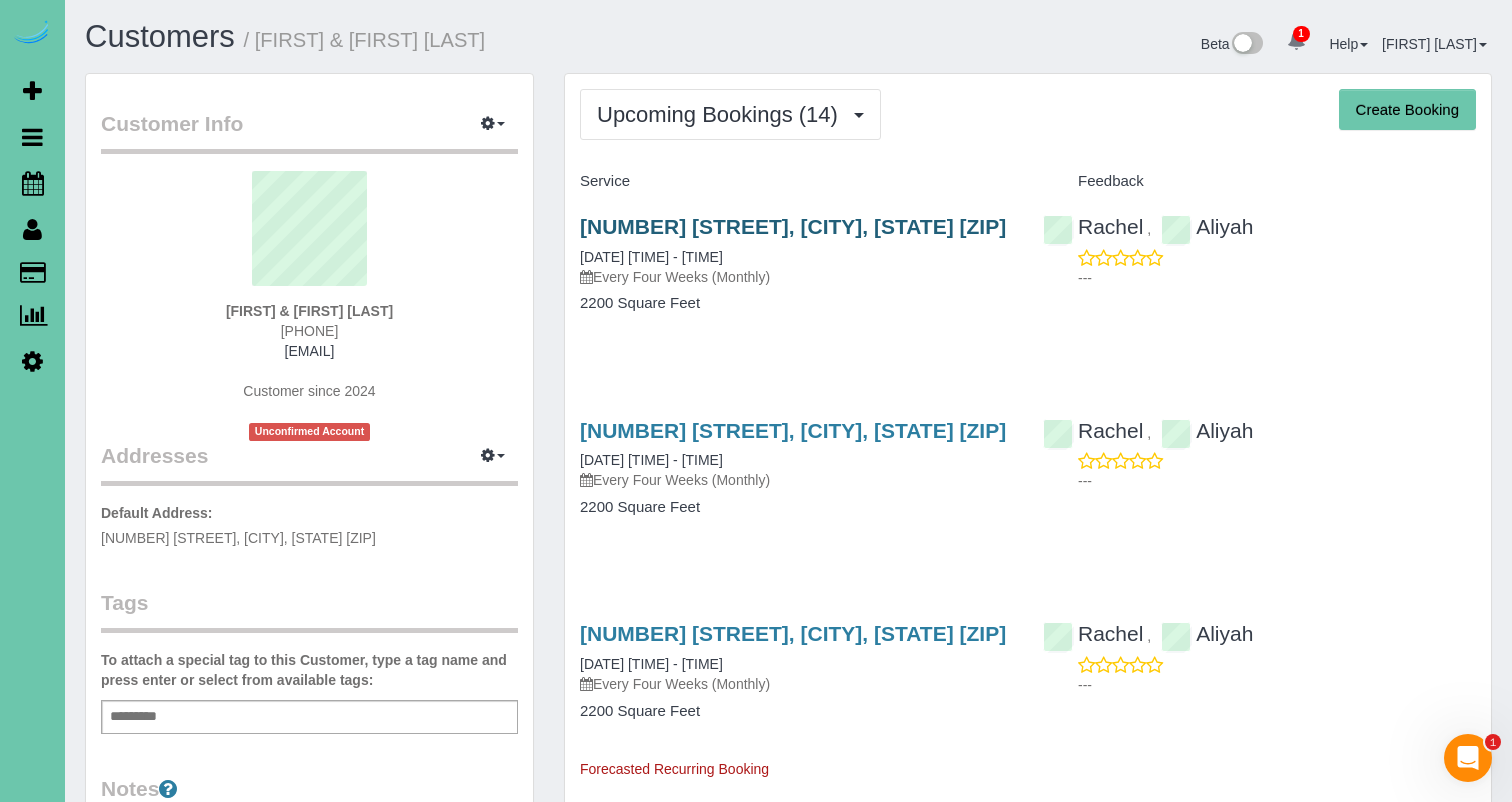 click on "7418 N 170th Street, Bennington, NE 68007" at bounding box center [793, 226] 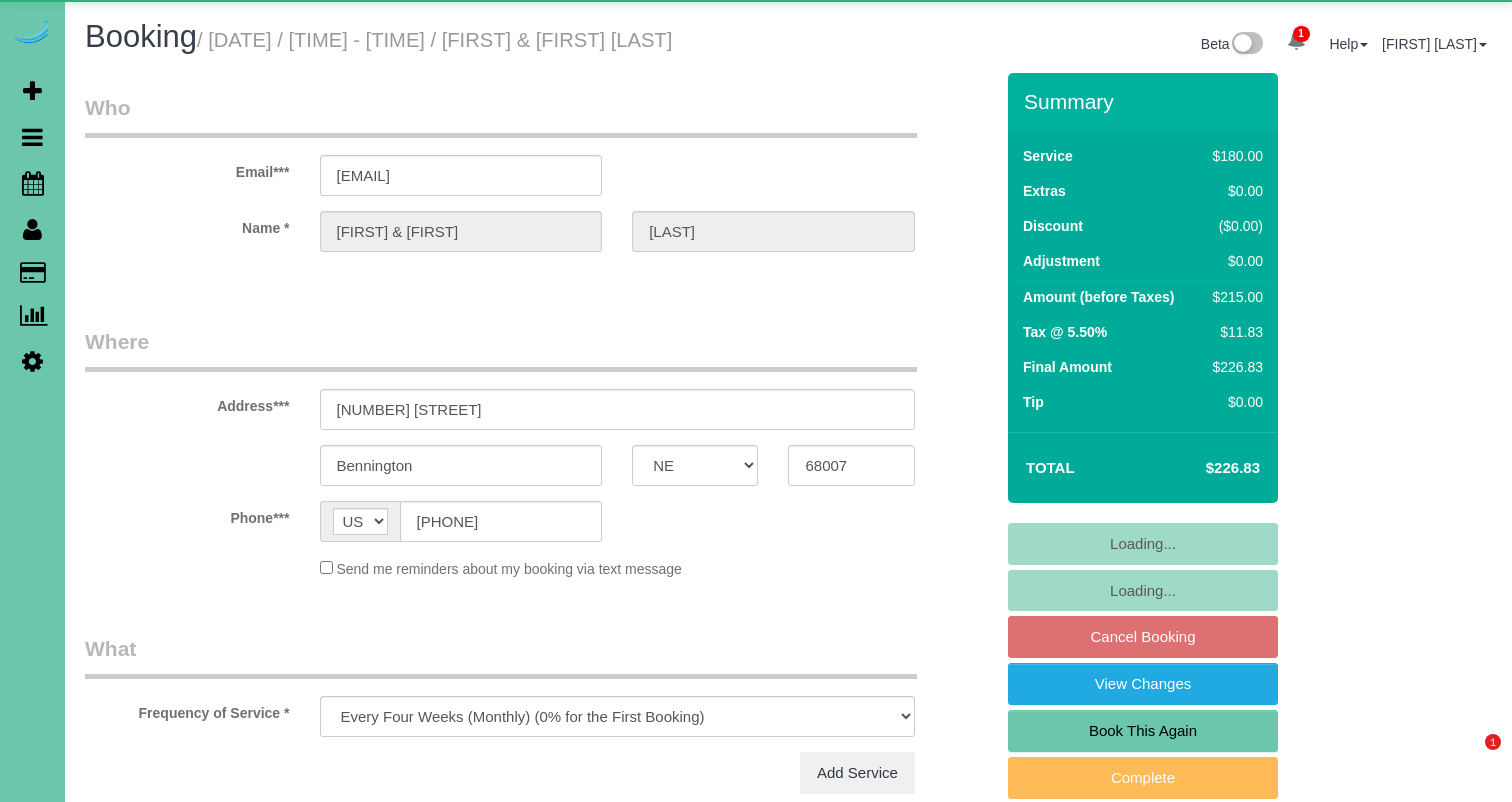 select on "NE" 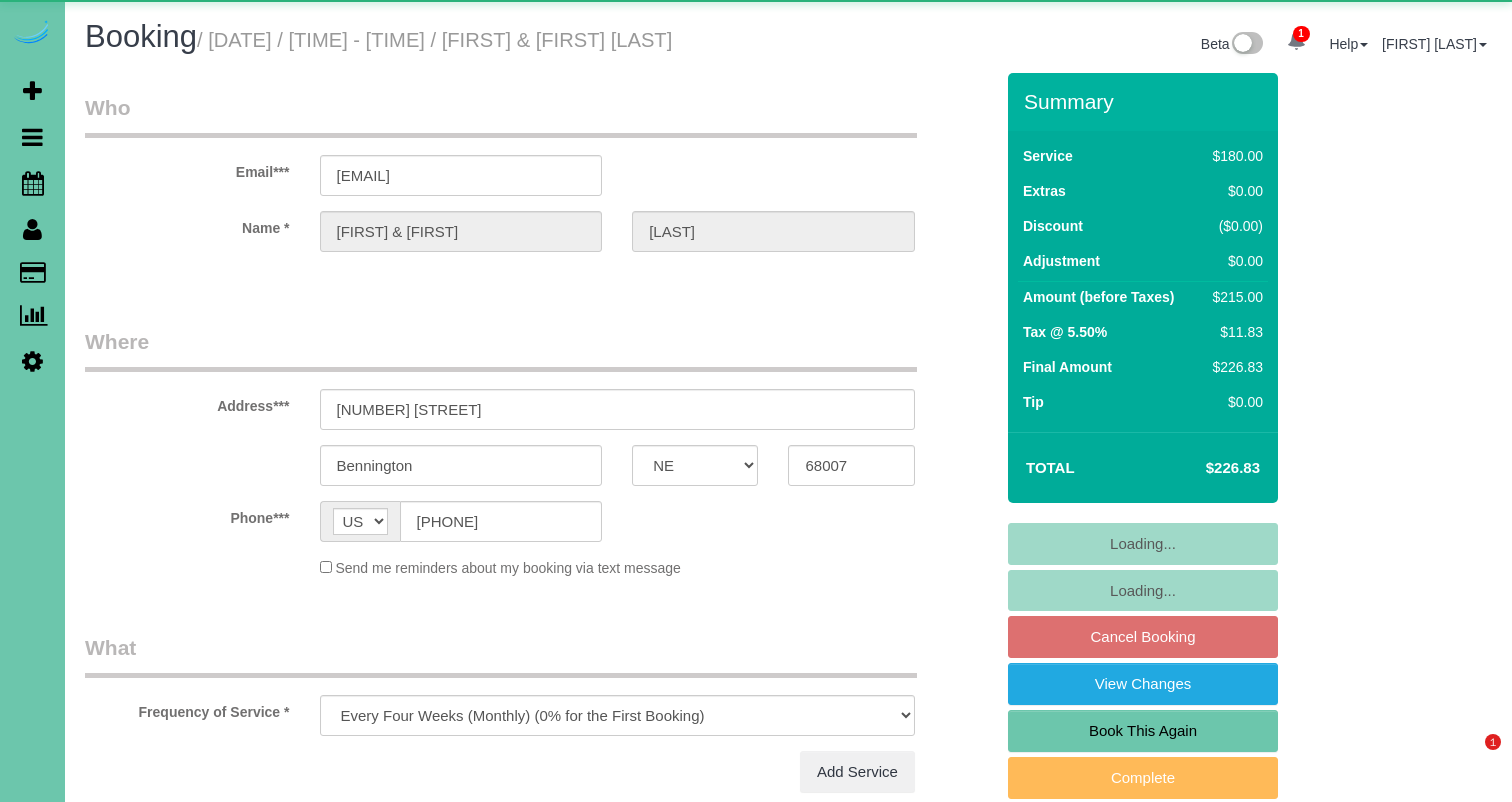 scroll, scrollTop: 0, scrollLeft: 0, axis: both 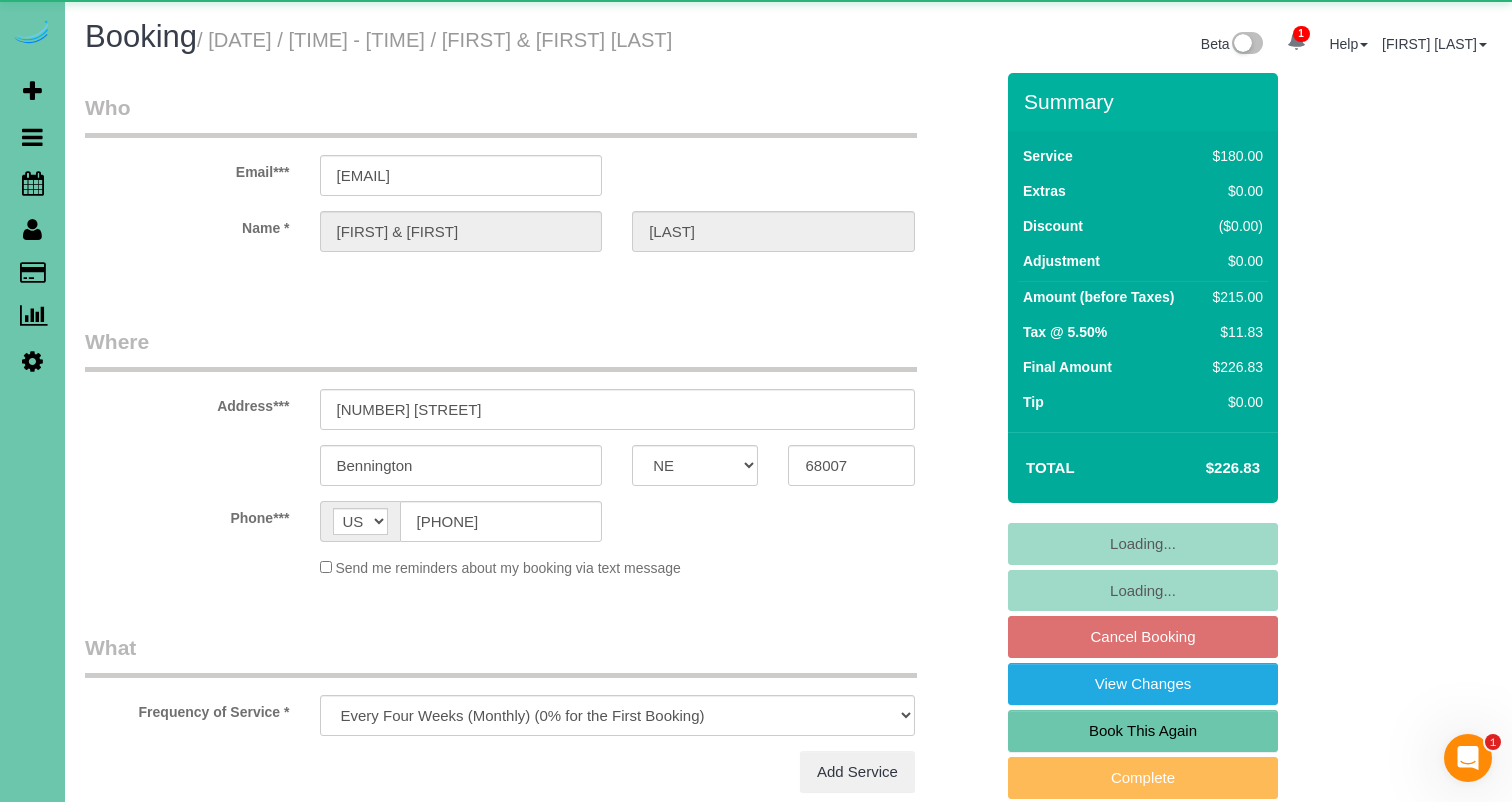 select on "string:fspay-[UUID]" 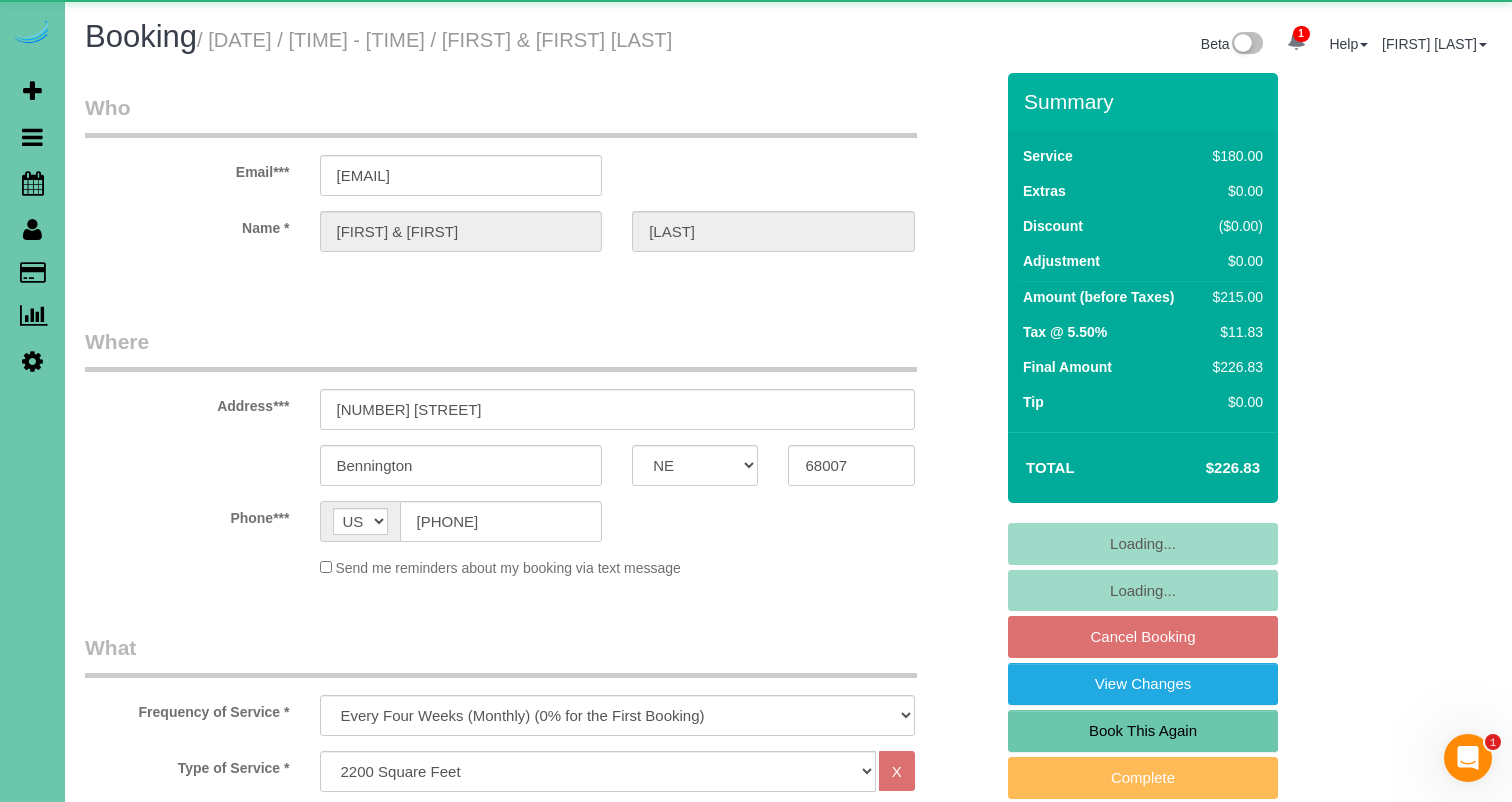 select on "object:929" 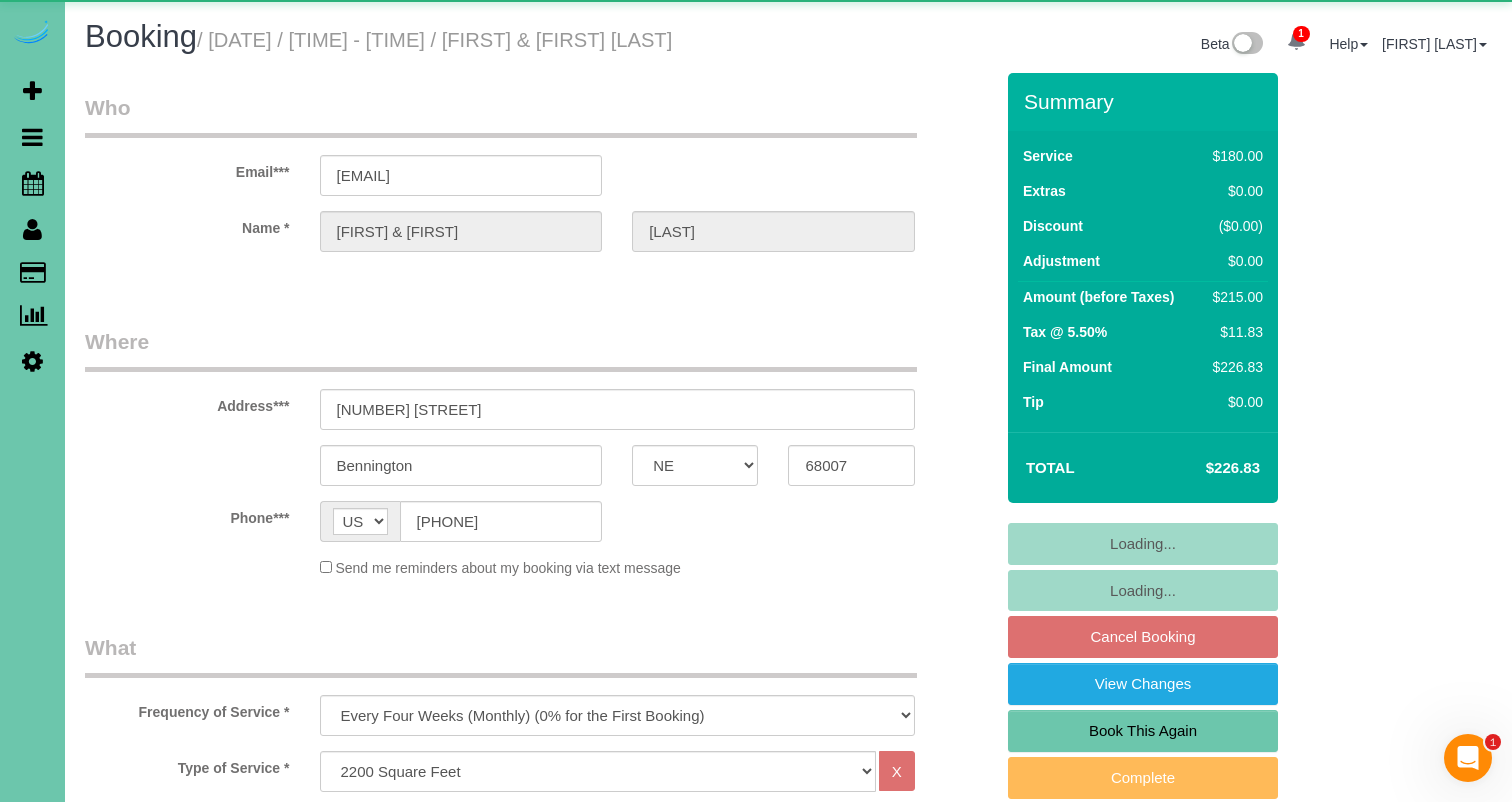 select on "number:37" 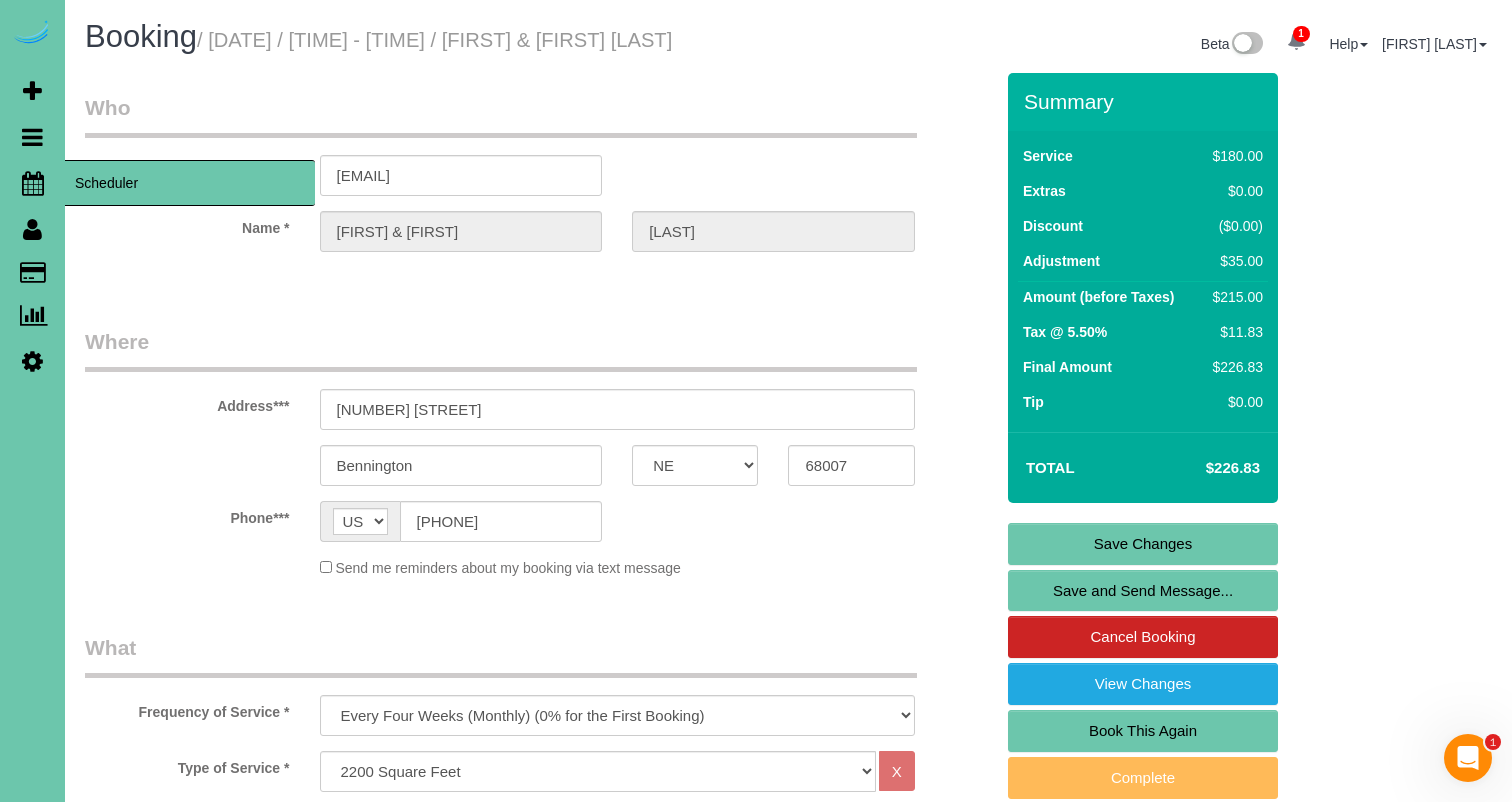 click on "Scheduler" at bounding box center (32, 183) 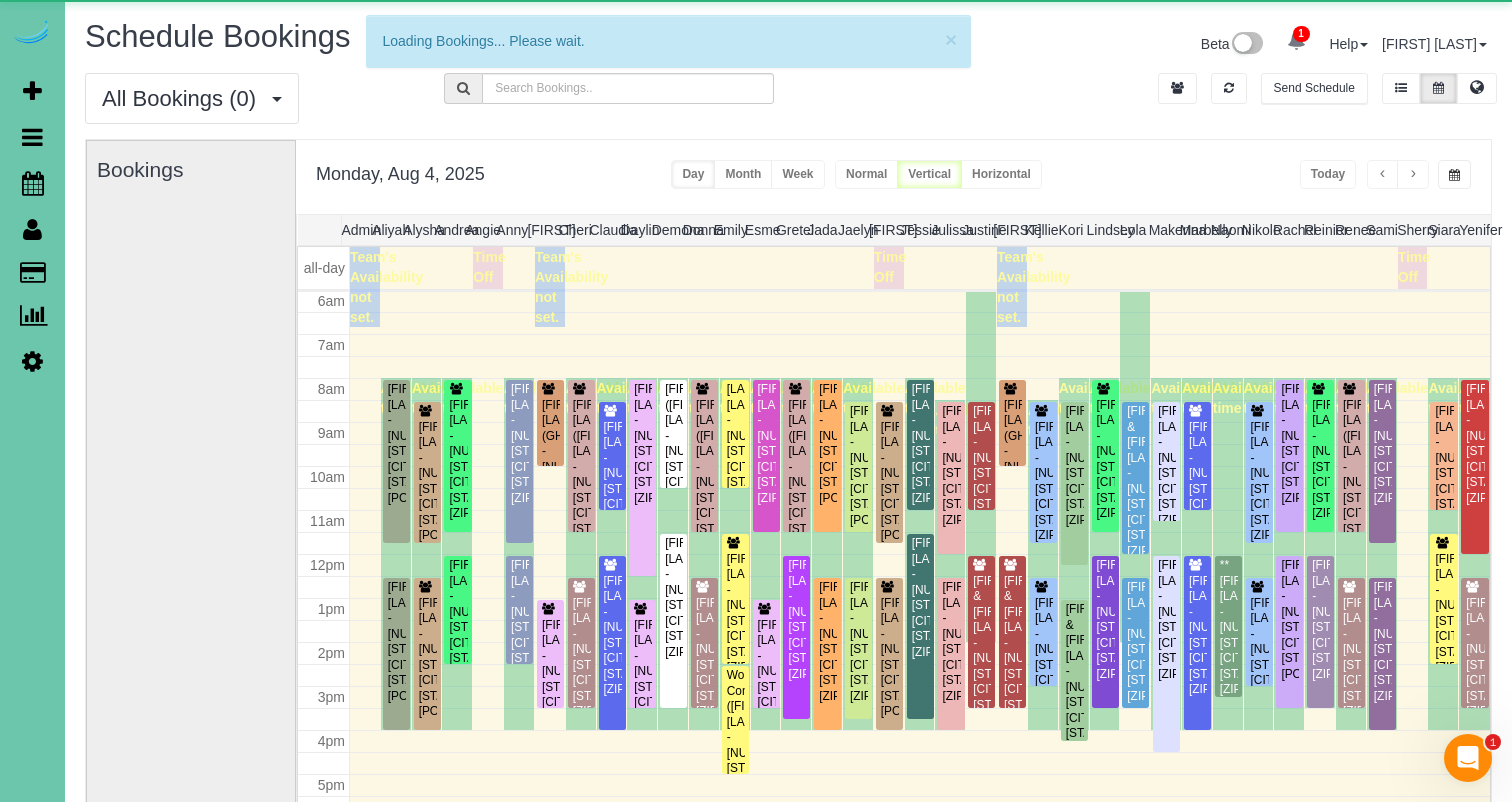 scroll, scrollTop: 265, scrollLeft: 0, axis: vertical 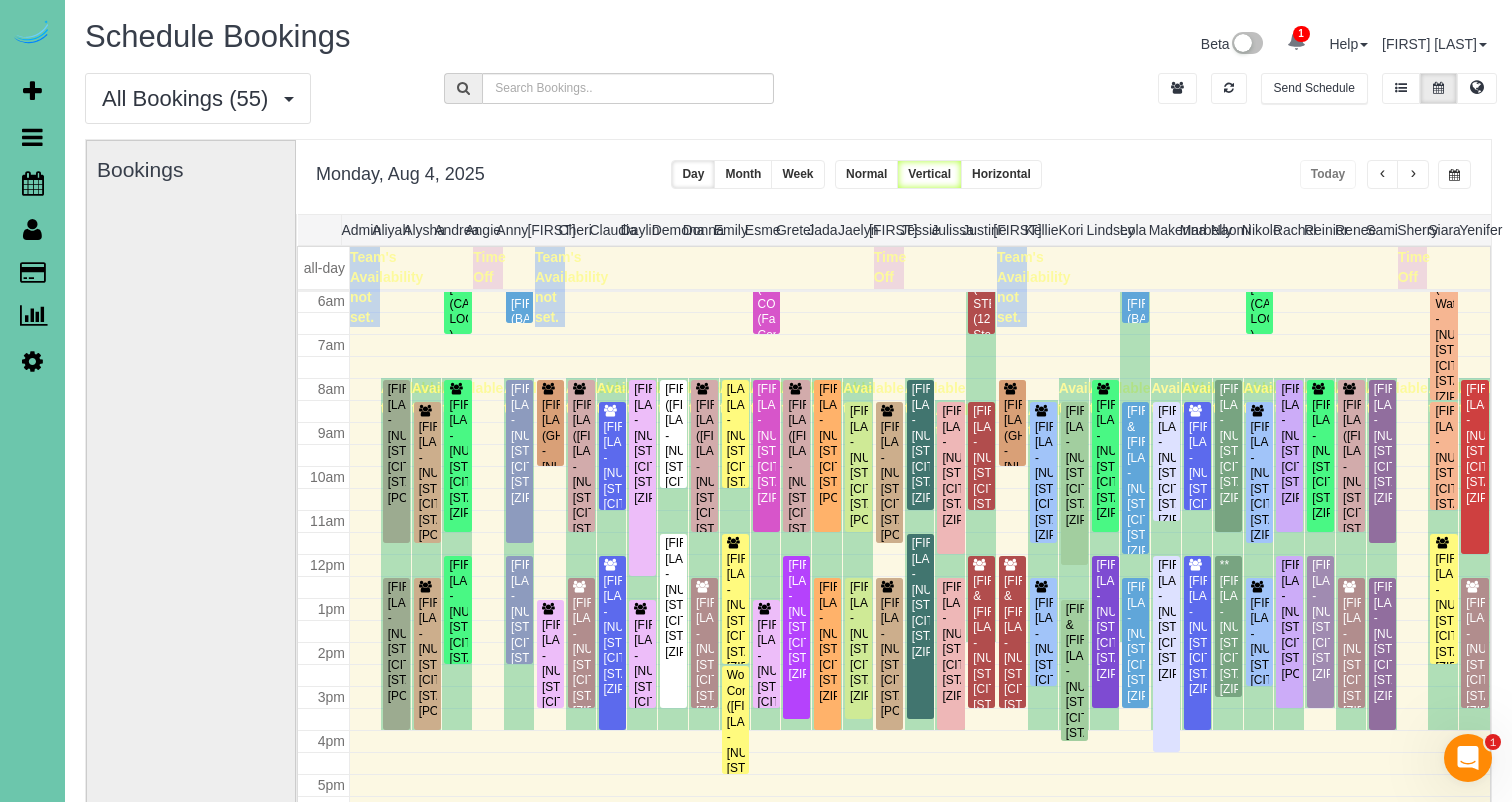 click at bounding box center (1454, 174) 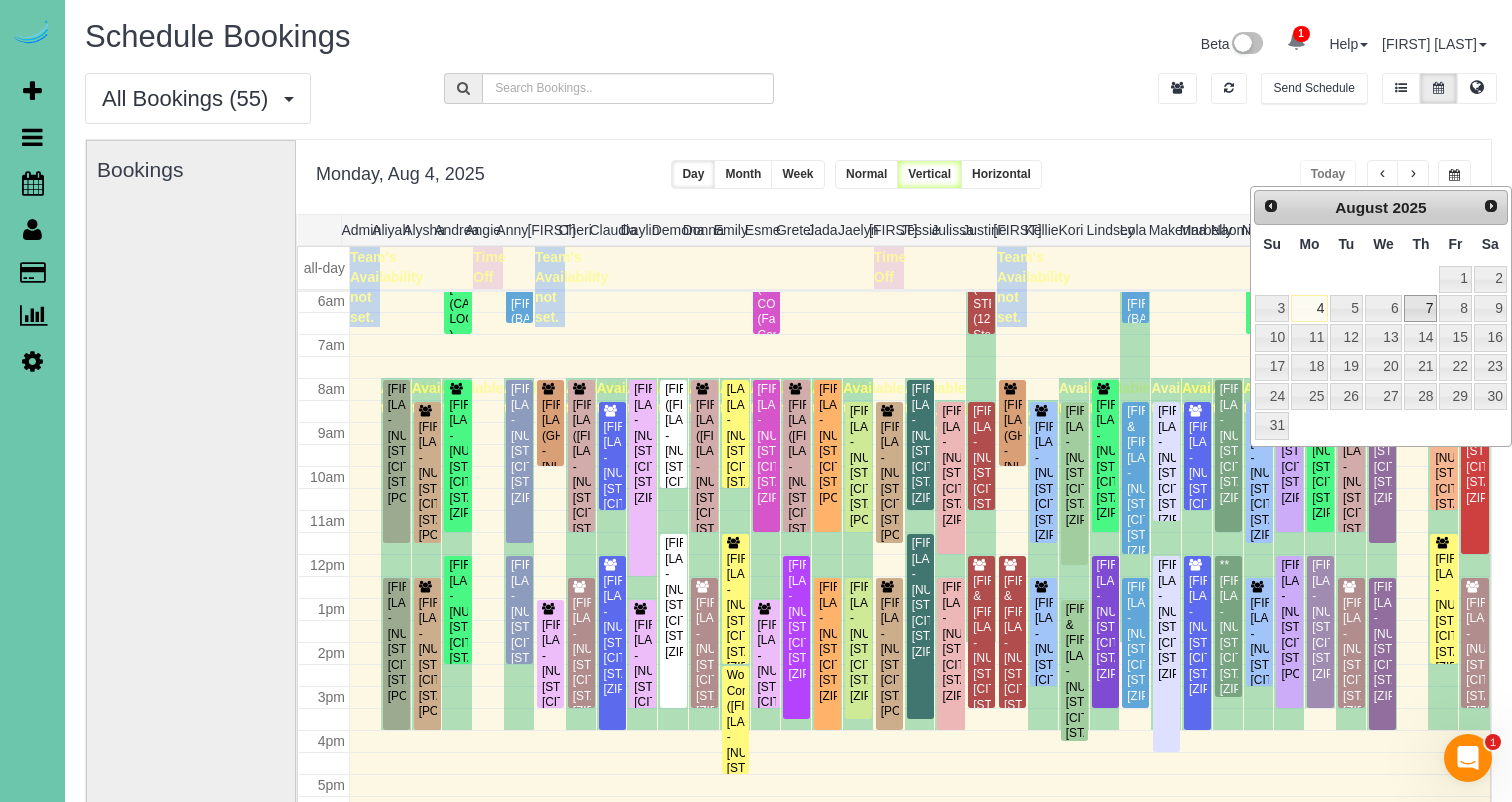click on "7" at bounding box center (1420, 308) 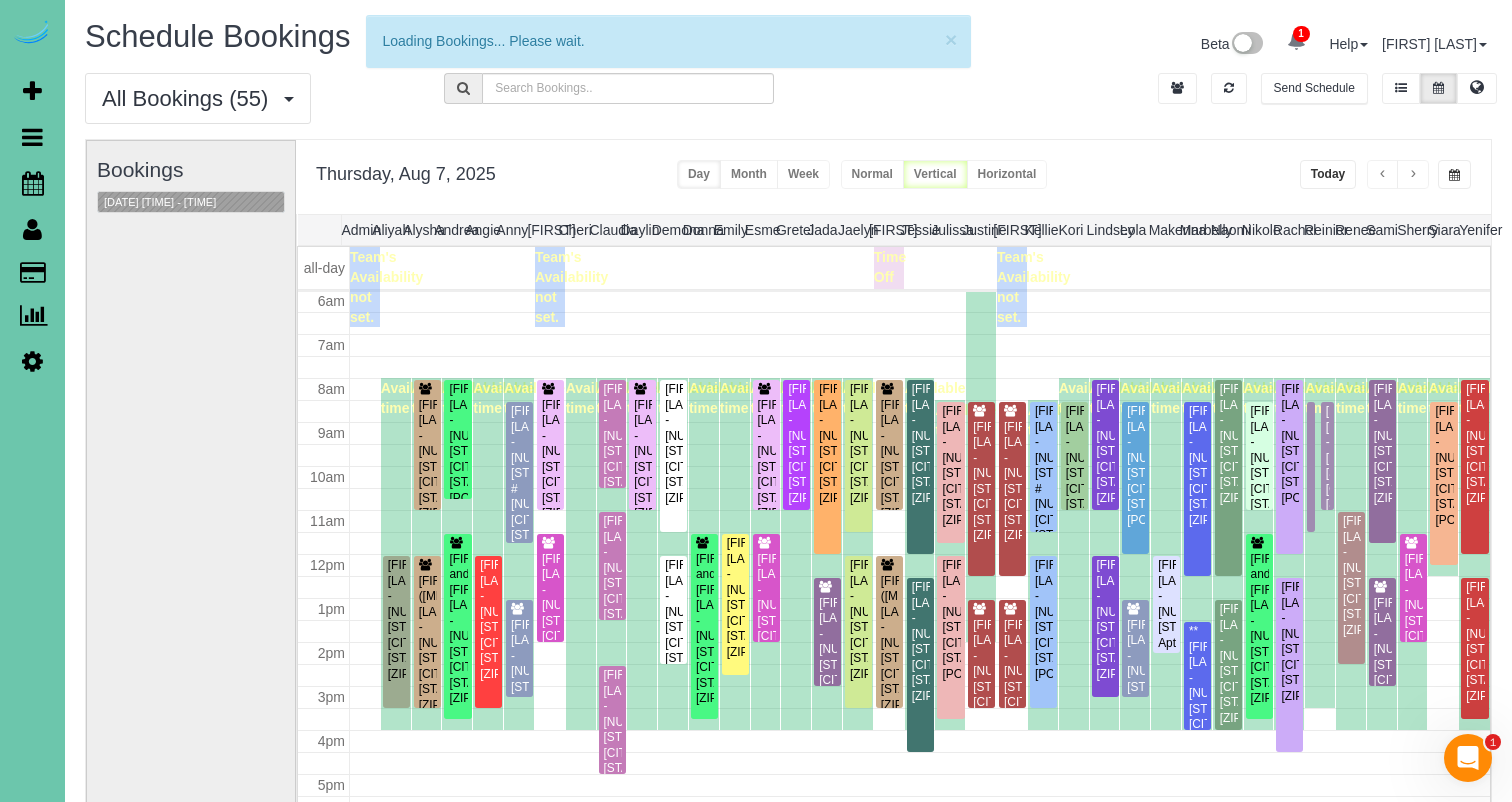 scroll, scrollTop: 265, scrollLeft: 0, axis: vertical 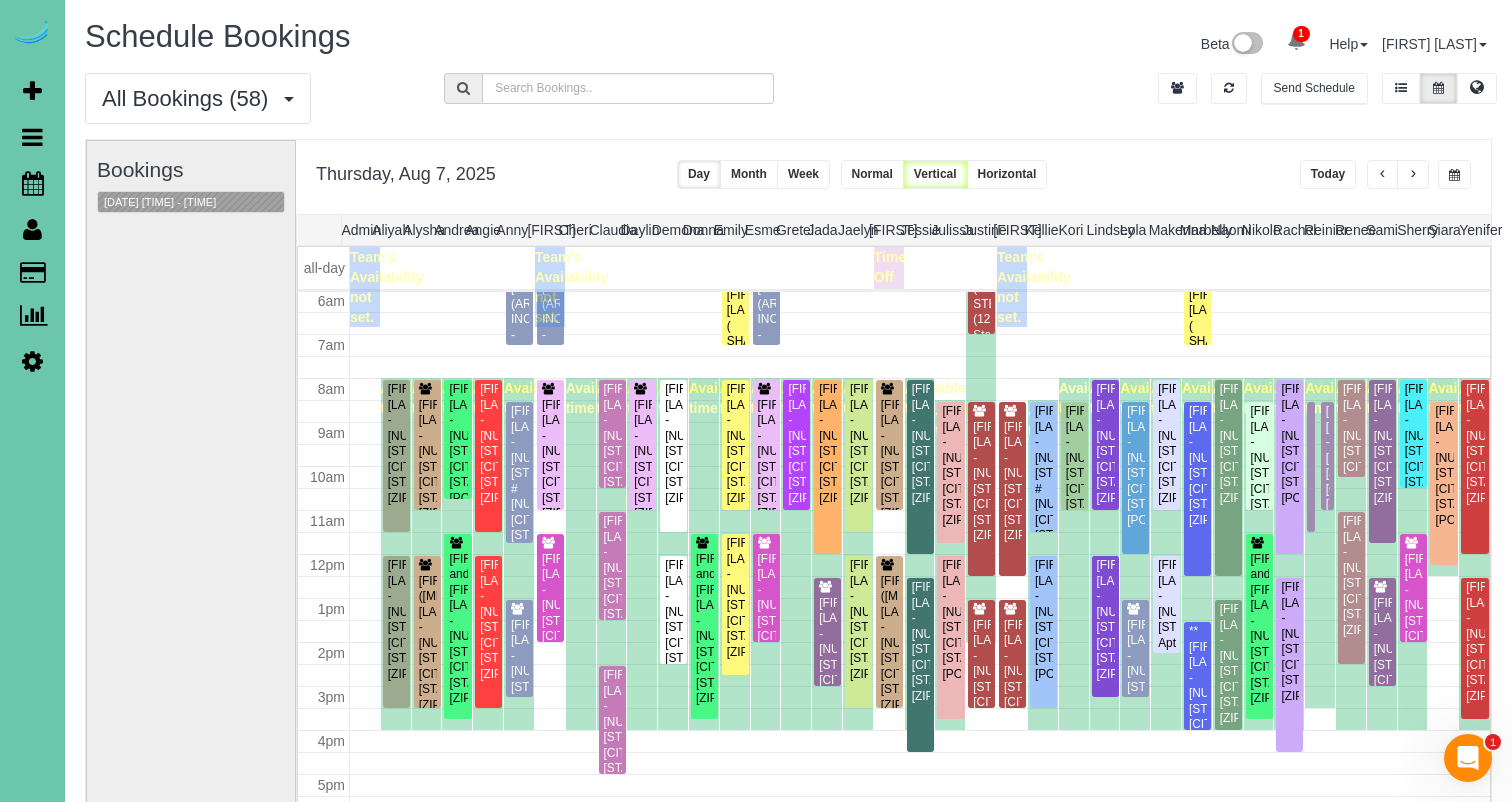 click at bounding box center (1454, 174) 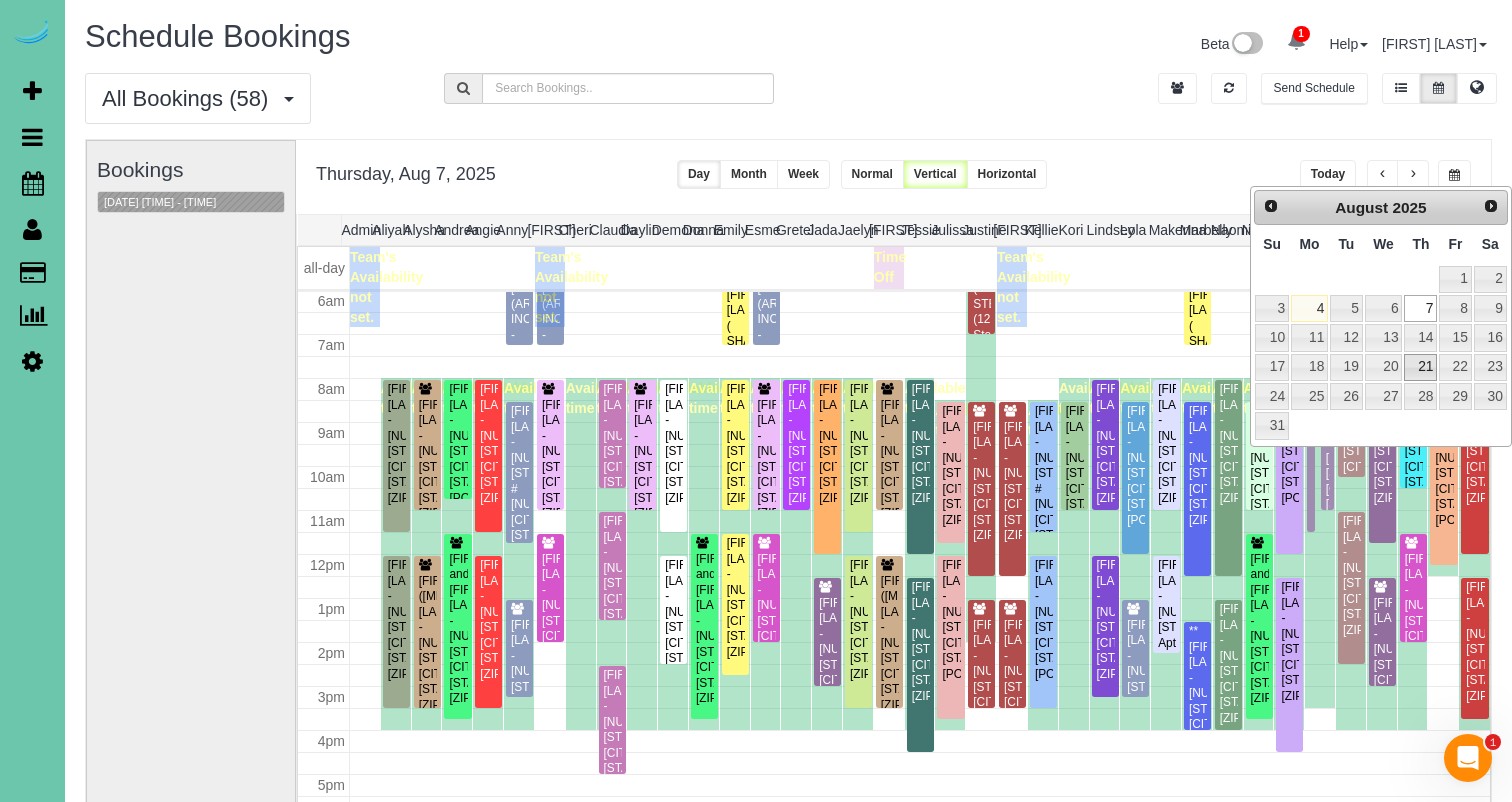 click on "21" at bounding box center (1420, 367) 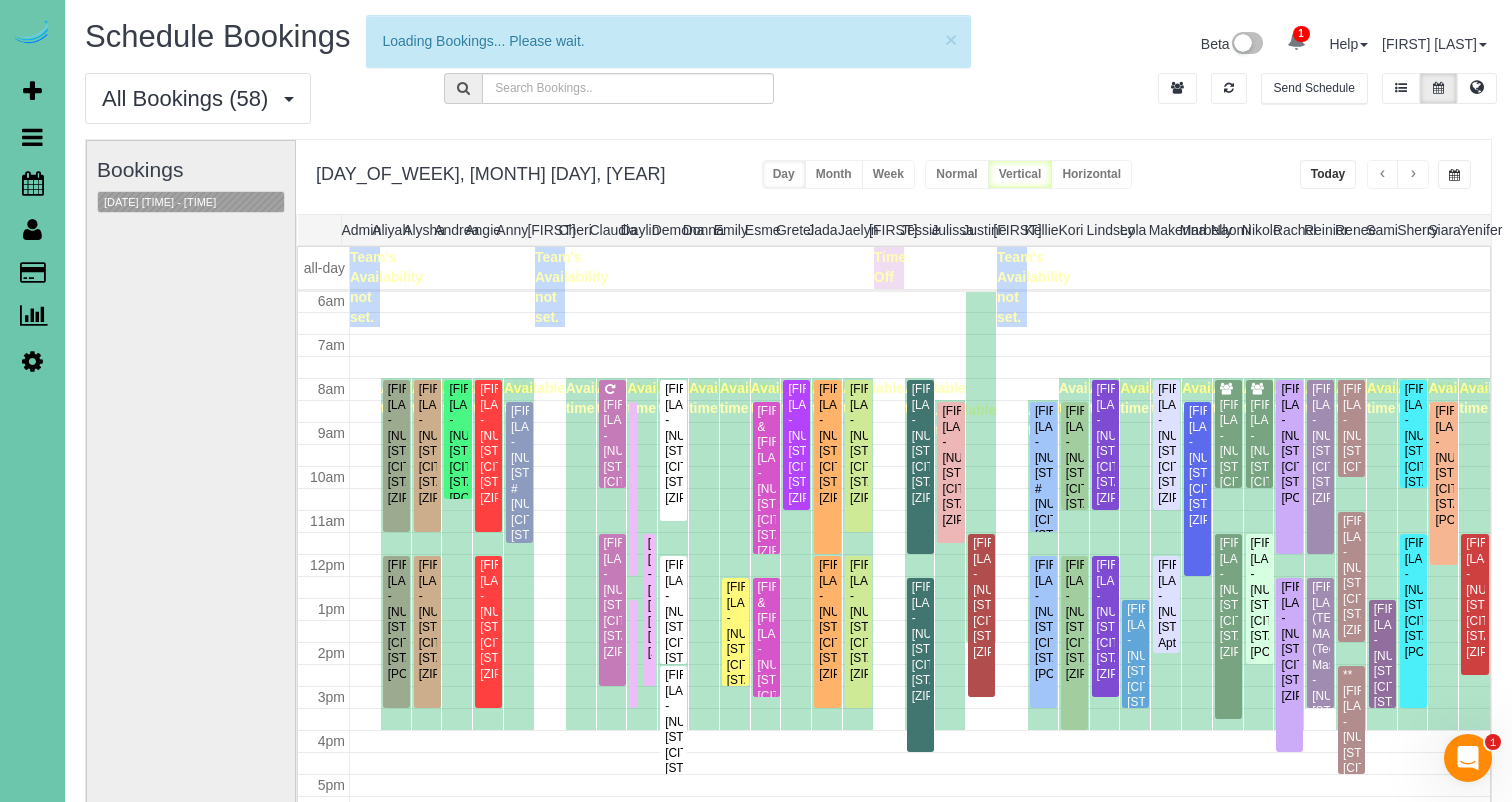 scroll, scrollTop: 265, scrollLeft: 0, axis: vertical 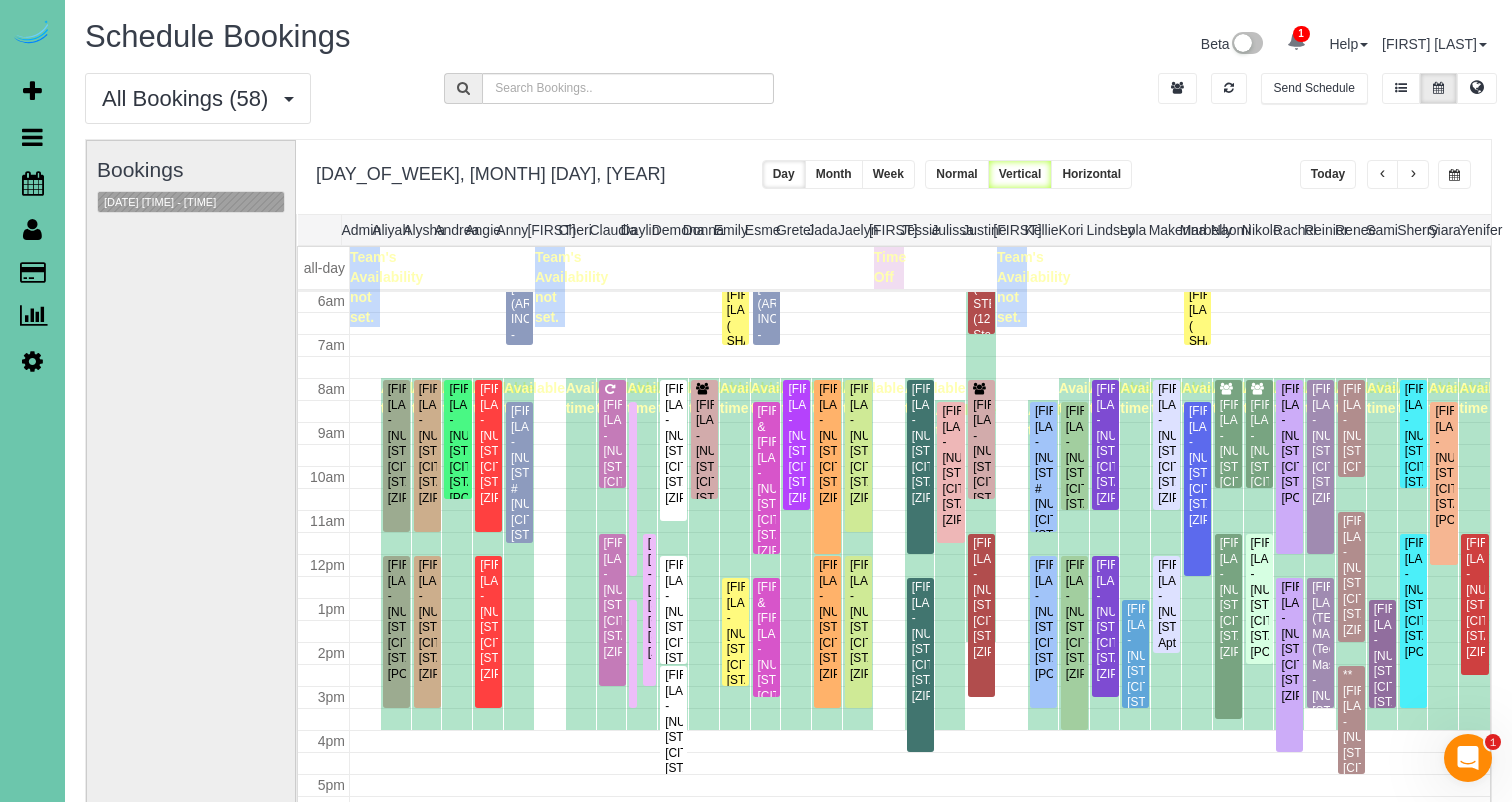 click on "Today" at bounding box center [1328, 174] 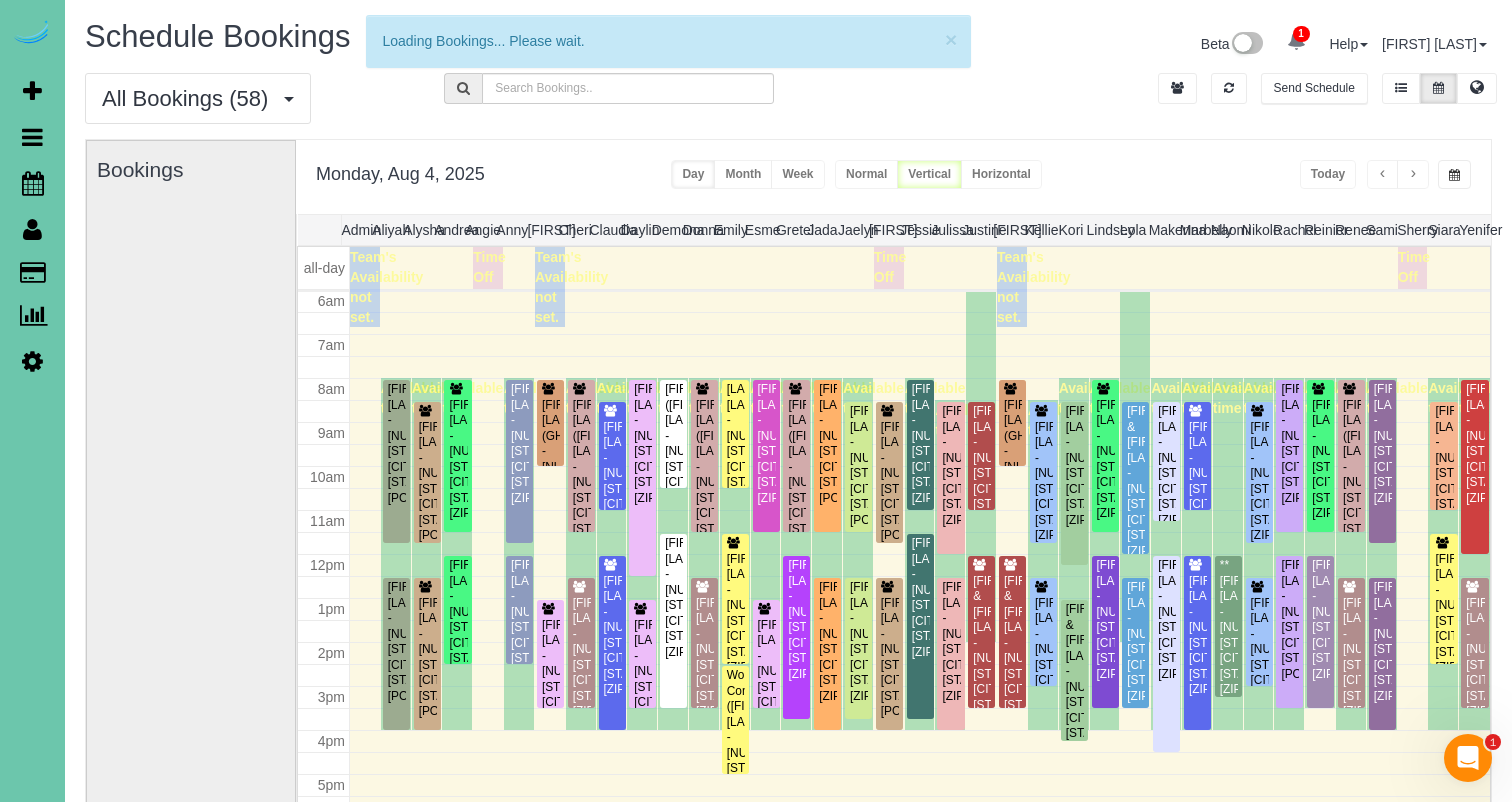 scroll, scrollTop: 265, scrollLeft: 0, axis: vertical 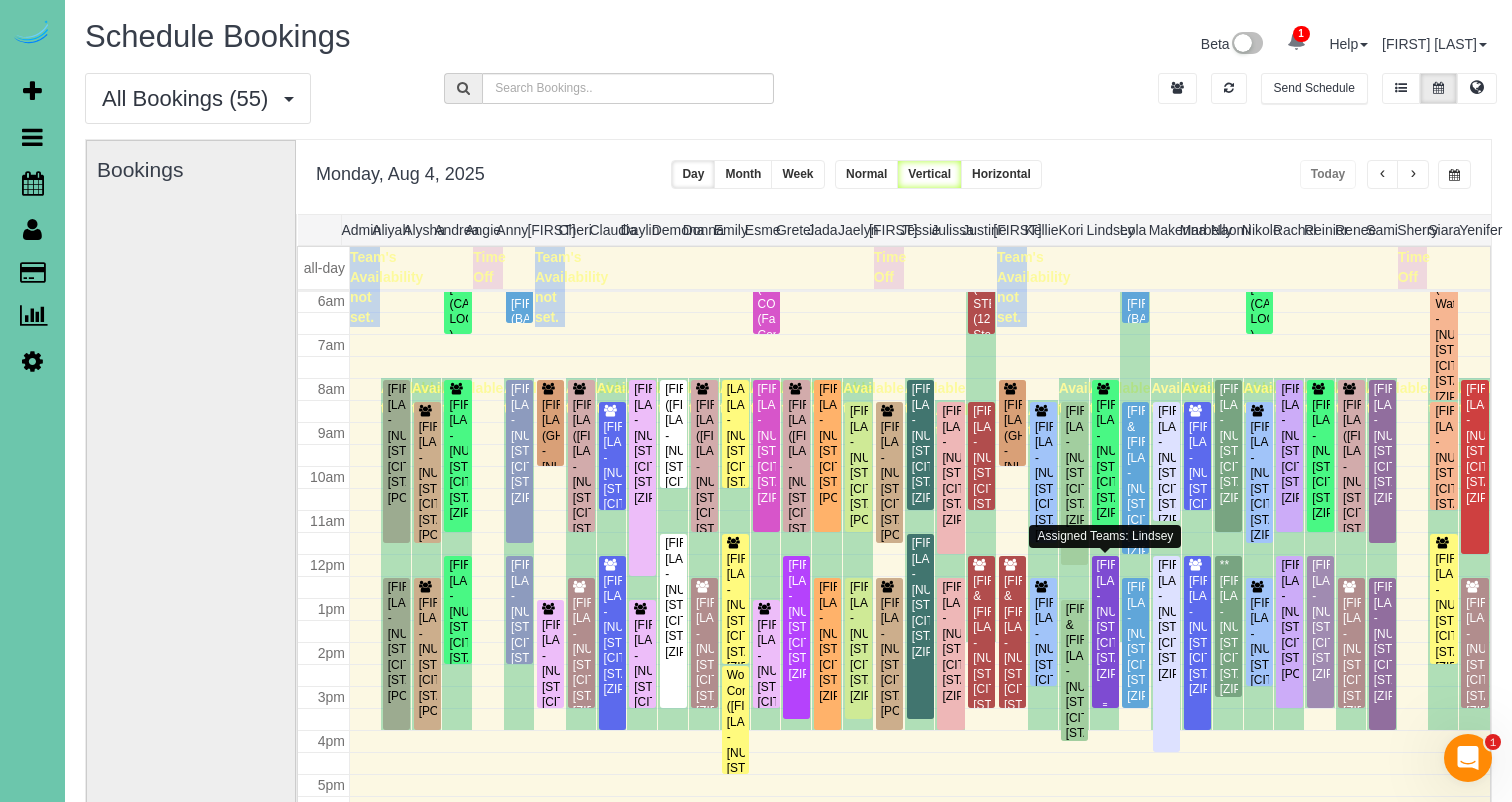 click on "Pattie Selzle - 1878 S 135th Ave, Omaha, NE 68144" at bounding box center (1105, 620) 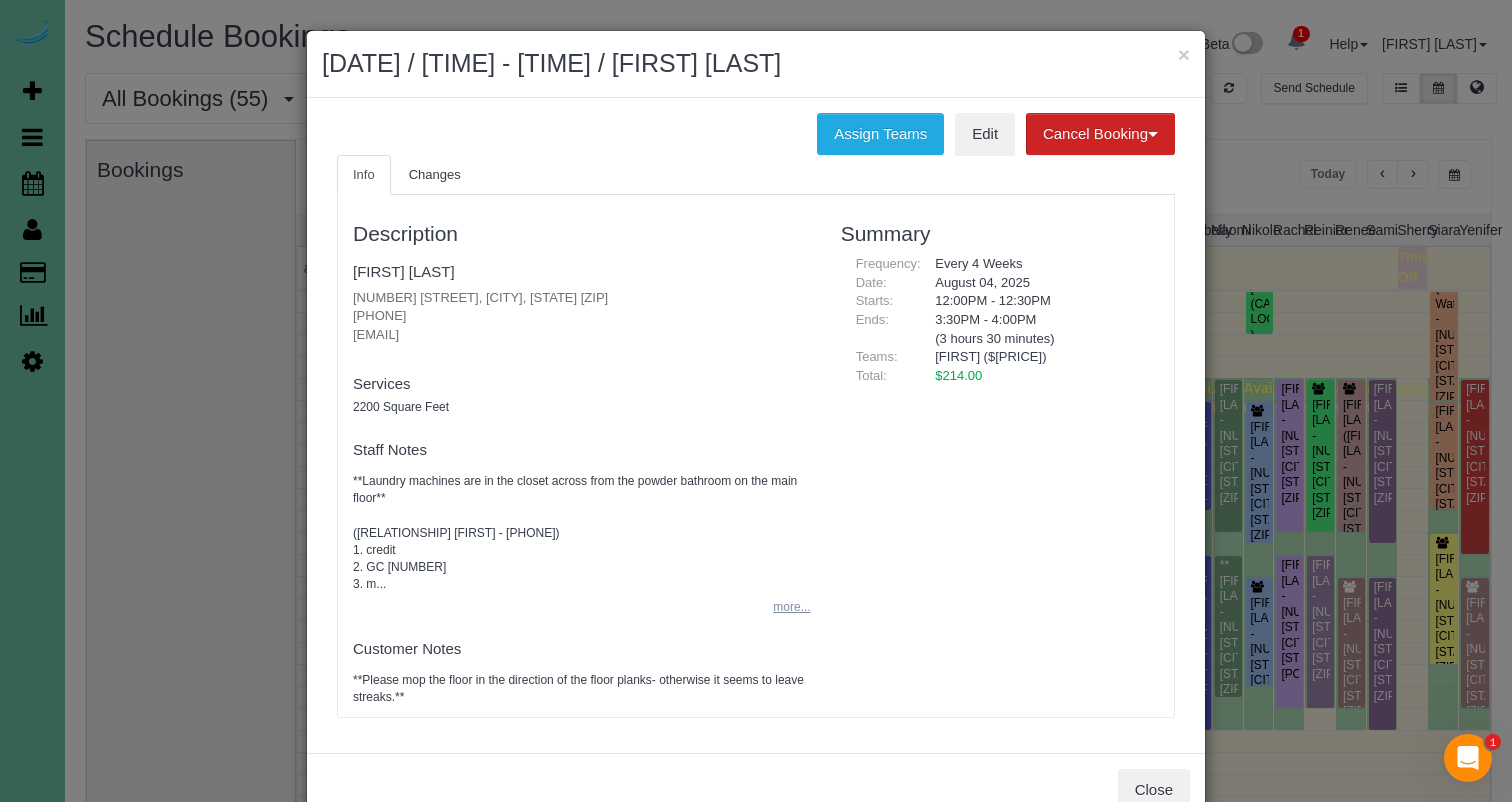 click on "more..." at bounding box center [785, 607] 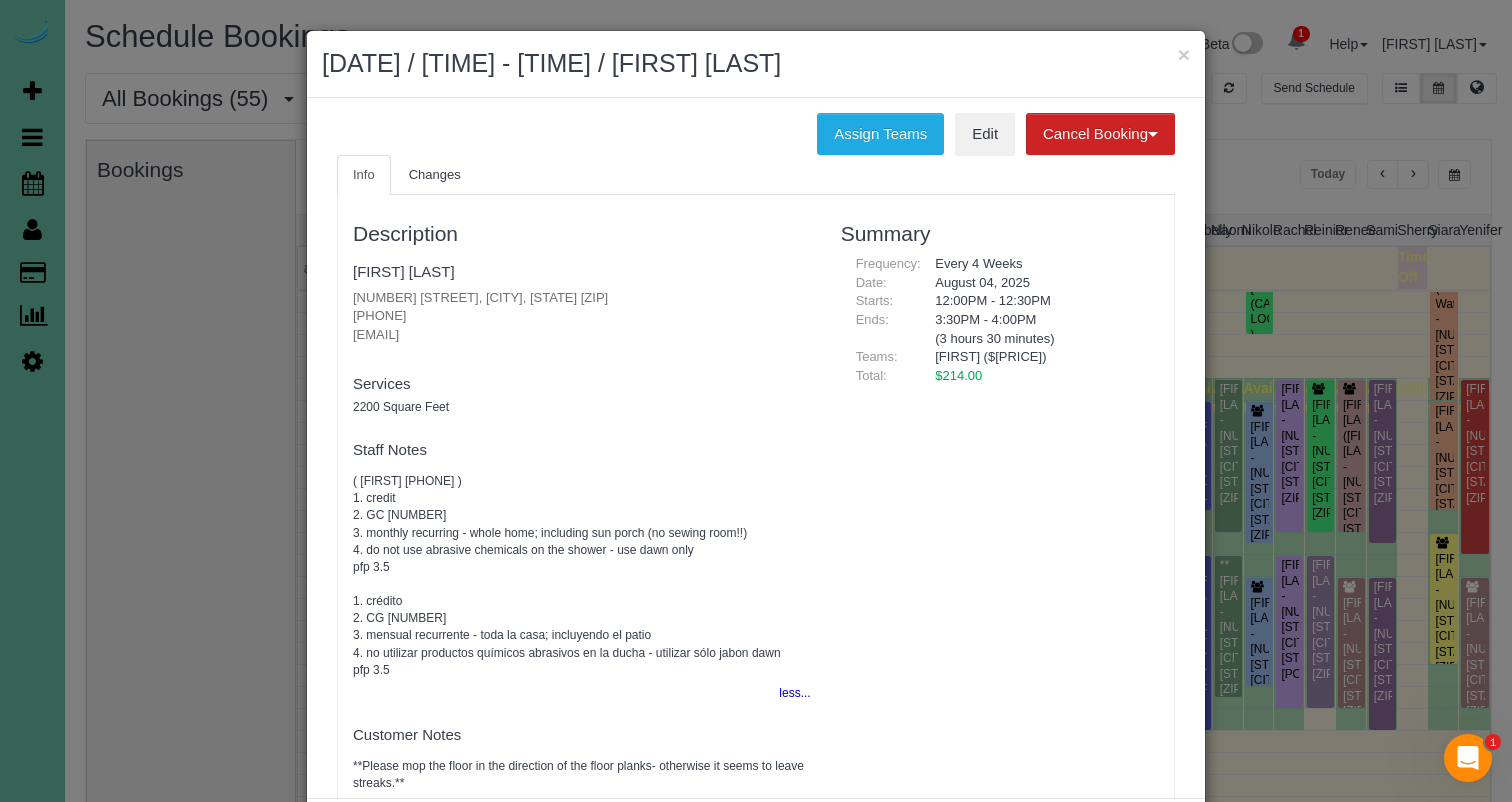 scroll, scrollTop: 0, scrollLeft: 0, axis: both 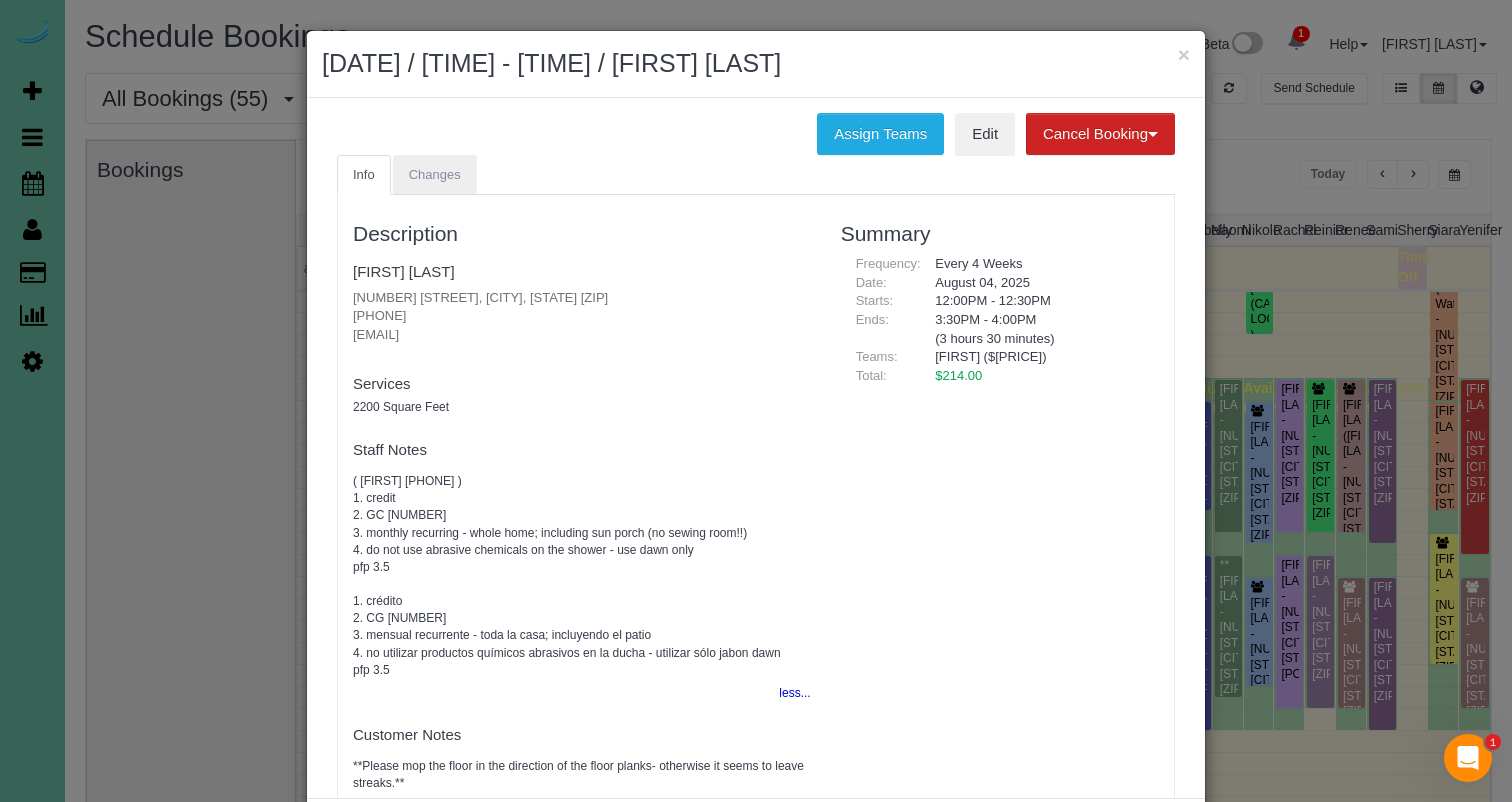 click on "Changes" at bounding box center [435, 174] 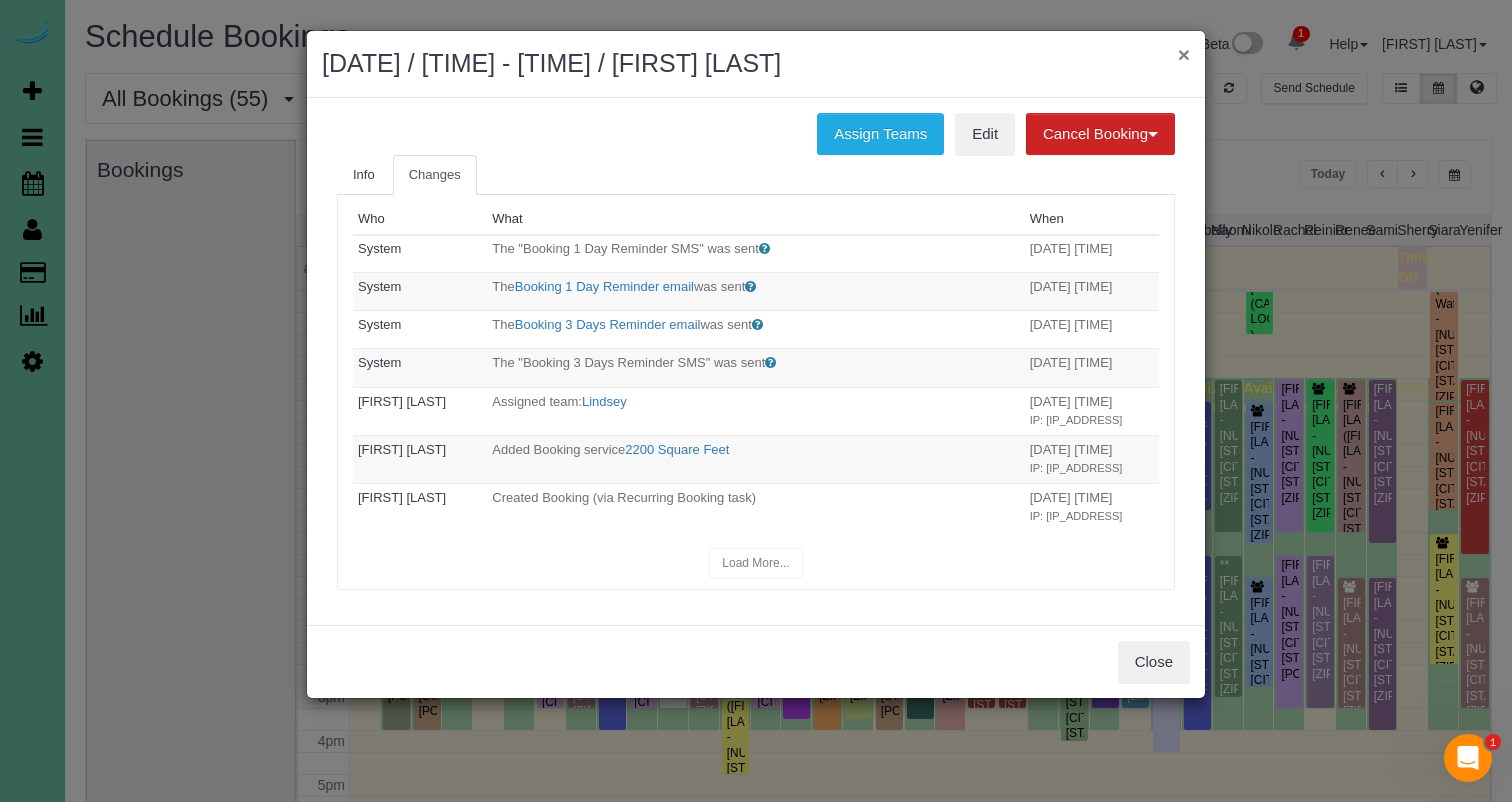 click on "×" at bounding box center (1184, 54) 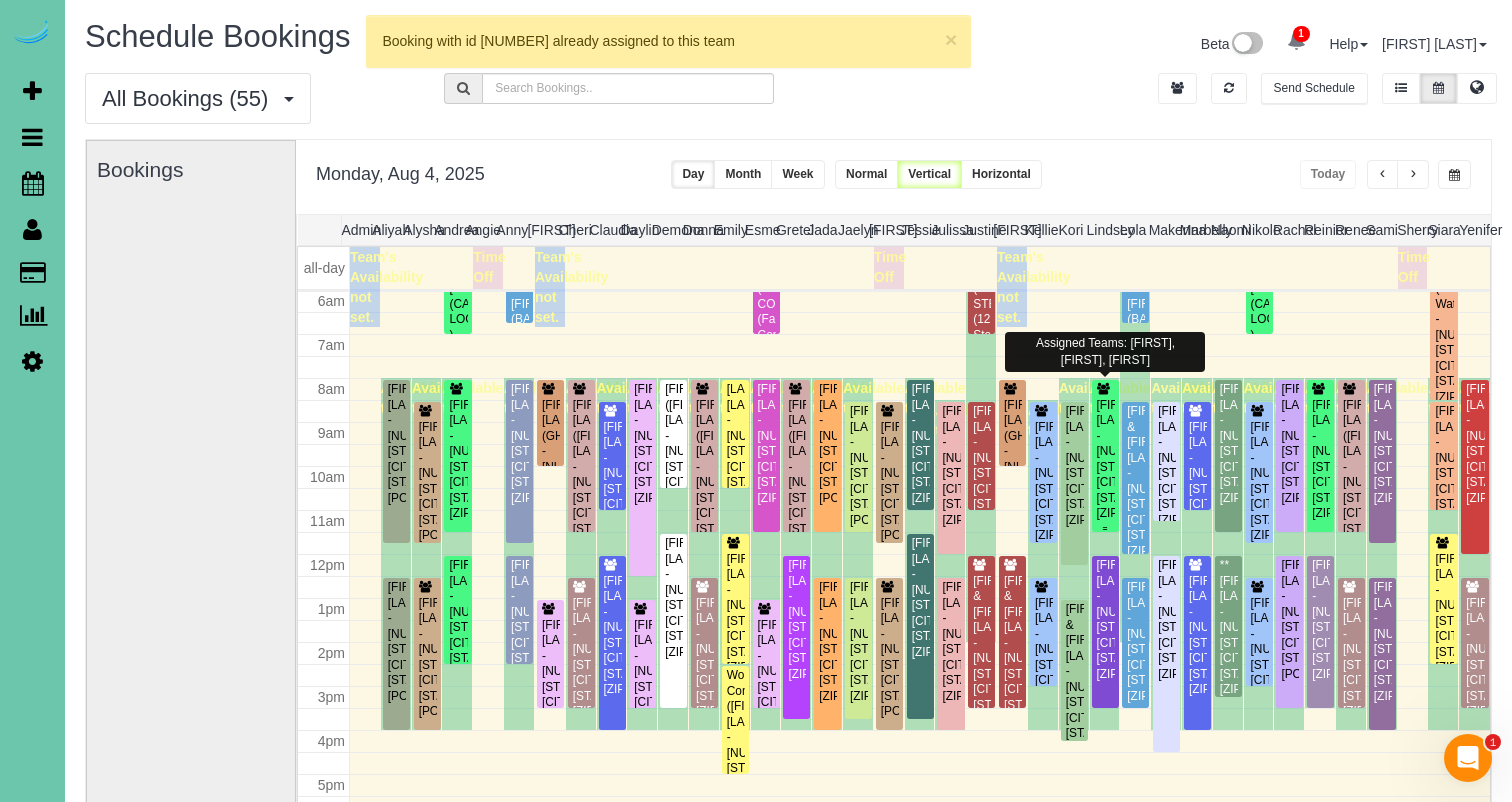 click on "Alexa Pille - 4968 Marshall Drive, Omaha, NE 68137" at bounding box center (1105, 460) 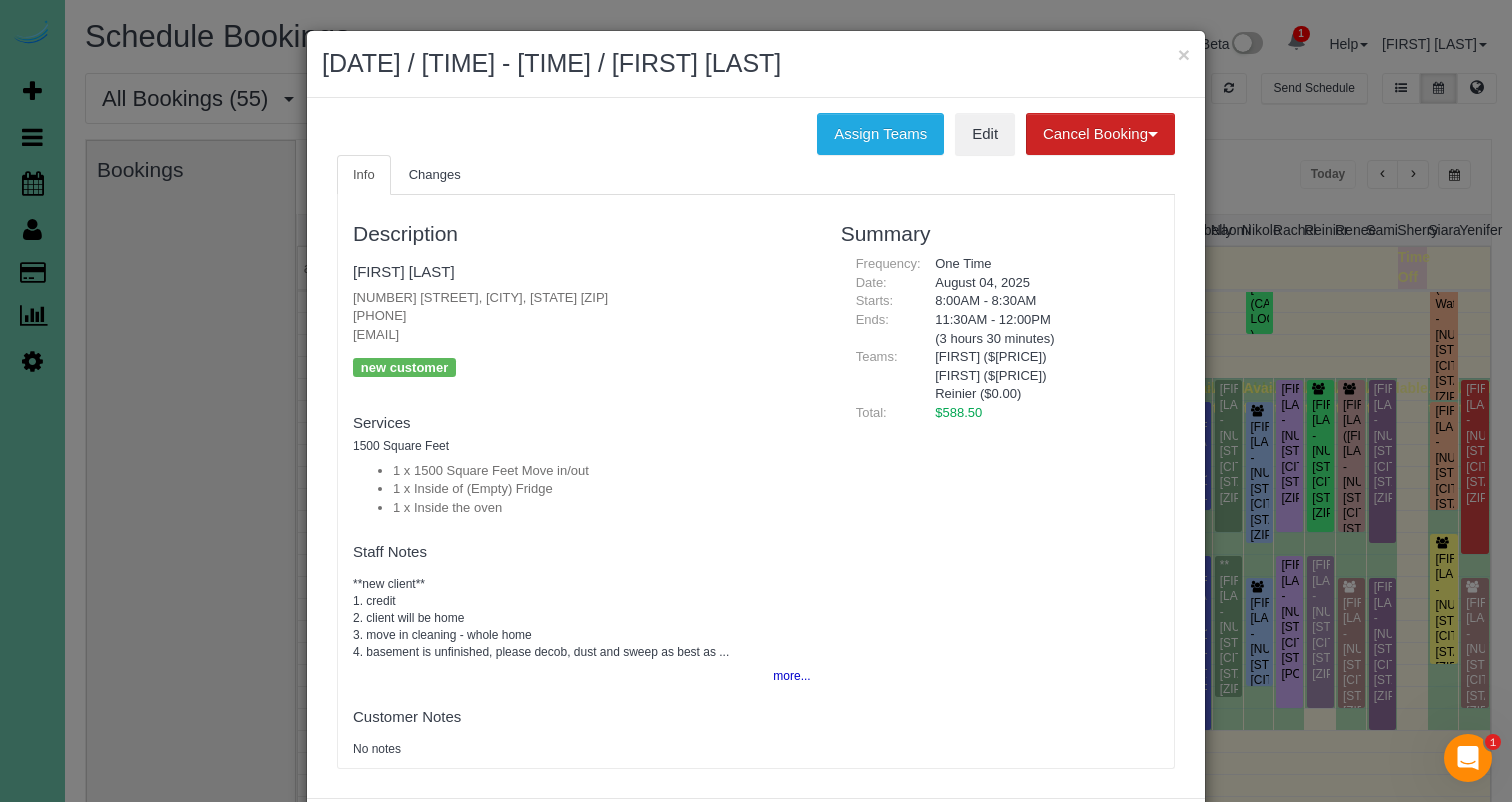 drag, startPoint x: 1185, startPoint y: 66, endPoint x: 1177, endPoint y: 52, distance: 16.124516 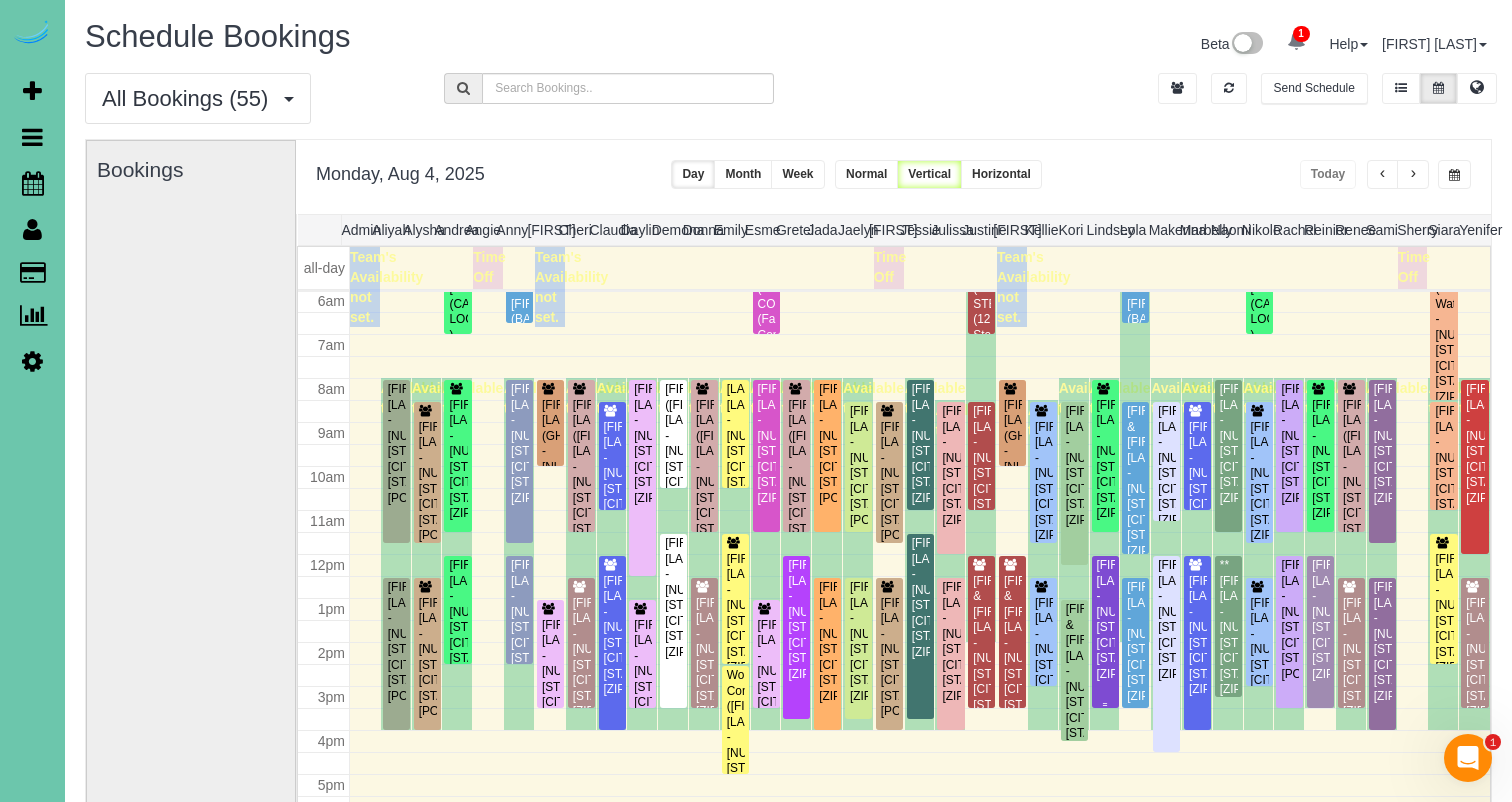 click on "Pattie Selzle - 1878 S 135th Ave, Omaha, NE 68144" at bounding box center [1105, 620] 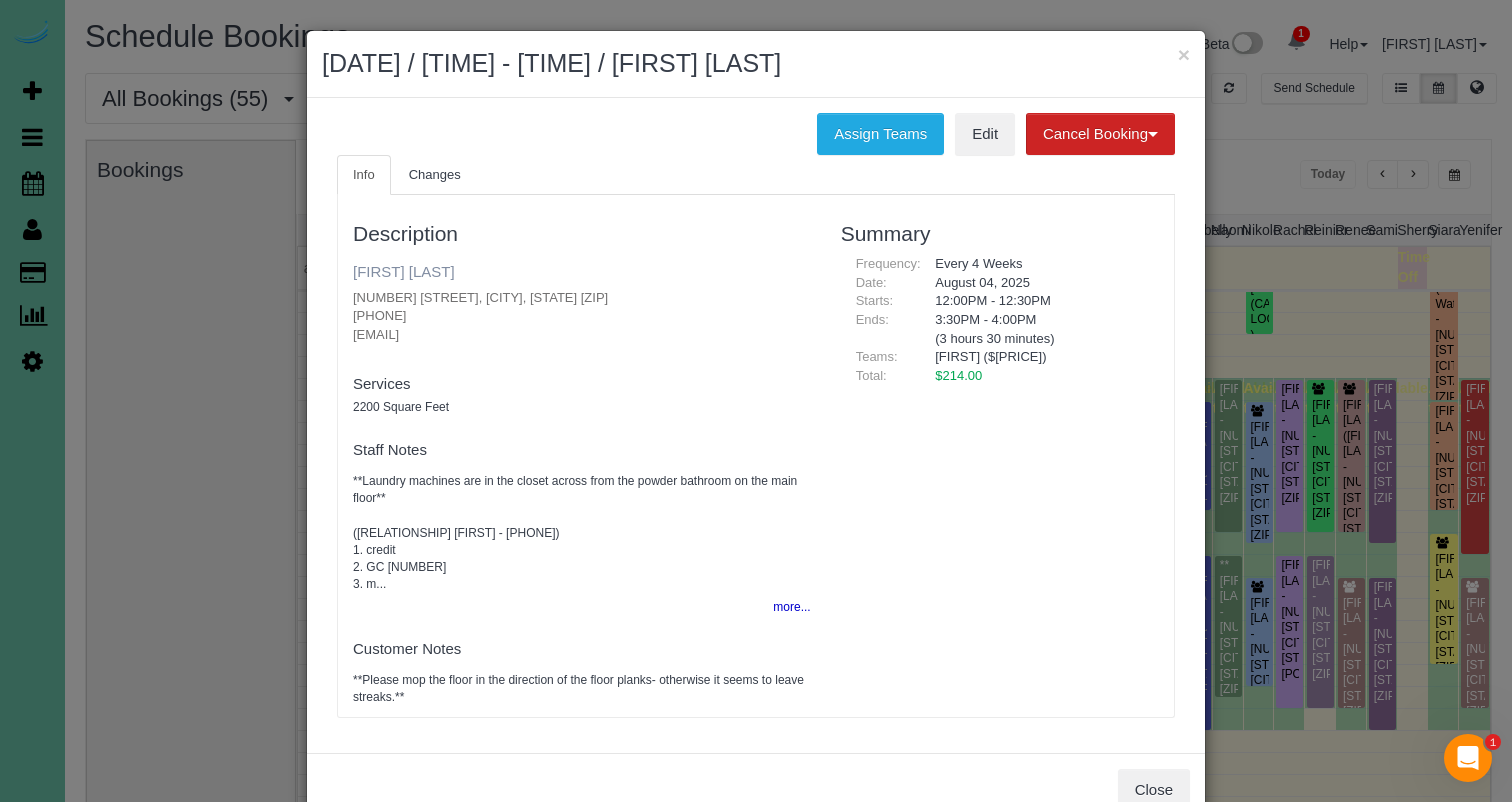 click on "Pattie Selzle" at bounding box center [404, 271] 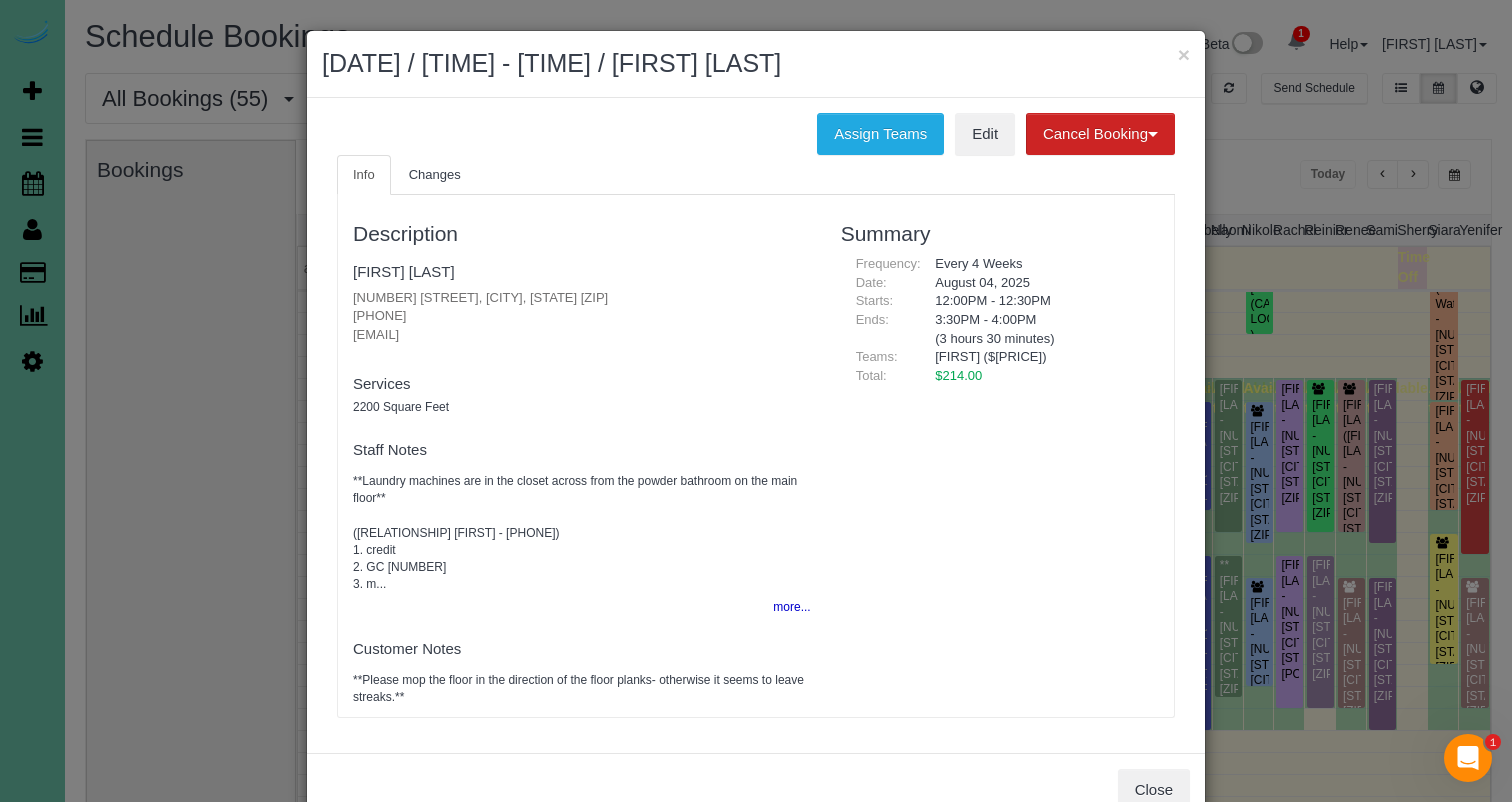 drag, startPoint x: 1184, startPoint y: 53, endPoint x: 1146, endPoint y: 71, distance: 42.047592 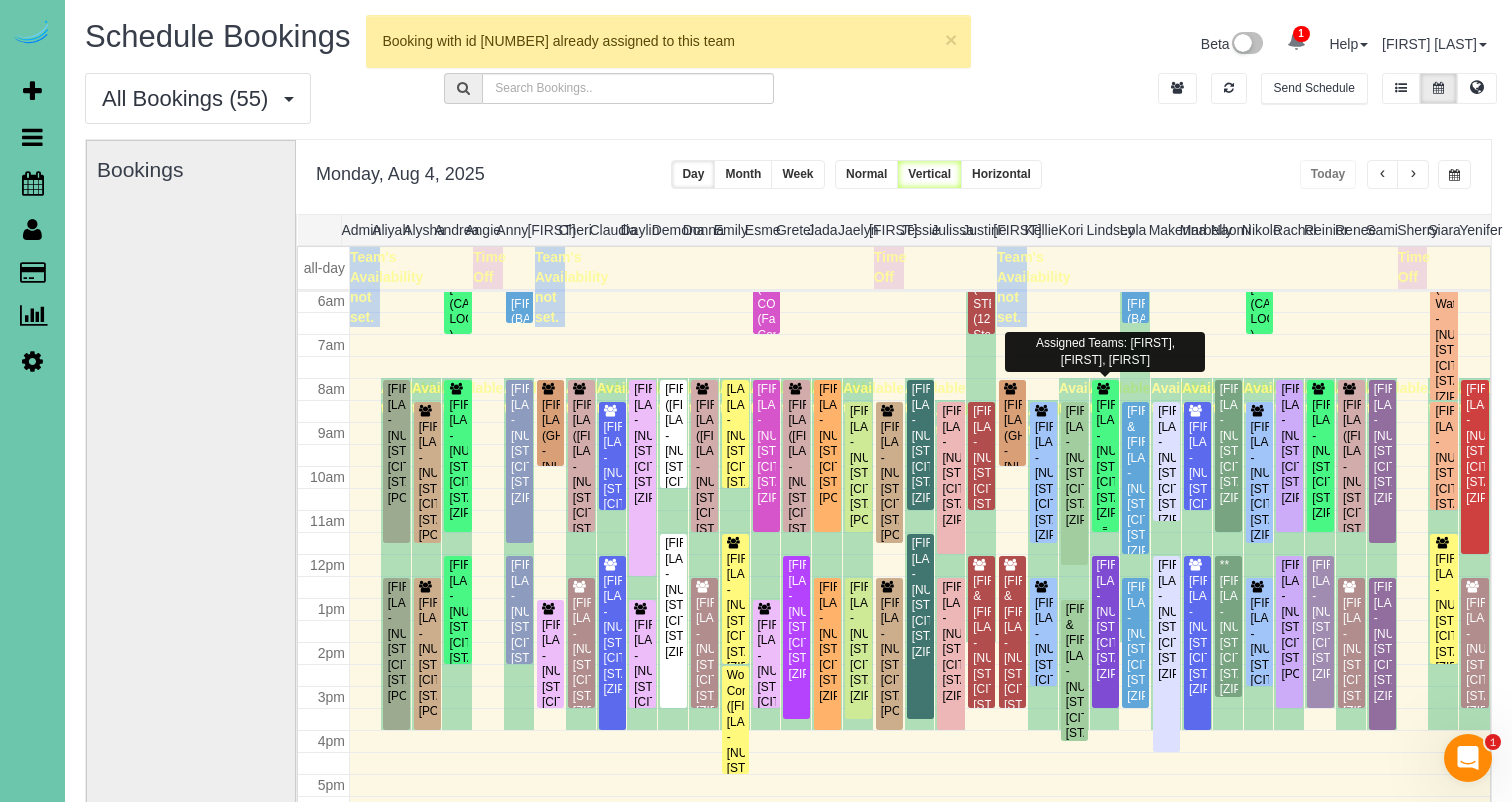 click on "Alexa Pille - 4968 Marshall Drive, Omaha, NE 68137" at bounding box center (1105, 460) 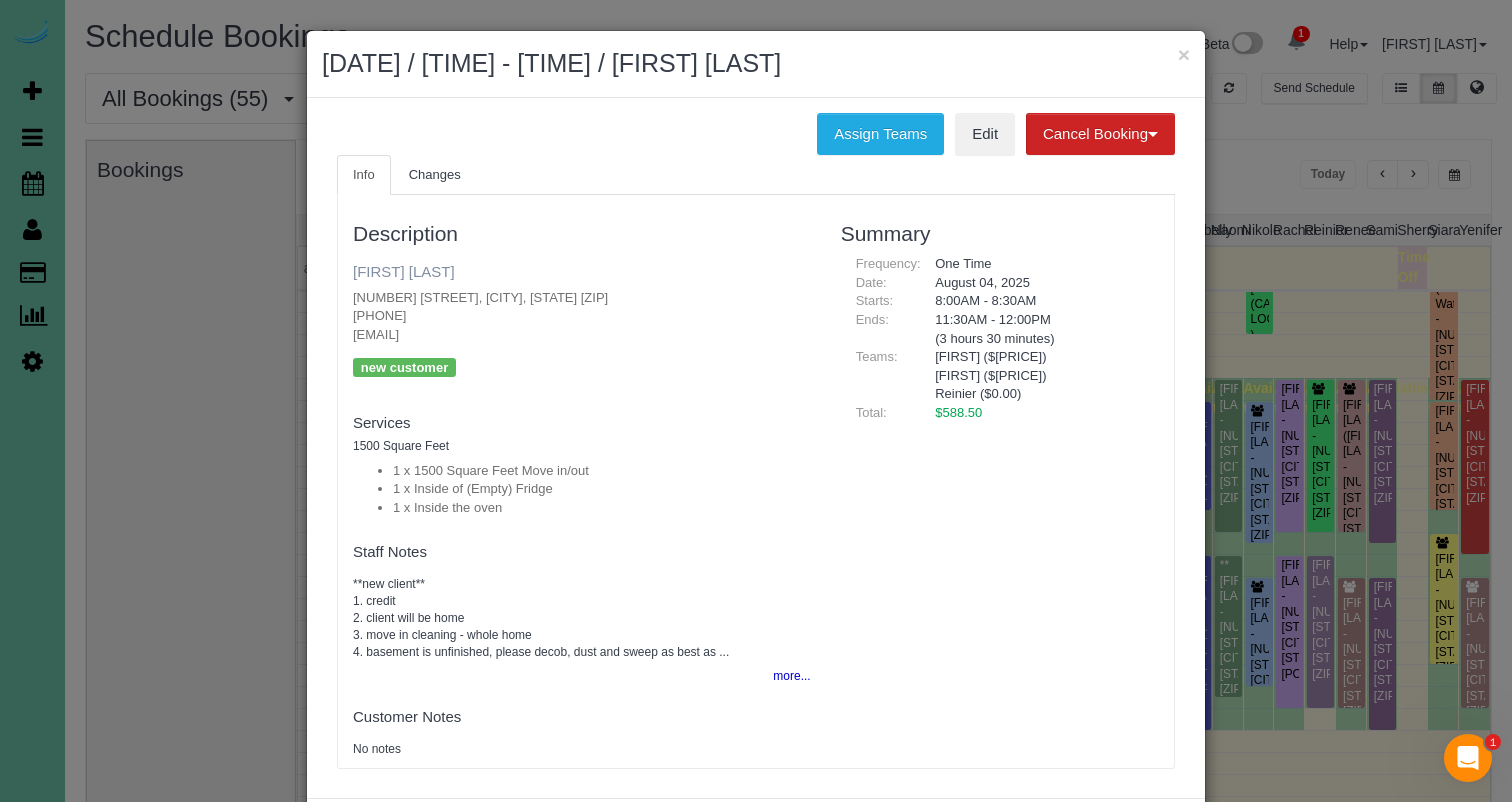 click on "[FIRST] [LAST]" at bounding box center [404, 271] 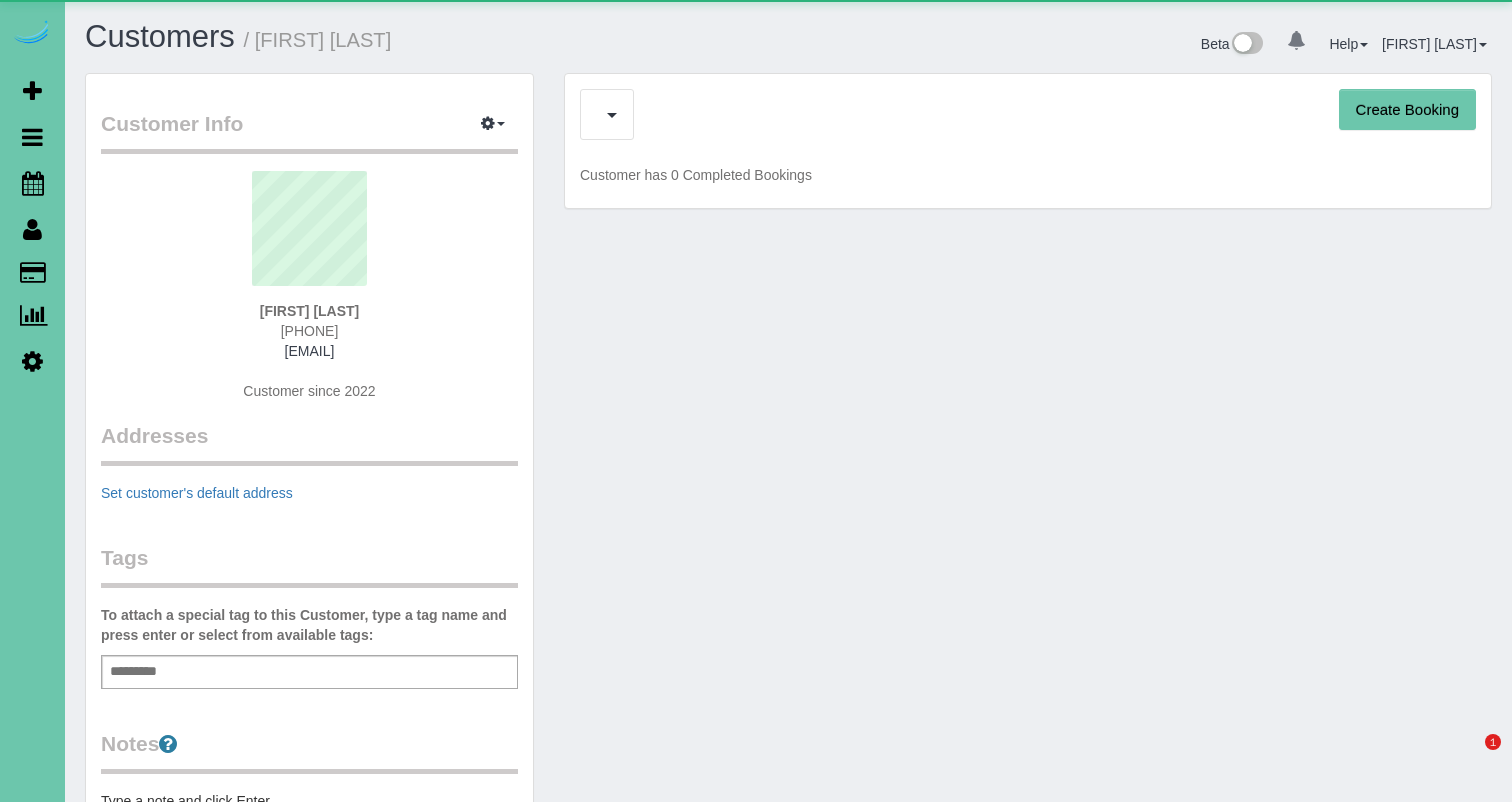 scroll, scrollTop: 0, scrollLeft: 0, axis: both 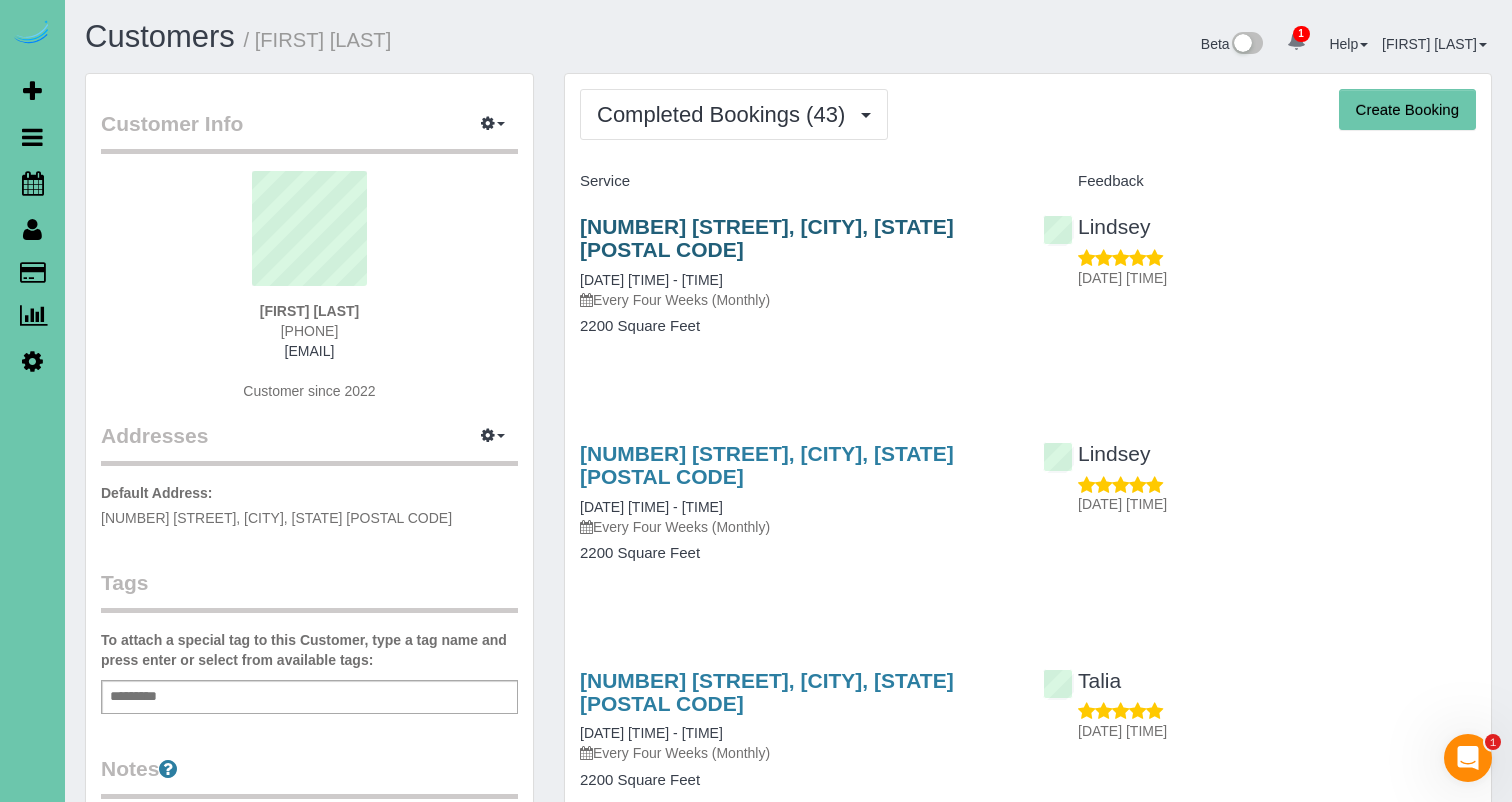 click on "1878 S 135th Ave, Omaha, NE 68144" at bounding box center [767, 238] 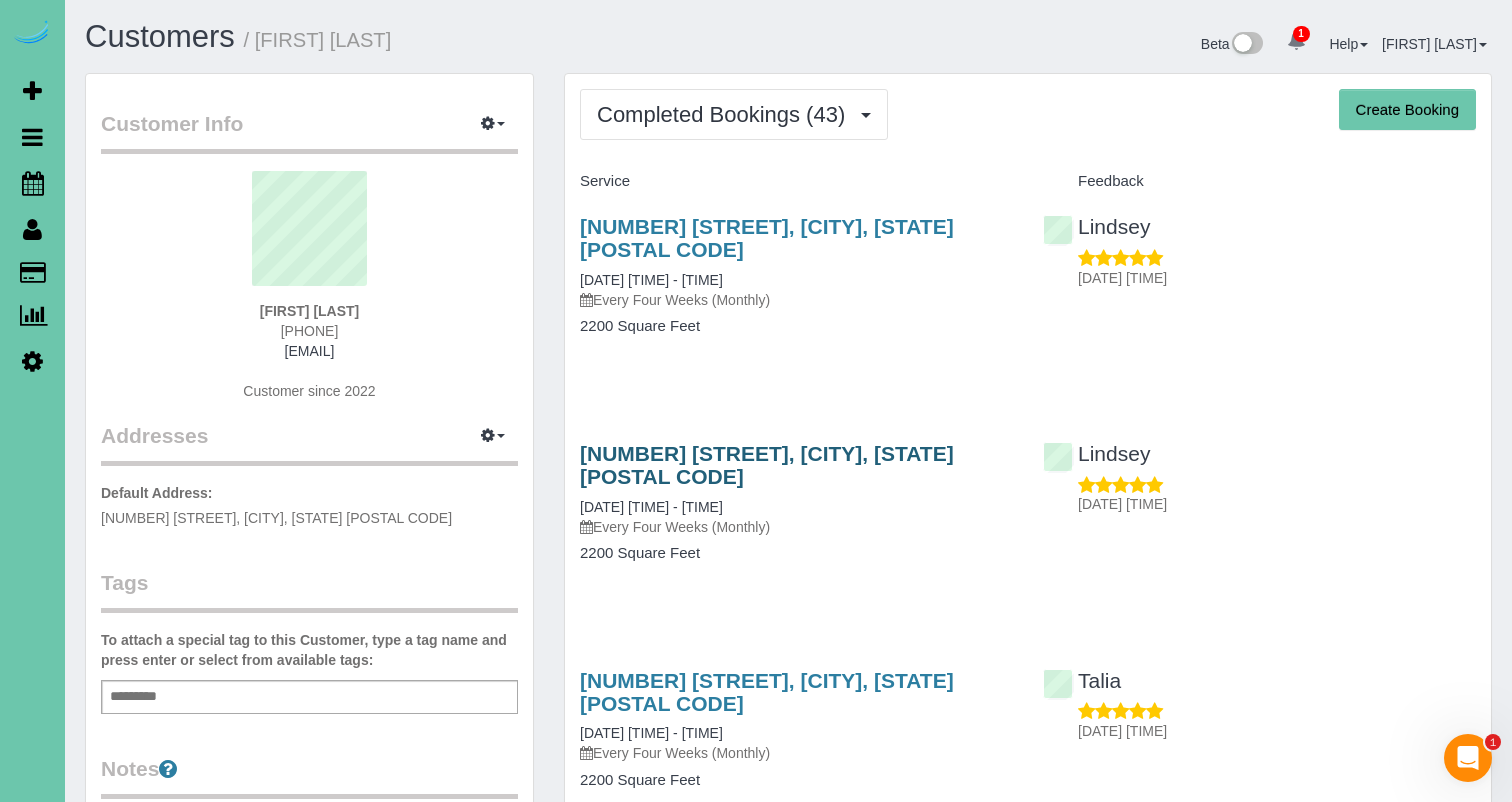 click on "1878 S 135th Ave, Omaha, NE 68144" at bounding box center (767, 465) 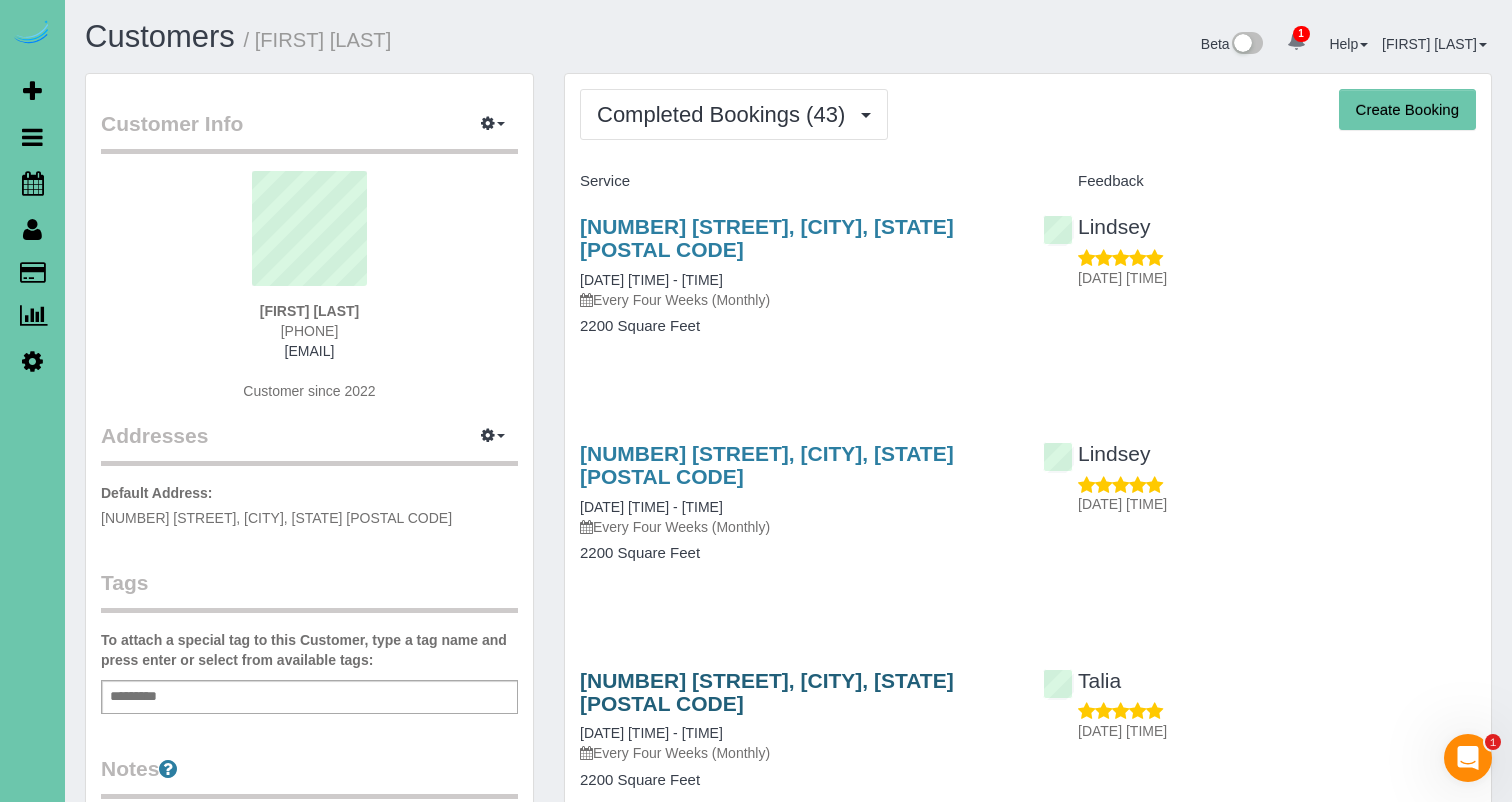 click on "1878 S 135th Ave, Omaha, NE 68144" at bounding box center [767, 692] 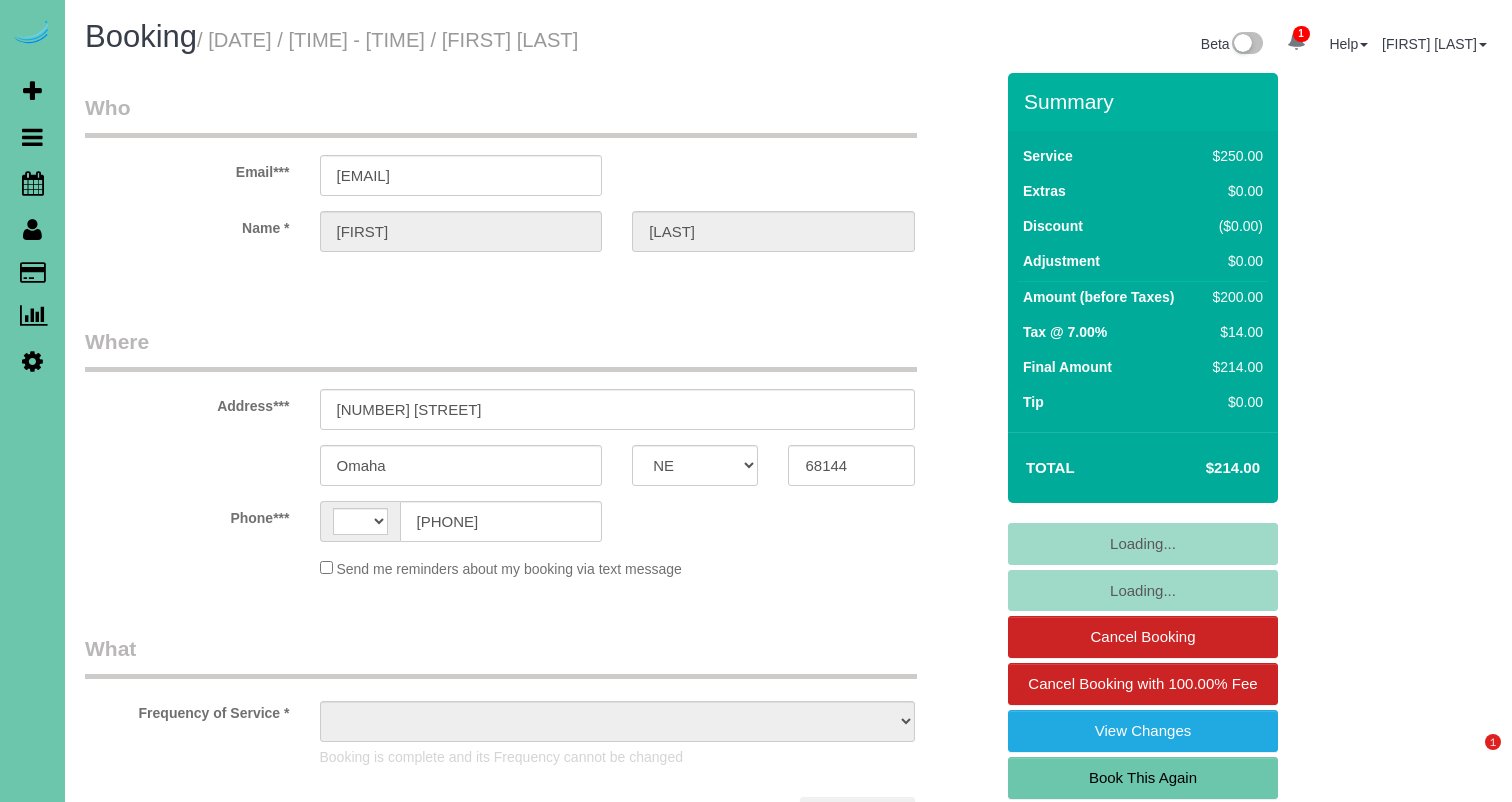 select on "NE" 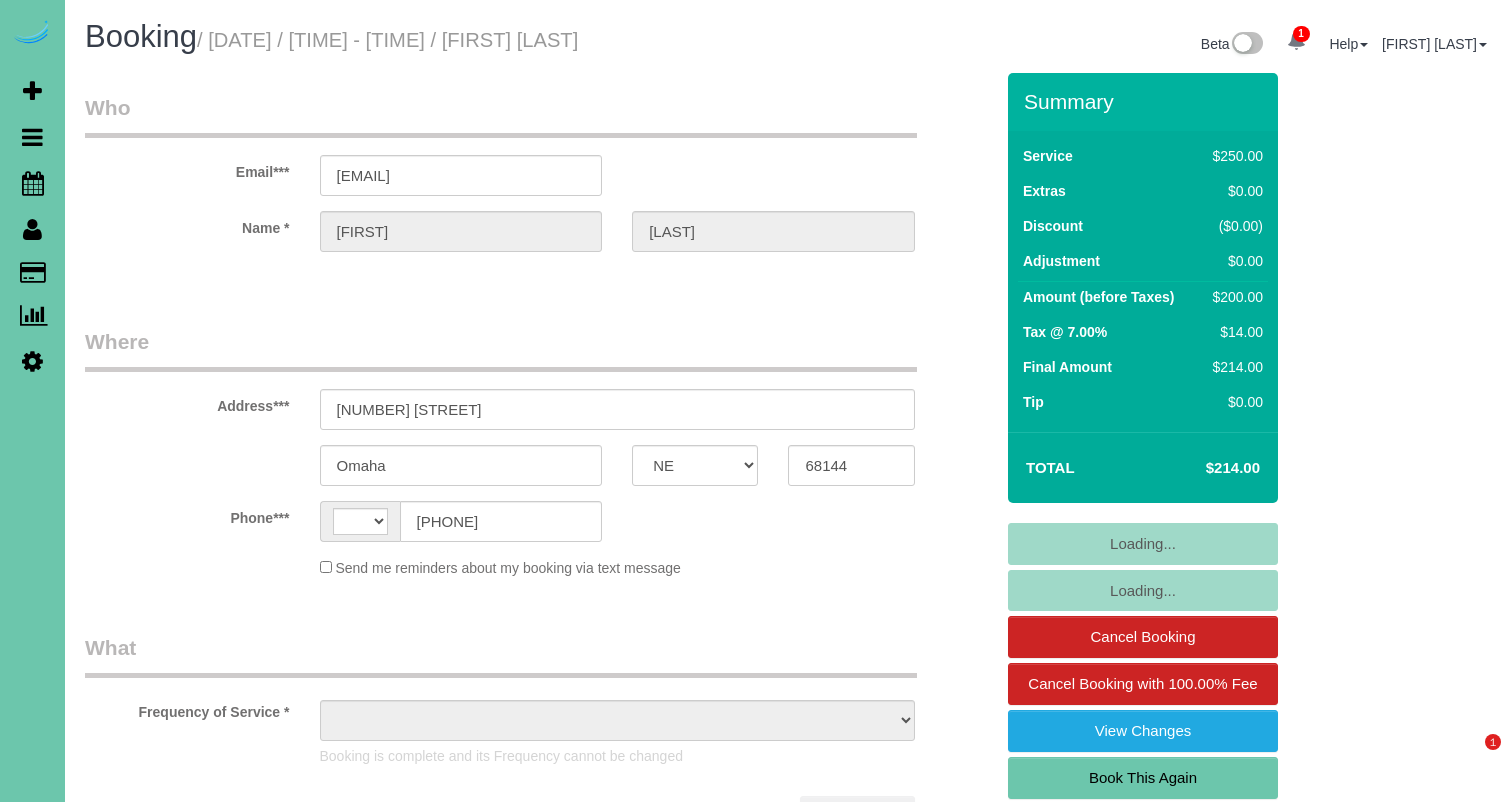 scroll, scrollTop: 0, scrollLeft: 0, axis: both 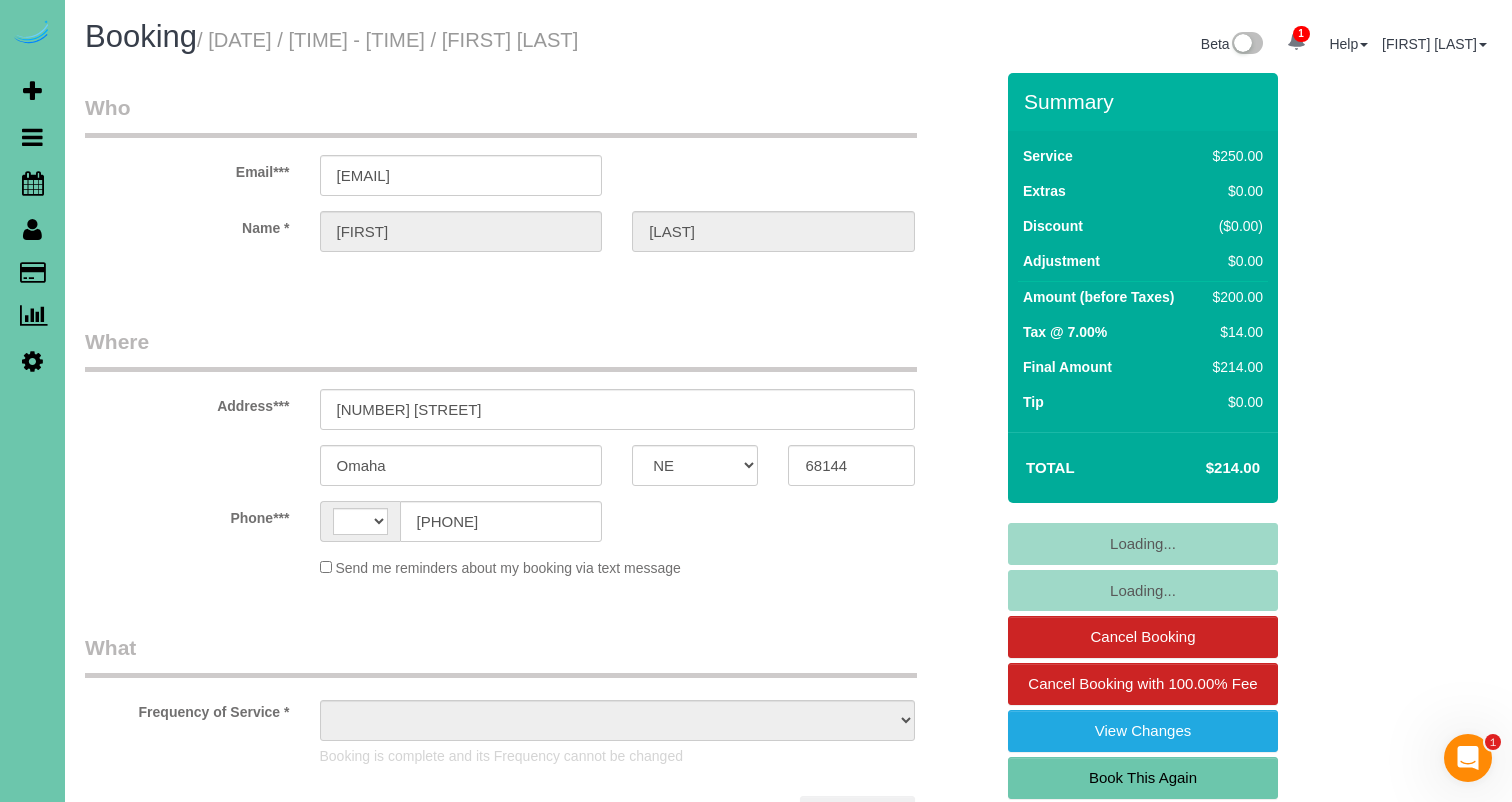 select on "string:US" 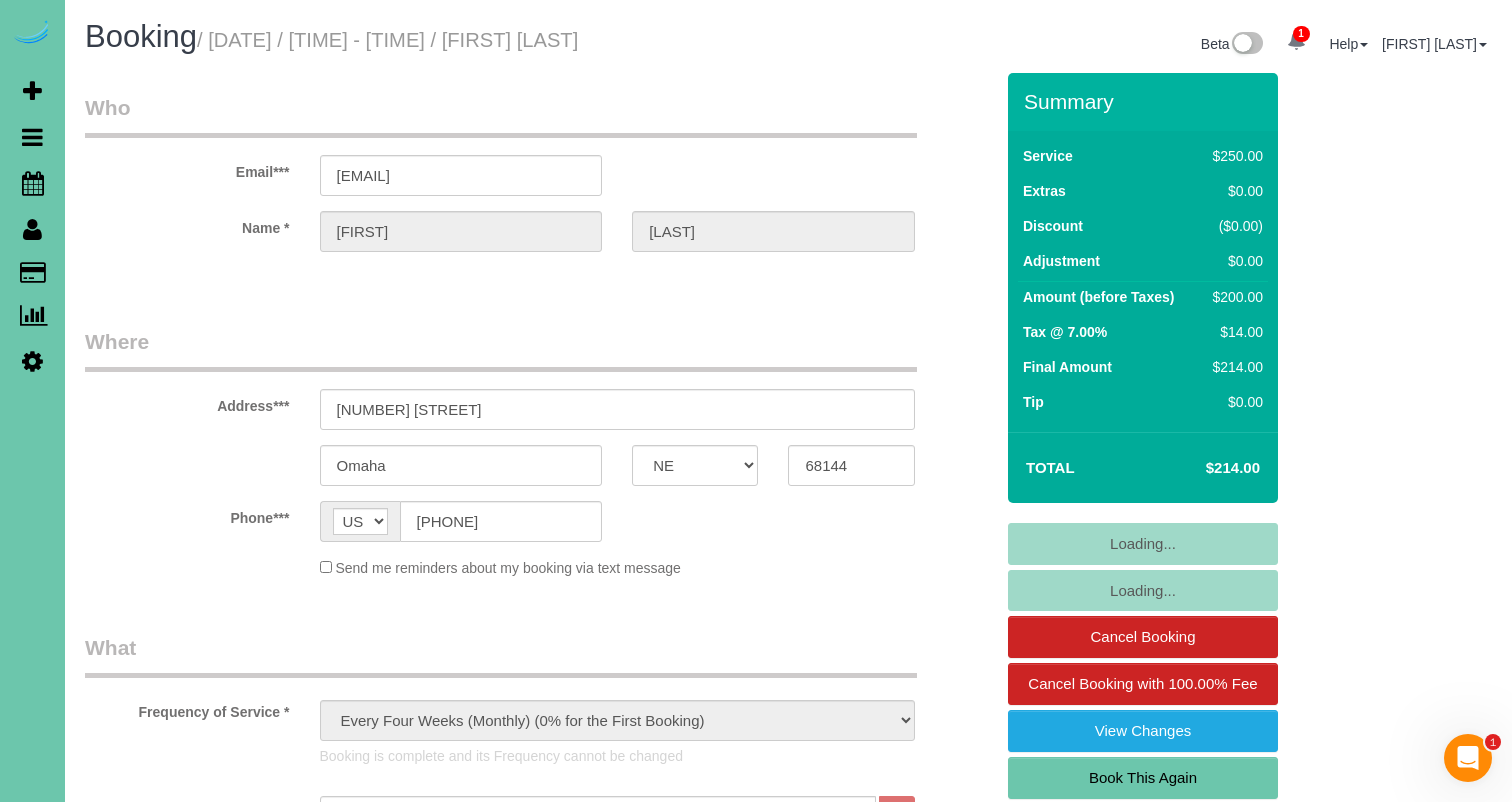 select on "object:735" 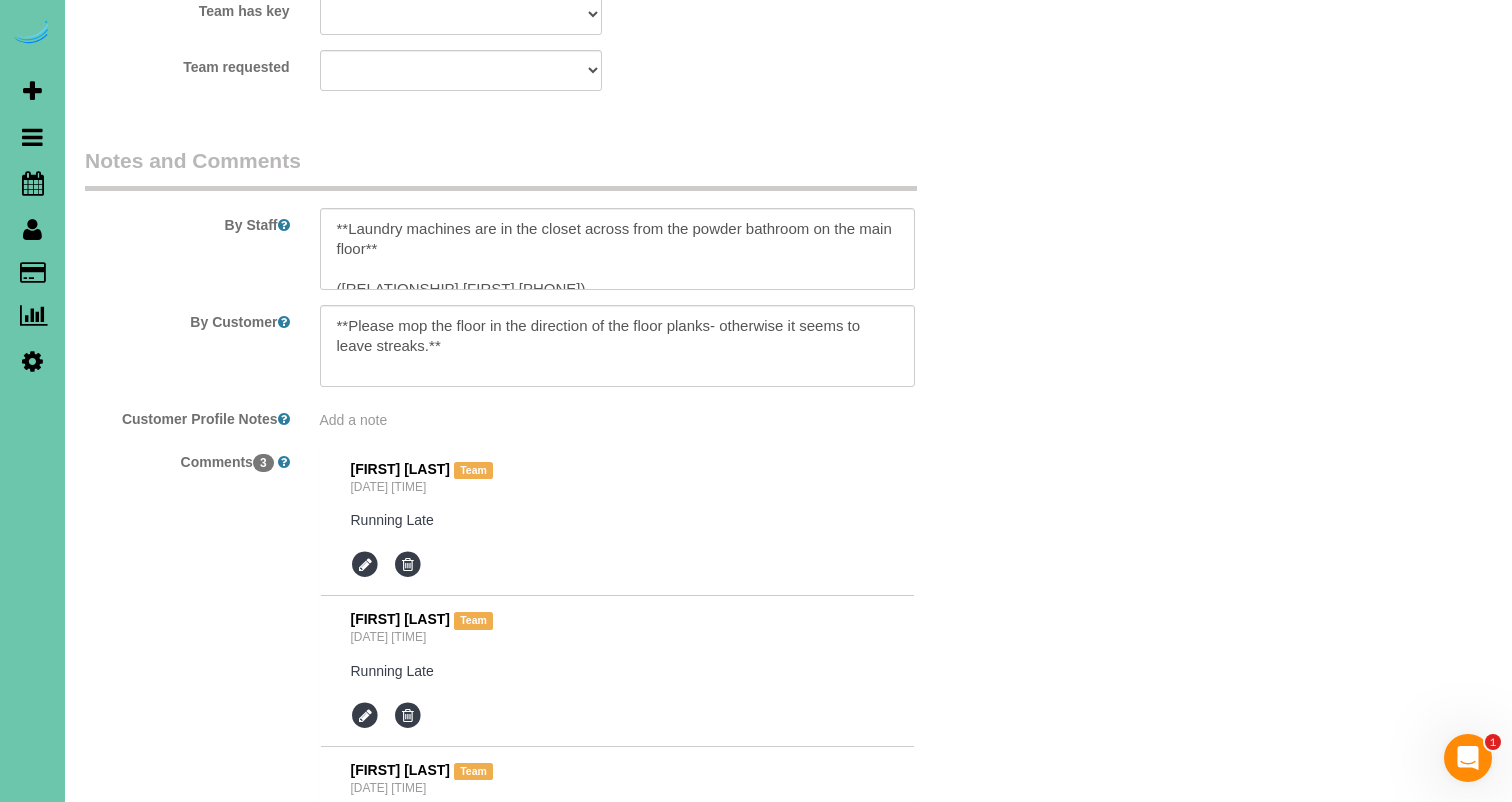 scroll, scrollTop: 2448, scrollLeft: 0, axis: vertical 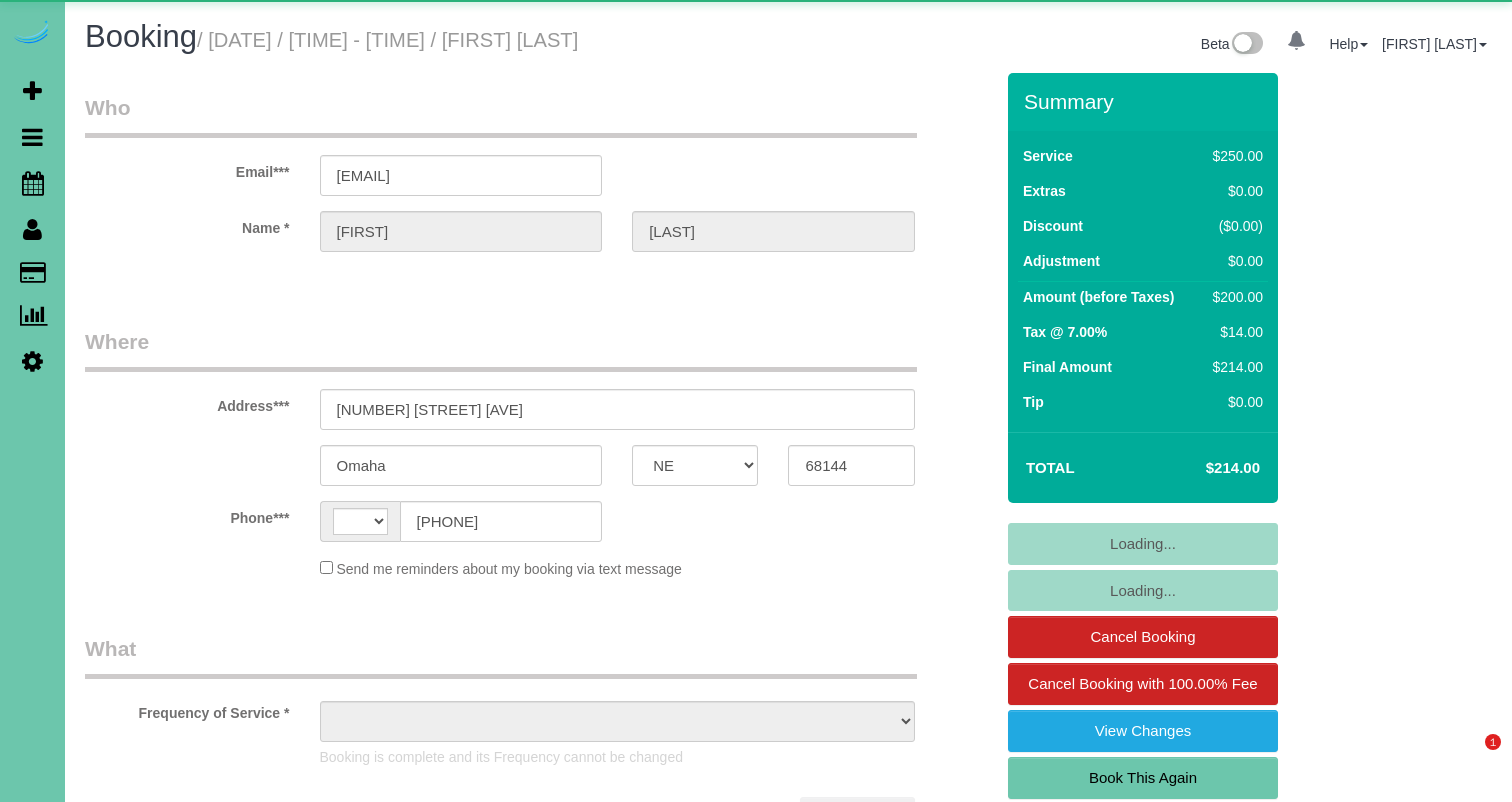 select on "NE" 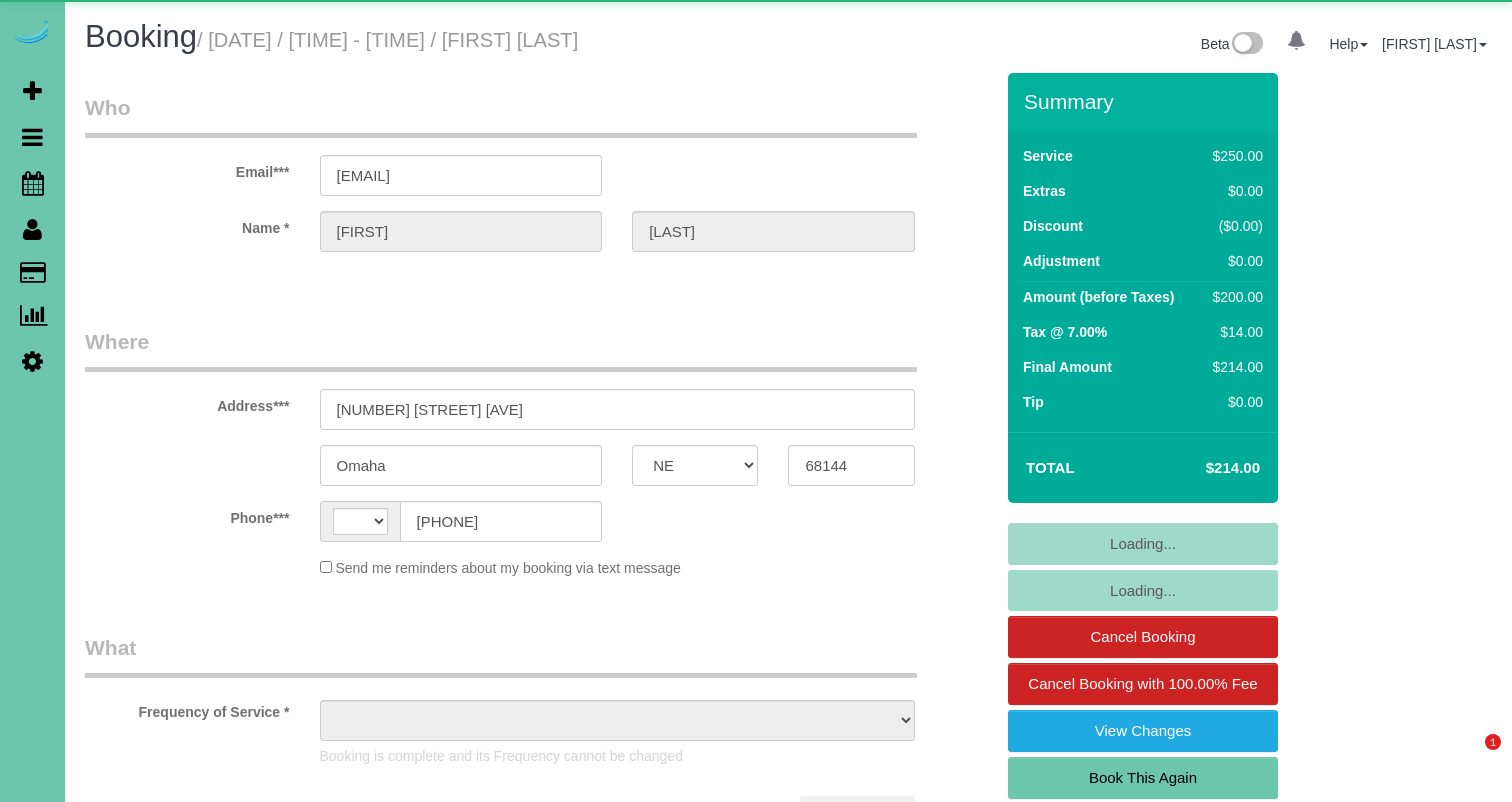 scroll, scrollTop: 0, scrollLeft: 0, axis: both 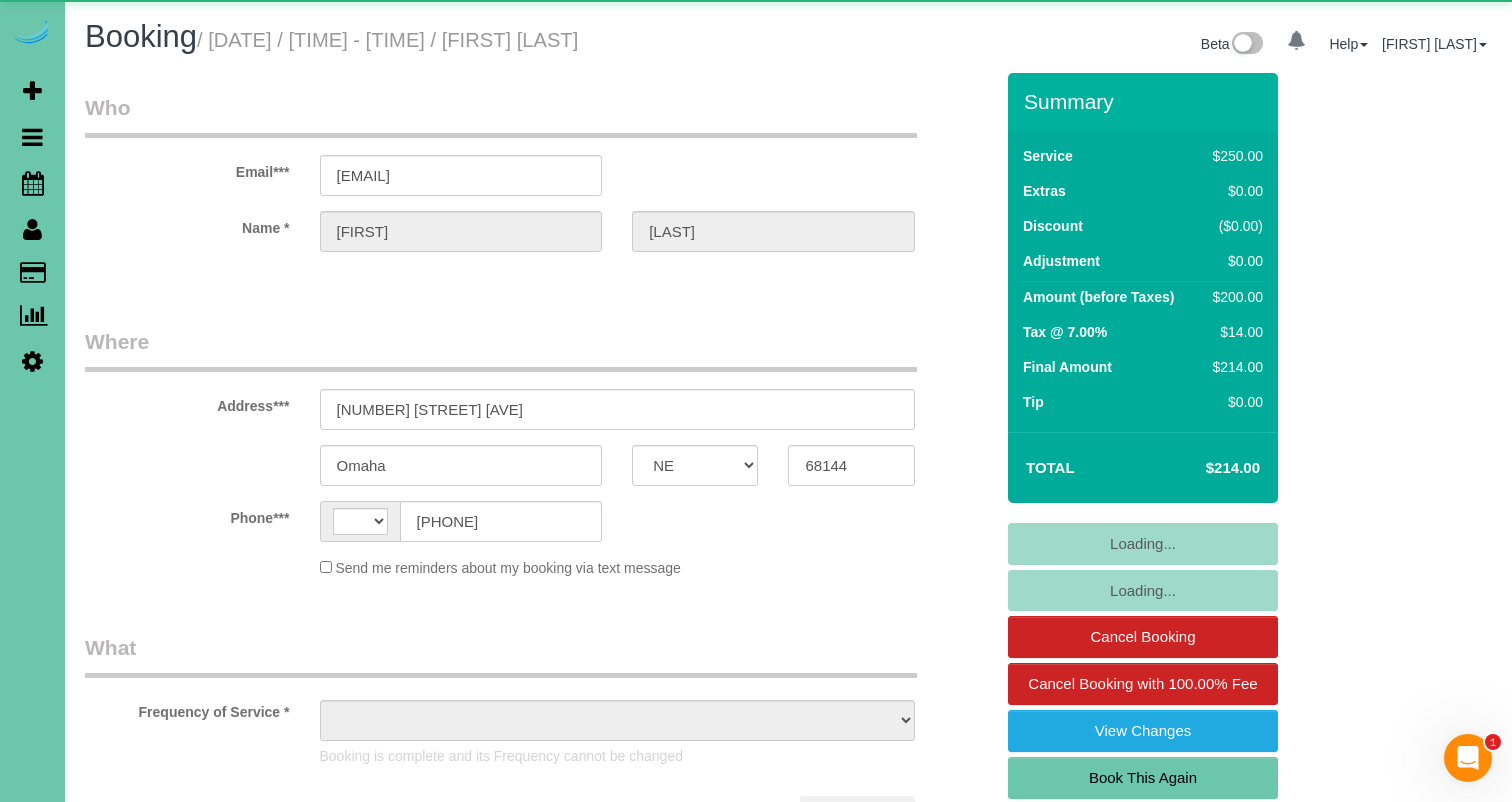 select on "string:fspay-d4a9cfac-3611-4380-b794-5618471535c4" 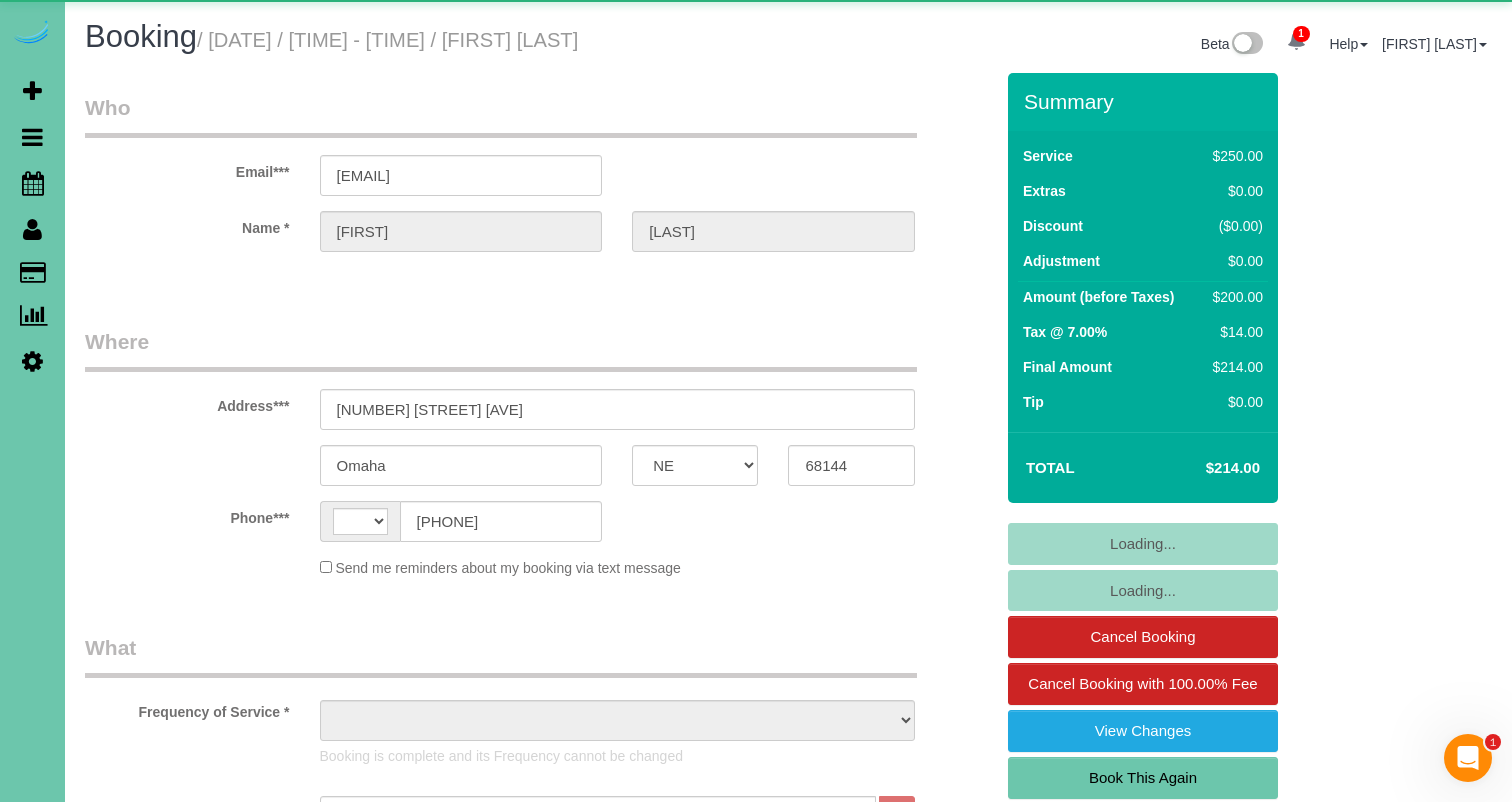 select on "string:US" 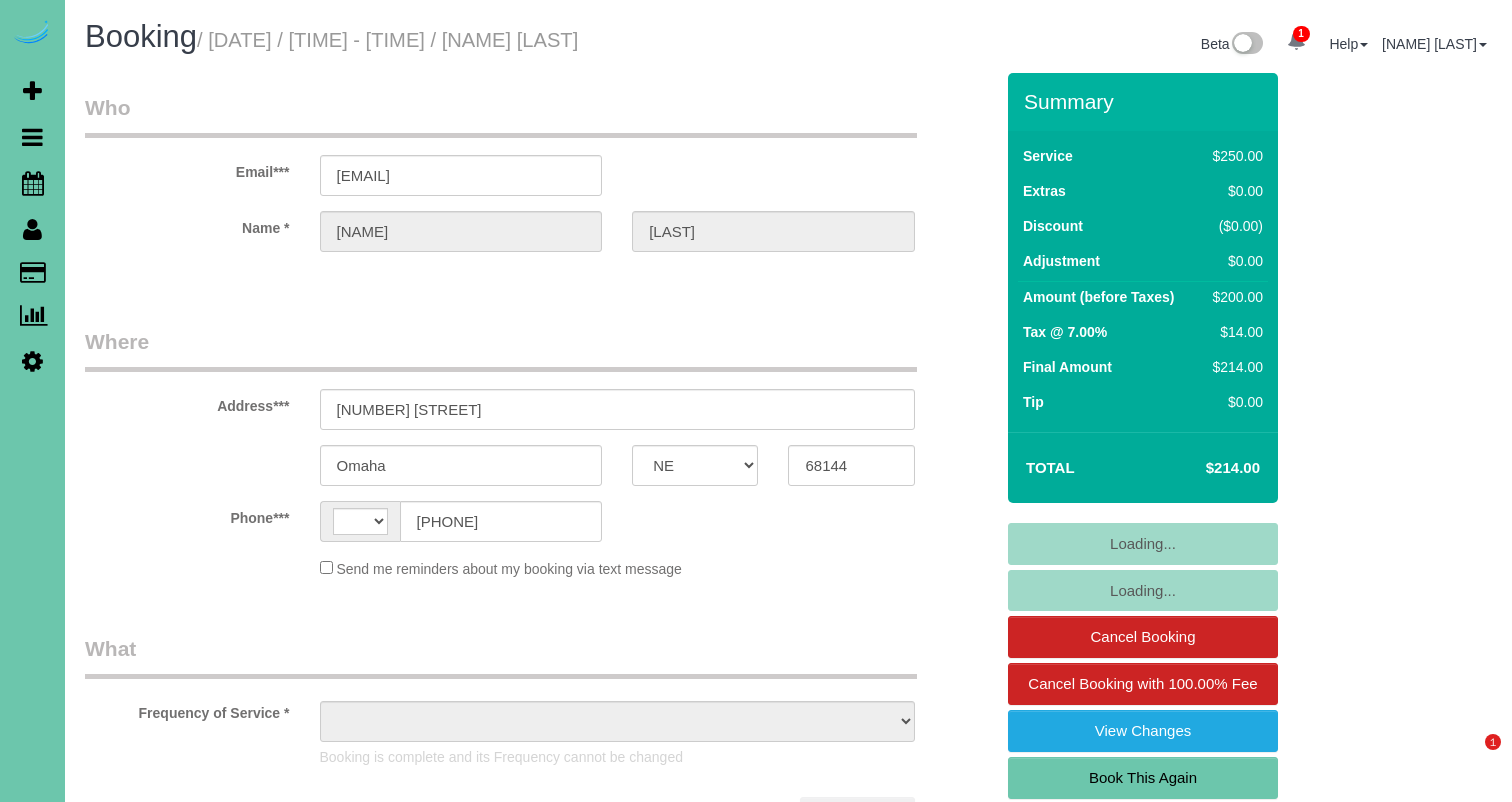 select on "NE" 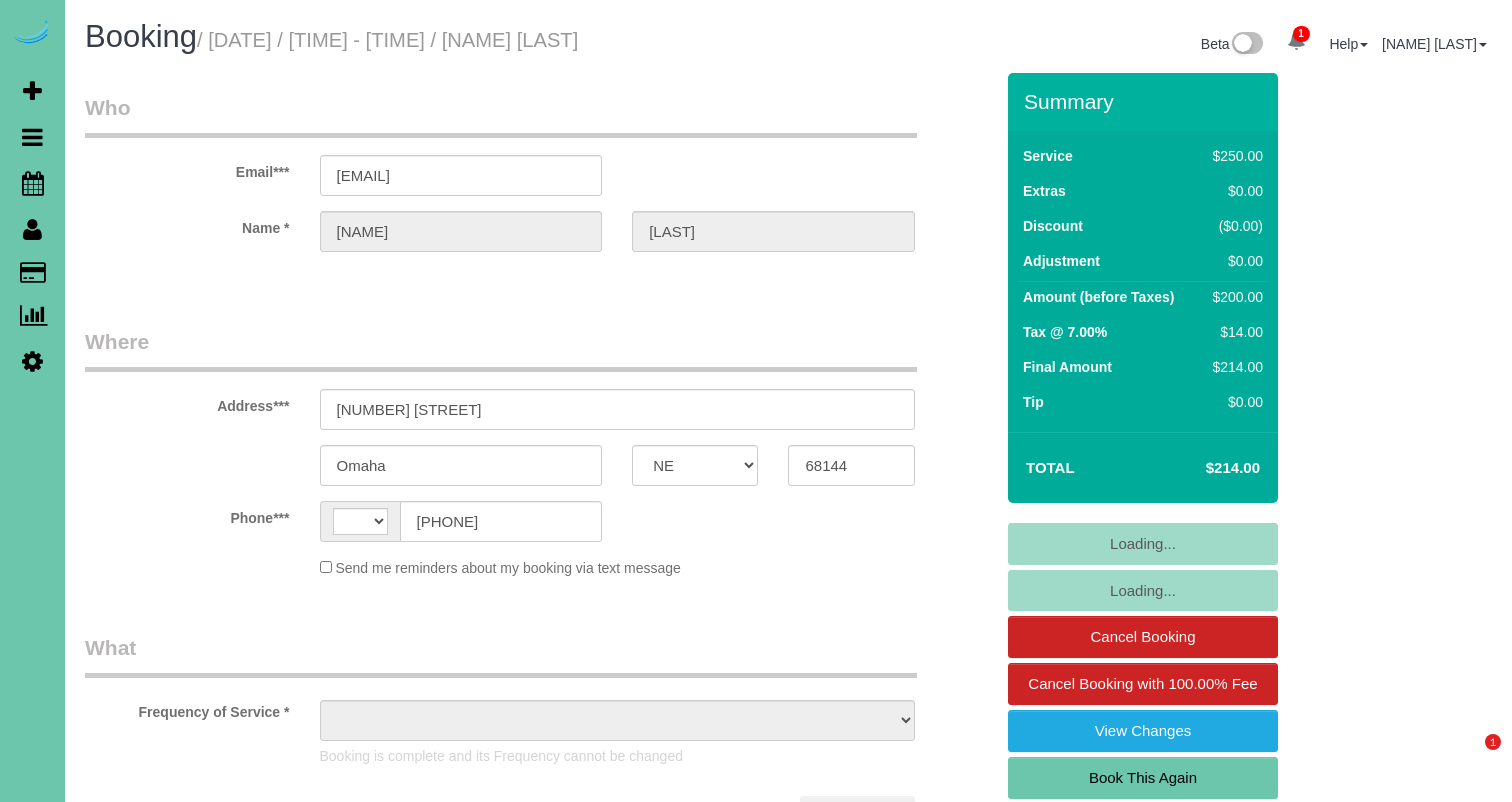 scroll, scrollTop: 0, scrollLeft: 0, axis: both 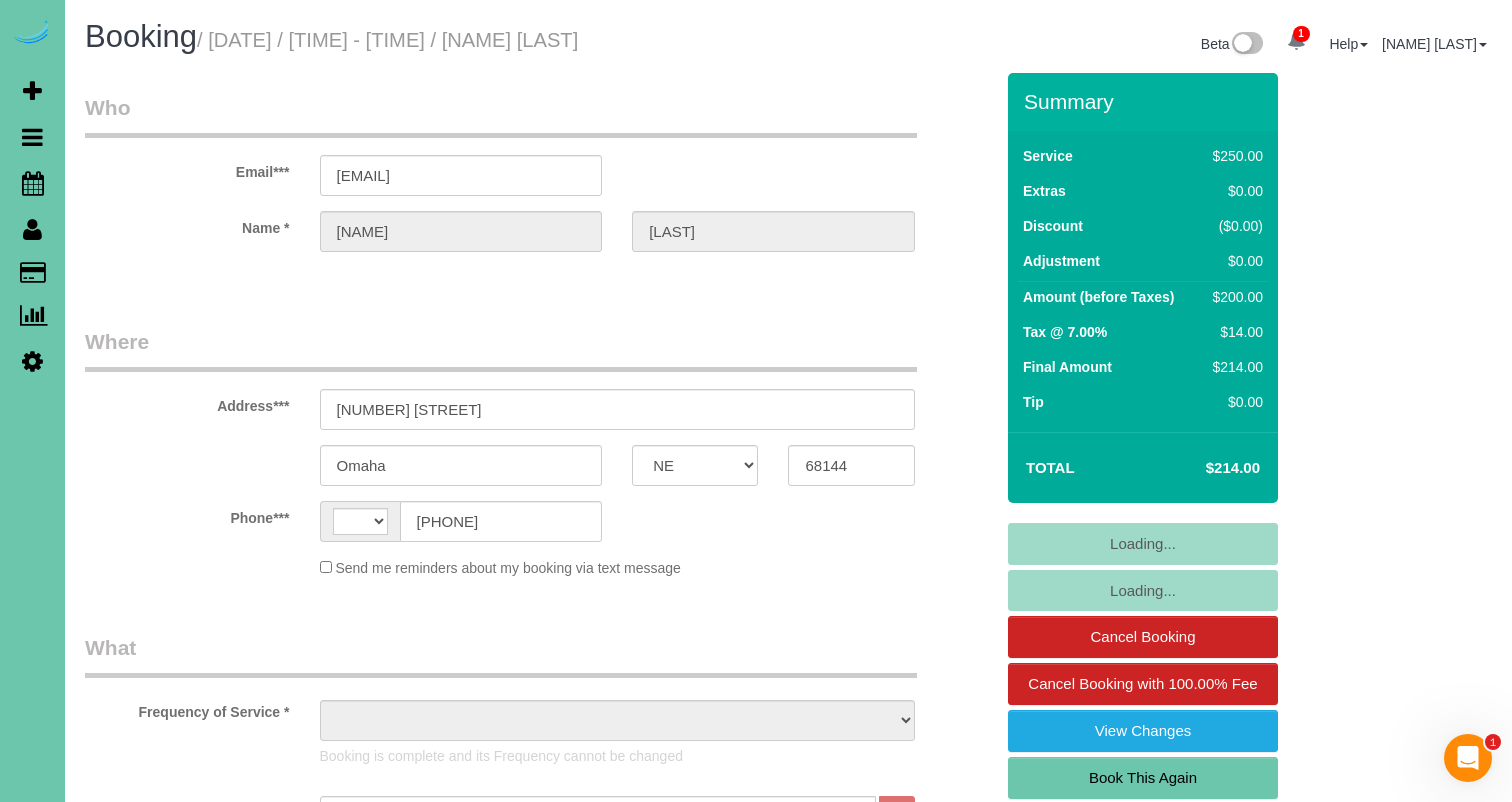 select on "string:US" 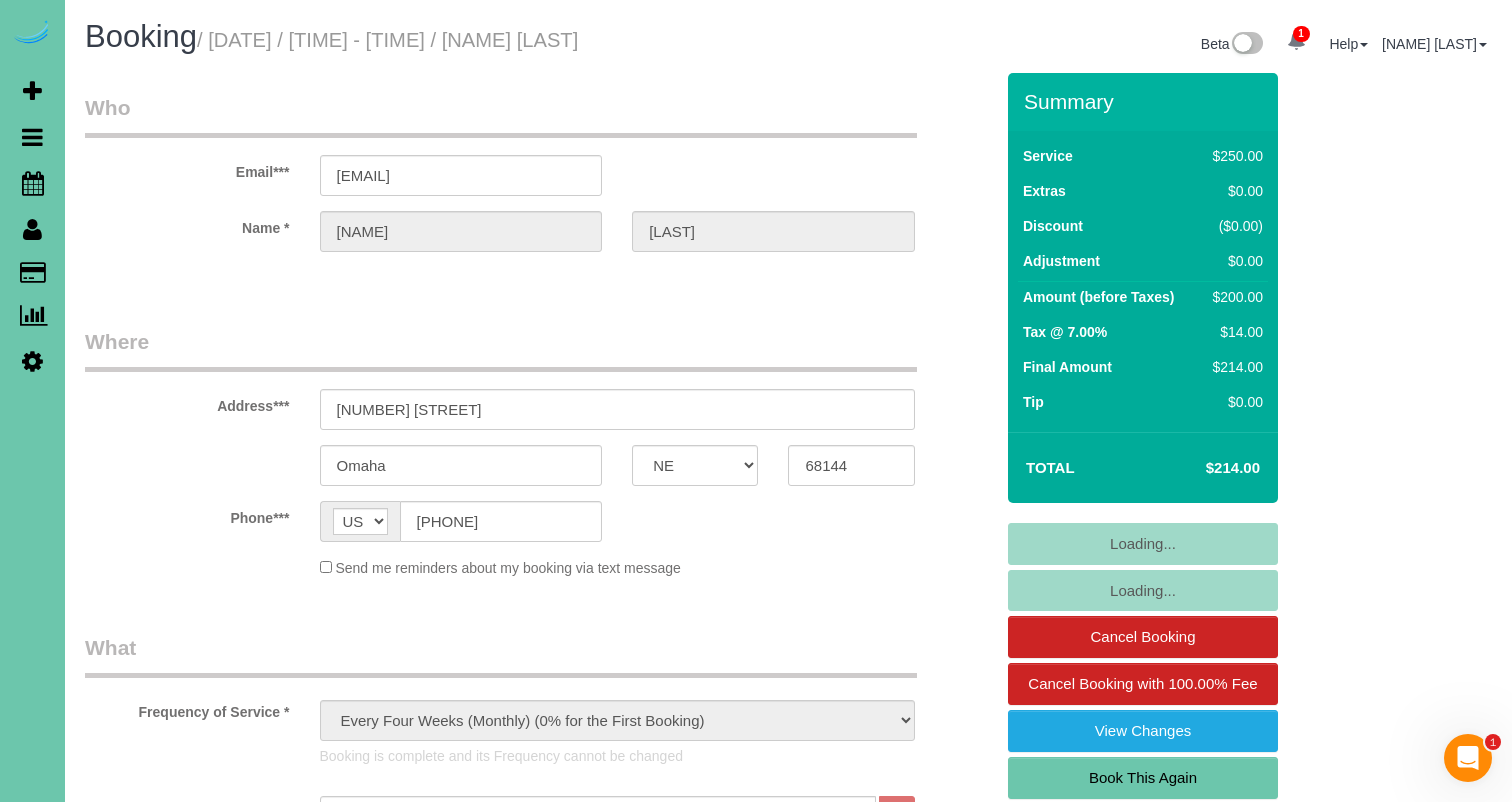 select on "object:936" 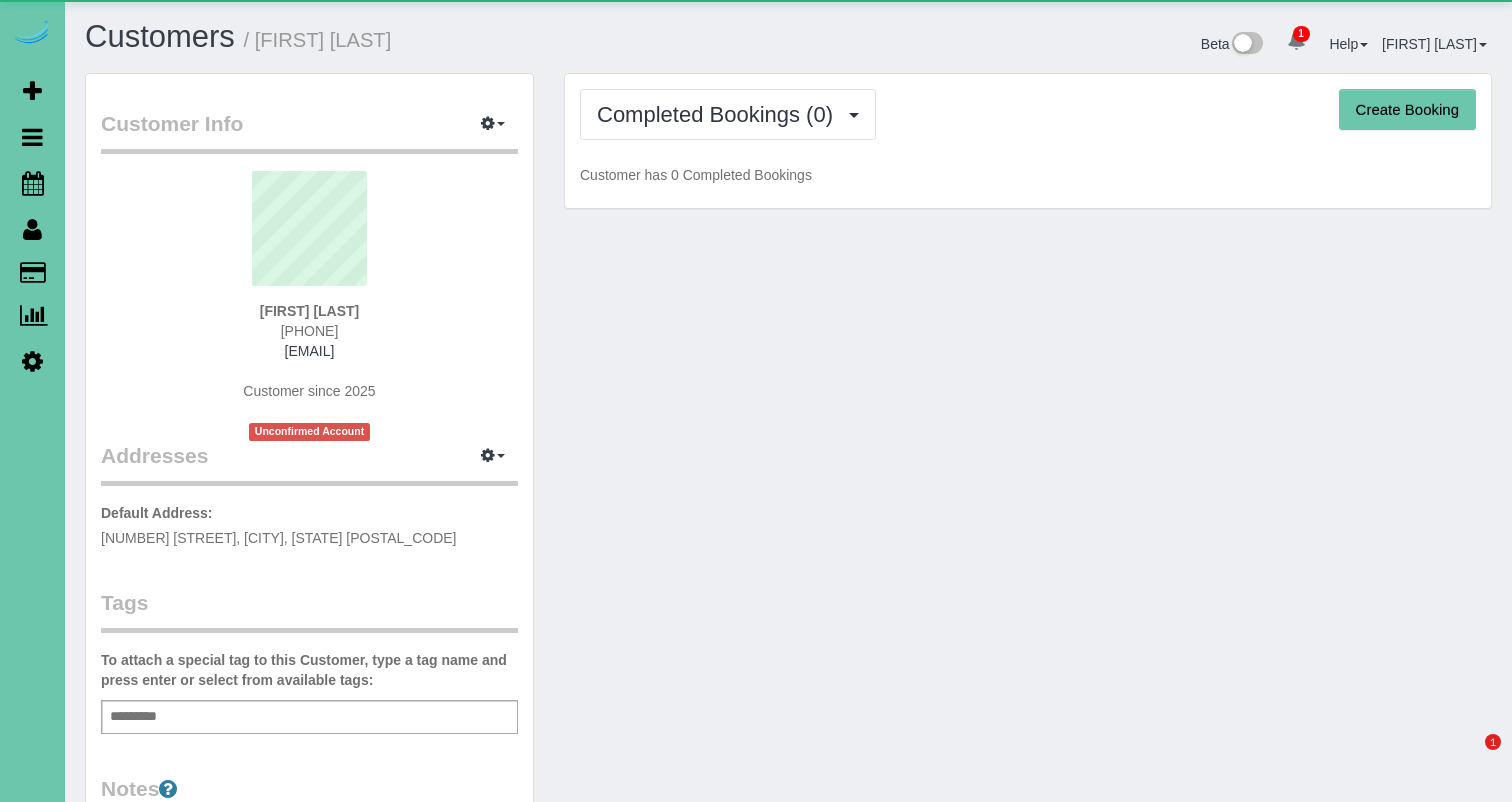 scroll, scrollTop: 0, scrollLeft: 0, axis: both 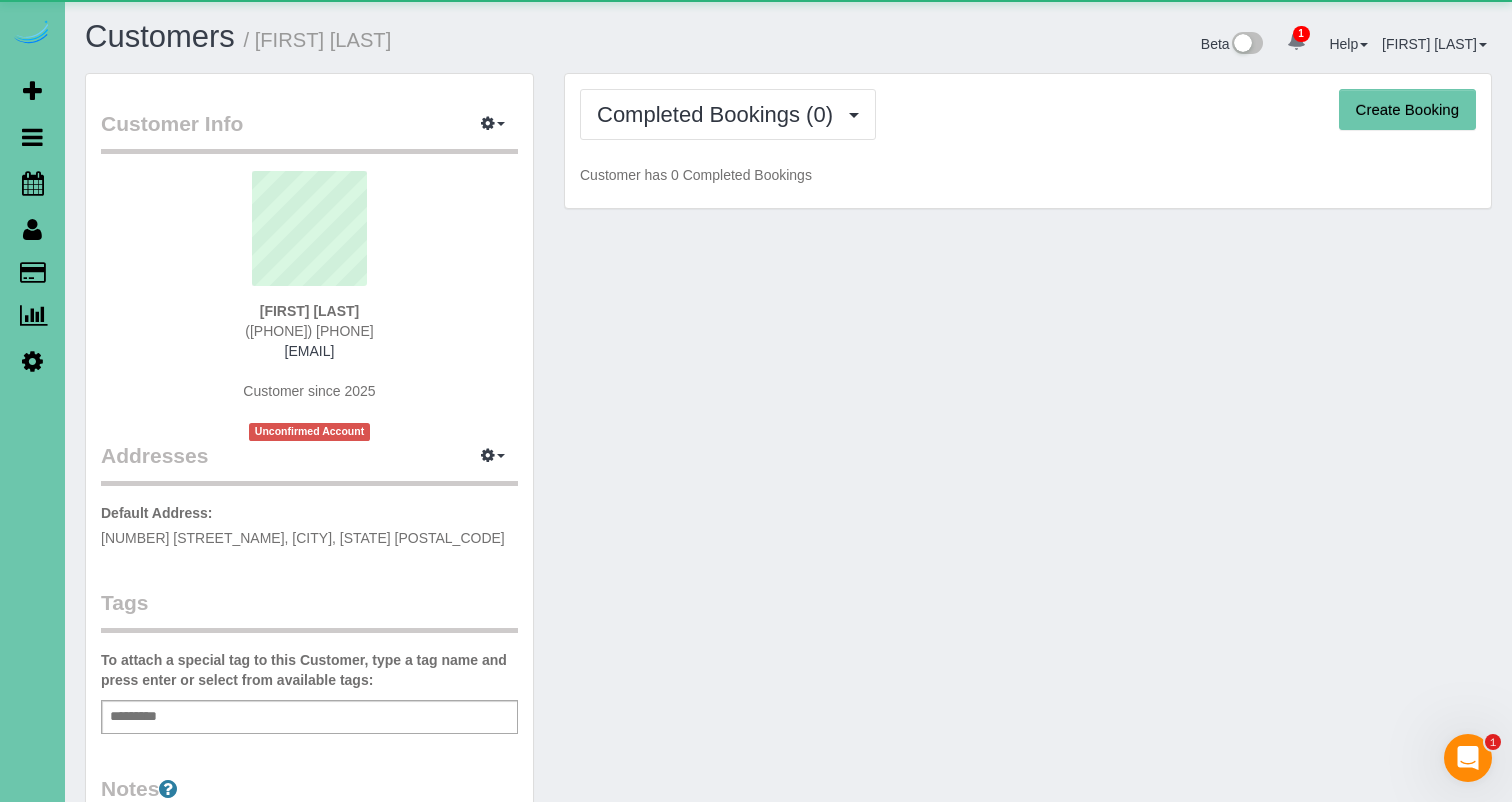 drag, startPoint x: 714, startPoint y: 113, endPoint x: 702, endPoint y: 146, distance: 35.1141 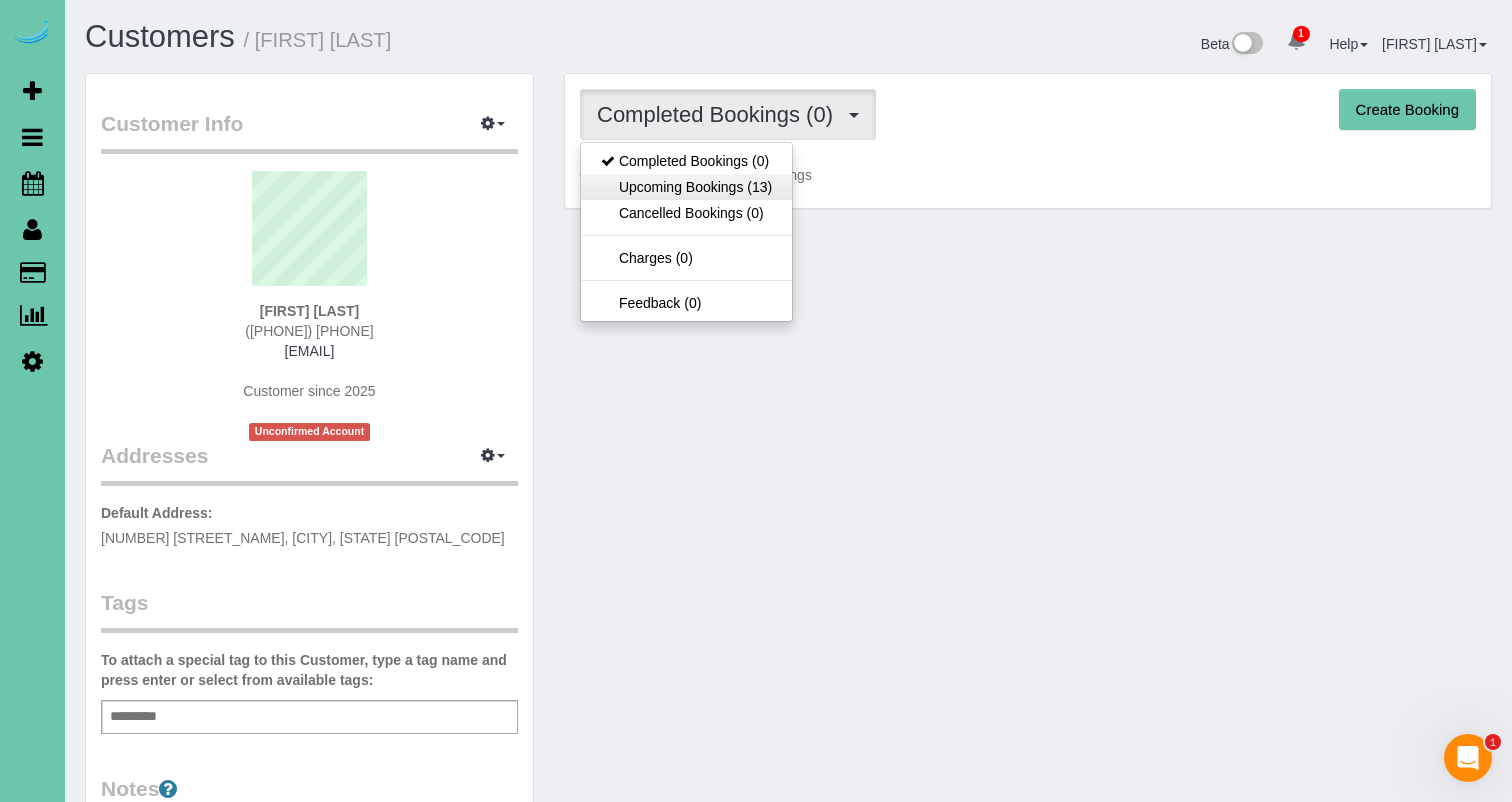 click on "Upcoming Bookings (13)" at bounding box center (686, 187) 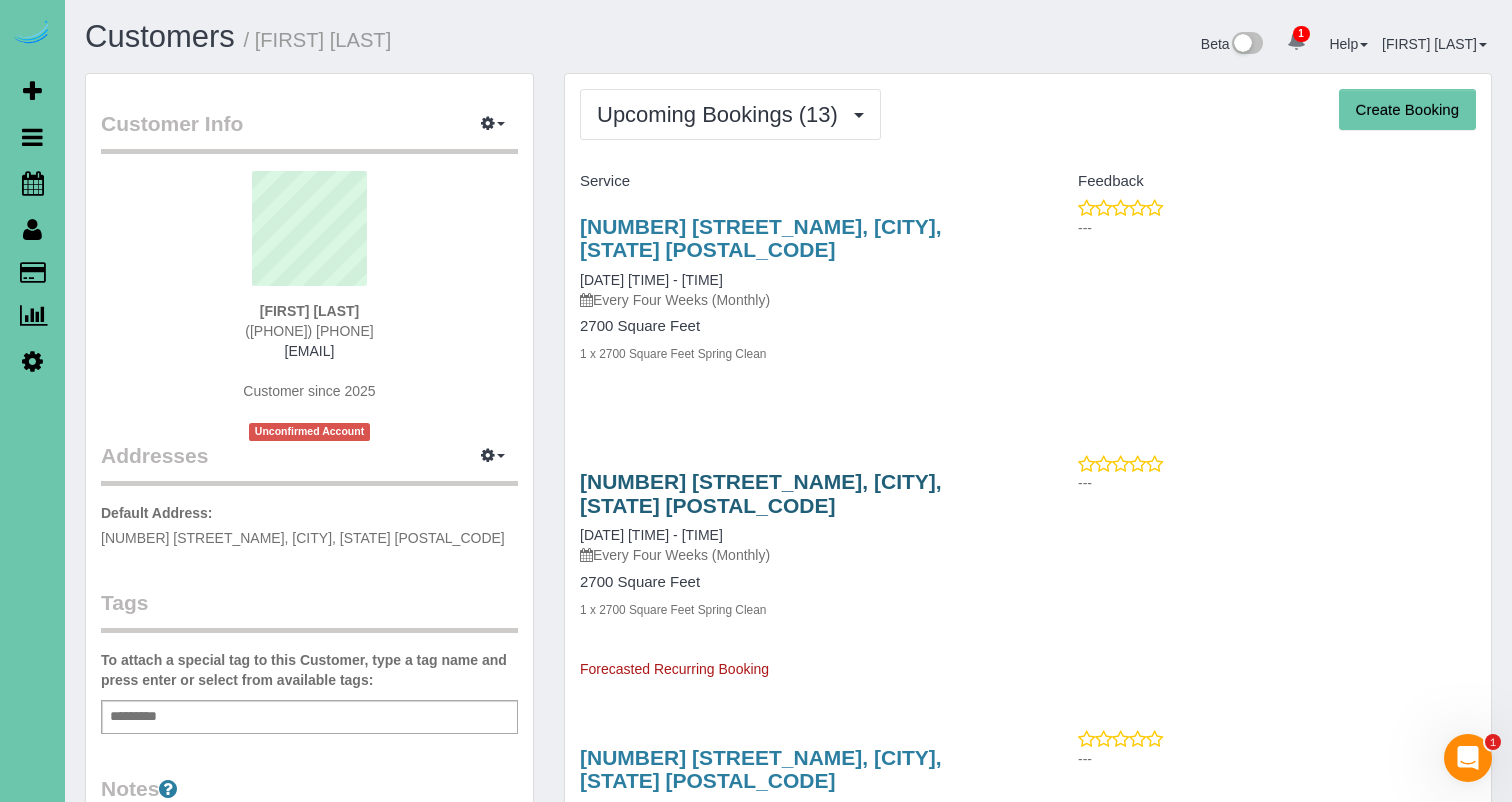 click on "[NUMBER] [STREET_NAME], [CITY], [STATE] [POSTAL_CODE]" at bounding box center [761, 493] 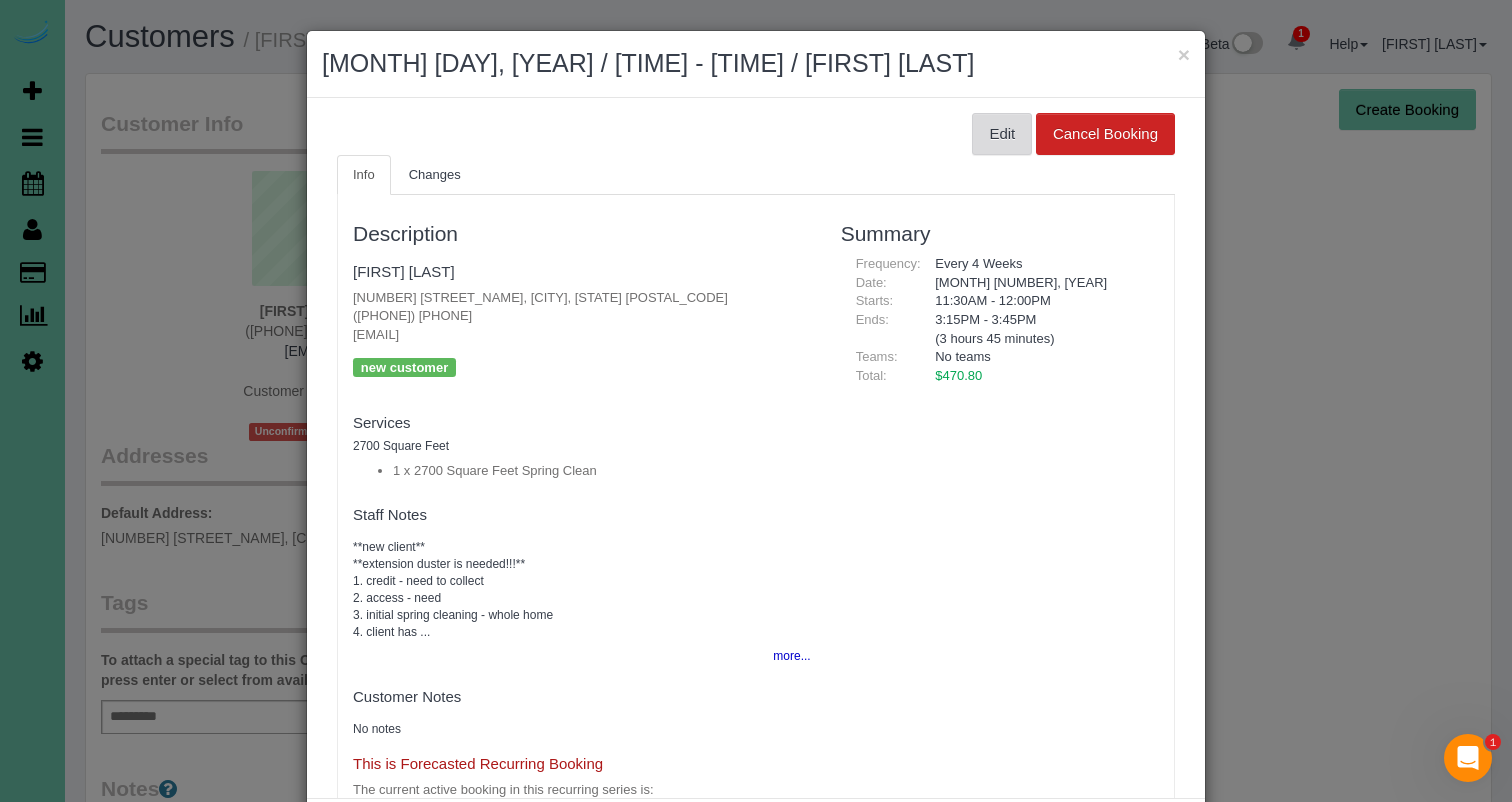 click on "Edit" at bounding box center (1002, 134) 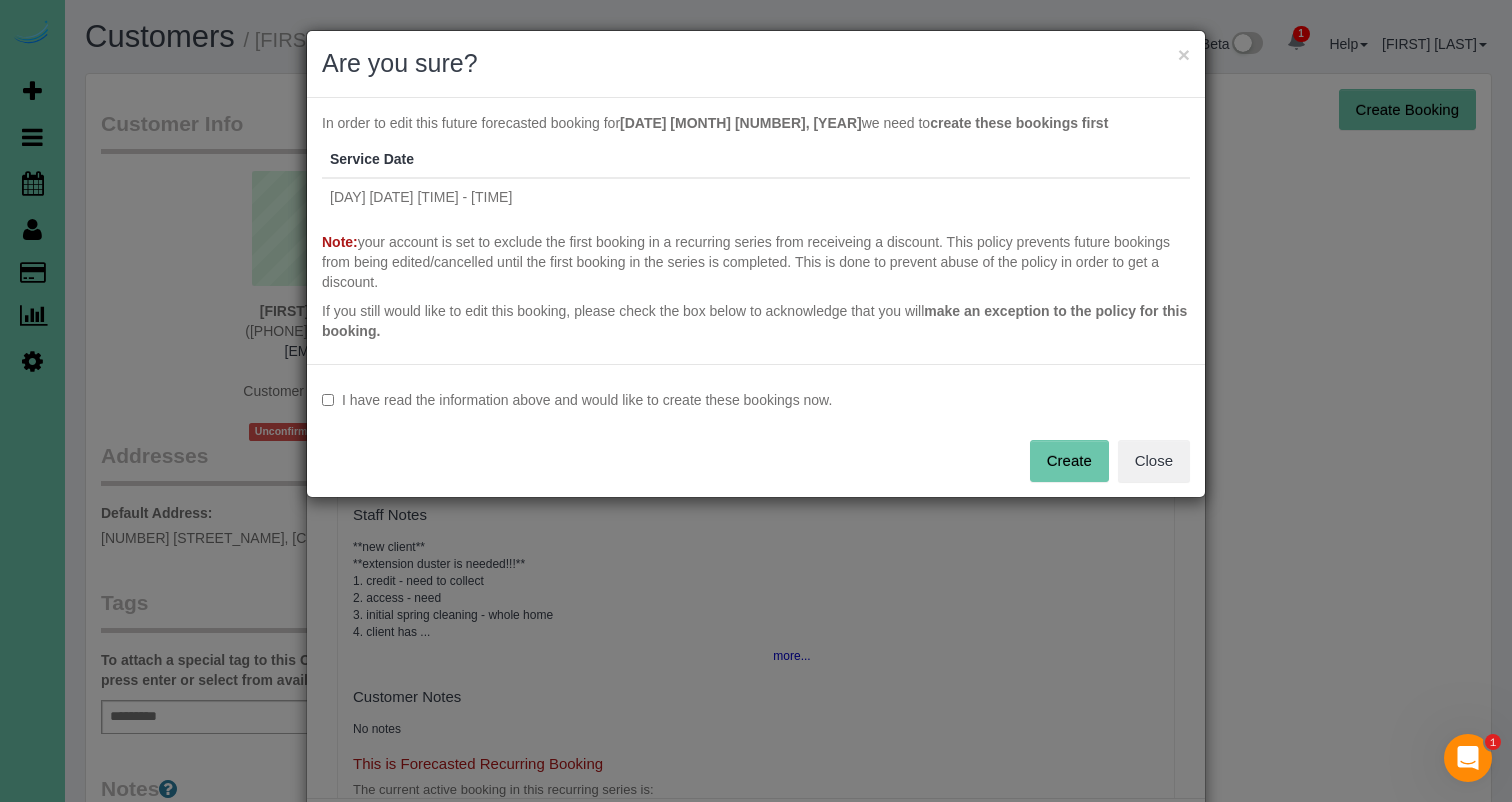 click on "I have read the information above and would like to create these bookings now." at bounding box center [756, 400] 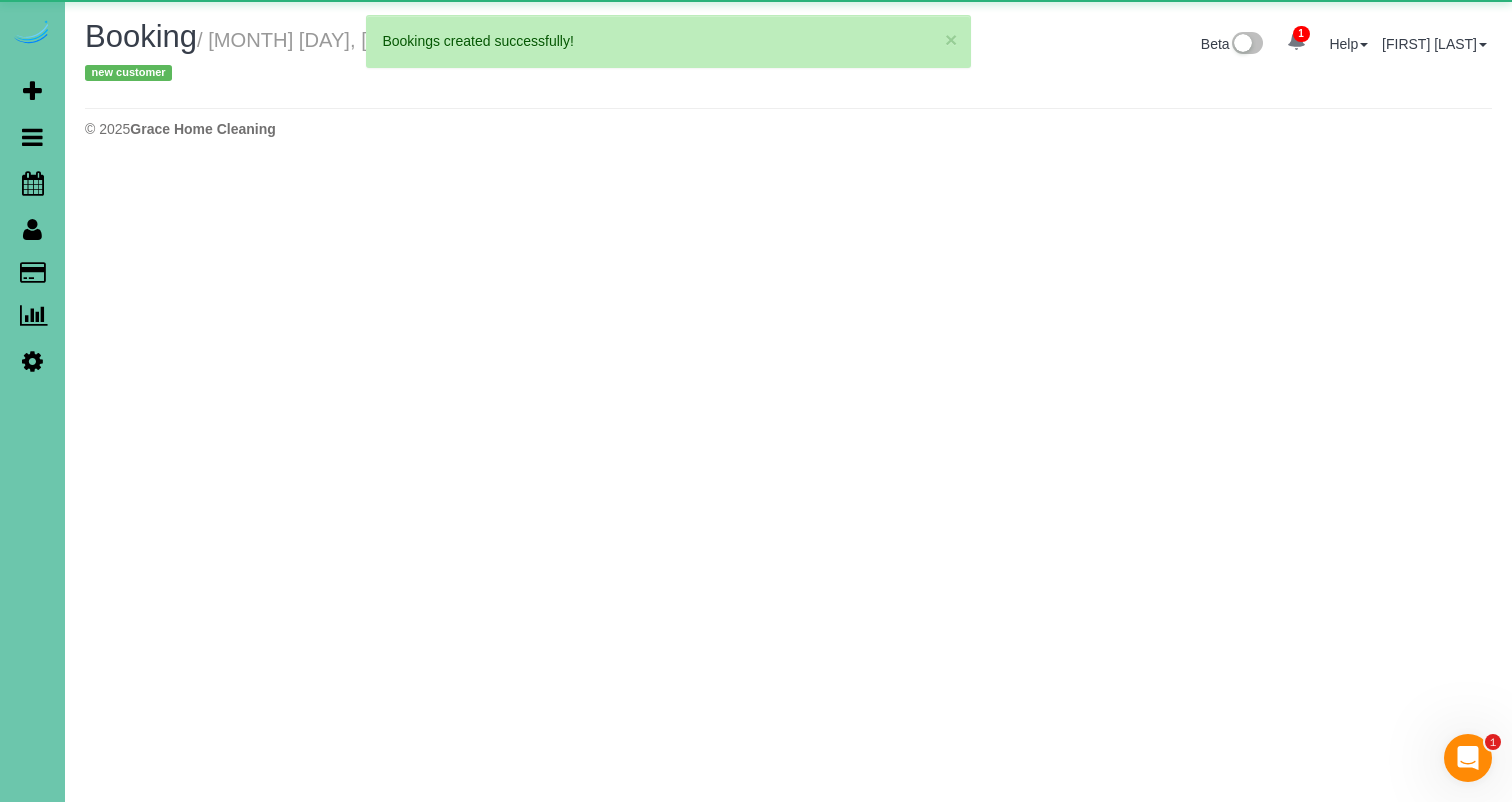select on "NE" 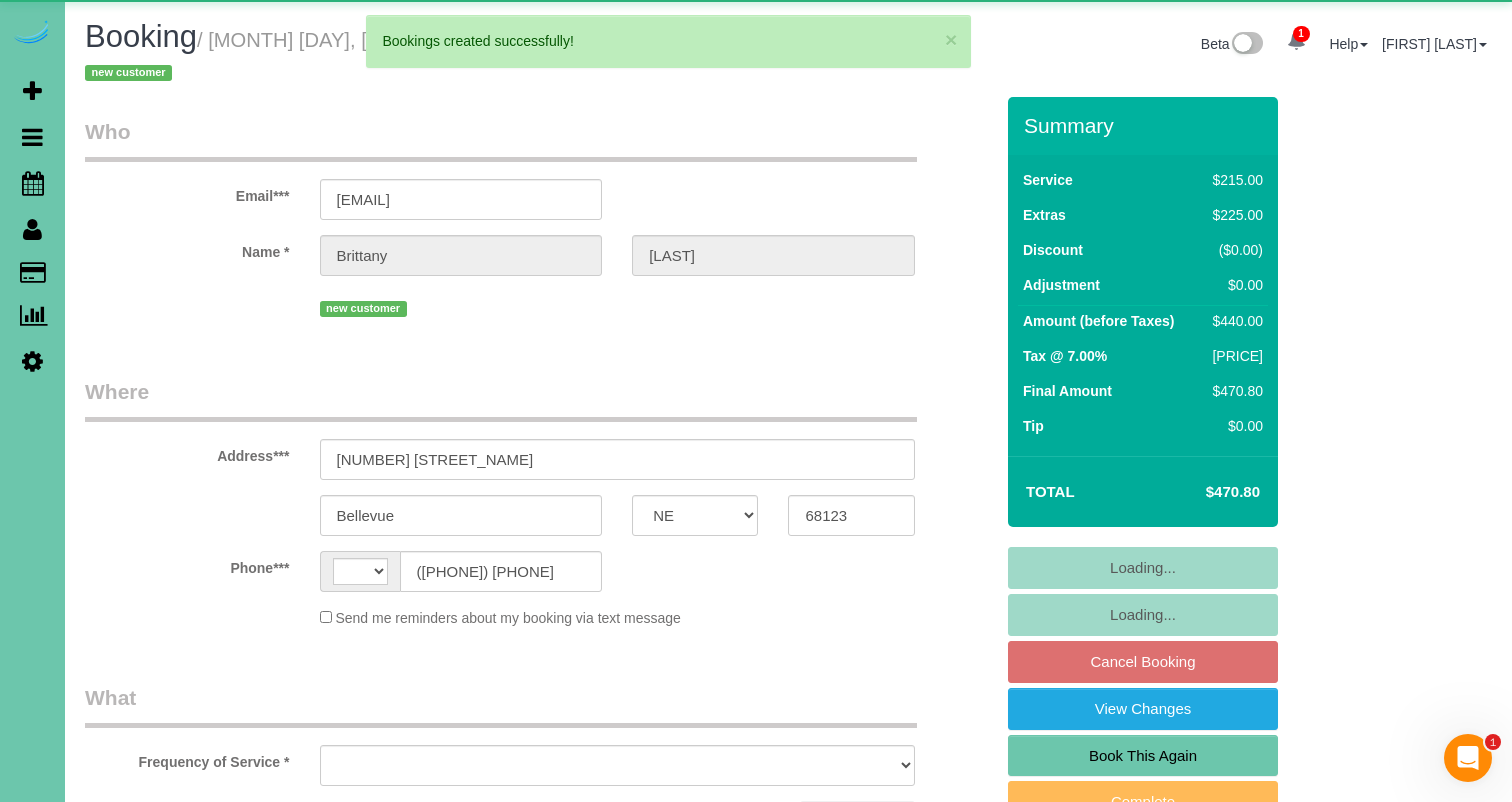 select on "string:US" 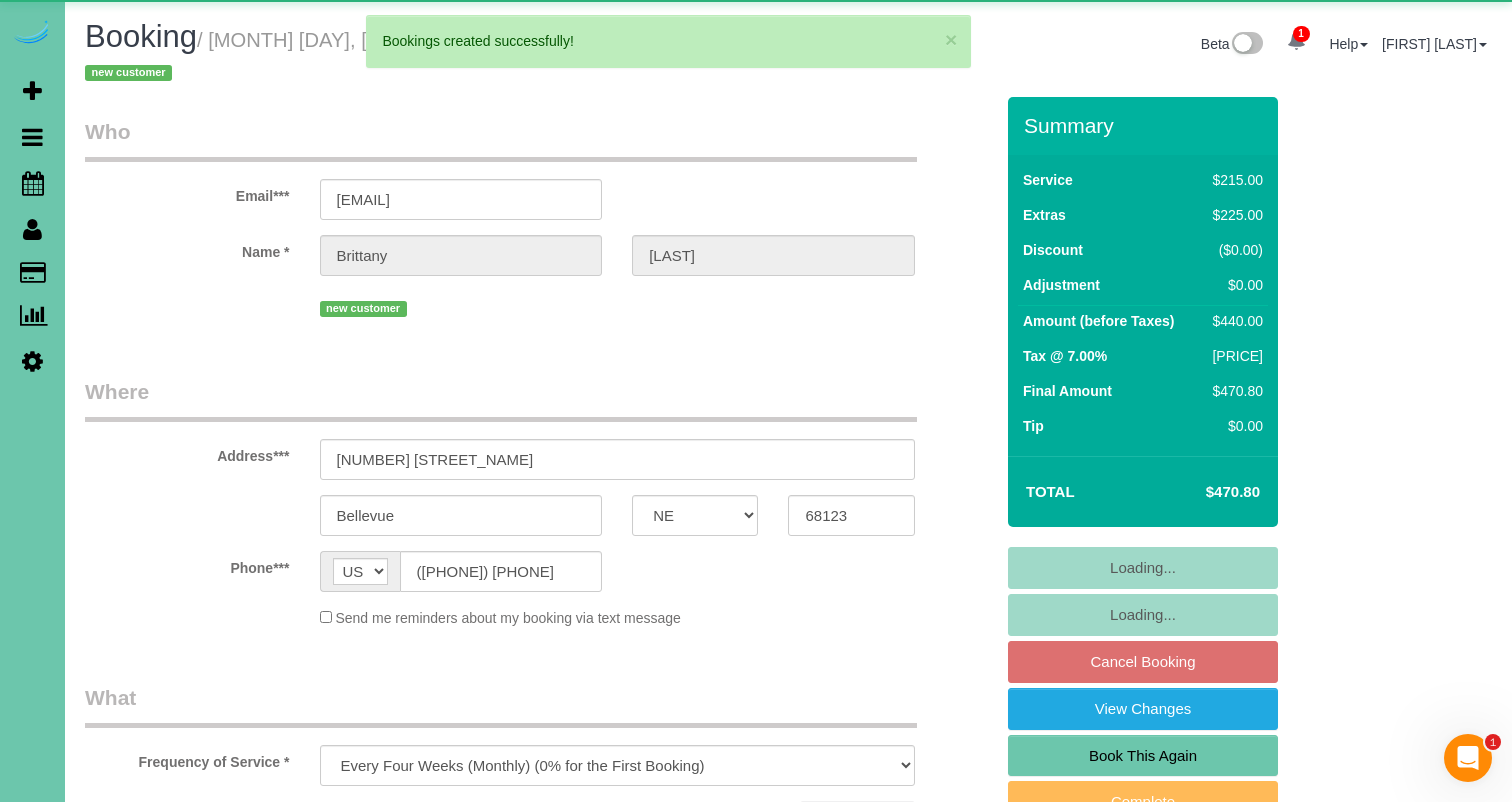 select on "object:[NUMBER]" 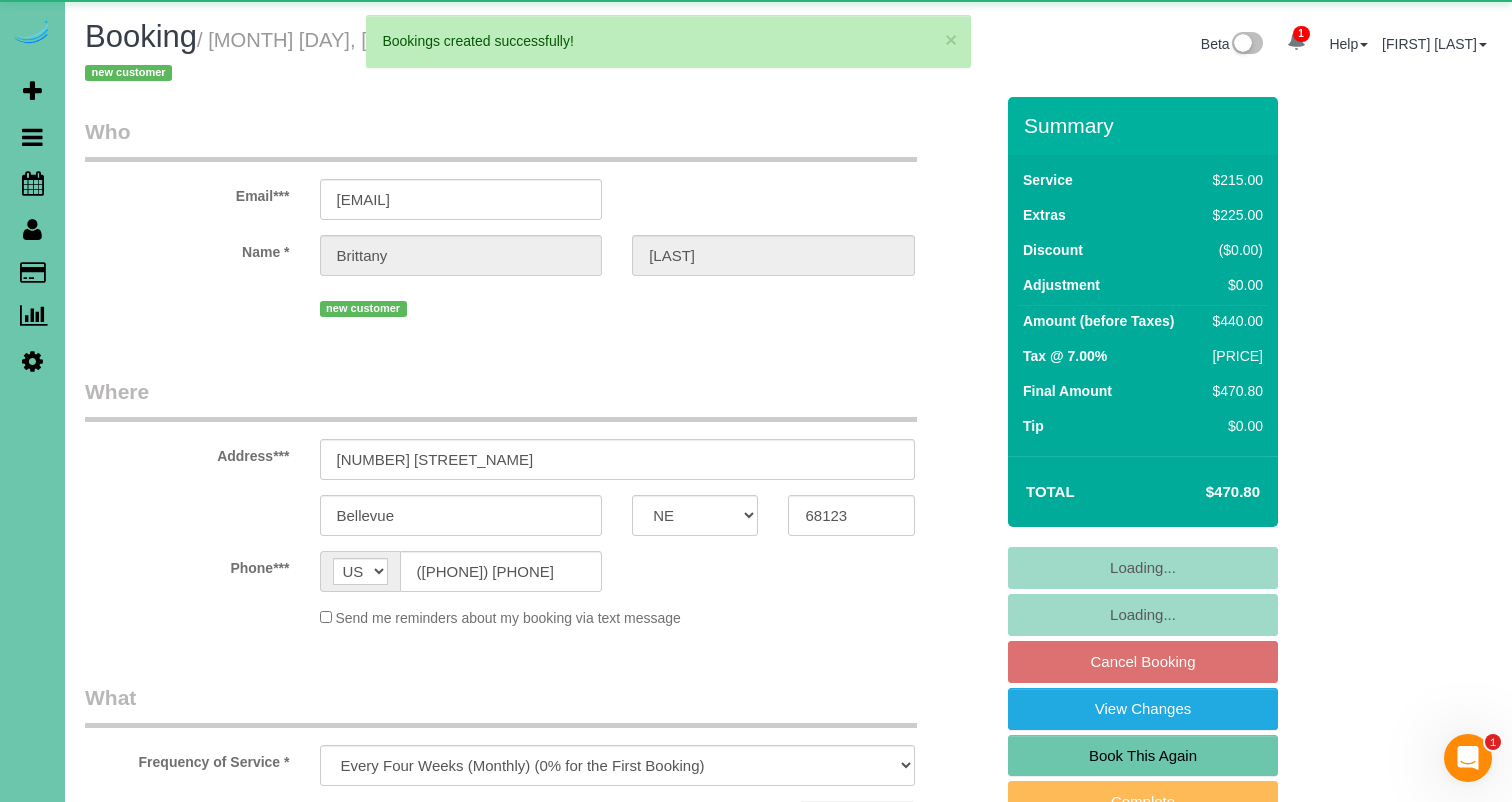 select on "number:37" 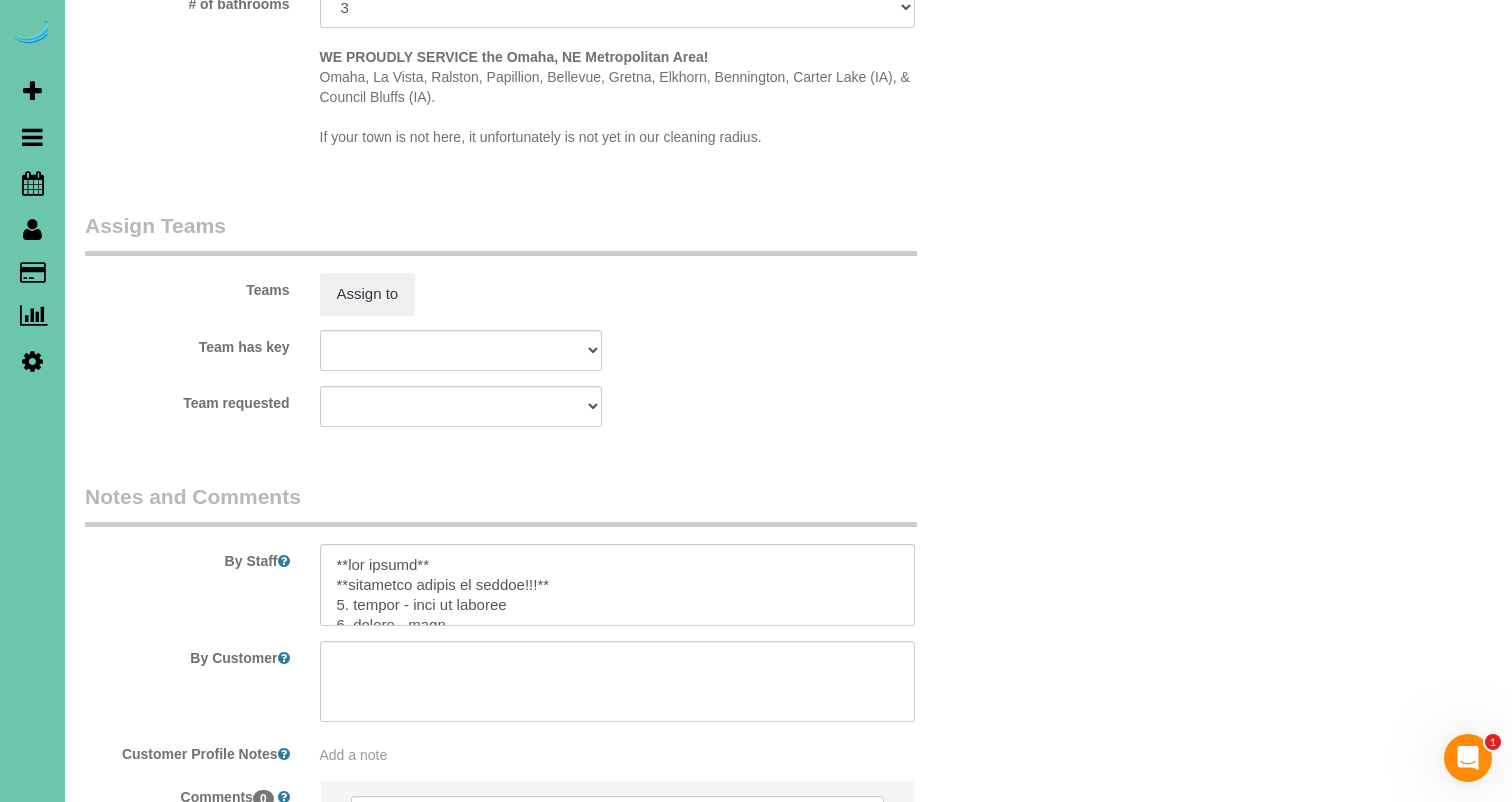 scroll, scrollTop: 2047, scrollLeft: 0, axis: vertical 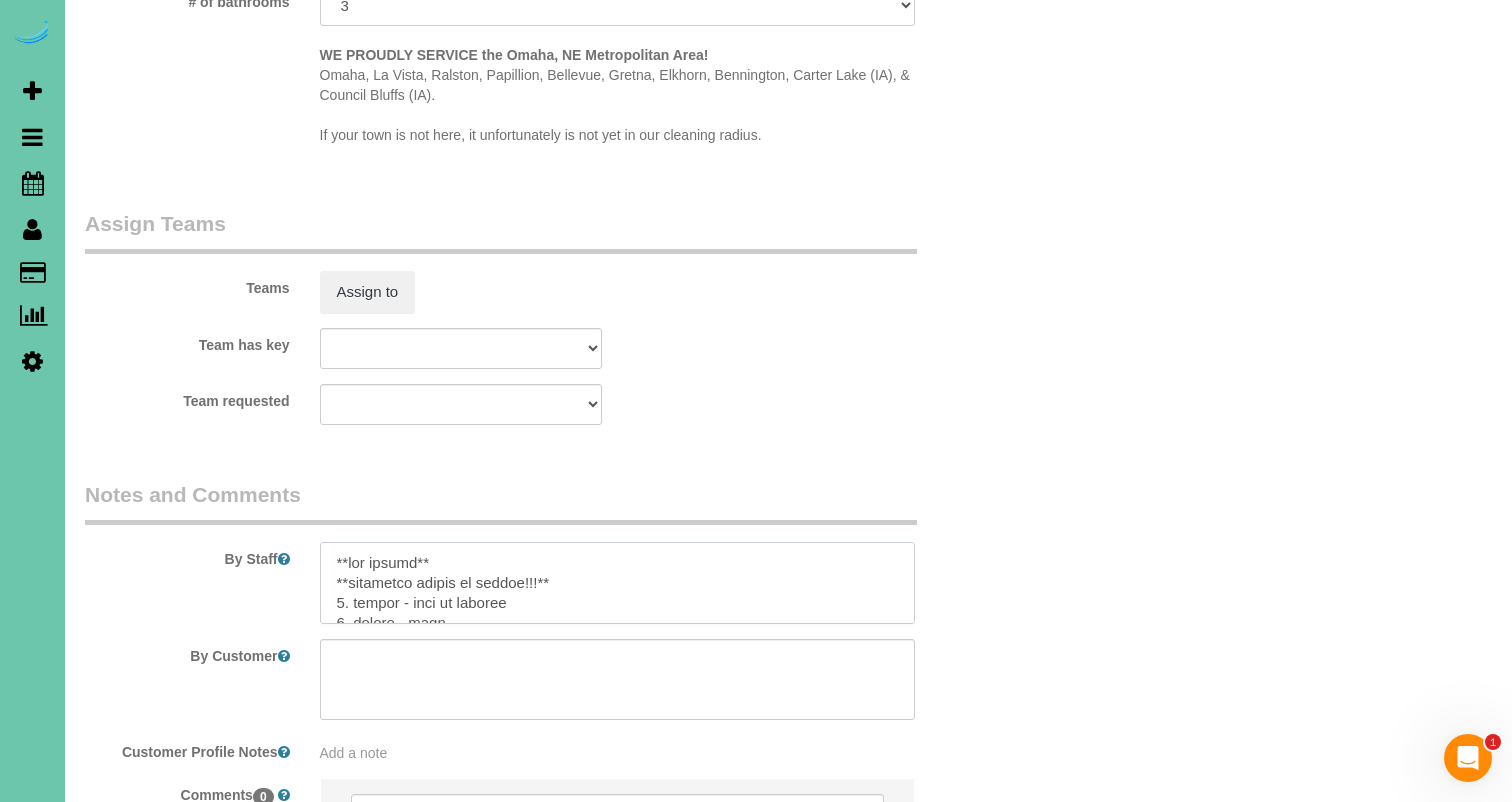 drag, startPoint x: 536, startPoint y: 572, endPoint x: 657, endPoint y: 594, distance: 122.98374 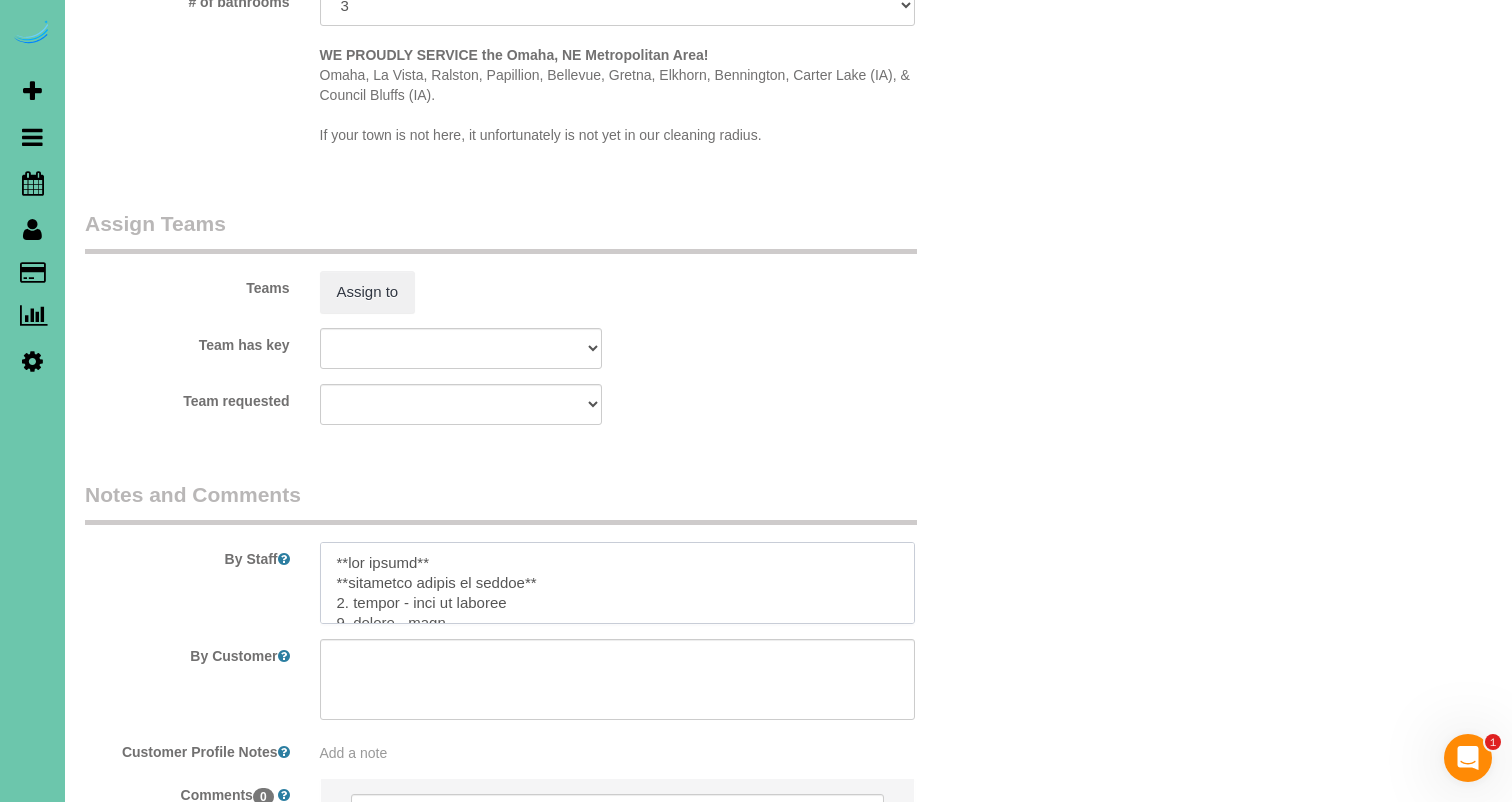 drag, startPoint x: 351, startPoint y: 569, endPoint x: 369, endPoint y: 571, distance: 18.110771 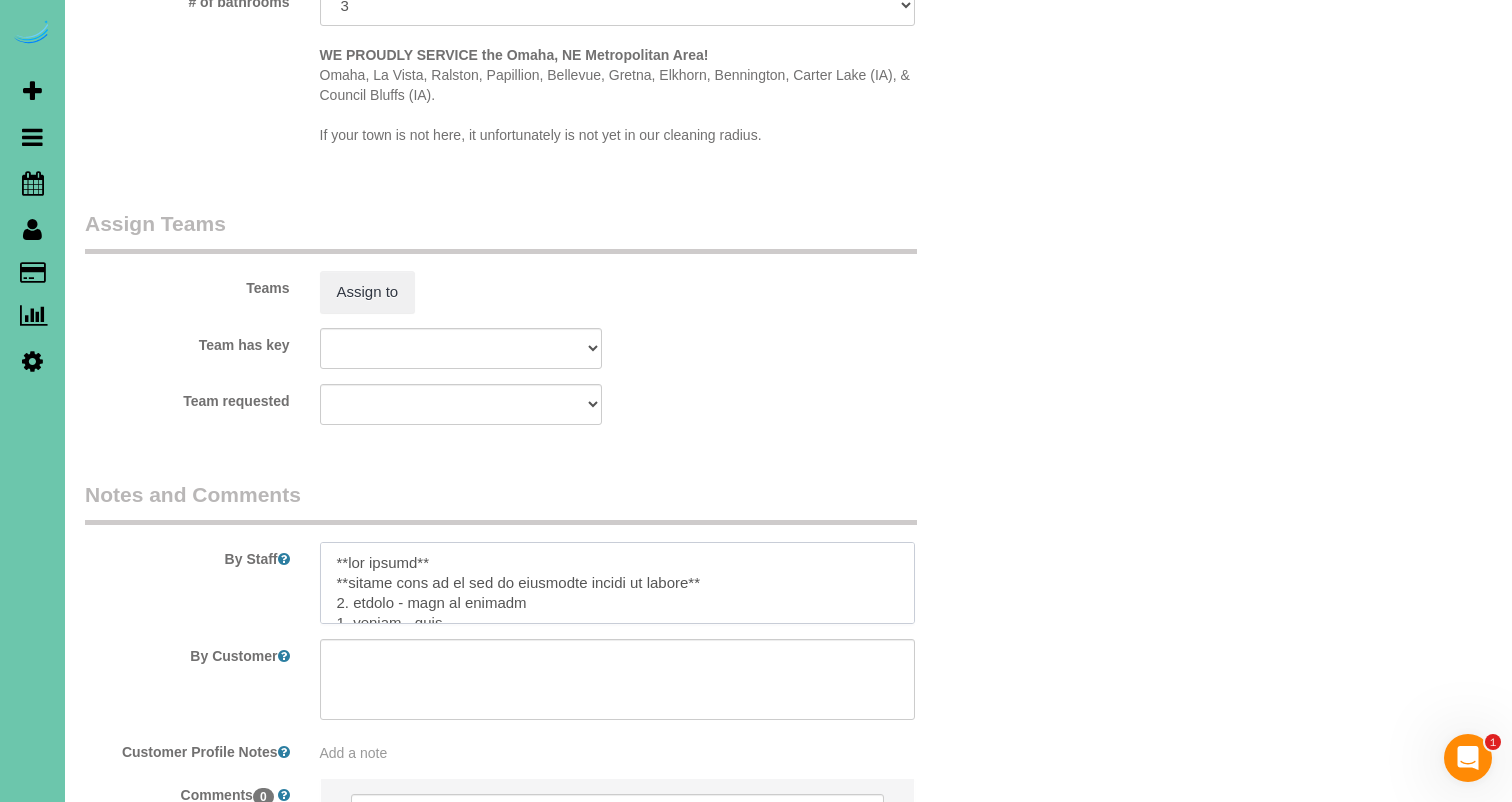 click at bounding box center (617, 583) 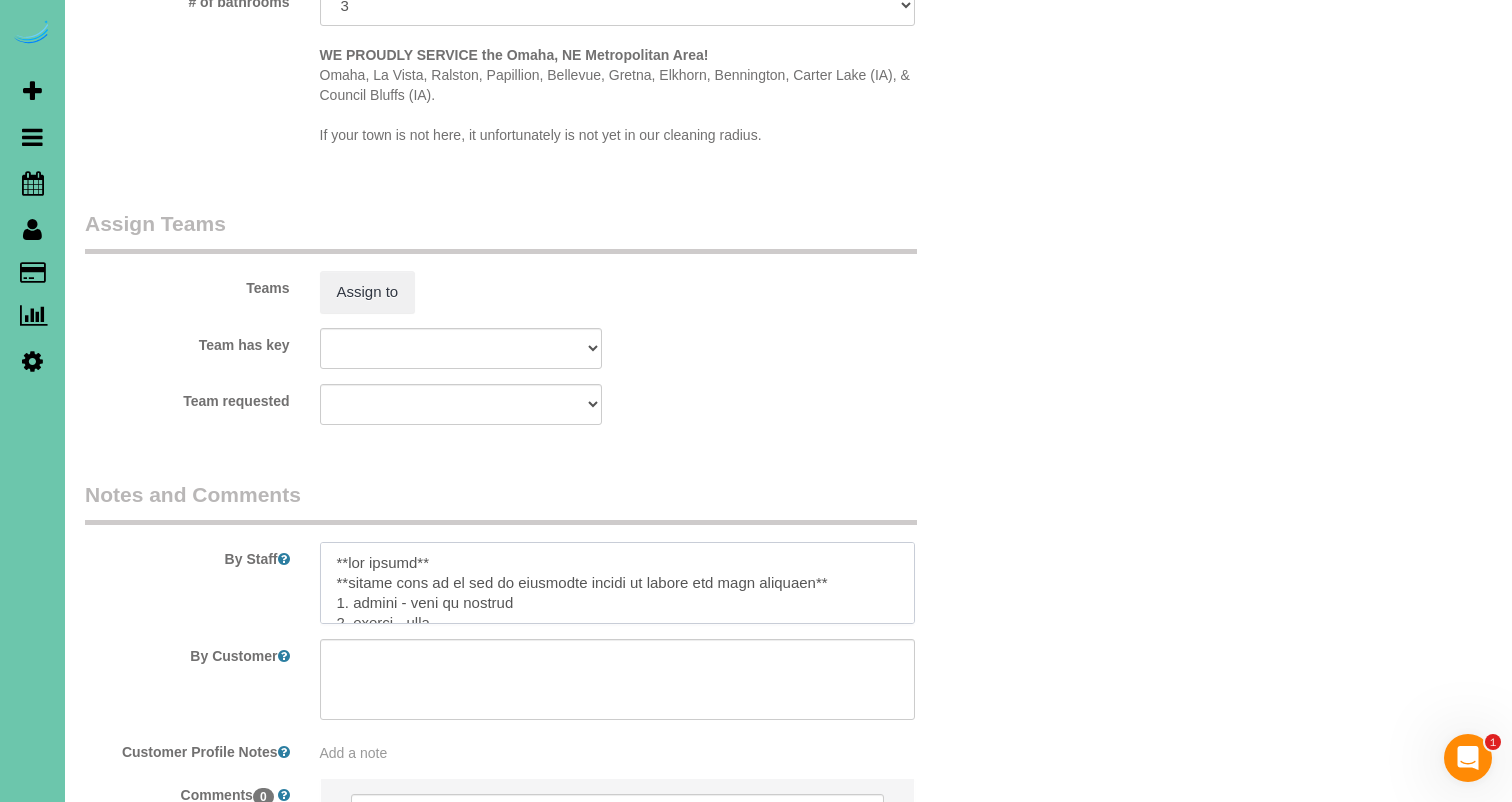 drag, startPoint x: 475, startPoint y: 562, endPoint x: 192, endPoint y: 533, distance: 284.482 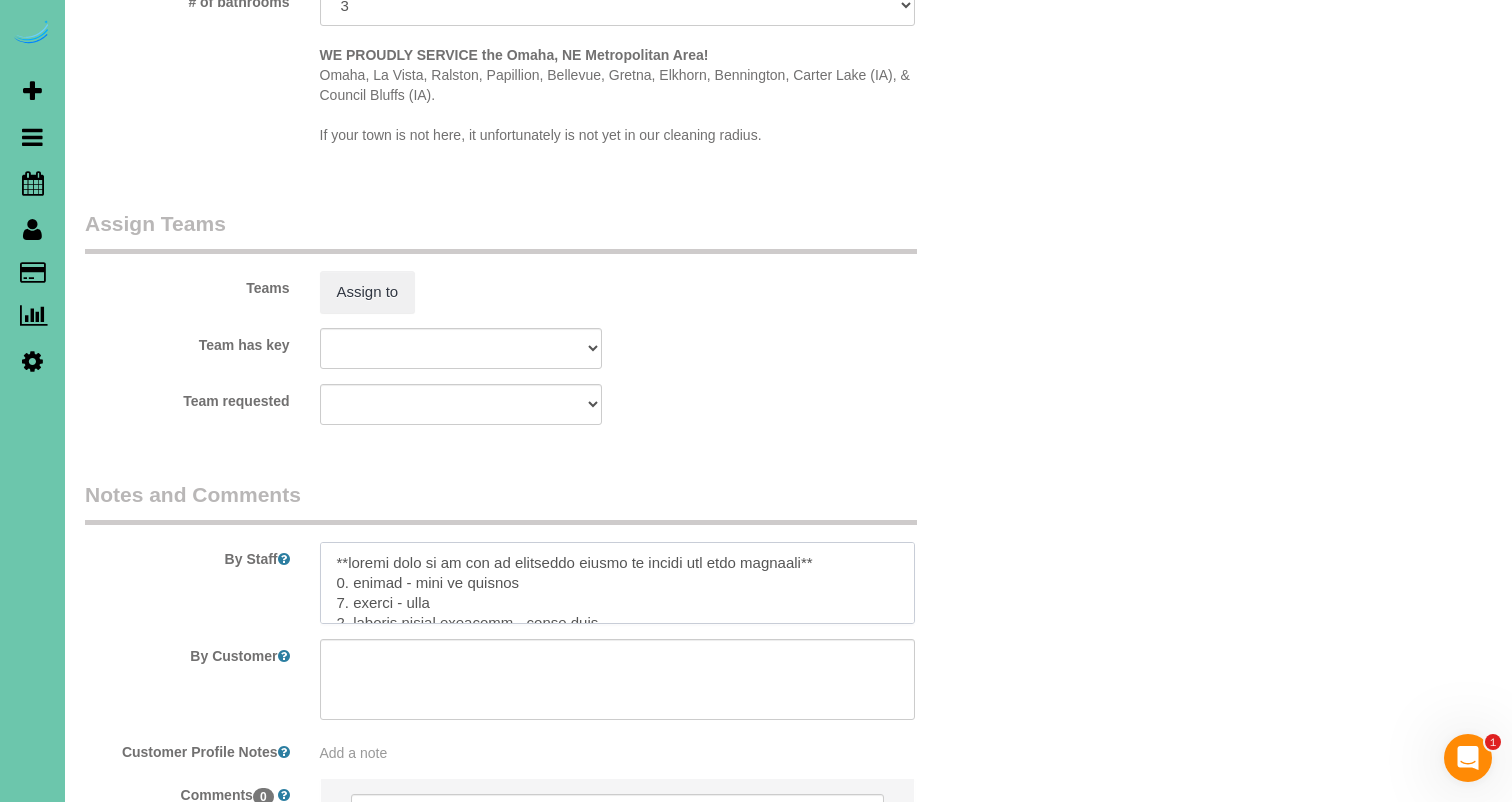 click at bounding box center (617, 583) 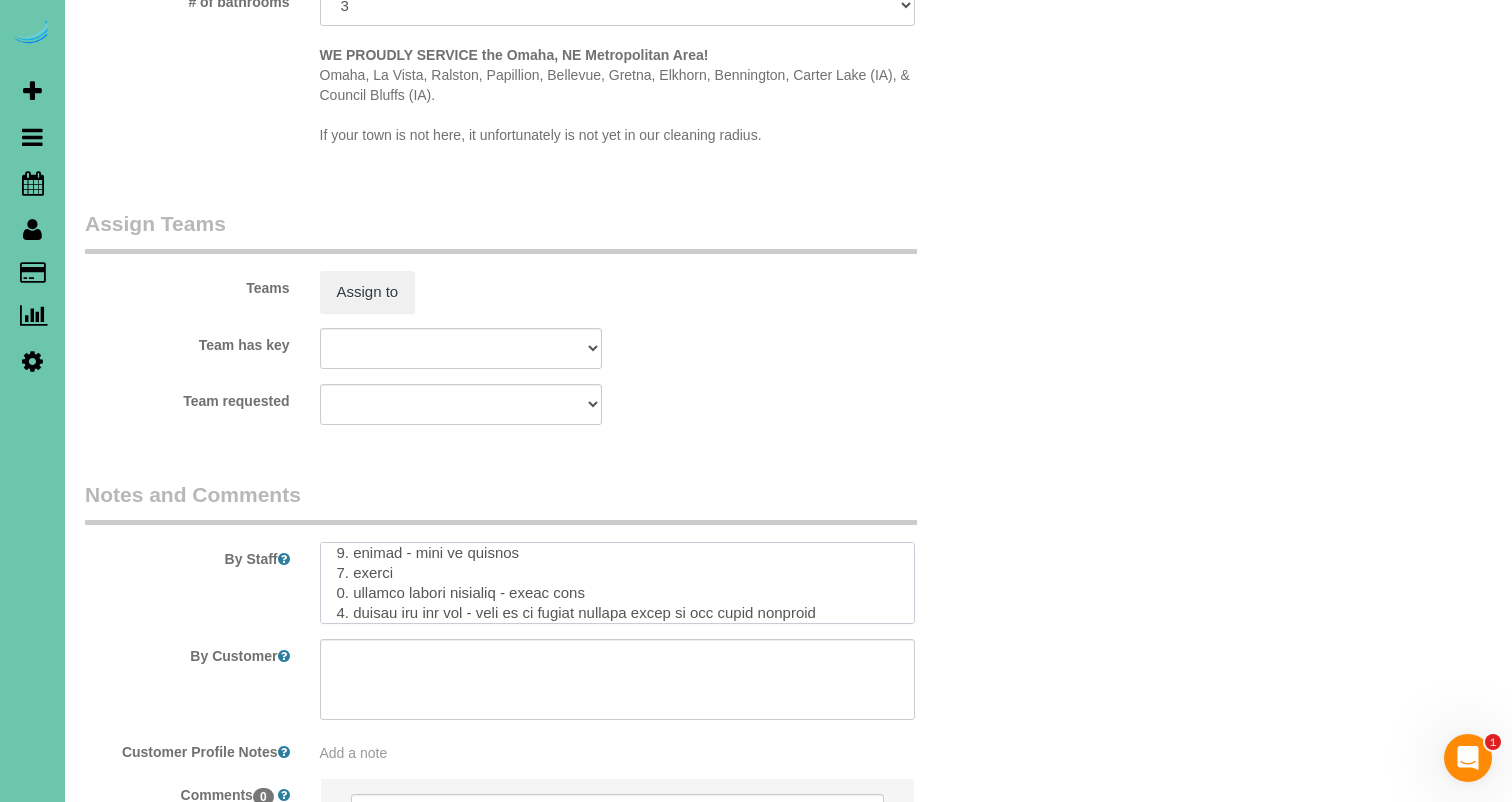 scroll, scrollTop: 34, scrollLeft: 0, axis: vertical 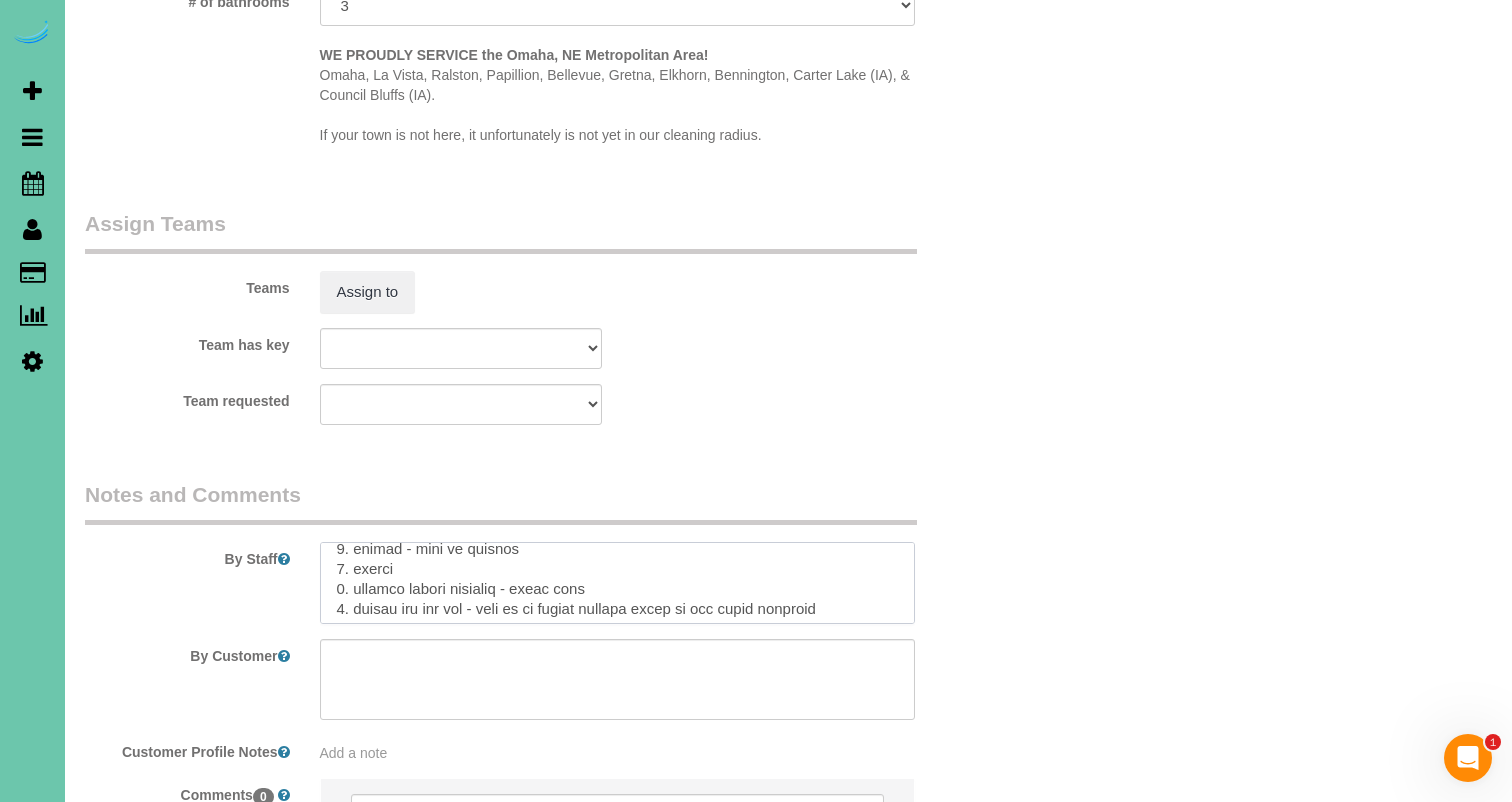 drag, startPoint x: 581, startPoint y: 581, endPoint x: 601, endPoint y: 588, distance: 21.189621 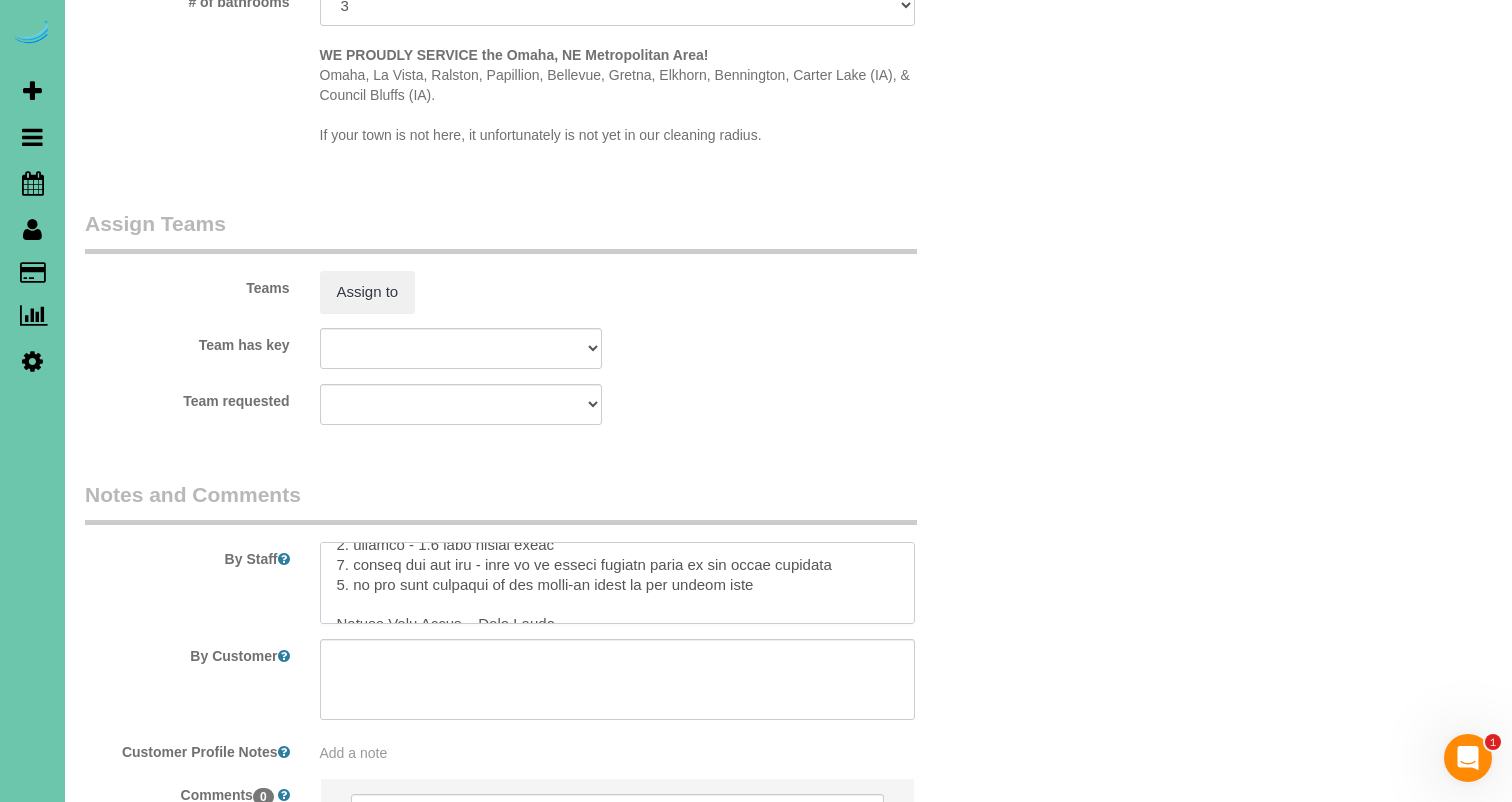 scroll, scrollTop: 82, scrollLeft: 0, axis: vertical 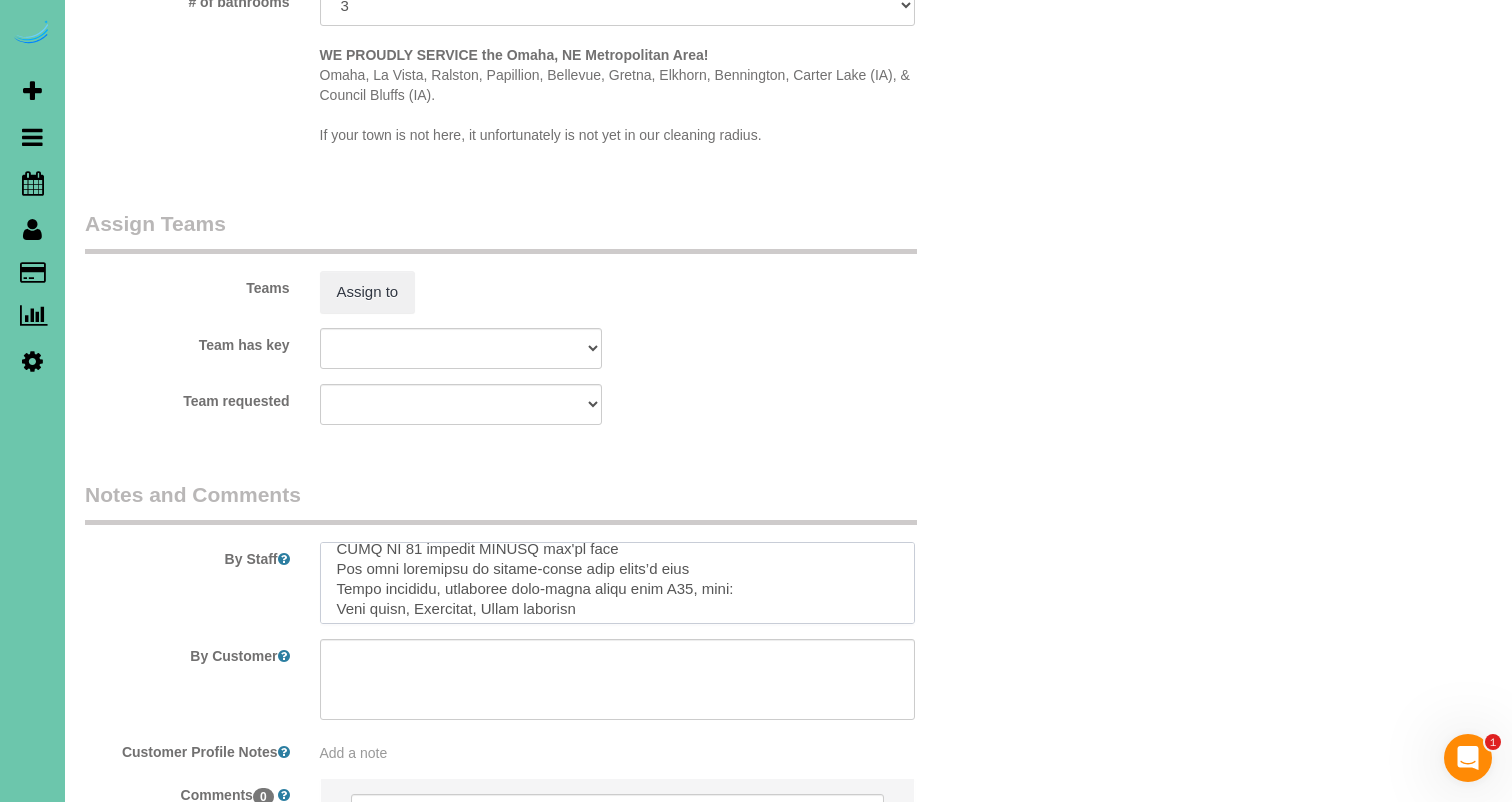 drag, startPoint x: 334, startPoint y: 597, endPoint x: 386, endPoint y: 703, distance: 118.06778 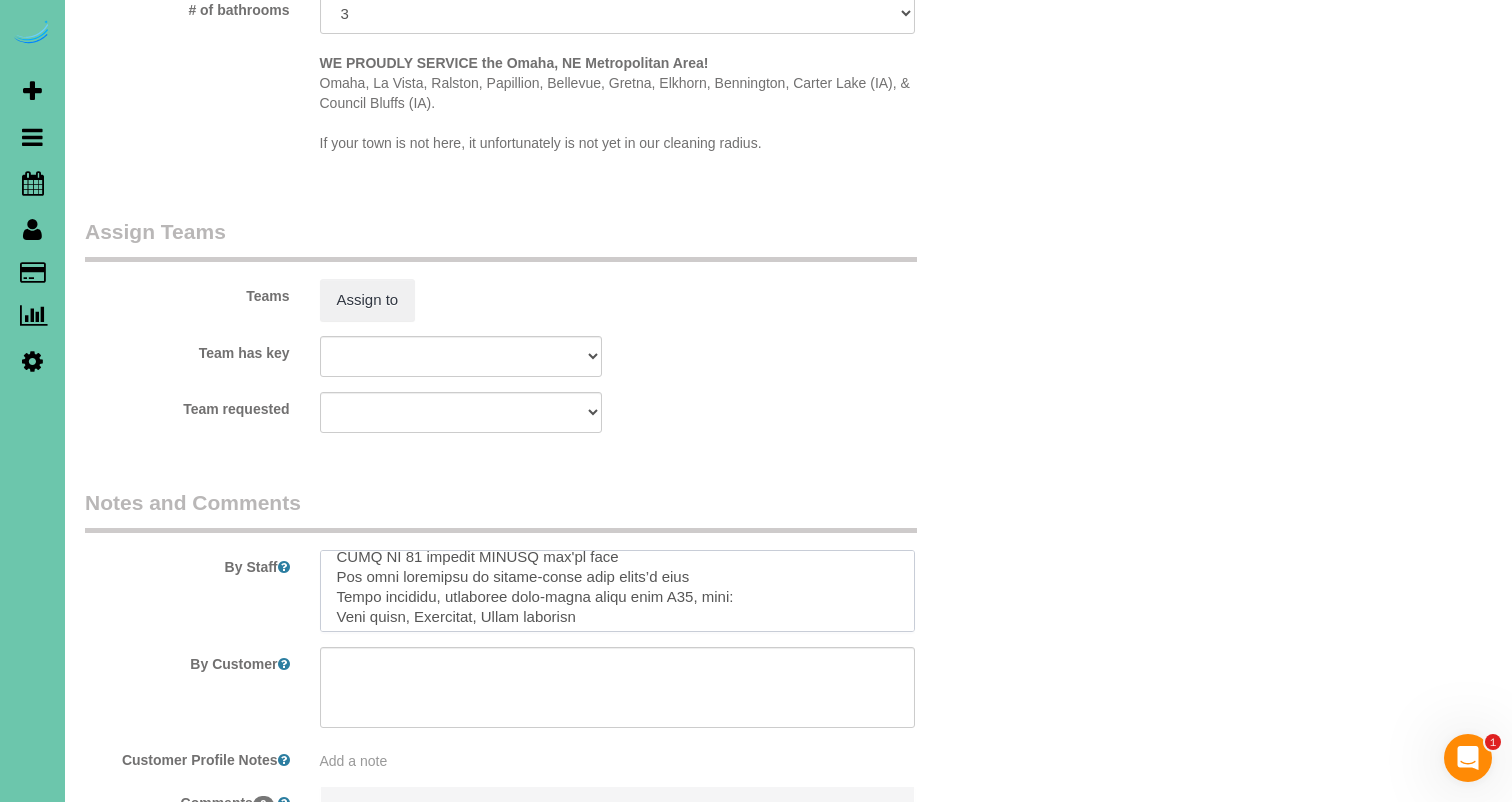 scroll, scrollTop: 2033, scrollLeft: 0, axis: vertical 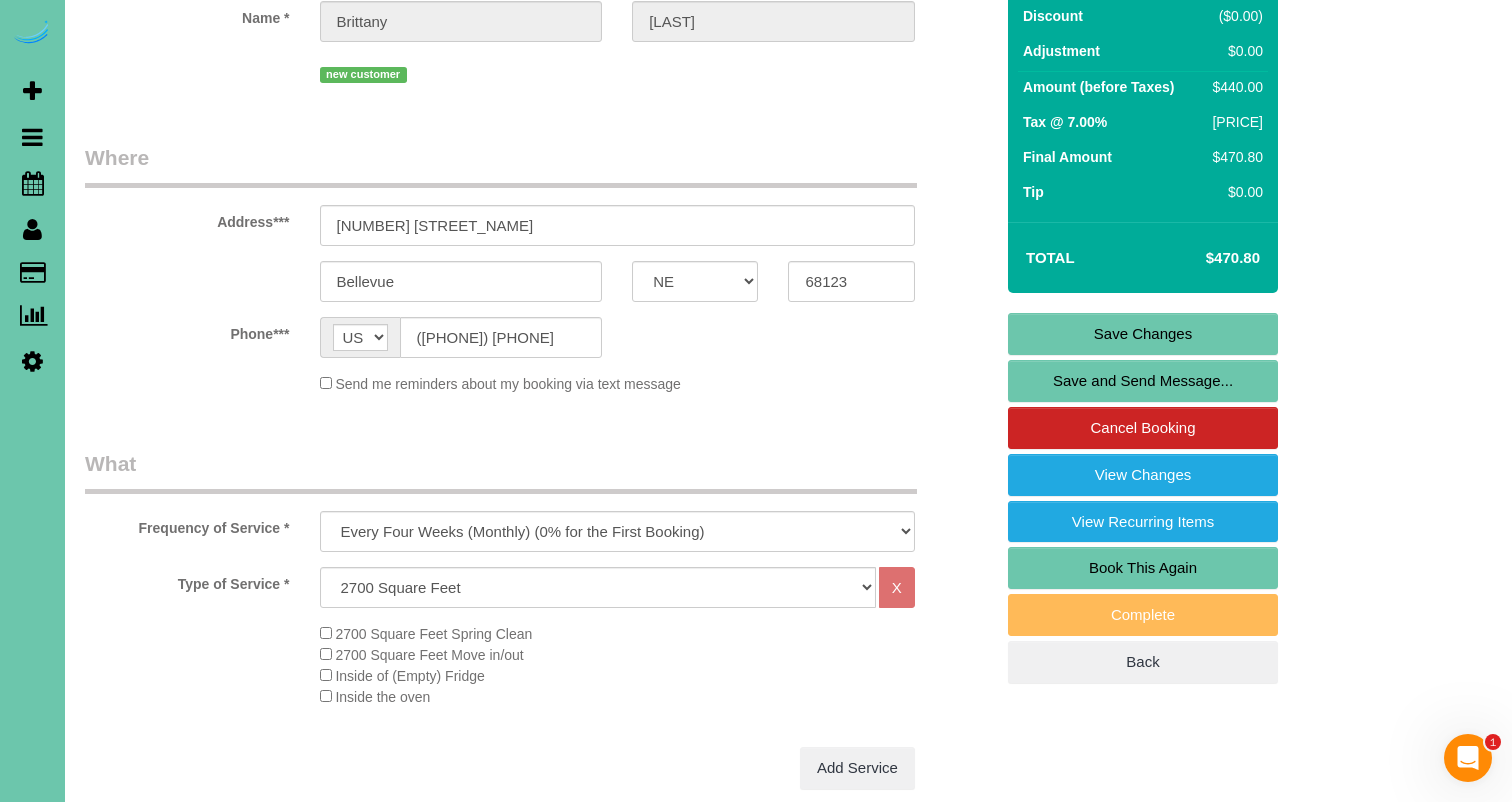 type on "**always look up to see if extension duster is needed for next cleaning**
1. credit - need to collect
2. access
3. monthly - 2.5 hour custom clean
4. client has one dog - will be at doggie daycare while we are there cleaning
5. do not dust anything on the built-in shelf in the living room
wishlist: left day of
pfp 2.5" 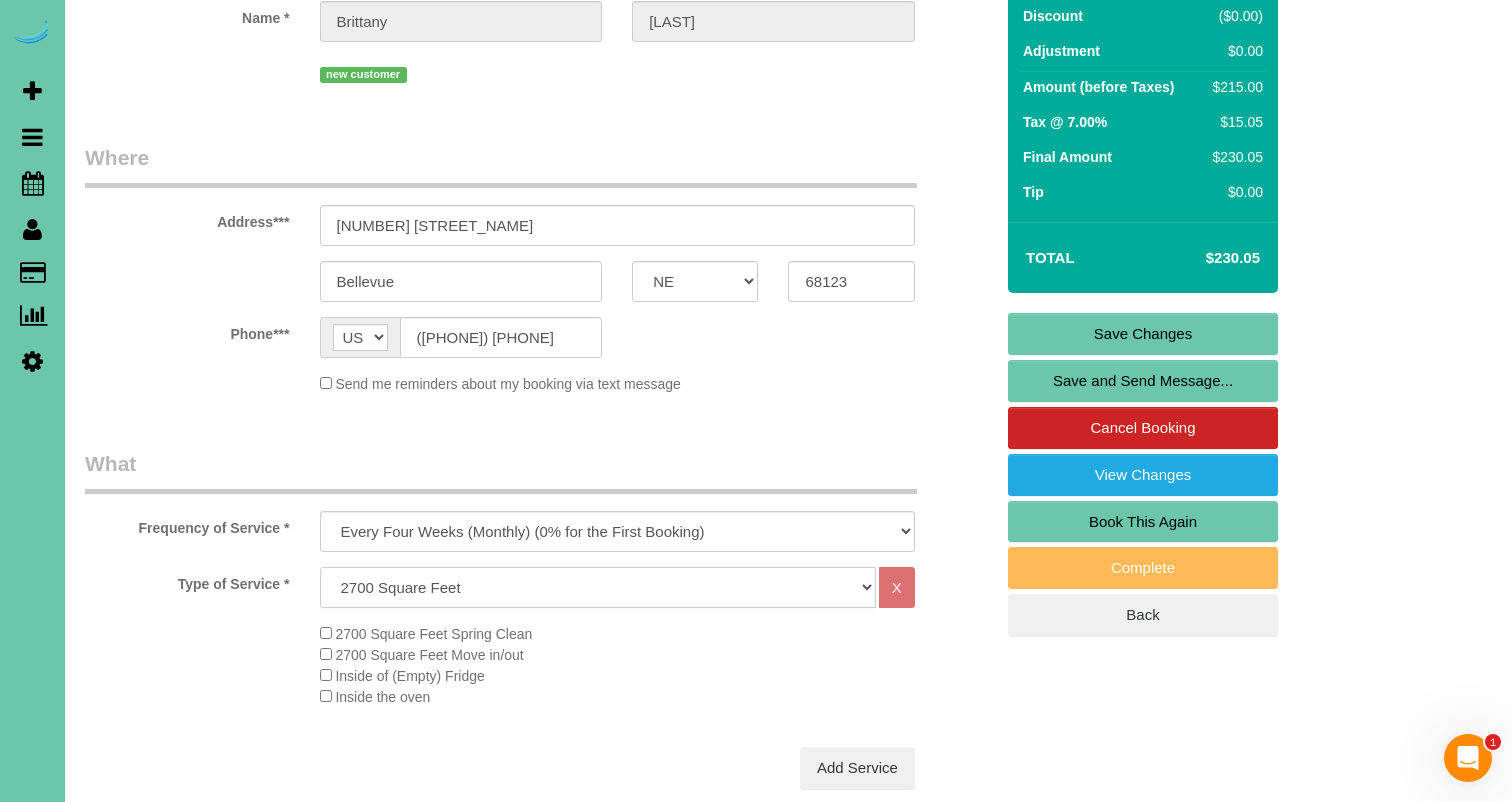 select on "27" 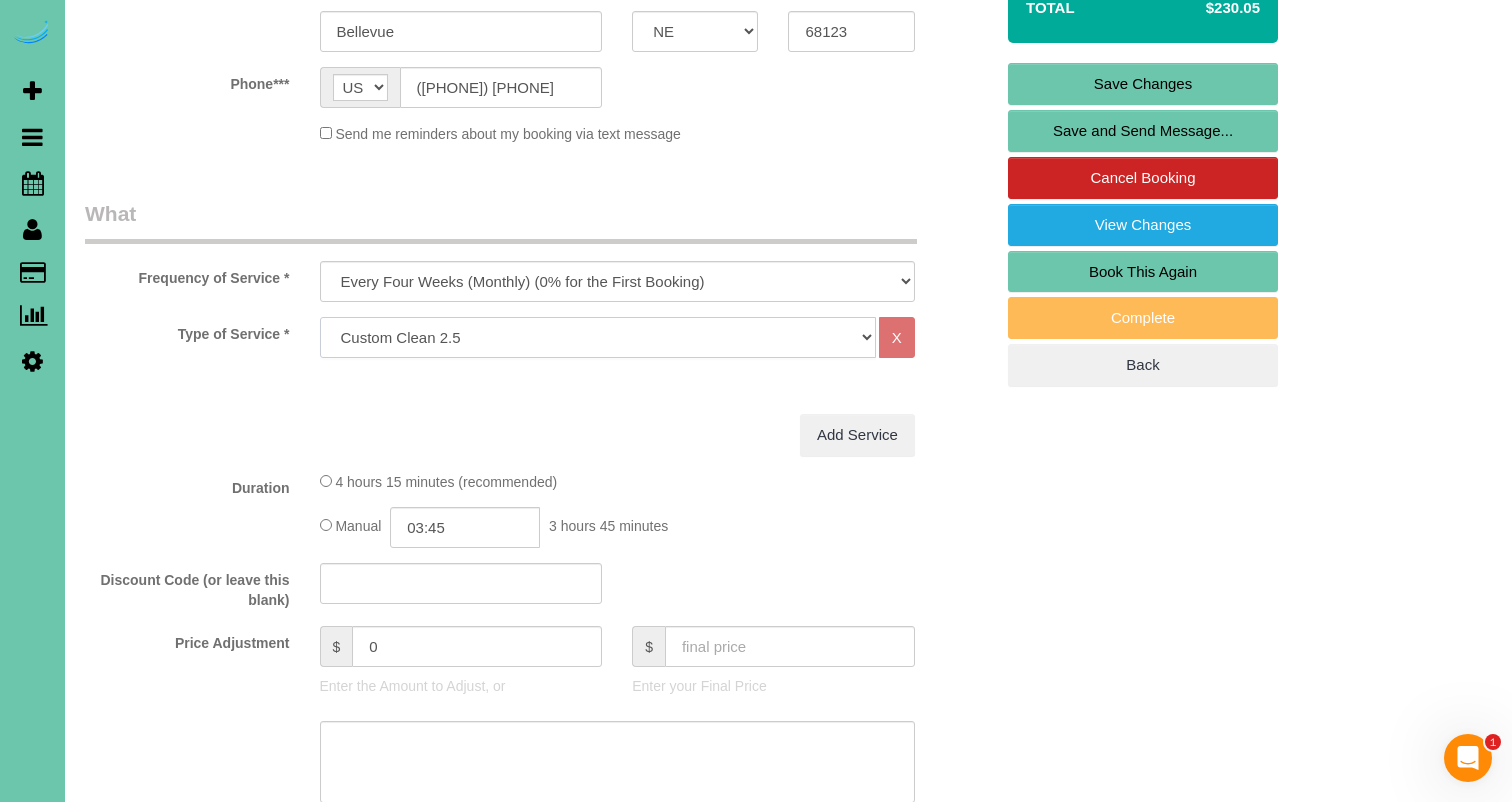 scroll, scrollTop: 485, scrollLeft: 0, axis: vertical 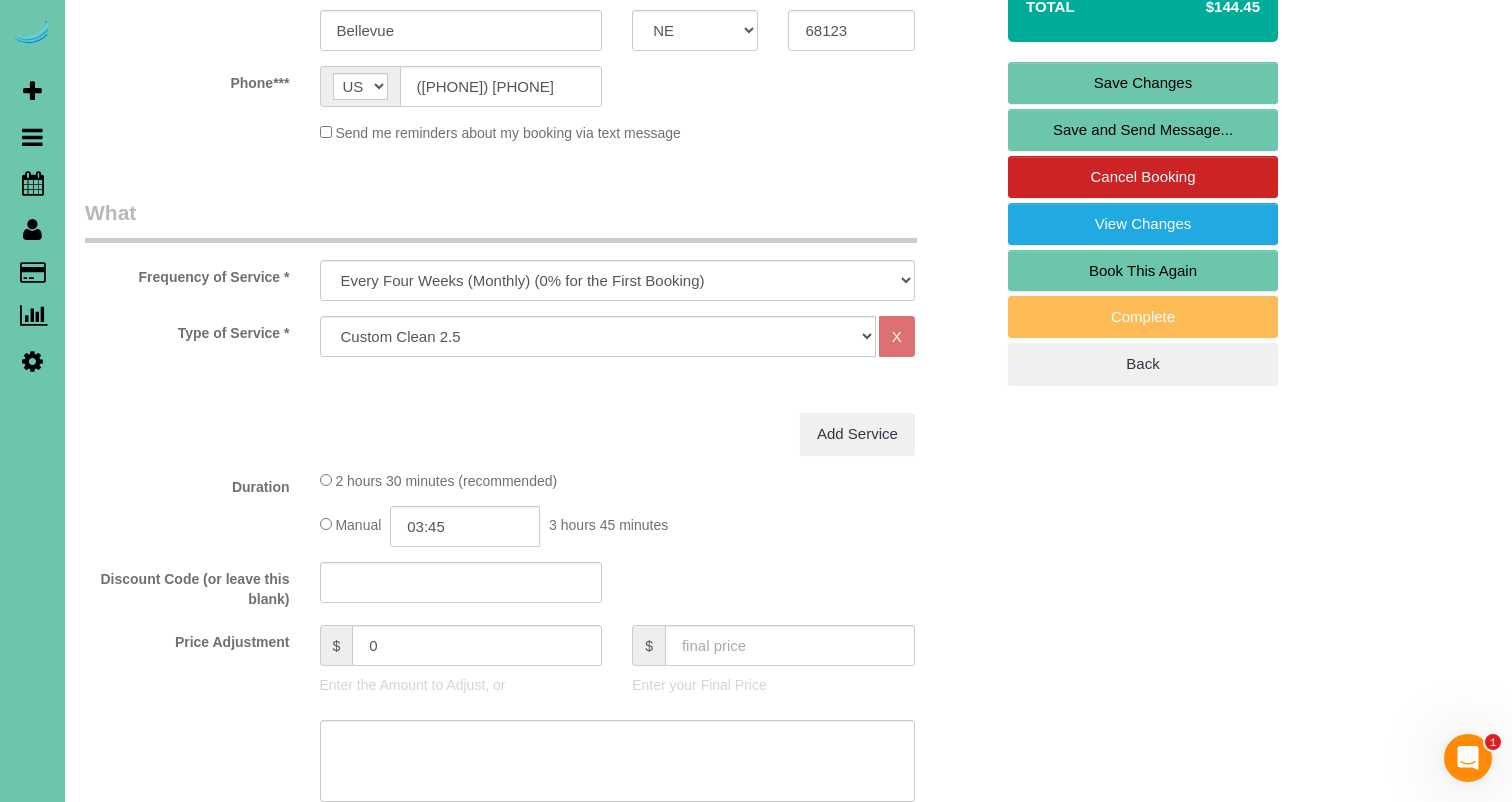 click on "2 hours 30 minutes (recommended)
Manual
03:45
3 hours 45 minutes" 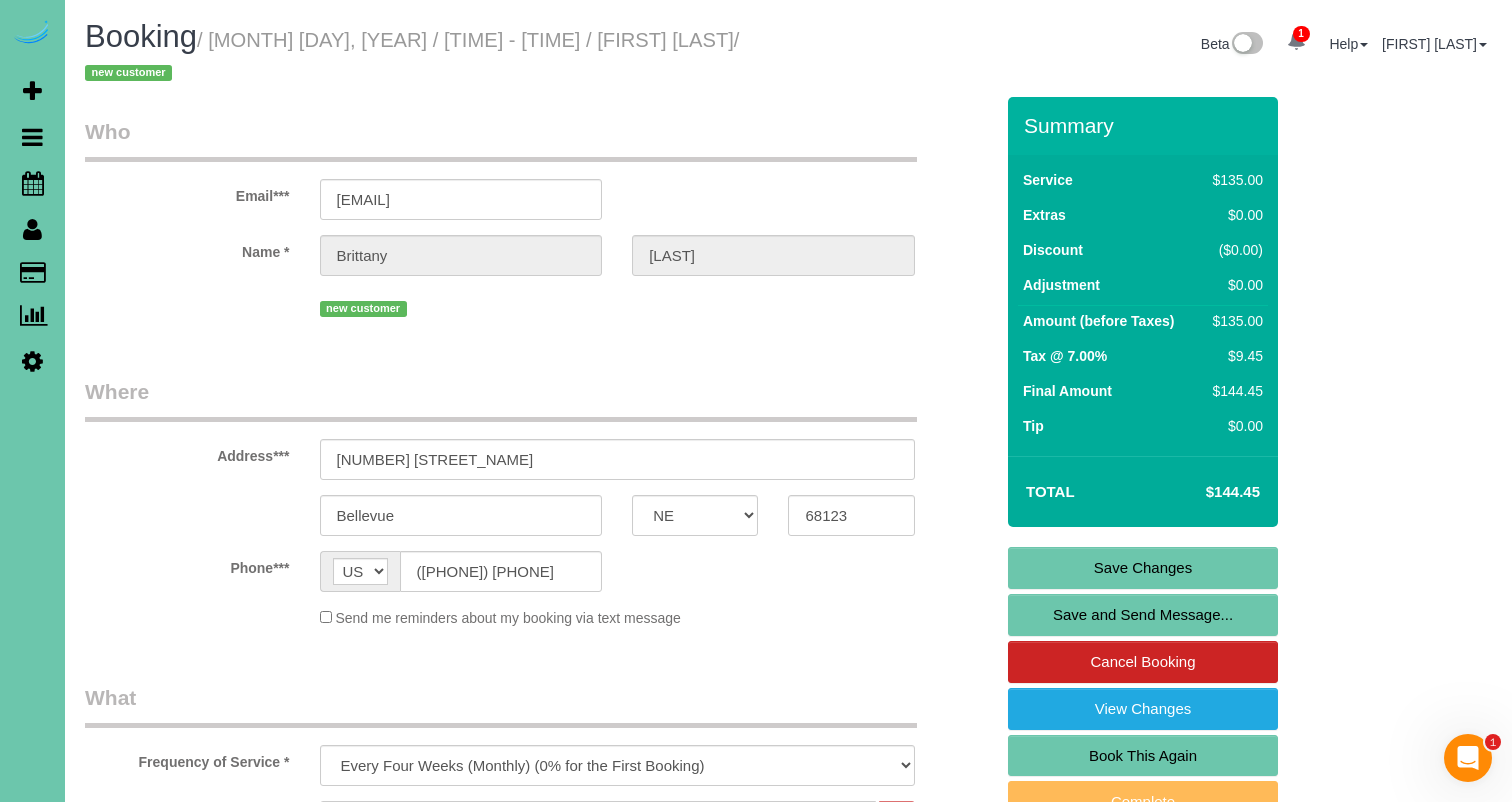 scroll, scrollTop: 0, scrollLeft: 0, axis: both 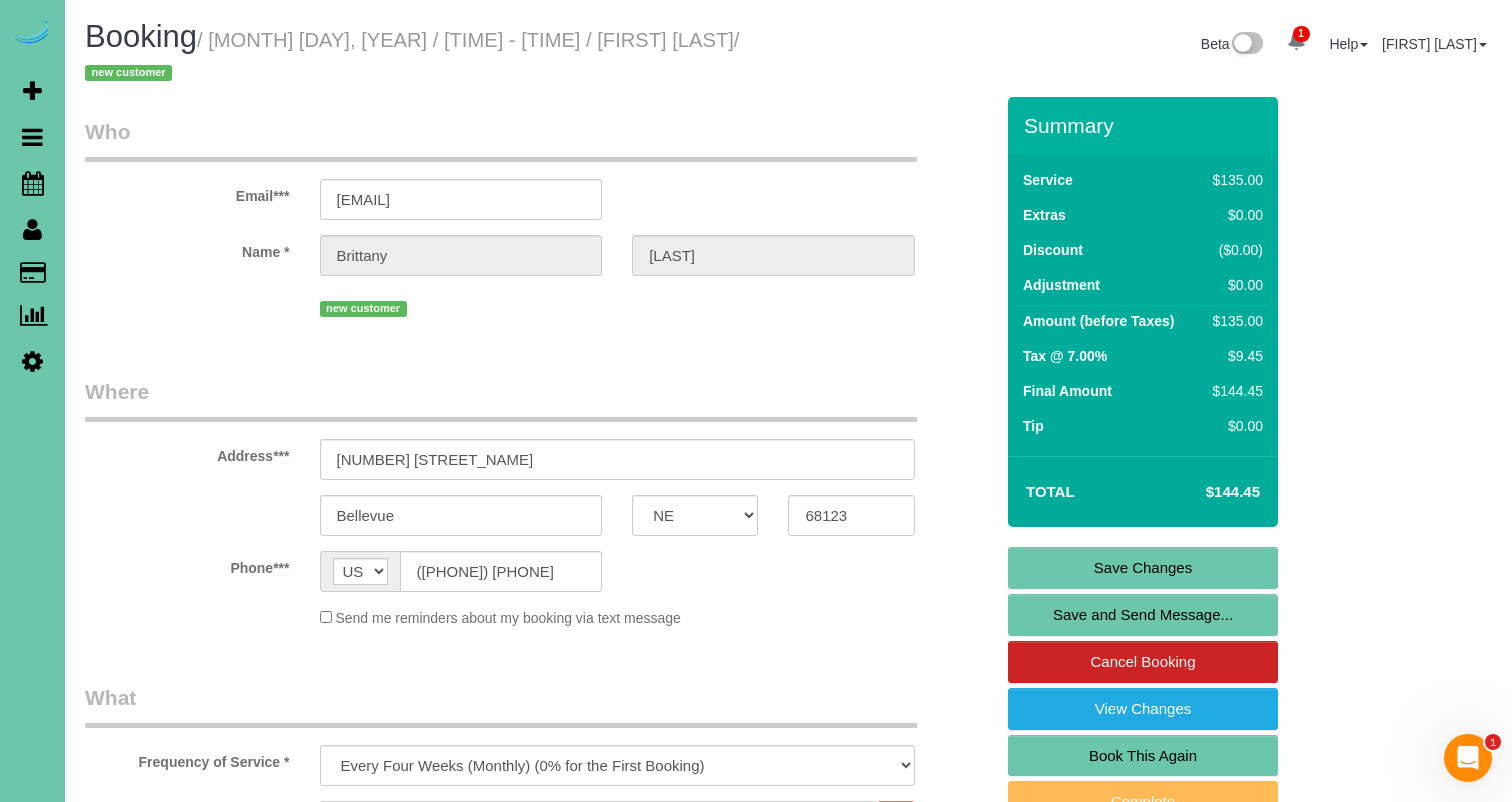 click on "Save Changes" at bounding box center (1143, 568) 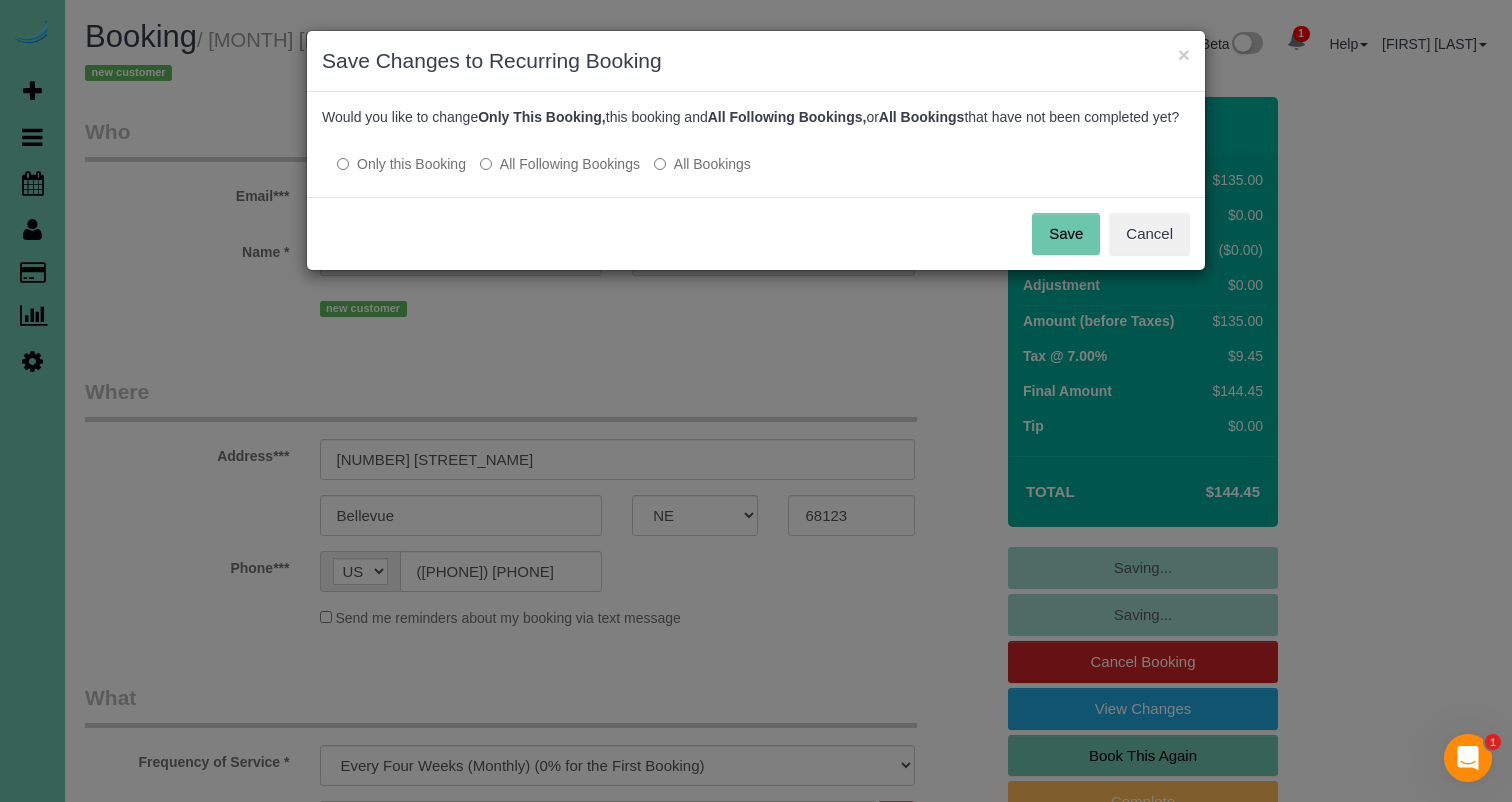 click on "All Following Bookings" at bounding box center [560, 164] 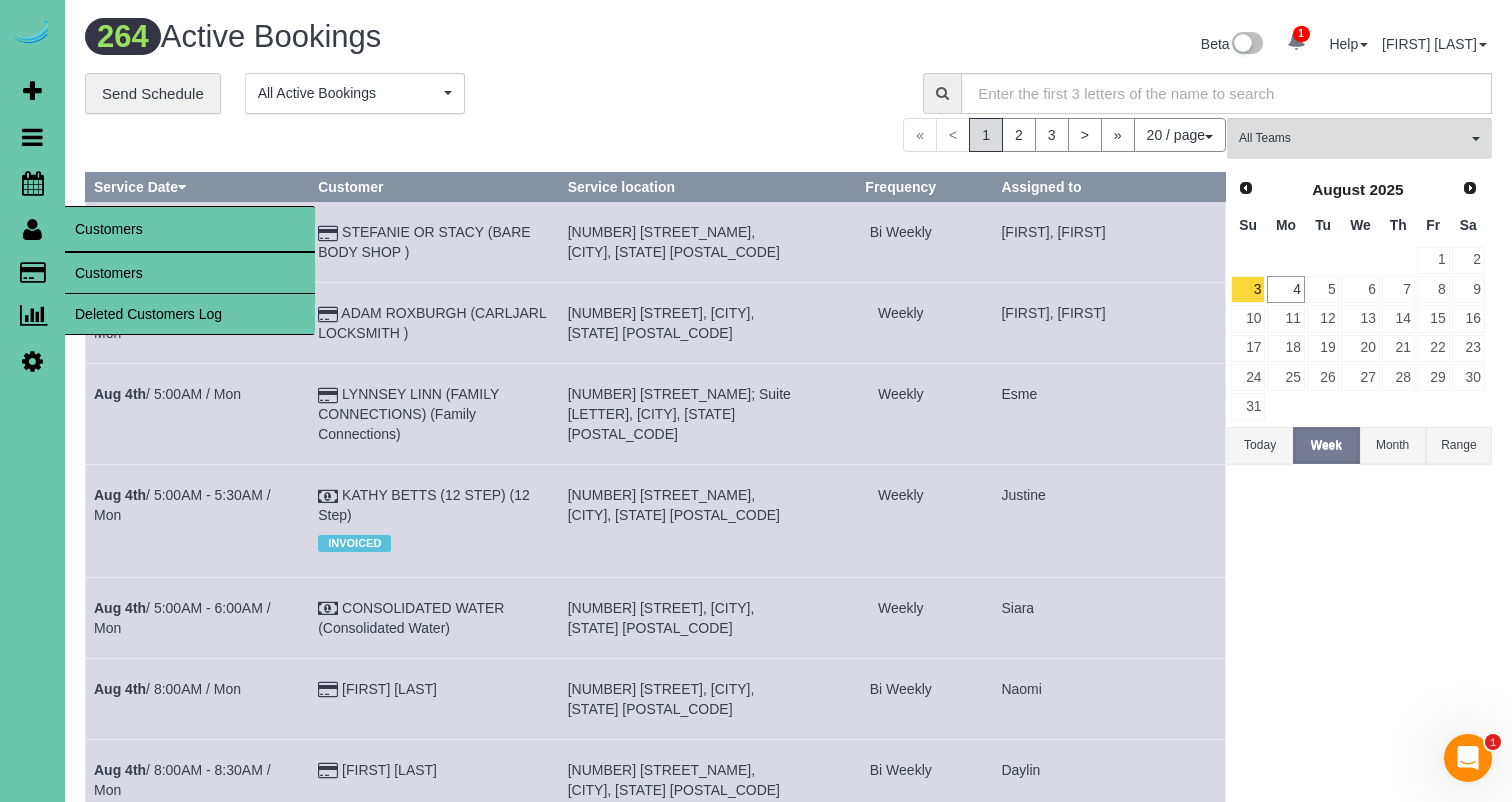 click on "Customers" at bounding box center [190, 273] 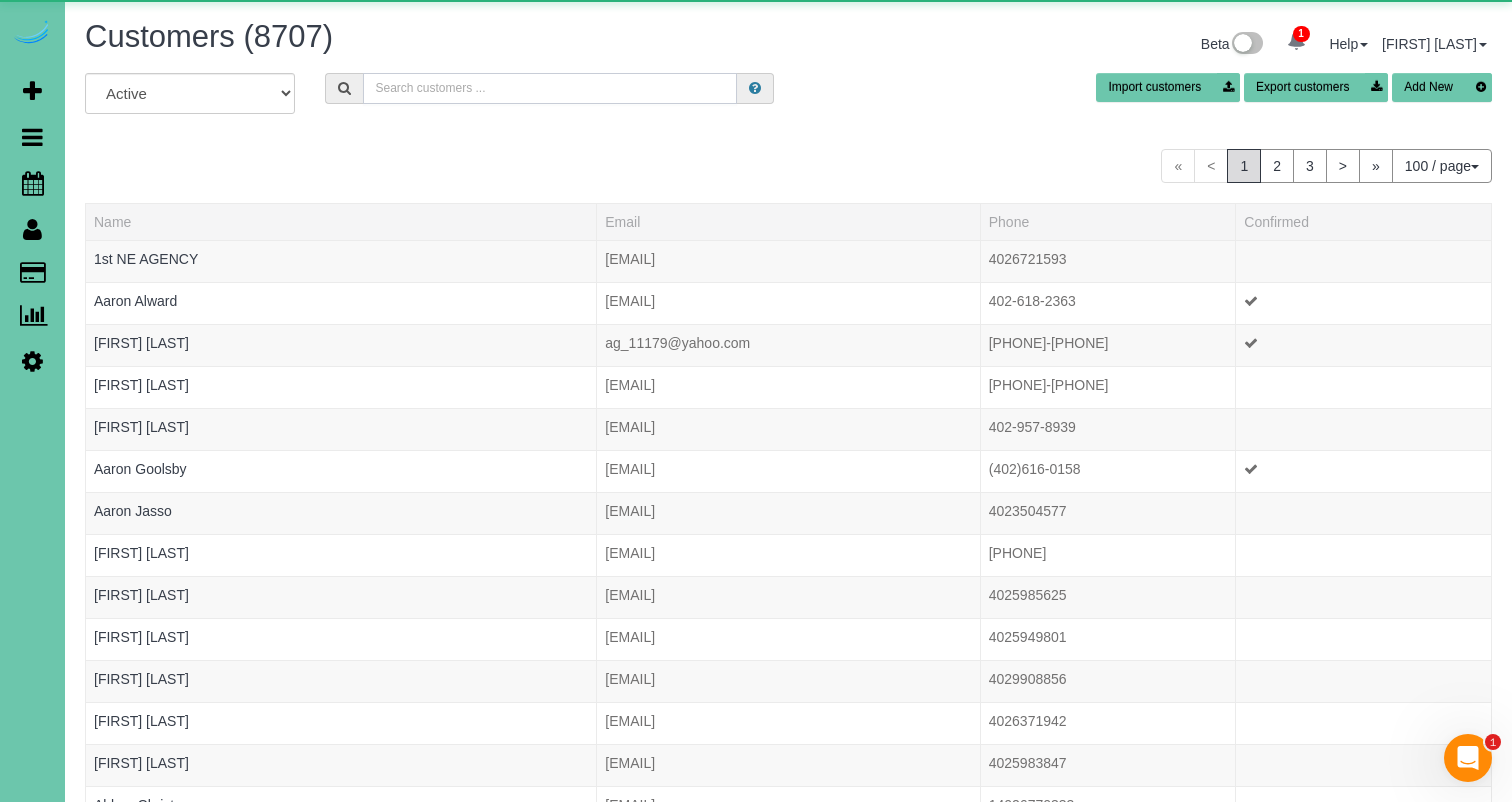 click at bounding box center (550, 88) 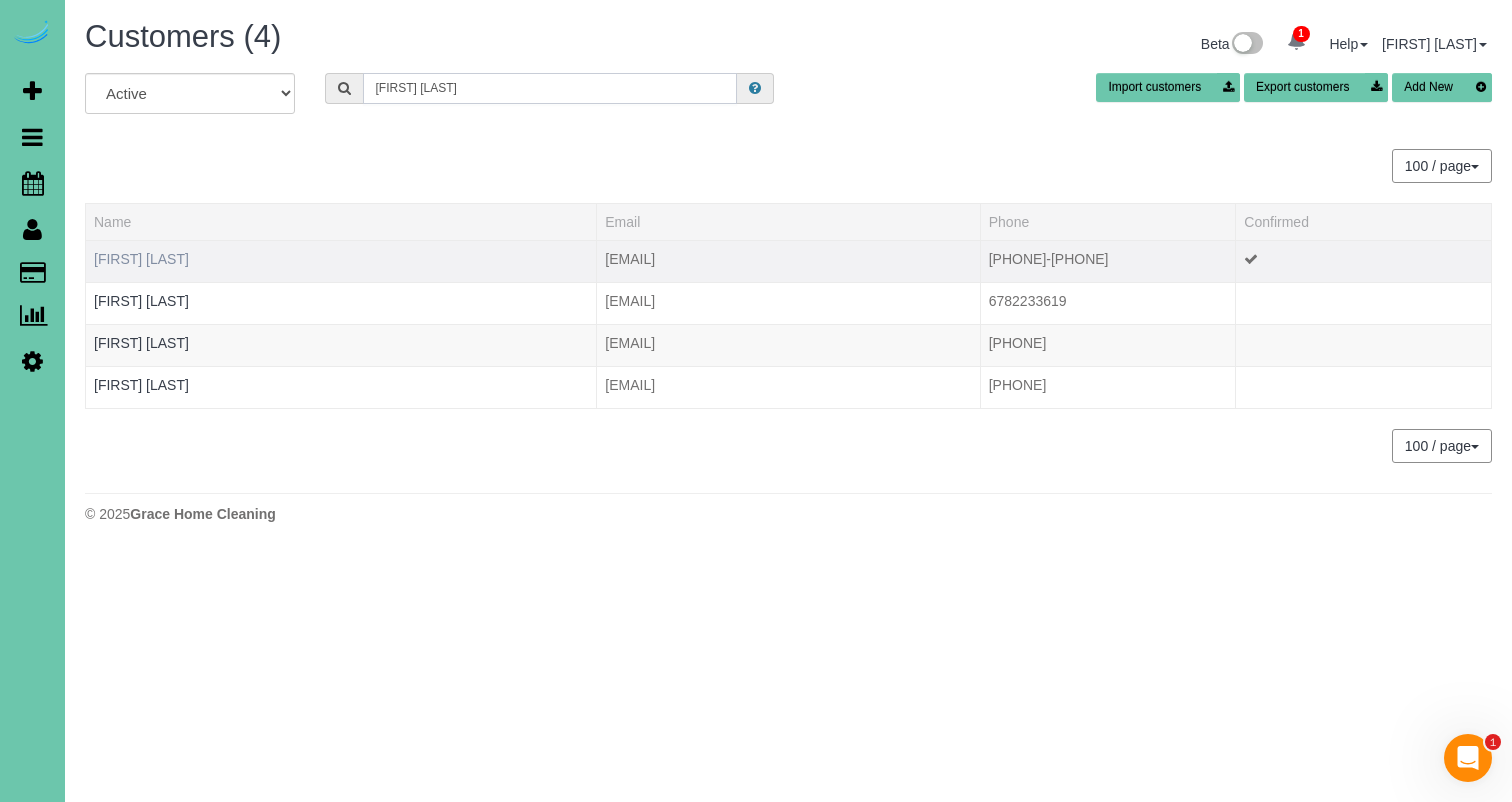type on "lori h" 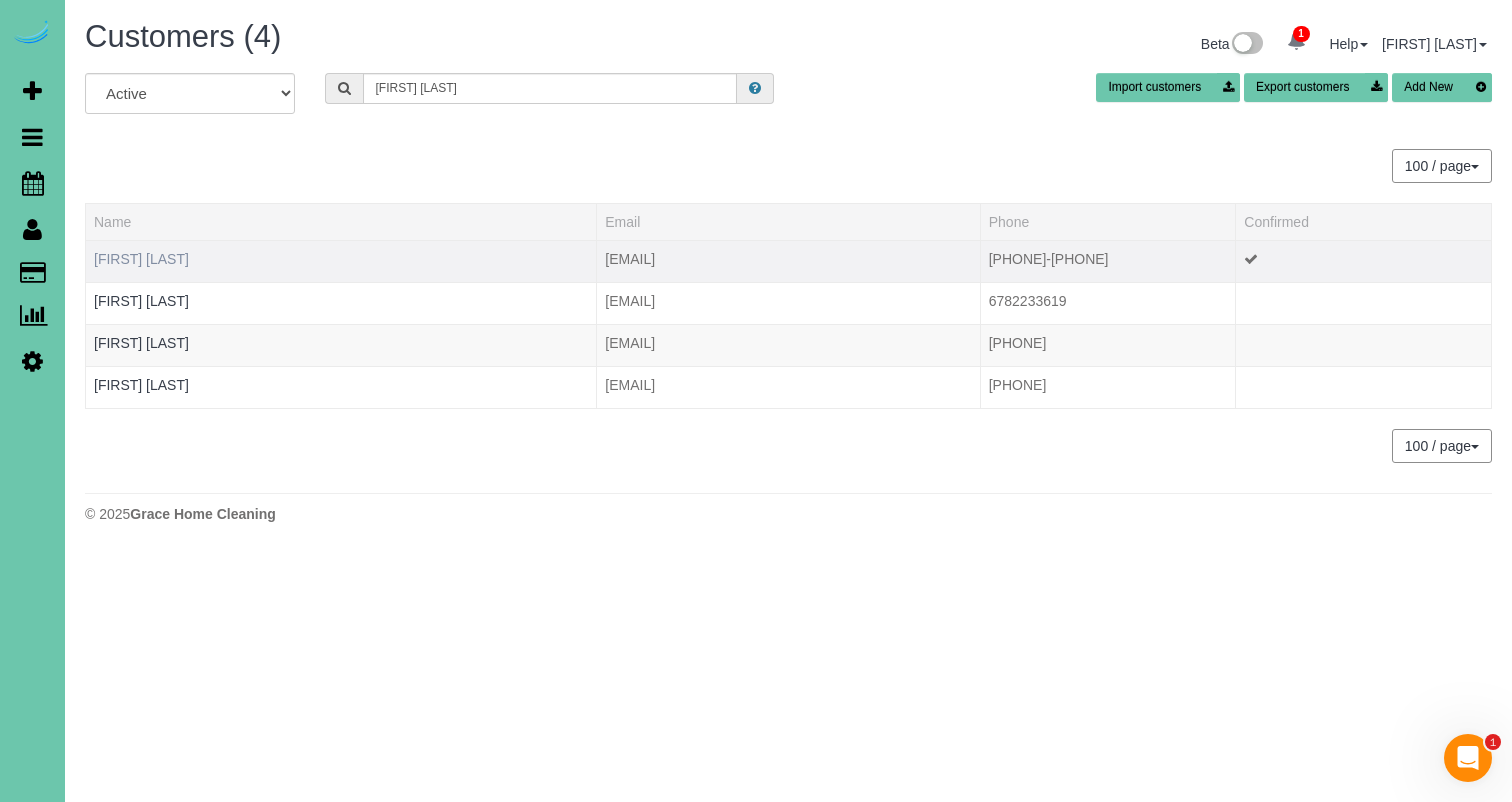 click on "Lori Haddock" at bounding box center [141, 259] 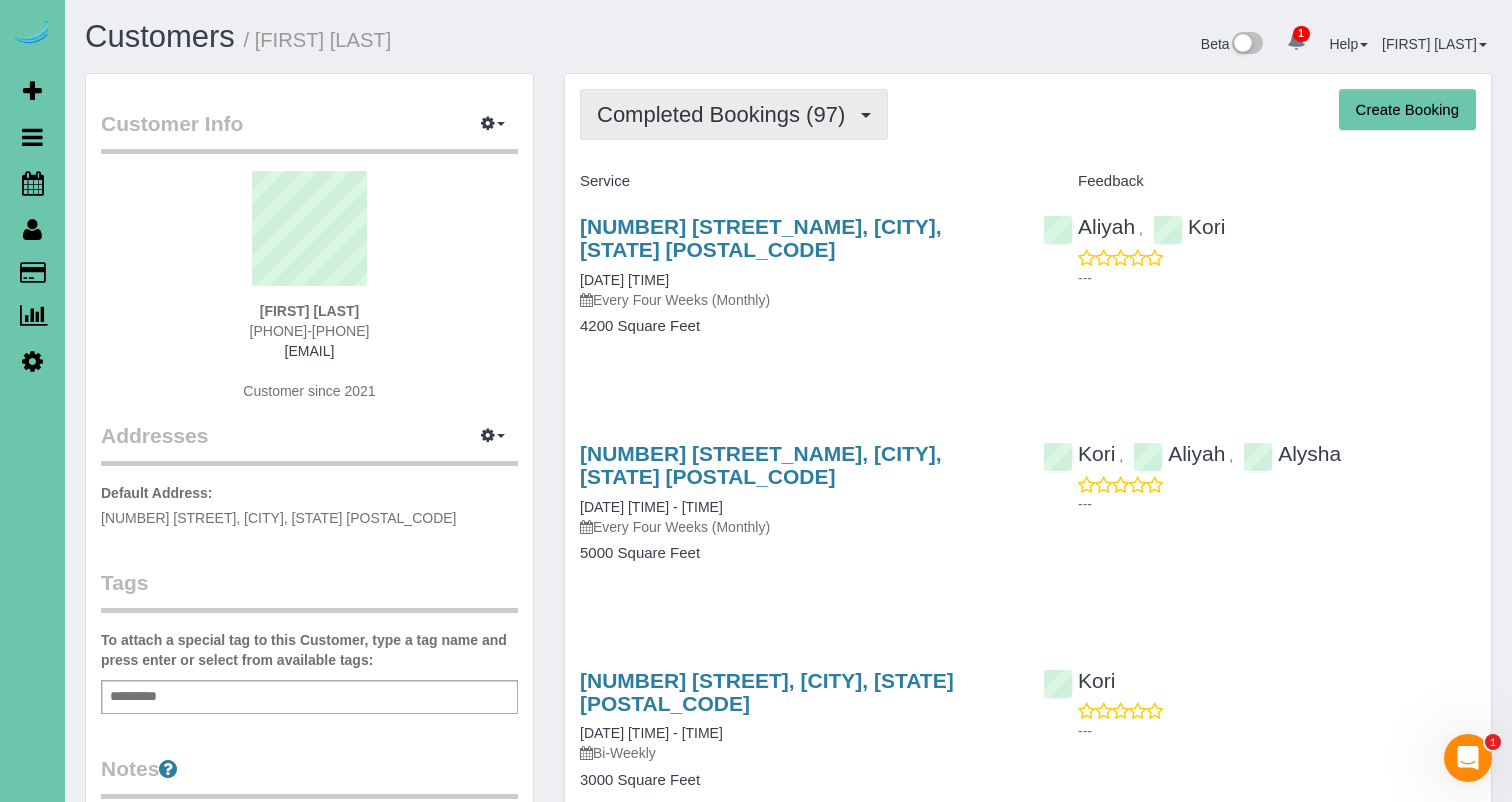 click on "Completed Bookings (97)" at bounding box center (734, 114) 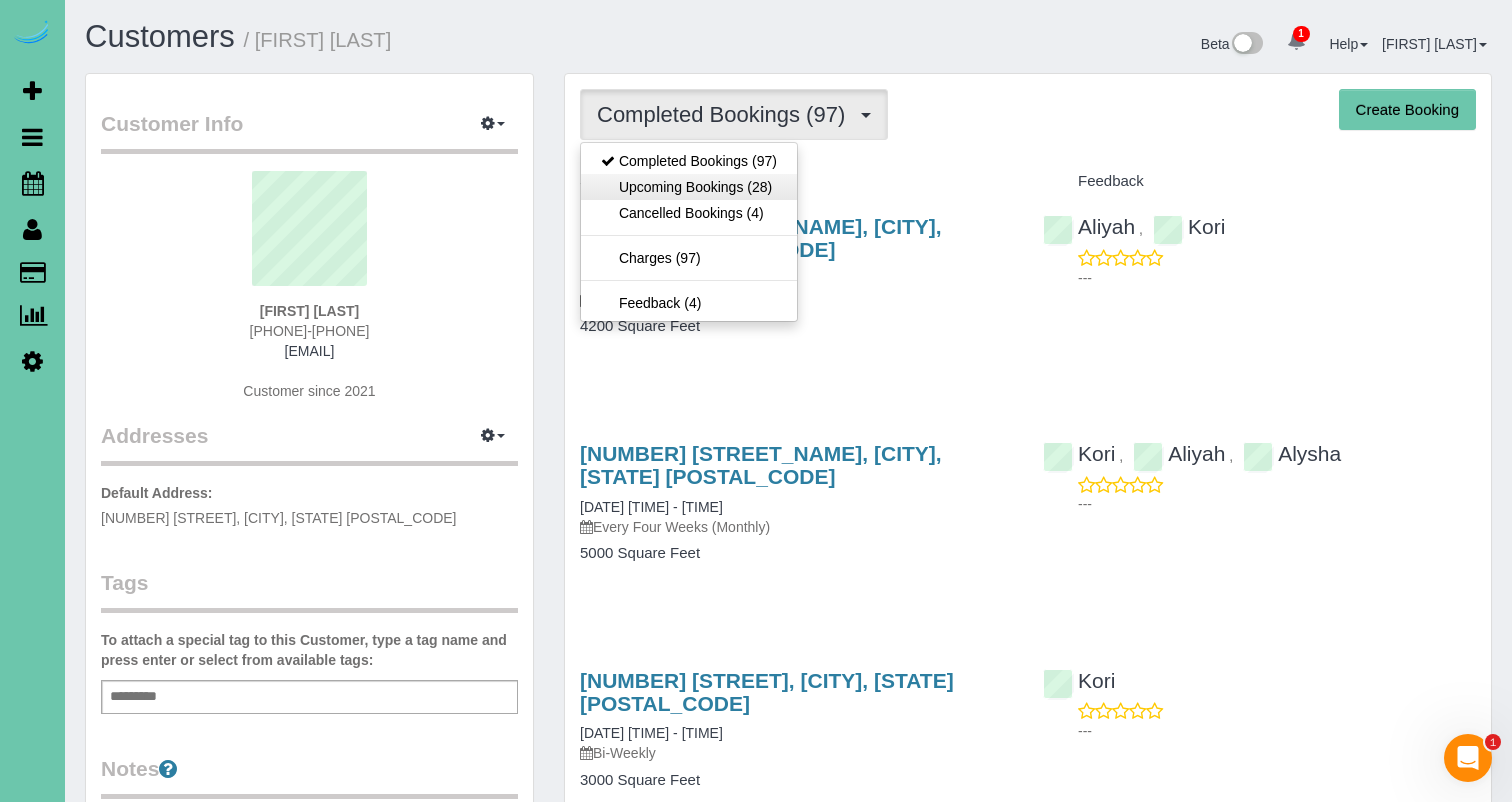 click on "Upcoming Bookings (28)" at bounding box center (689, 187) 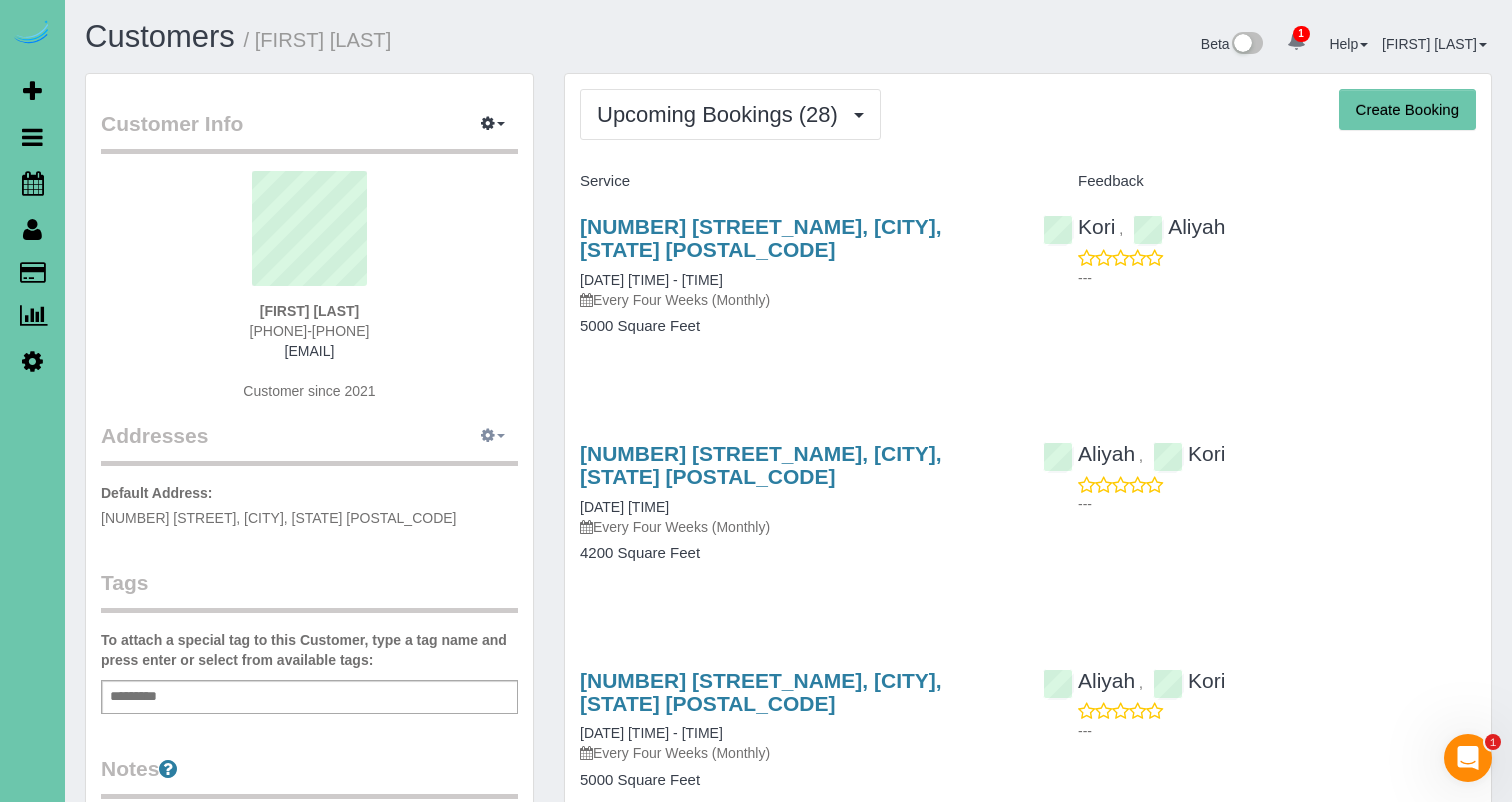 click at bounding box center (493, 436) 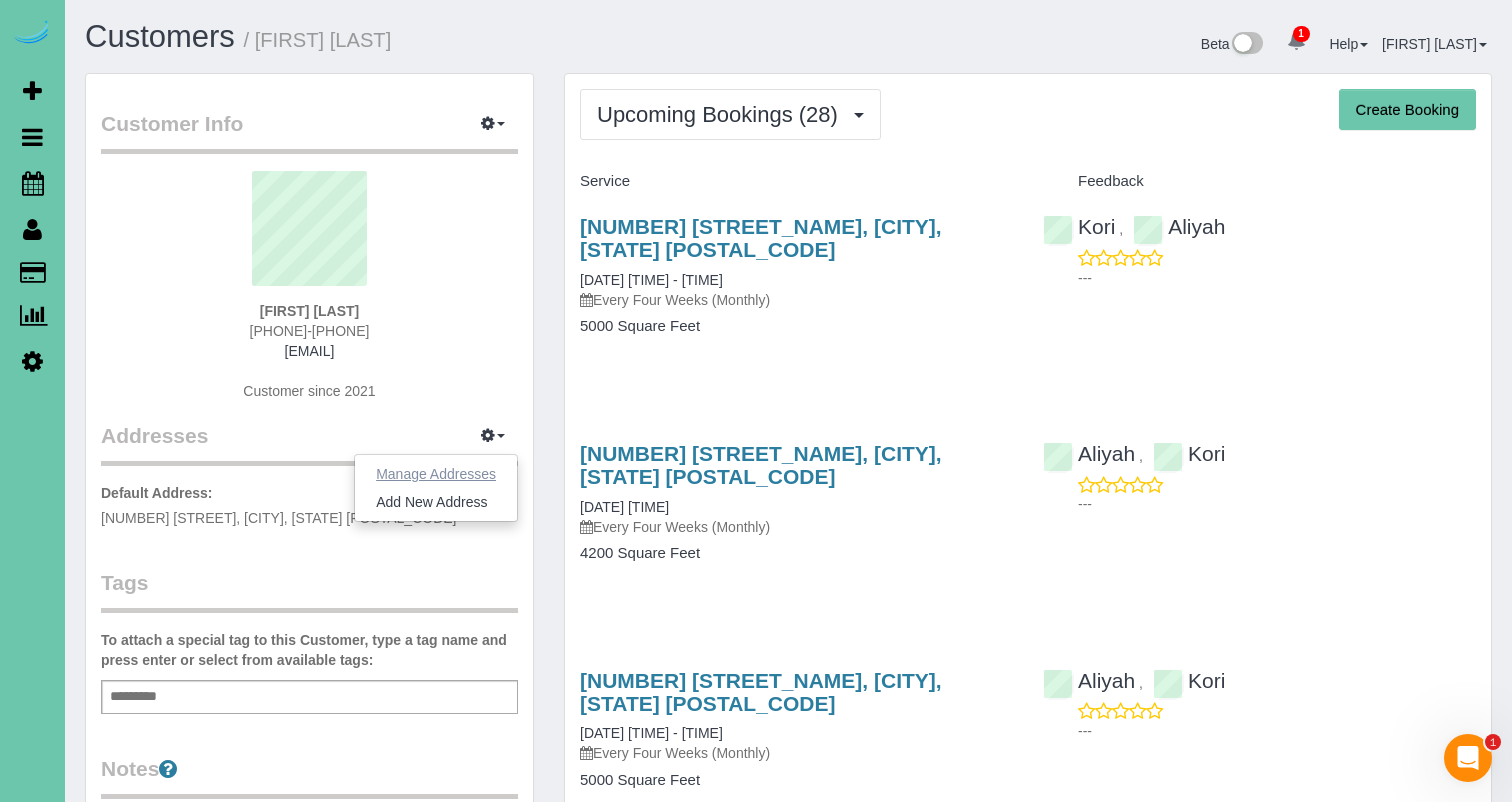 click on "Manage Addresses" at bounding box center [436, 474] 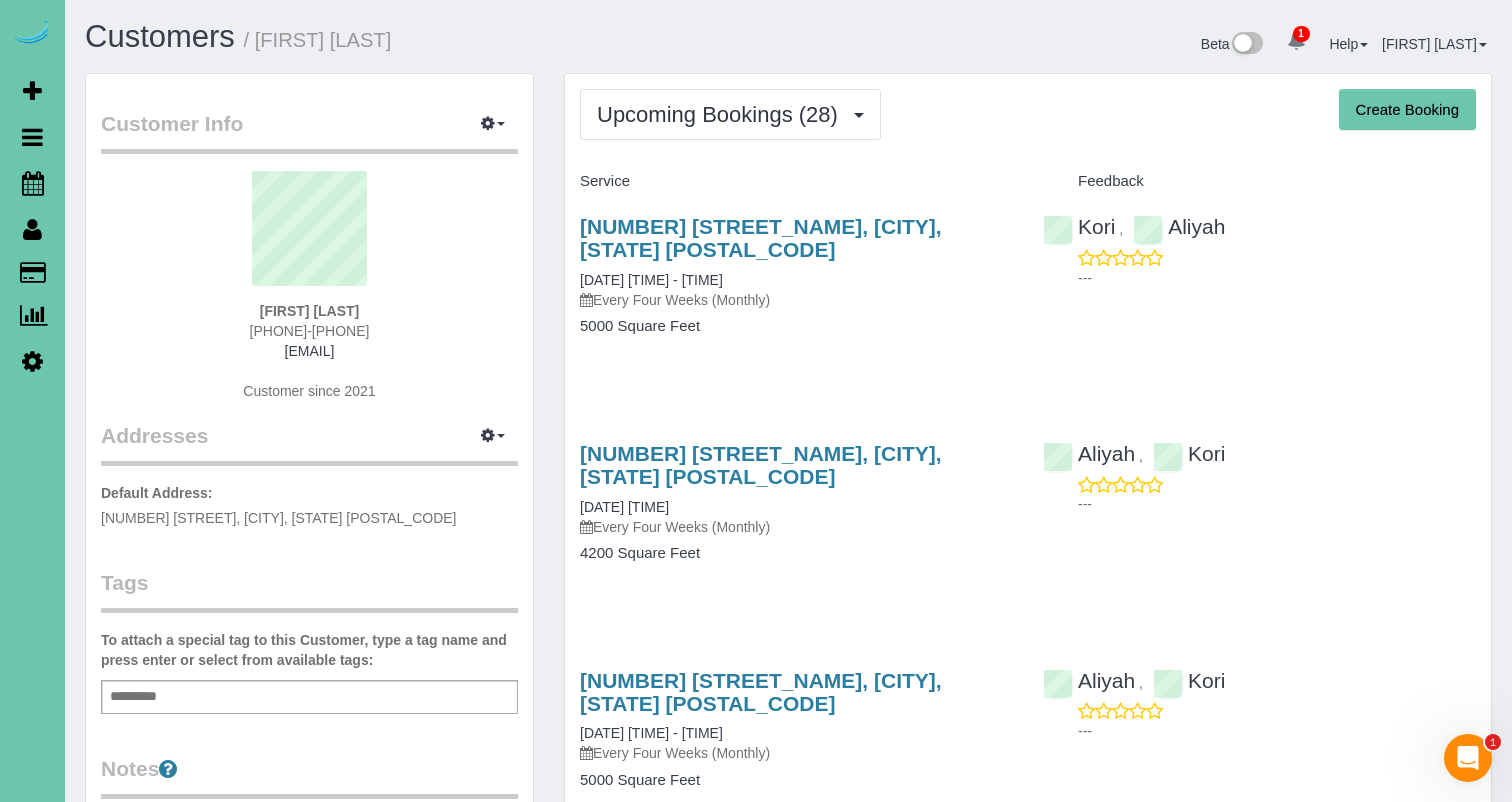 select on "NE" 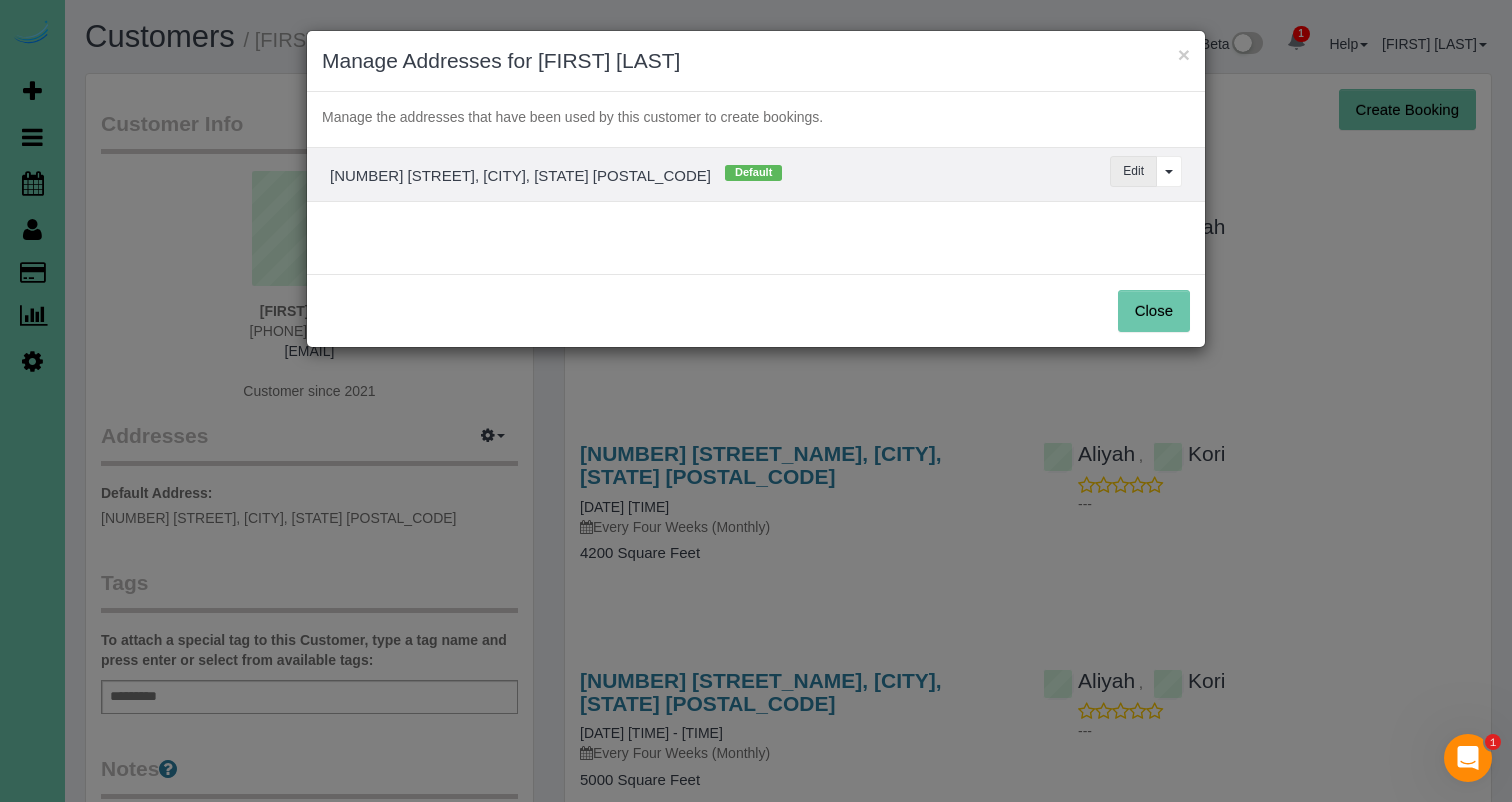 click on "Edit" at bounding box center (1133, 171) 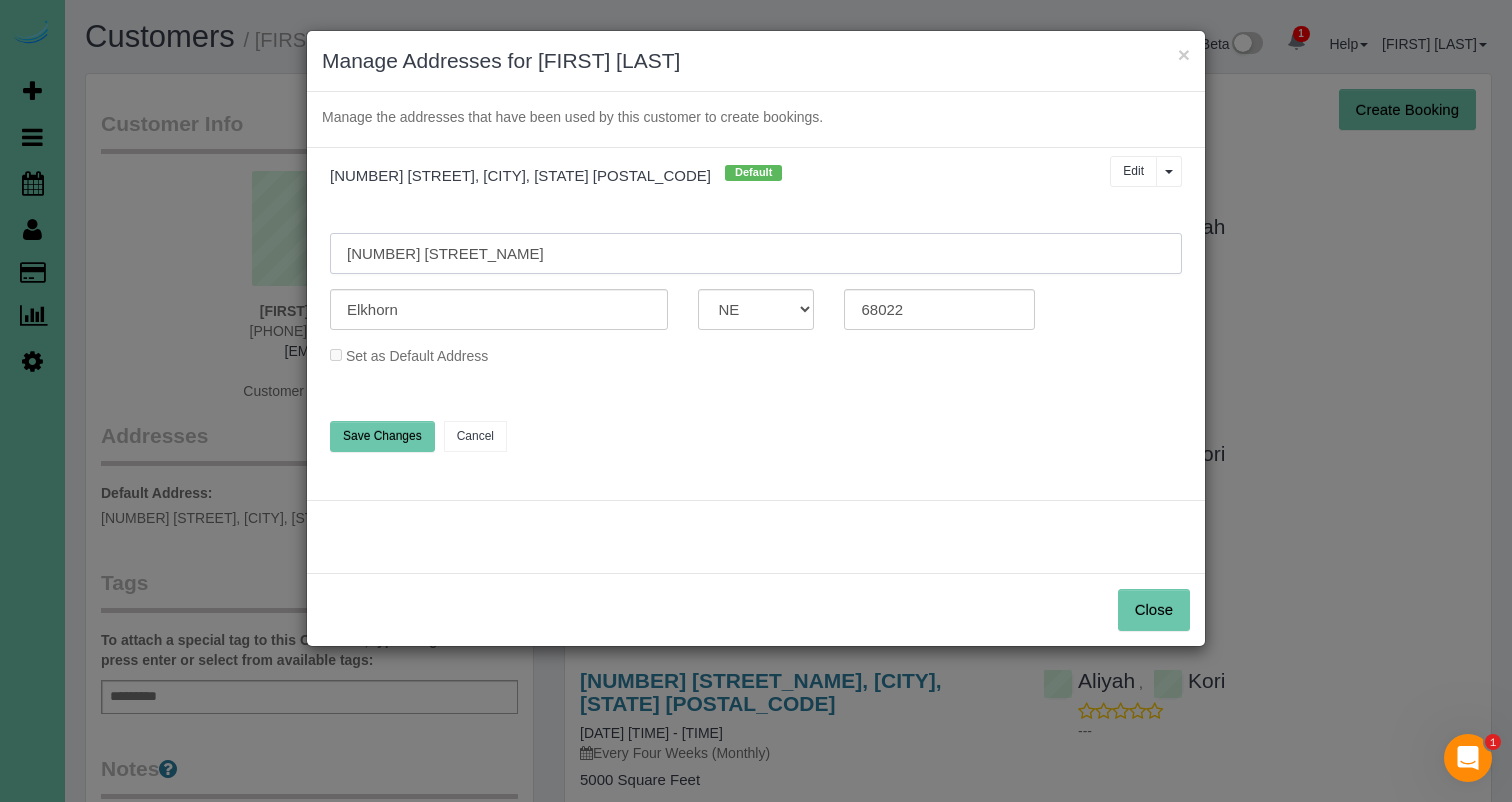 drag, startPoint x: 470, startPoint y: 249, endPoint x: 244, endPoint y: 231, distance: 226.71568 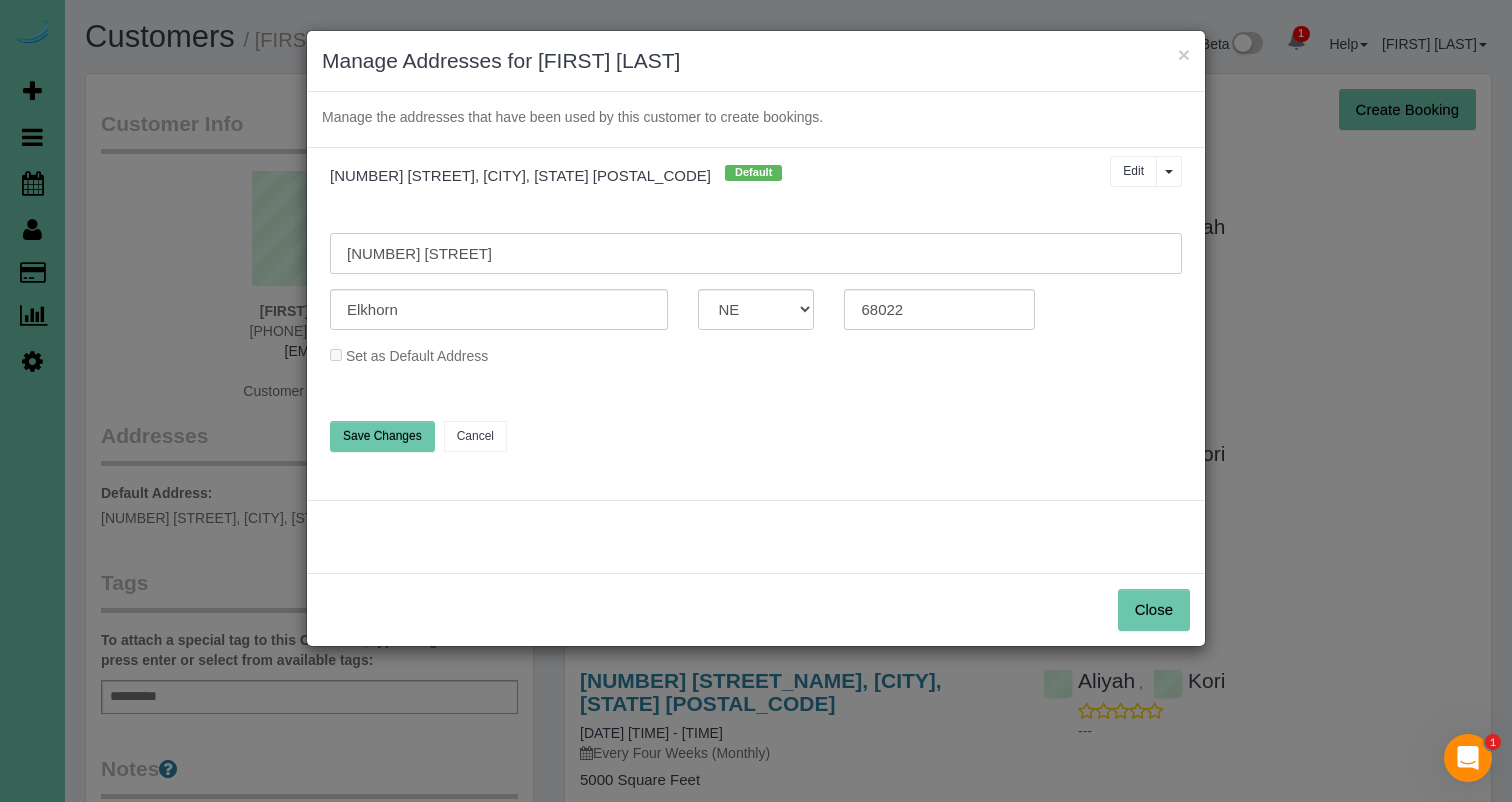 type on "22612 Crestline" 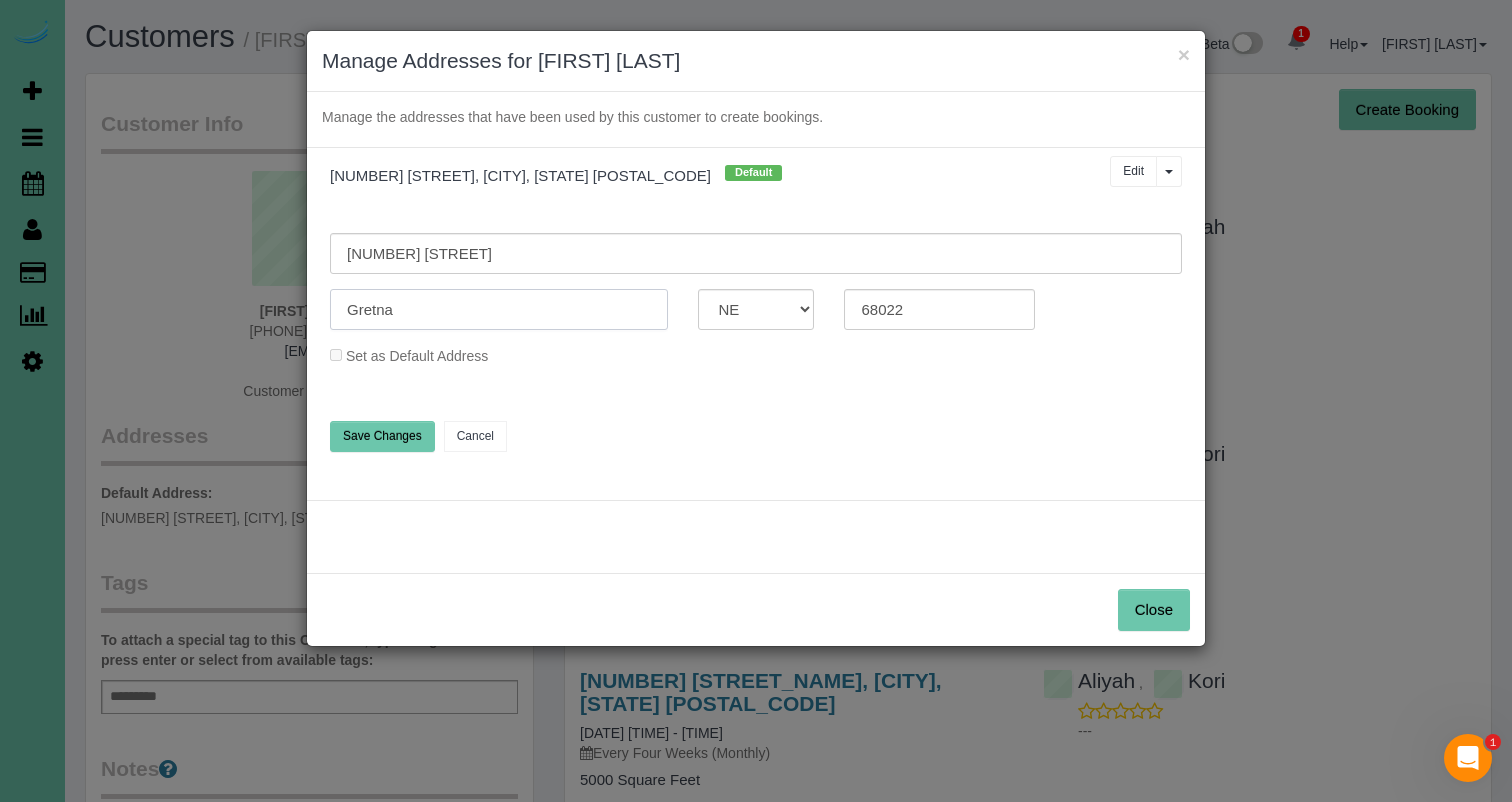 type on "Gretna" 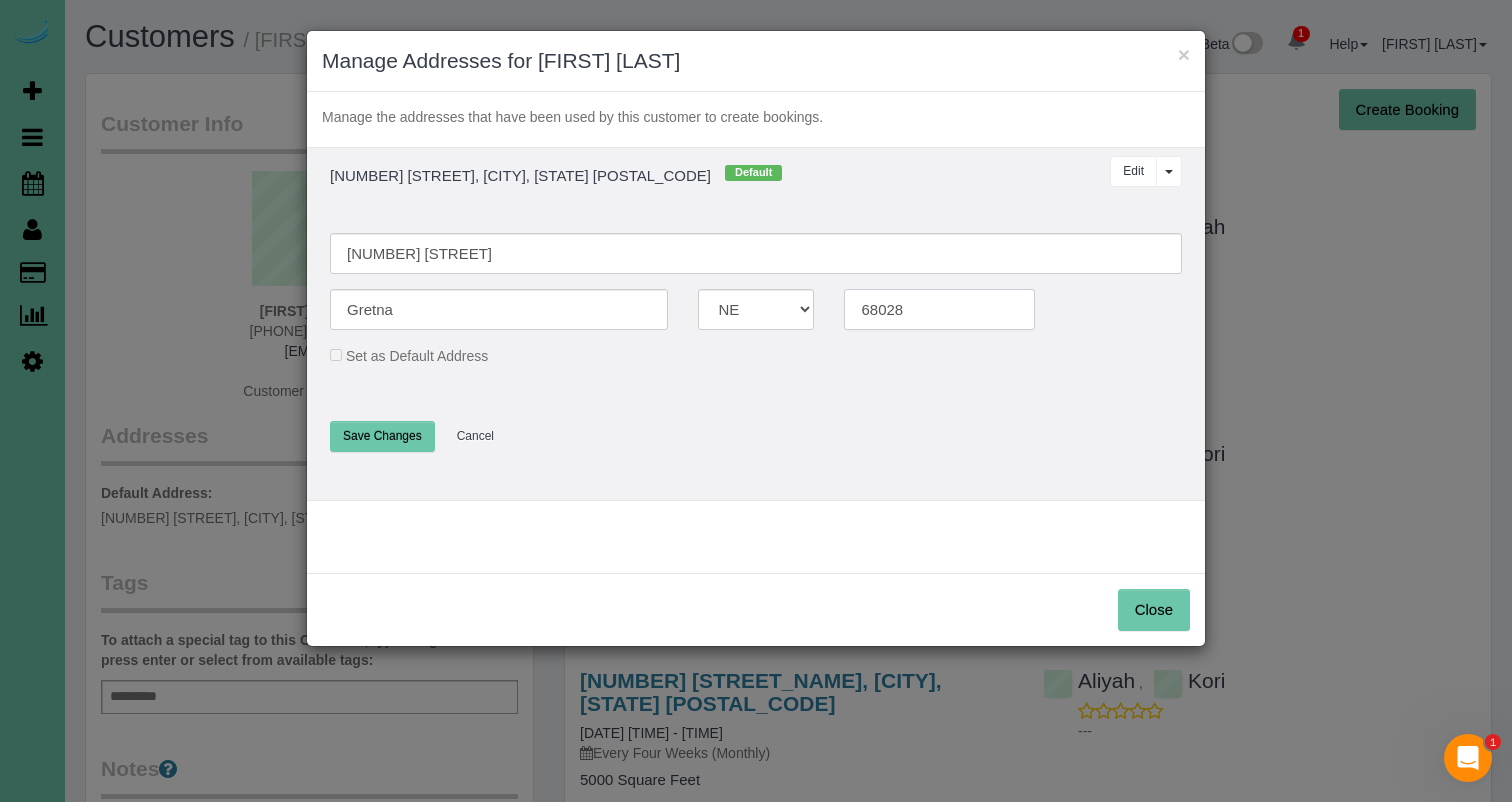 type on "68028" 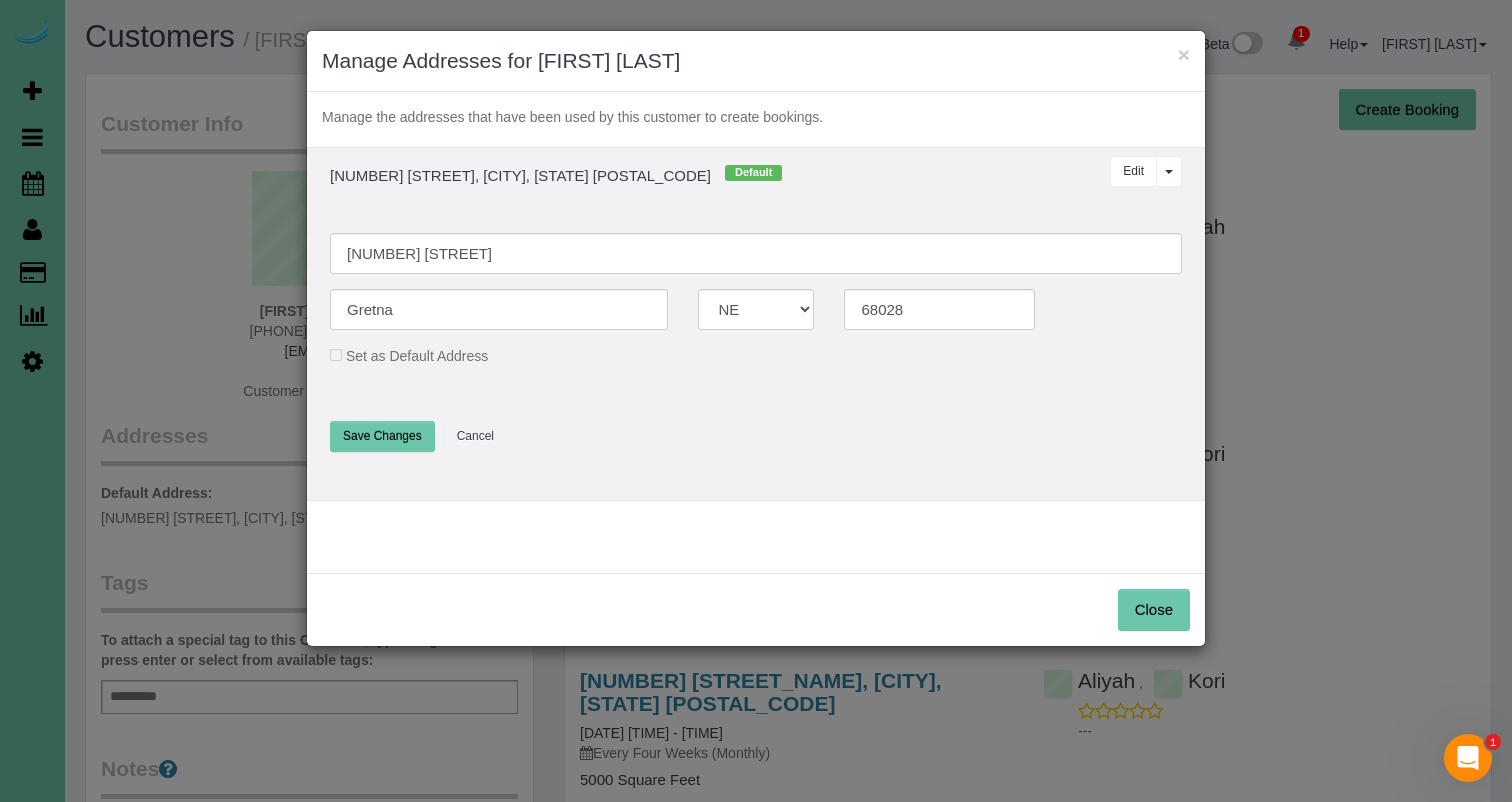 click on "Save Changes" at bounding box center [382, 436] 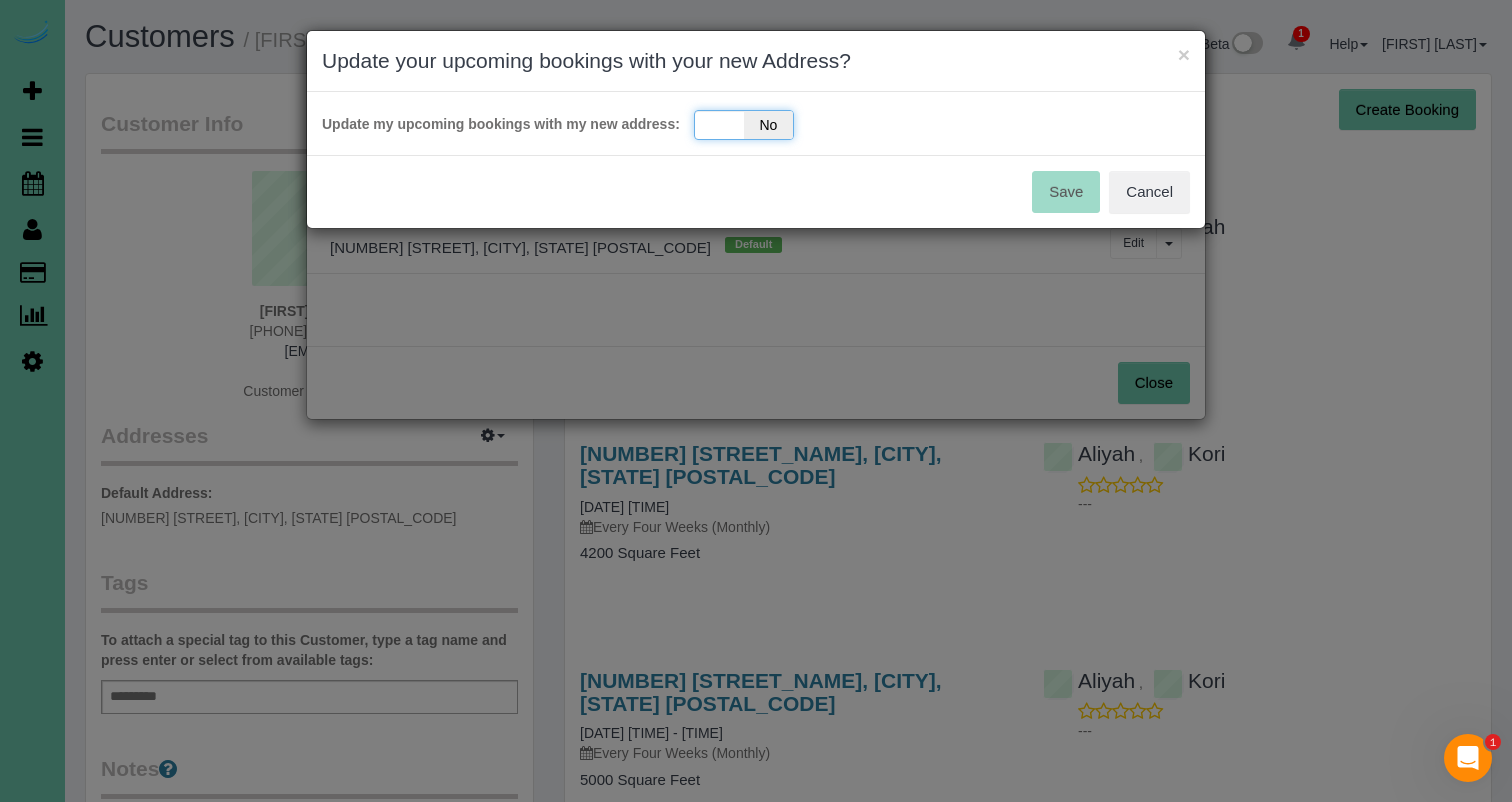 click on "No" at bounding box center [768, 125] 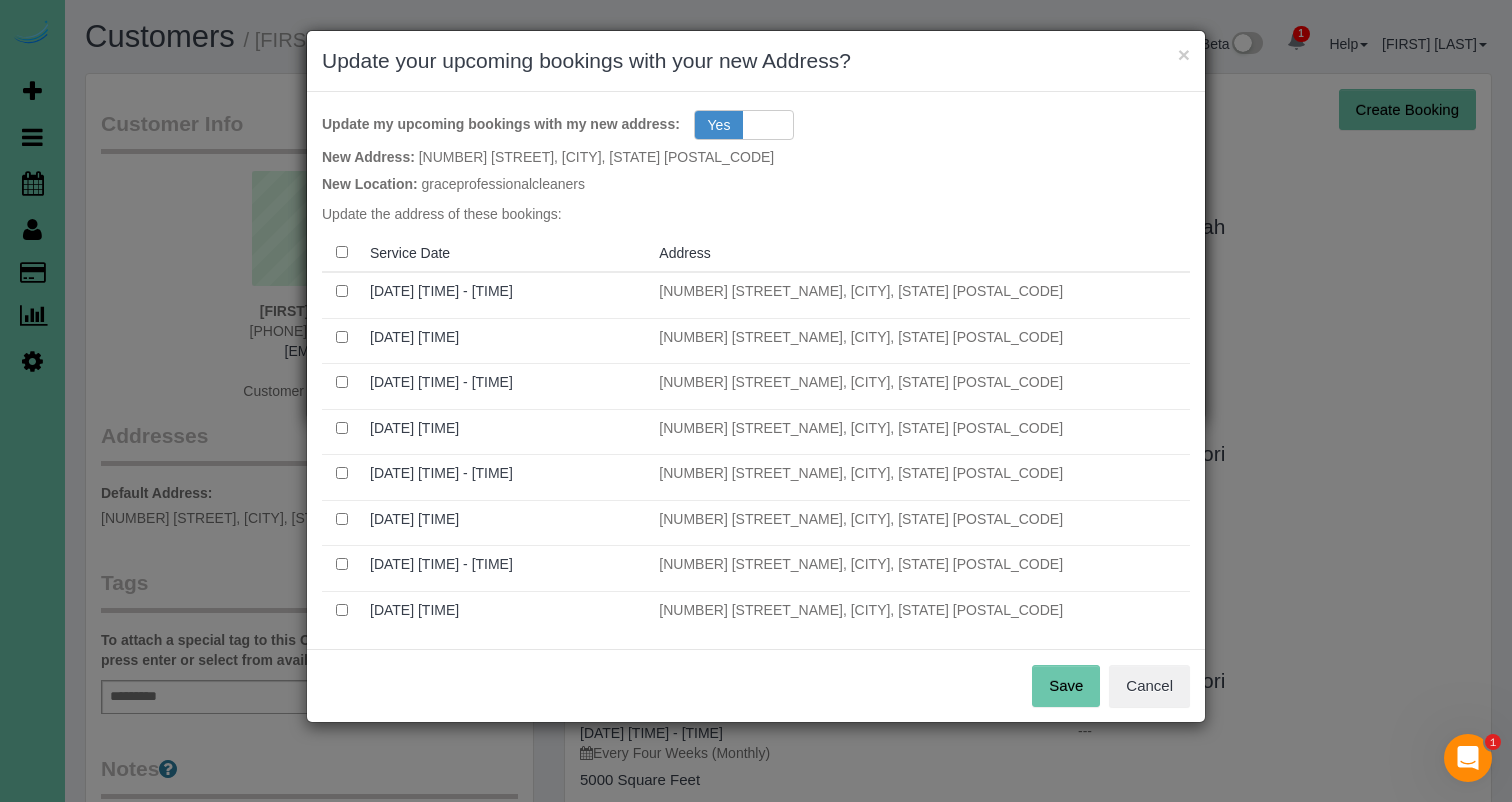click on "Save" at bounding box center (1066, 686) 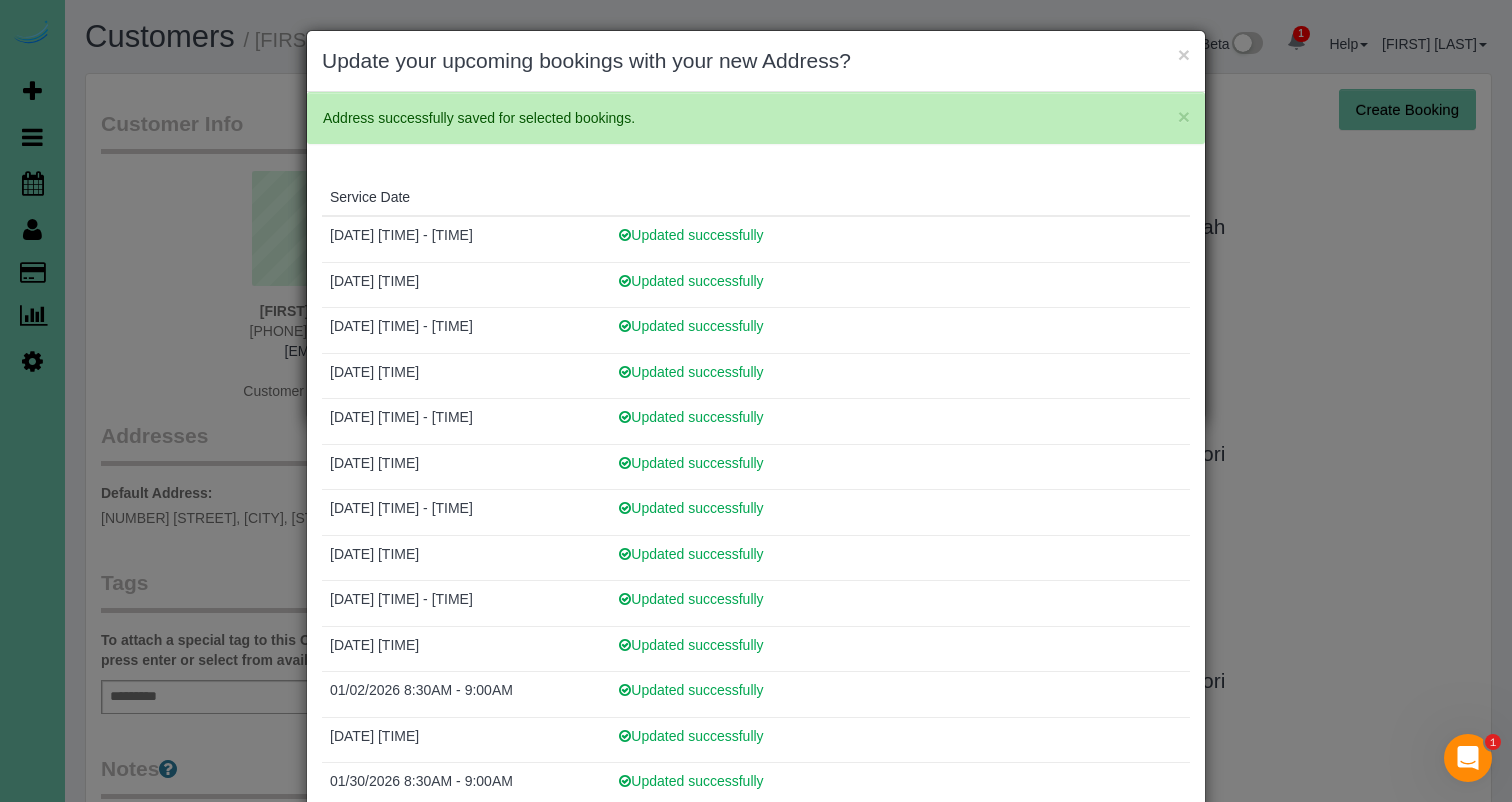 click on "×
Update your upcoming bookings with your new Address?
× Address successfully saved for selected bookings.
Service Date
08/15/2025 8:30AM - 9:00AM
Updated successfully
08/29/2025 8:30AM
Updated successfully
09/12/2025 8:30AM - 9:00AM
Updated successfully" at bounding box center (756, 401) 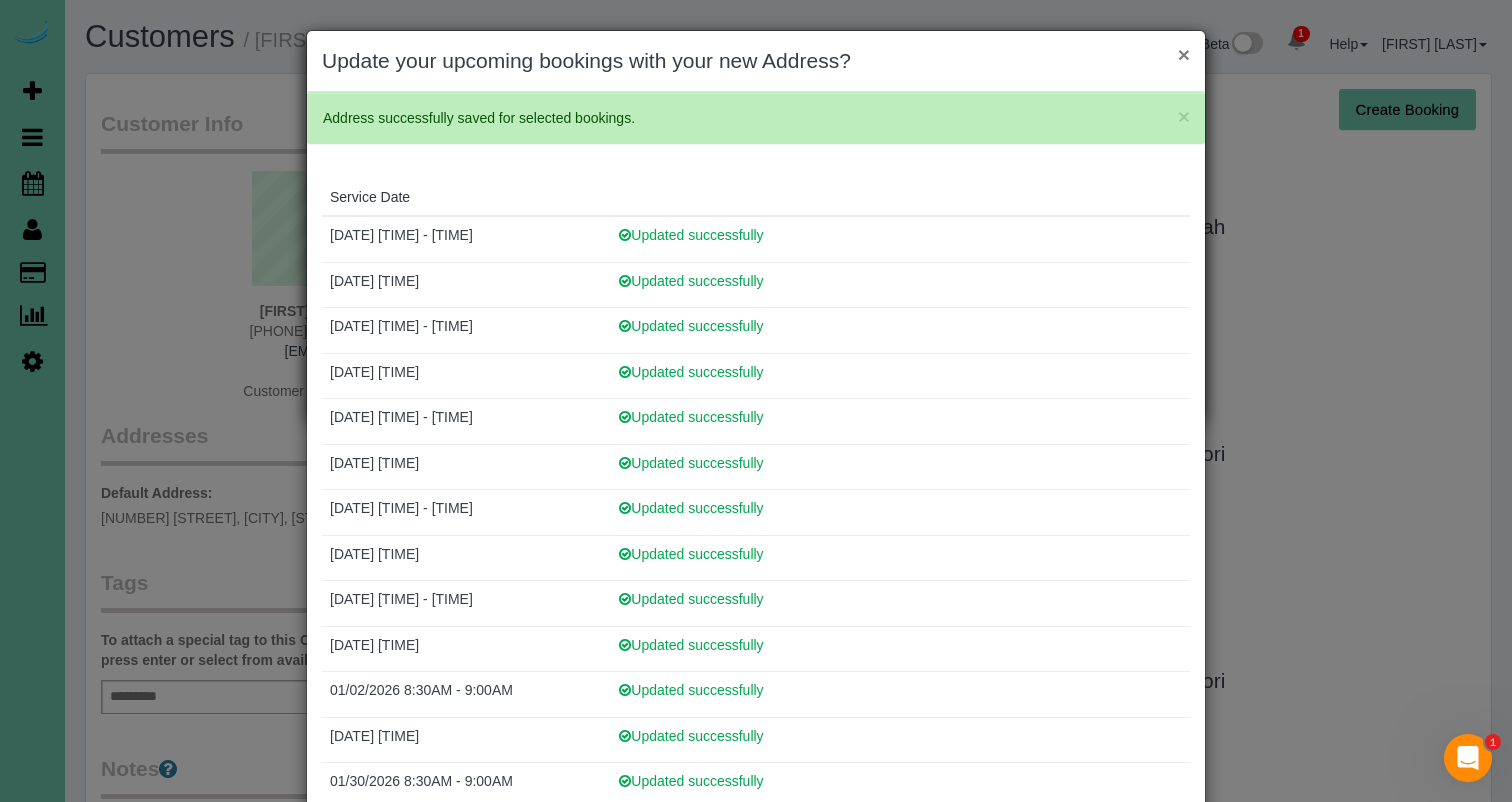 click on "×" at bounding box center (1184, 54) 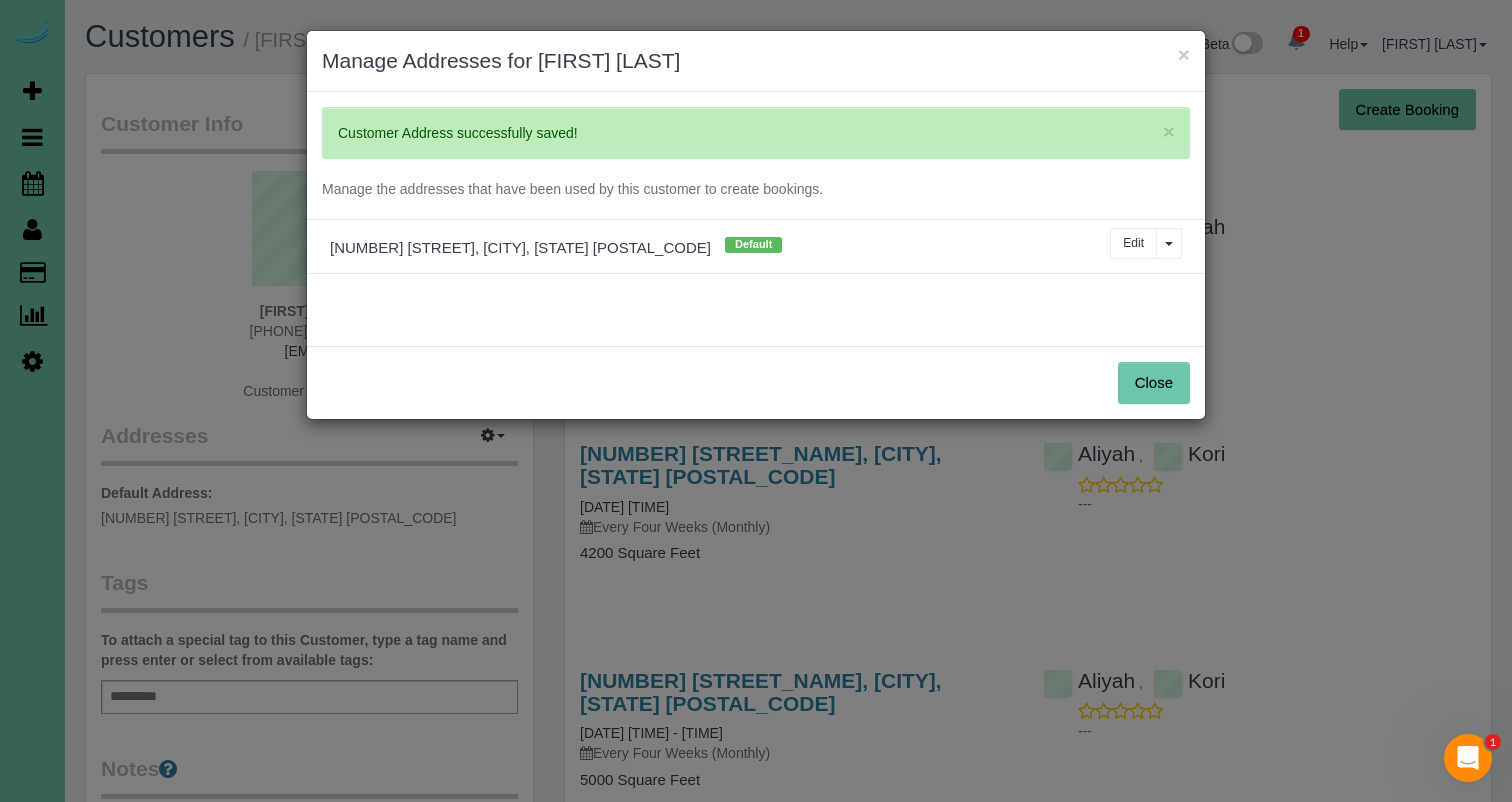 drag, startPoint x: 1184, startPoint y: 56, endPoint x: 981, endPoint y: 74, distance: 203.79646 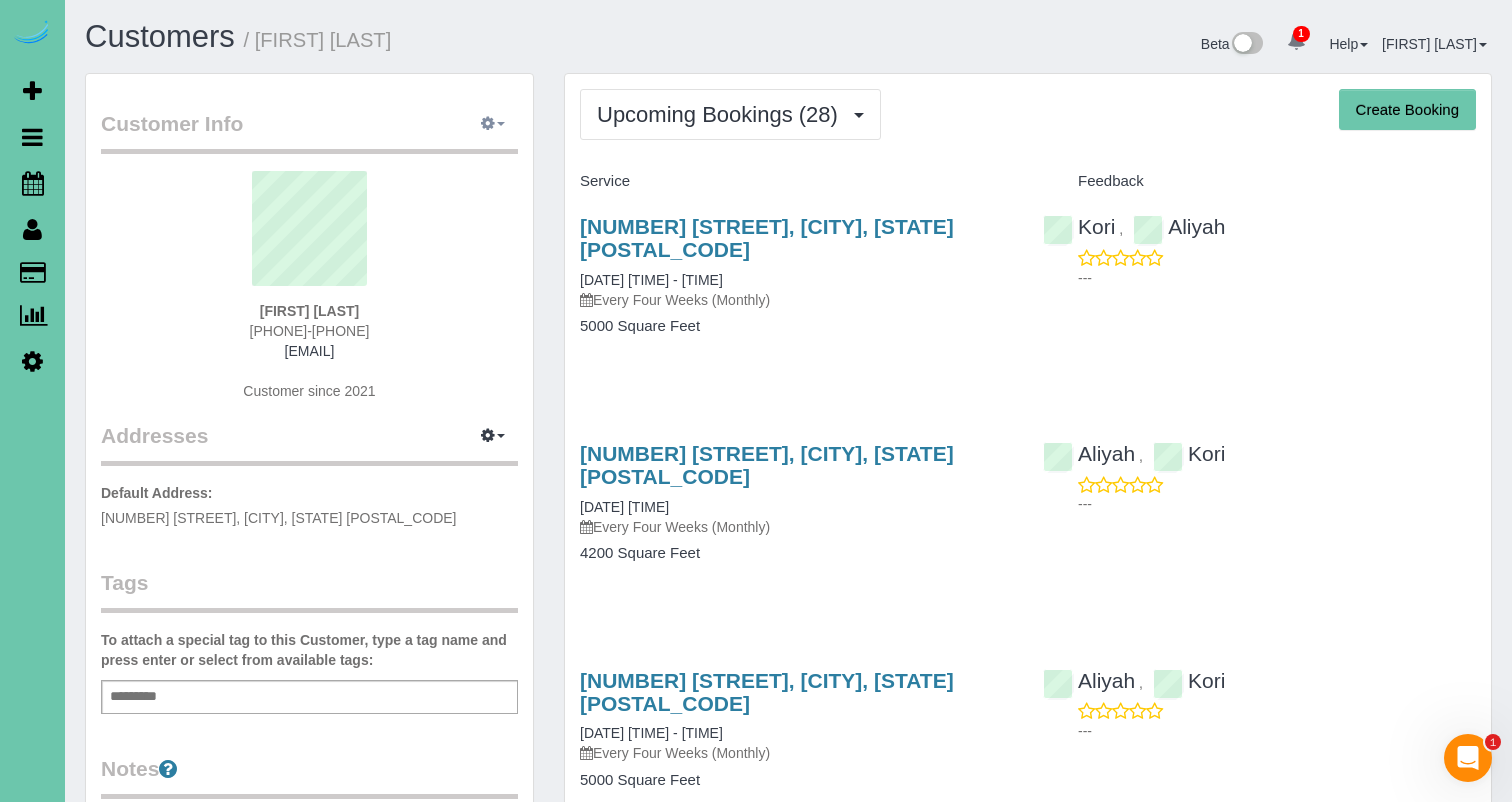 click at bounding box center [493, 124] 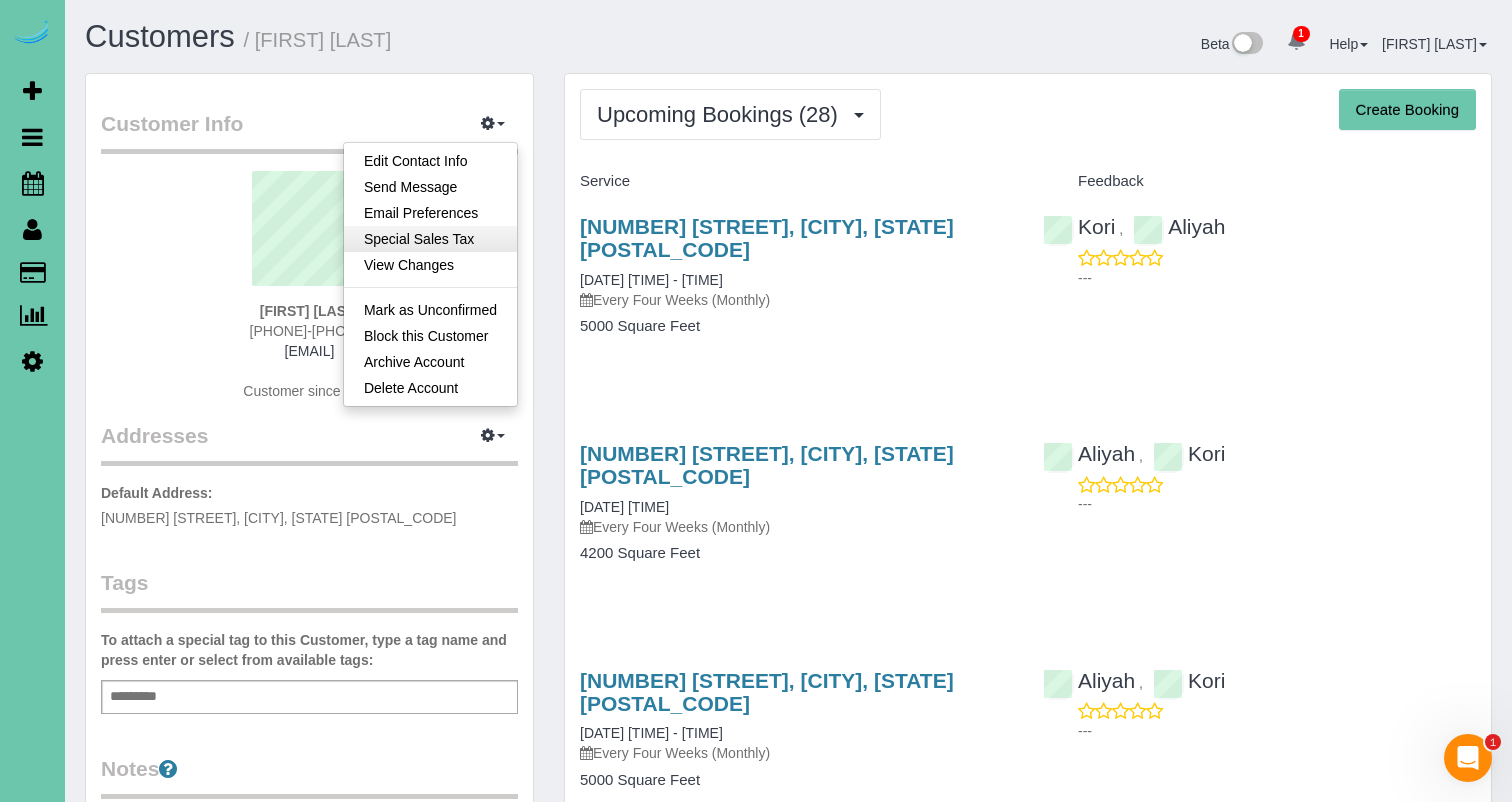 click on "Special Sales Tax" at bounding box center [430, 239] 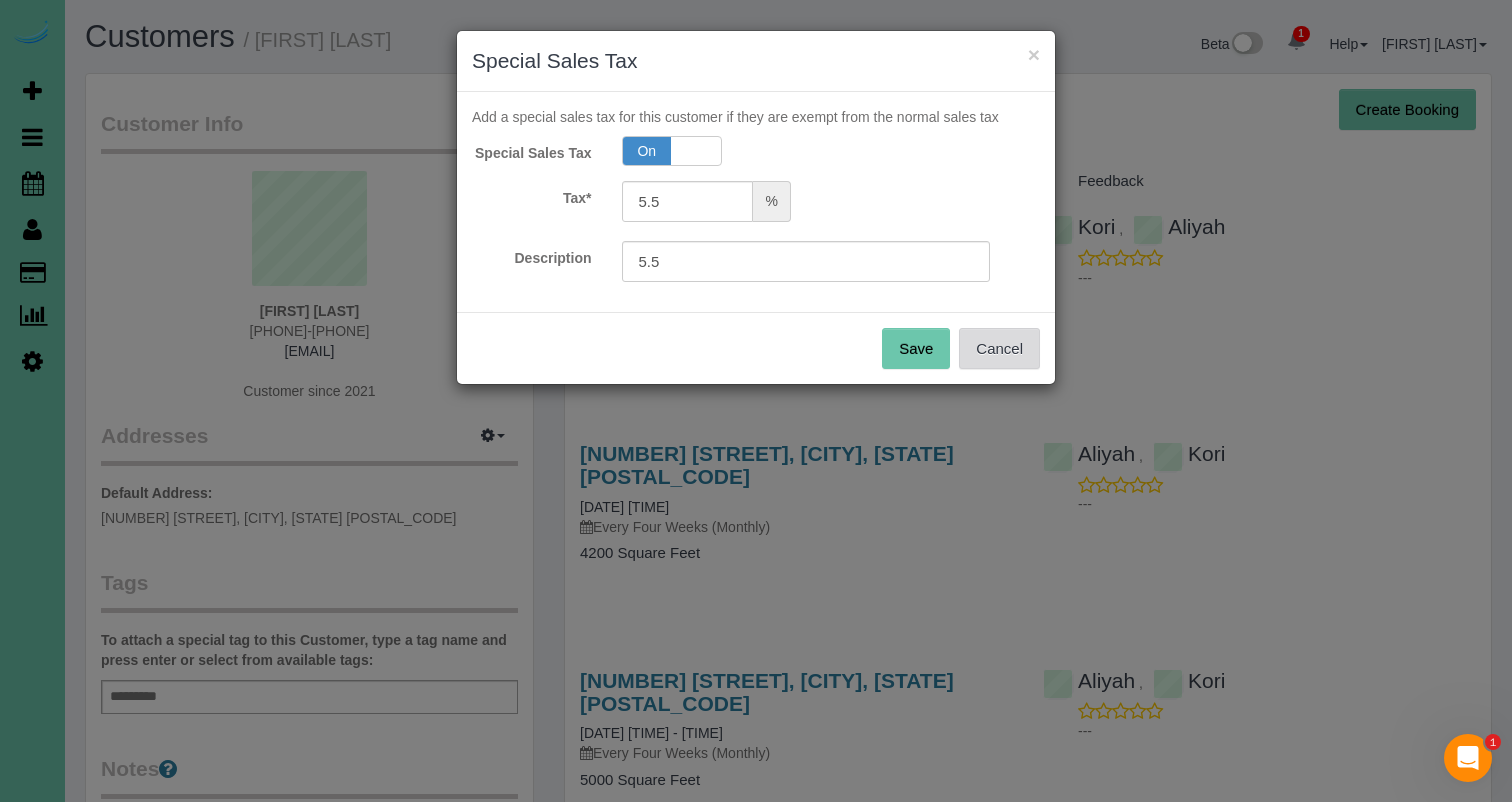 click on "Cancel" at bounding box center (999, 349) 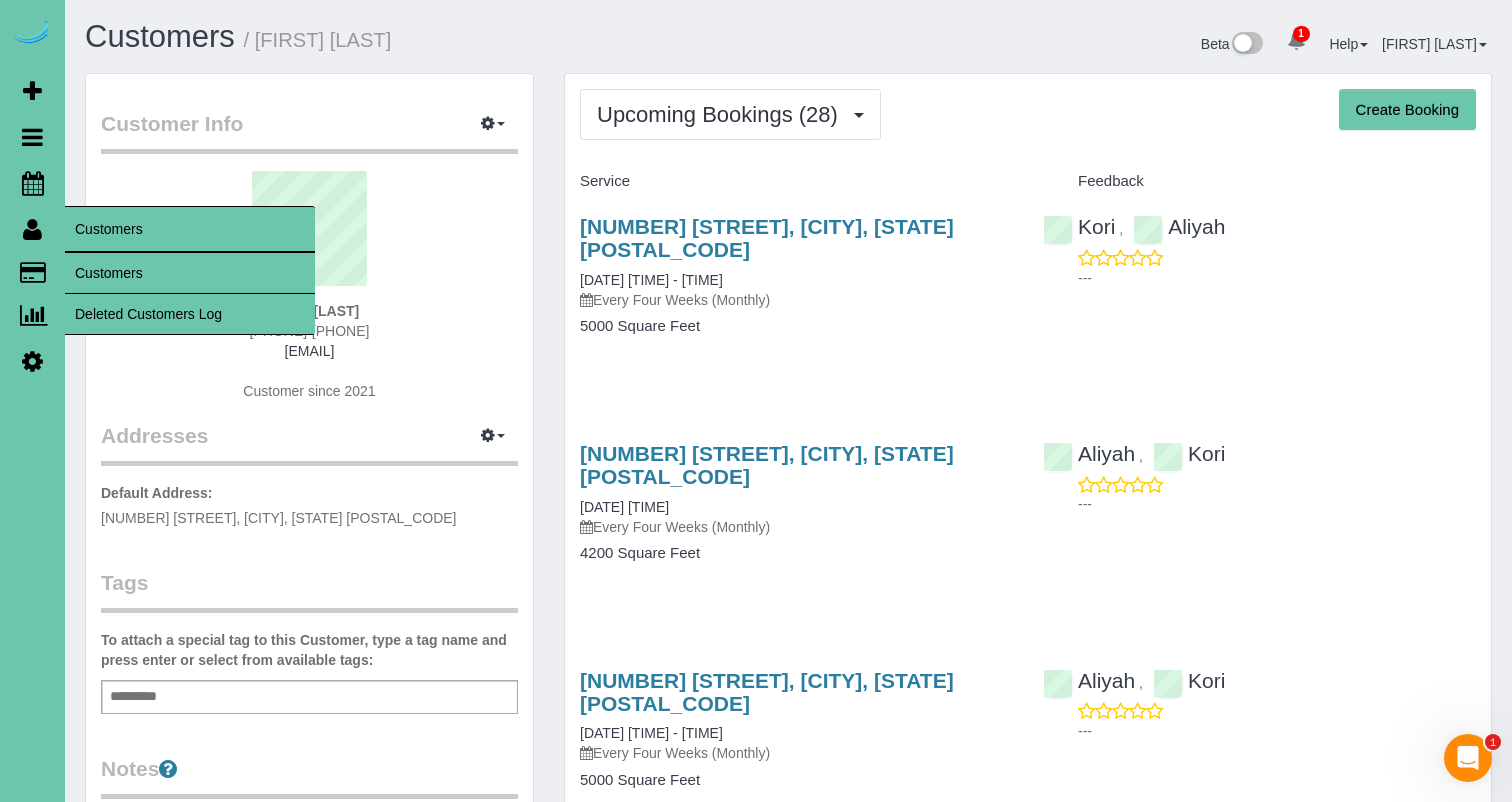 click on "Customers" at bounding box center (190, 273) 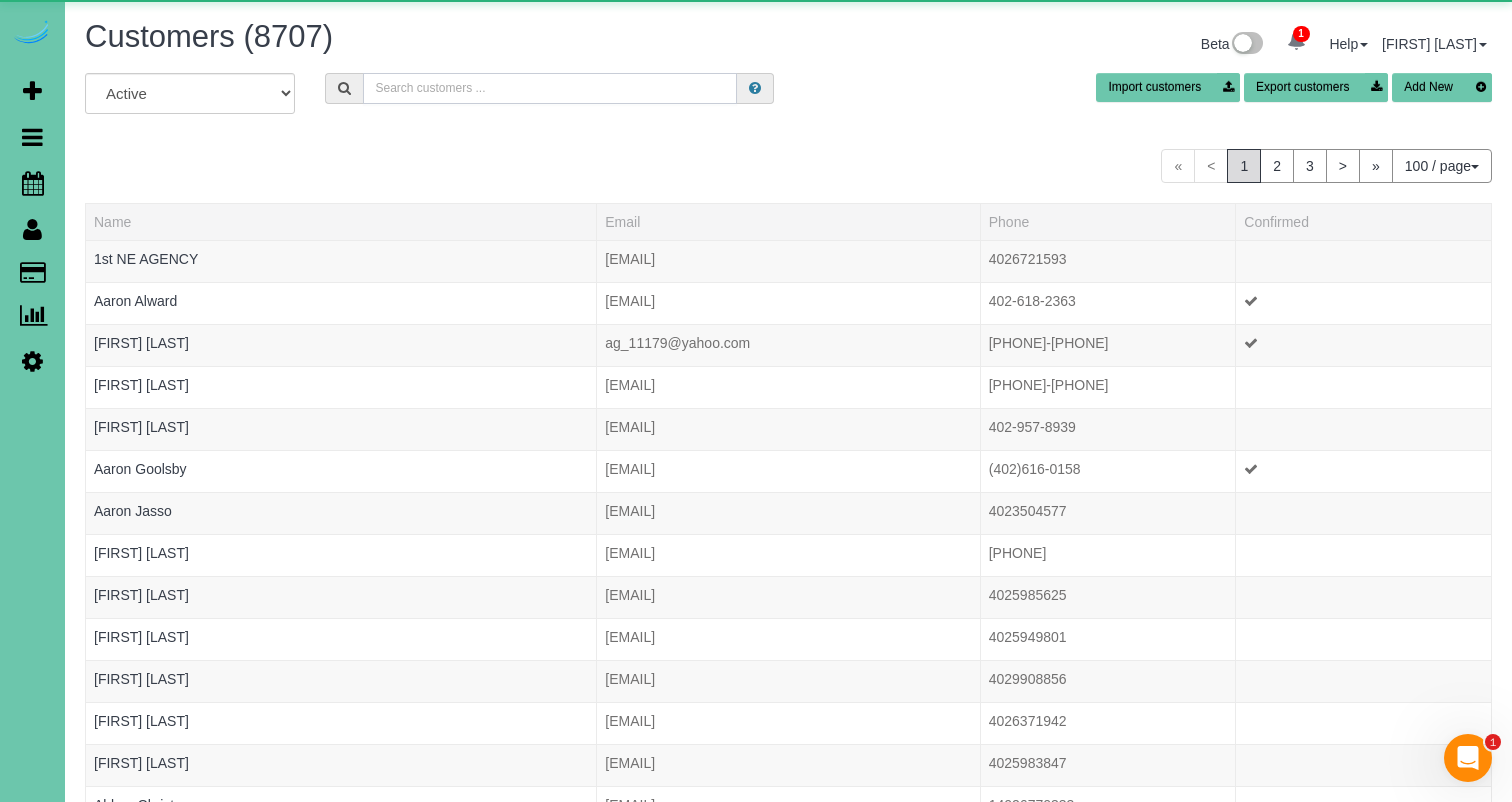 click at bounding box center [550, 88] 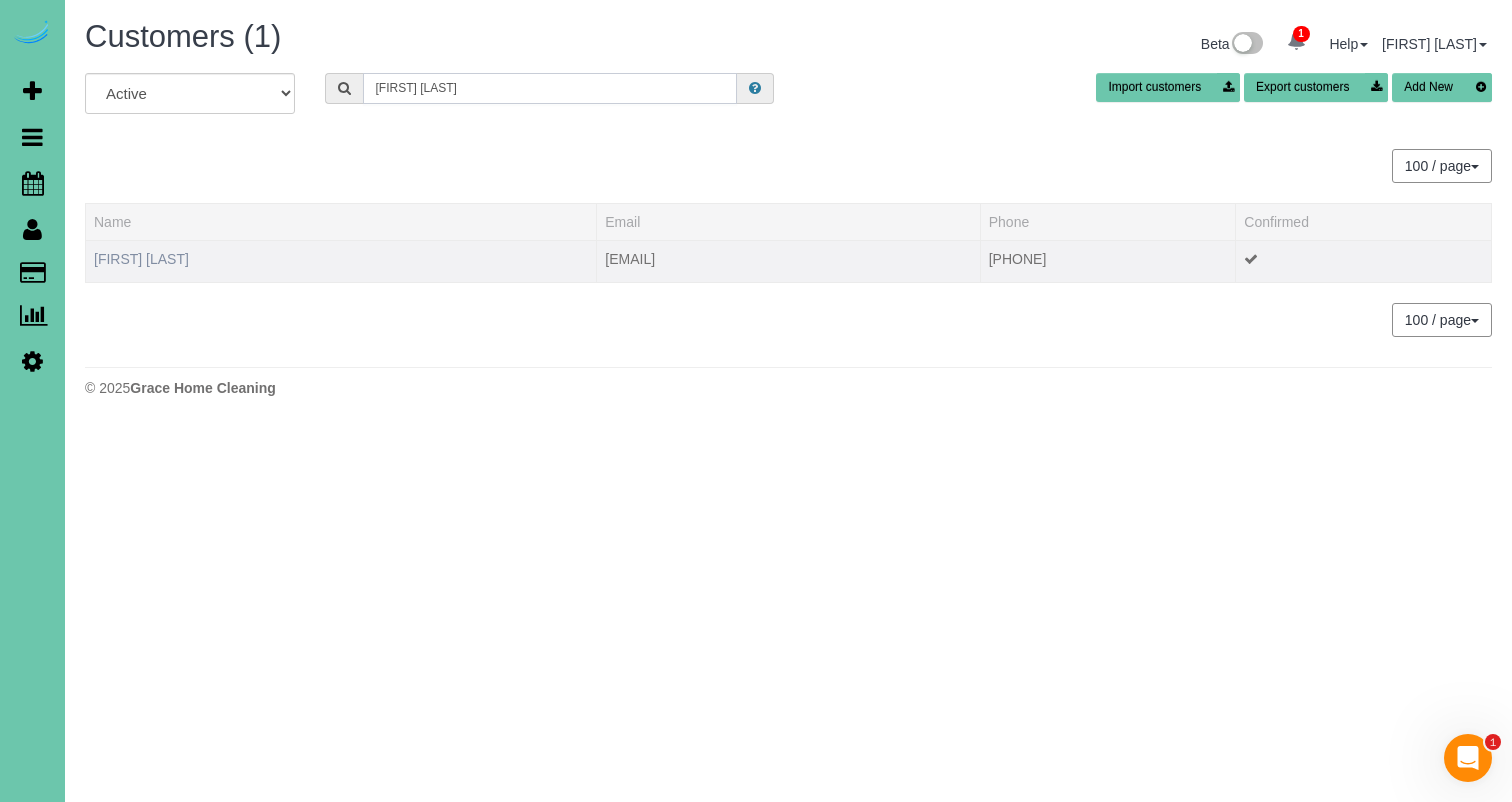 type on "Colin o" 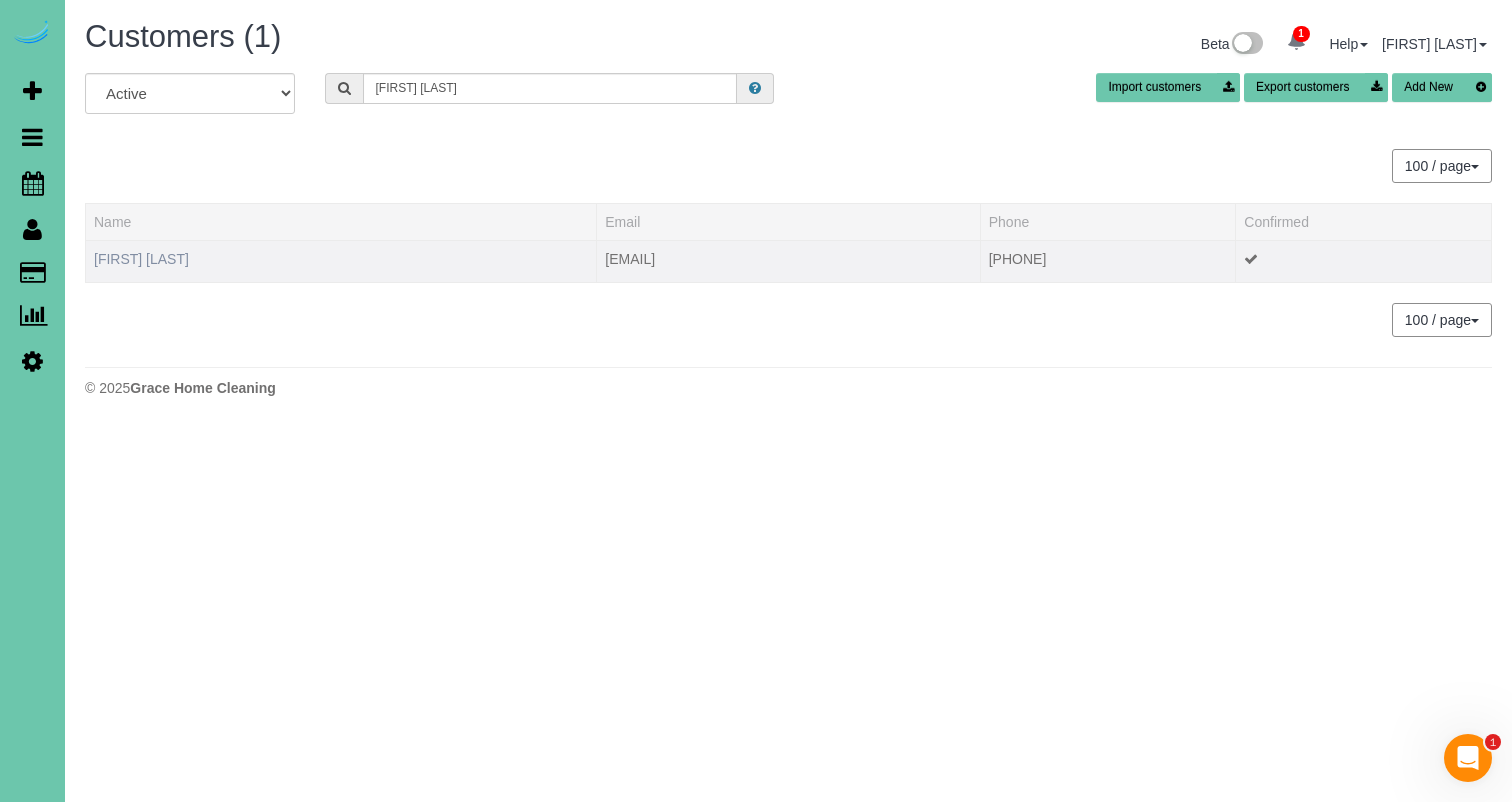 click on "Colin O'Reilly" at bounding box center [141, 259] 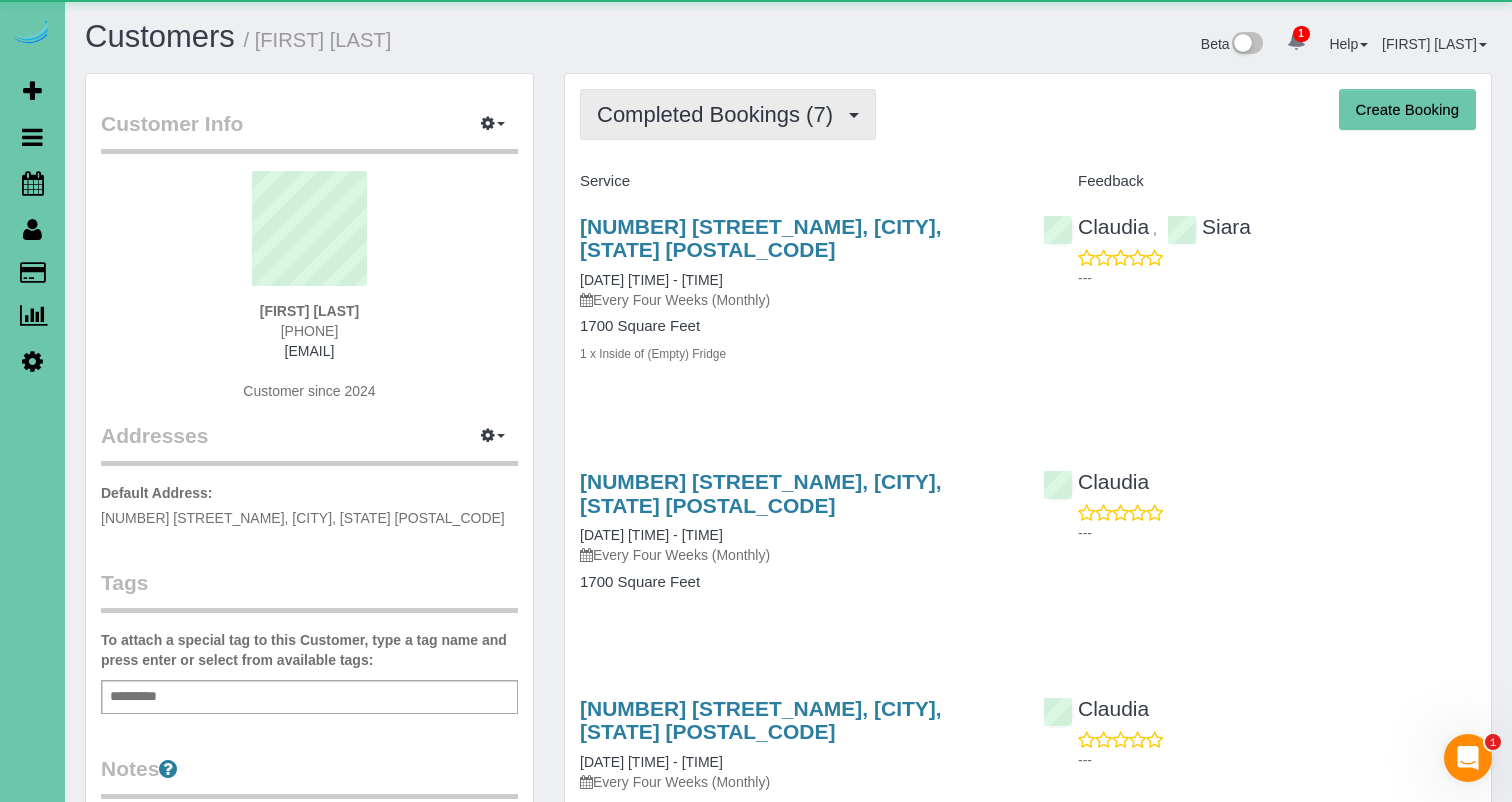 click on "Completed Bookings (7)" at bounding box center [720, 114] 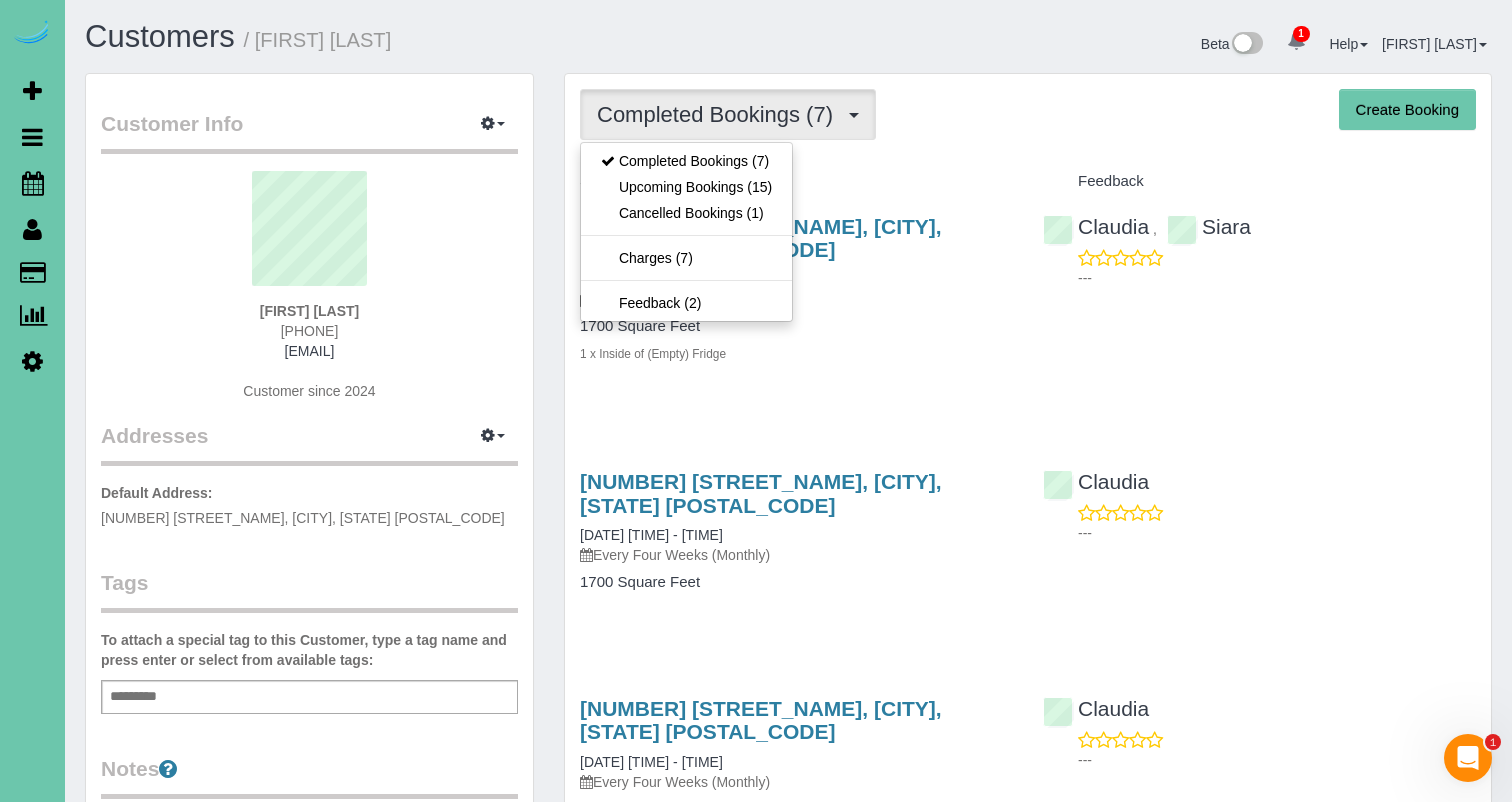 click on "Service" at bounding box center (796, 181) 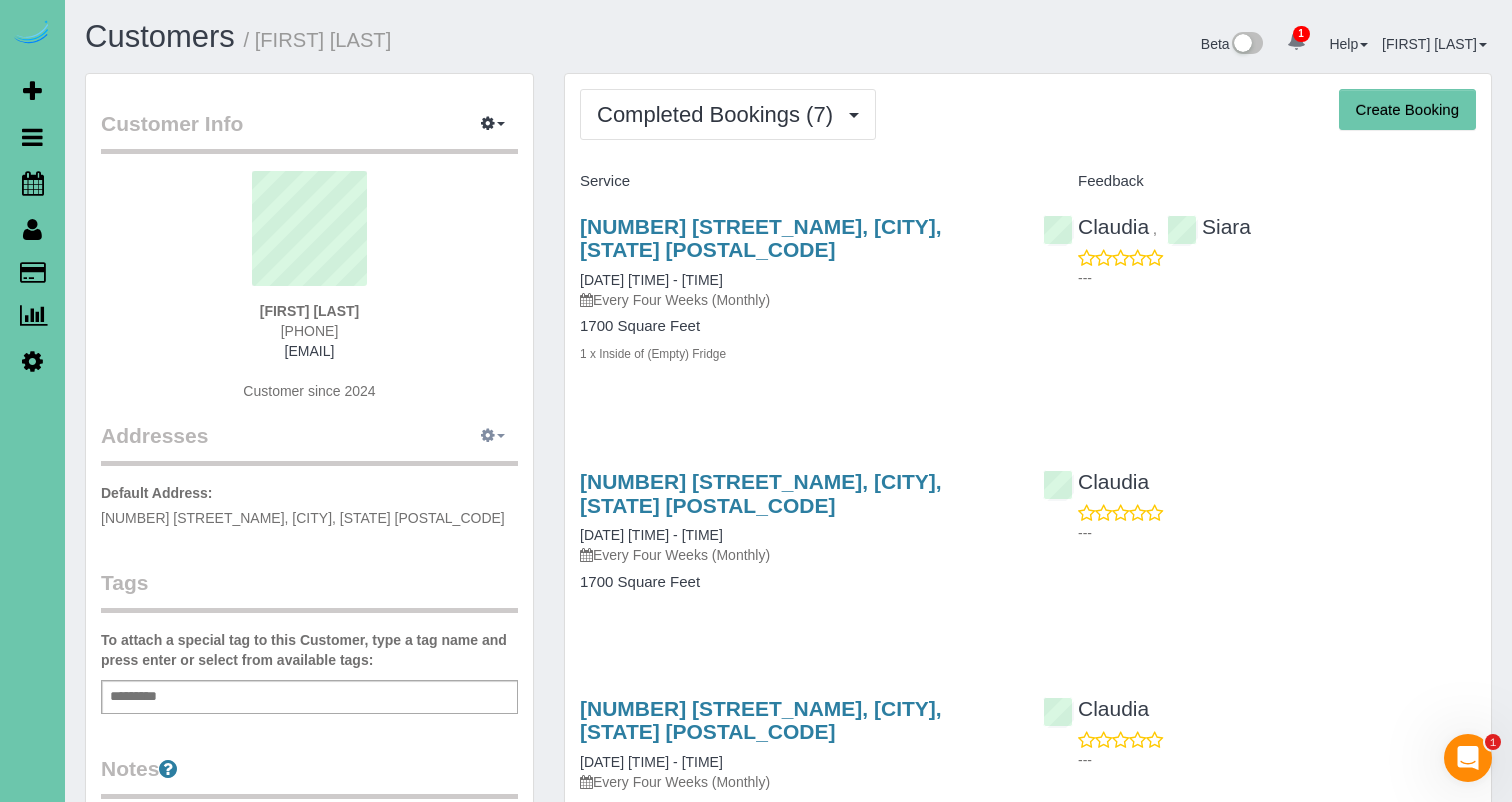 click at bounding box center (488, 435) 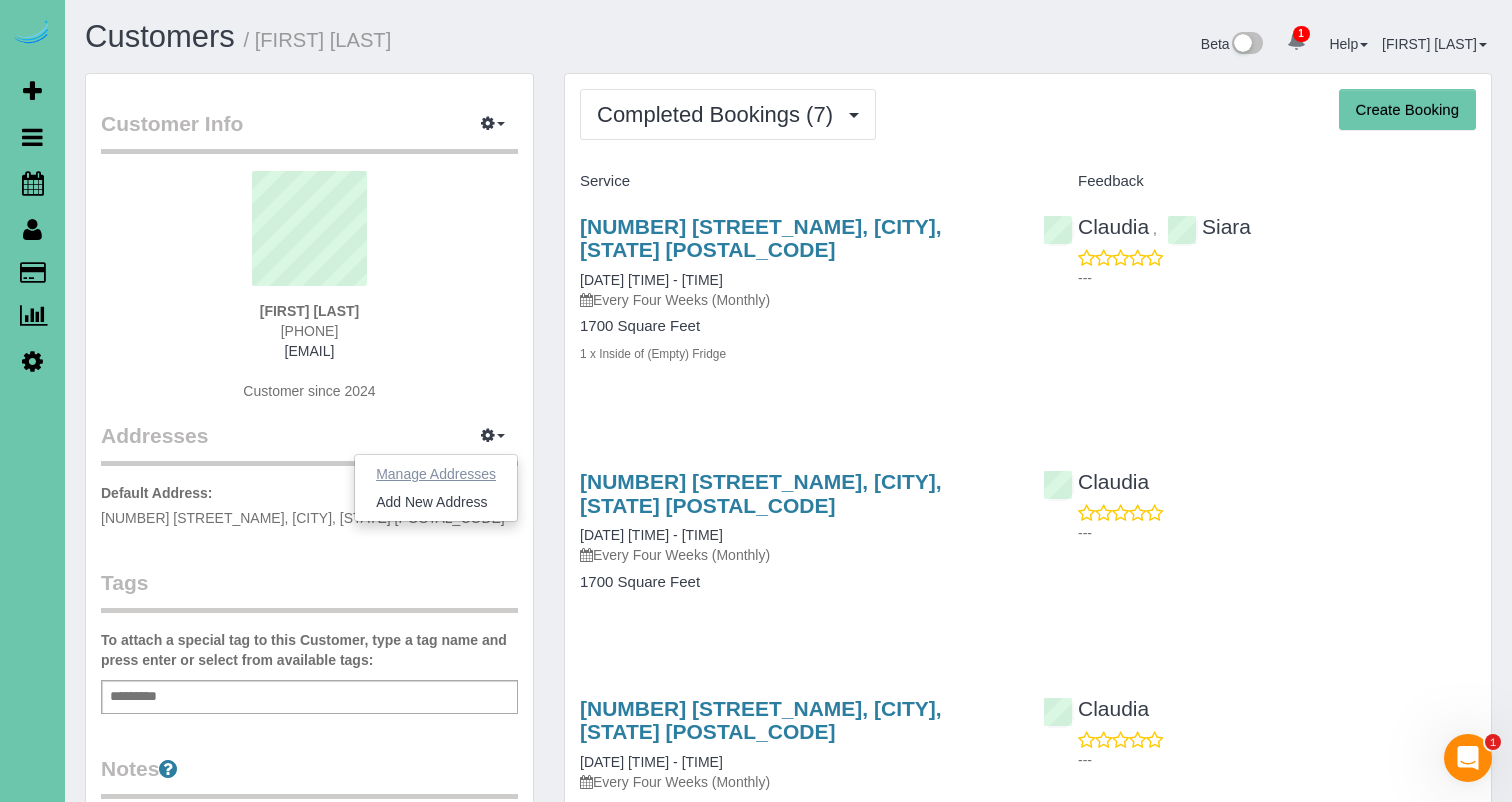 click on "Manage Addresses" at bounding box center [436, 474] 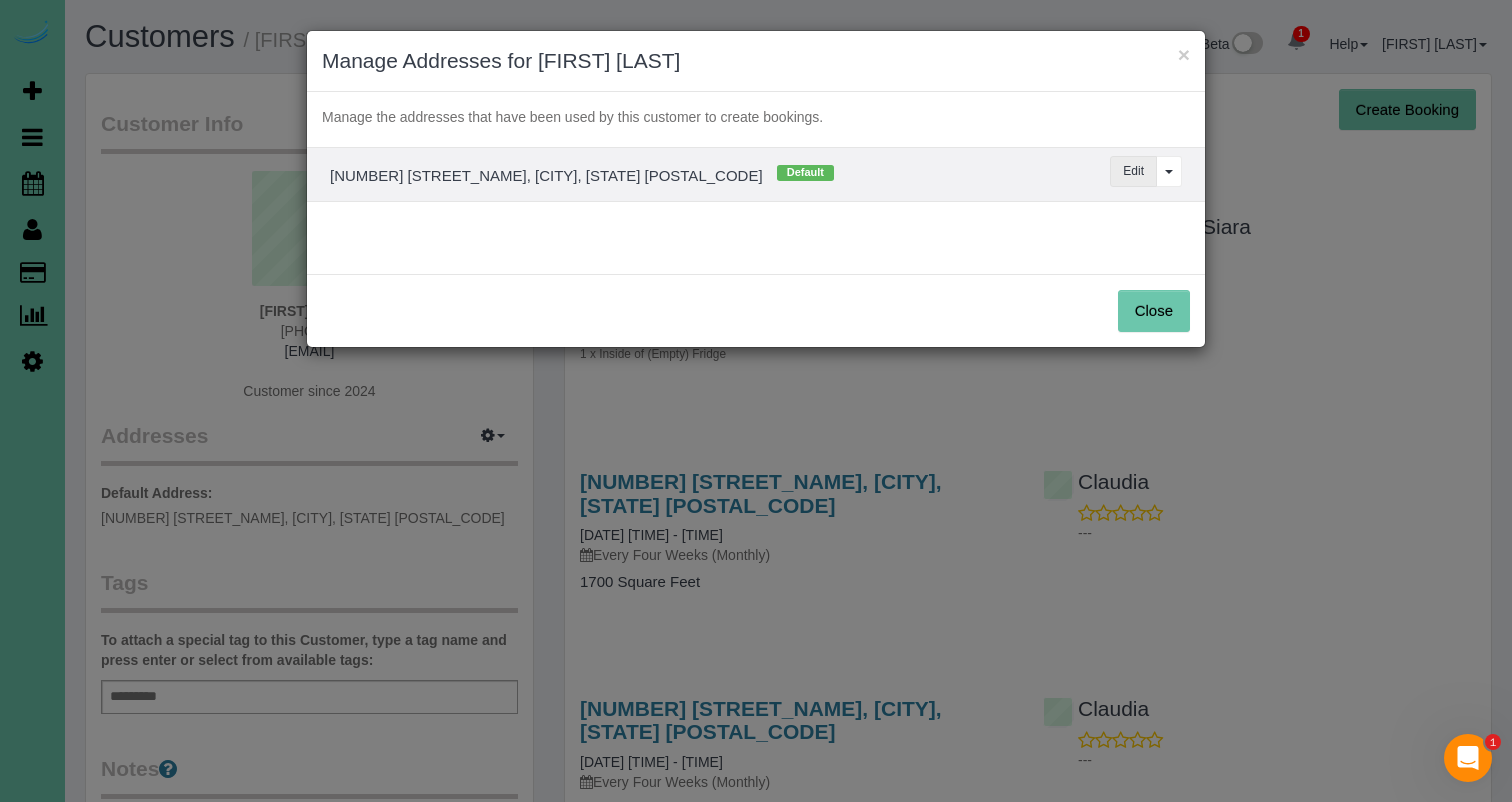 drag, startPoint x: 1150, startPoint y: 175, endPoint x: 1114, endPoint y: 169, distance: 36.496574 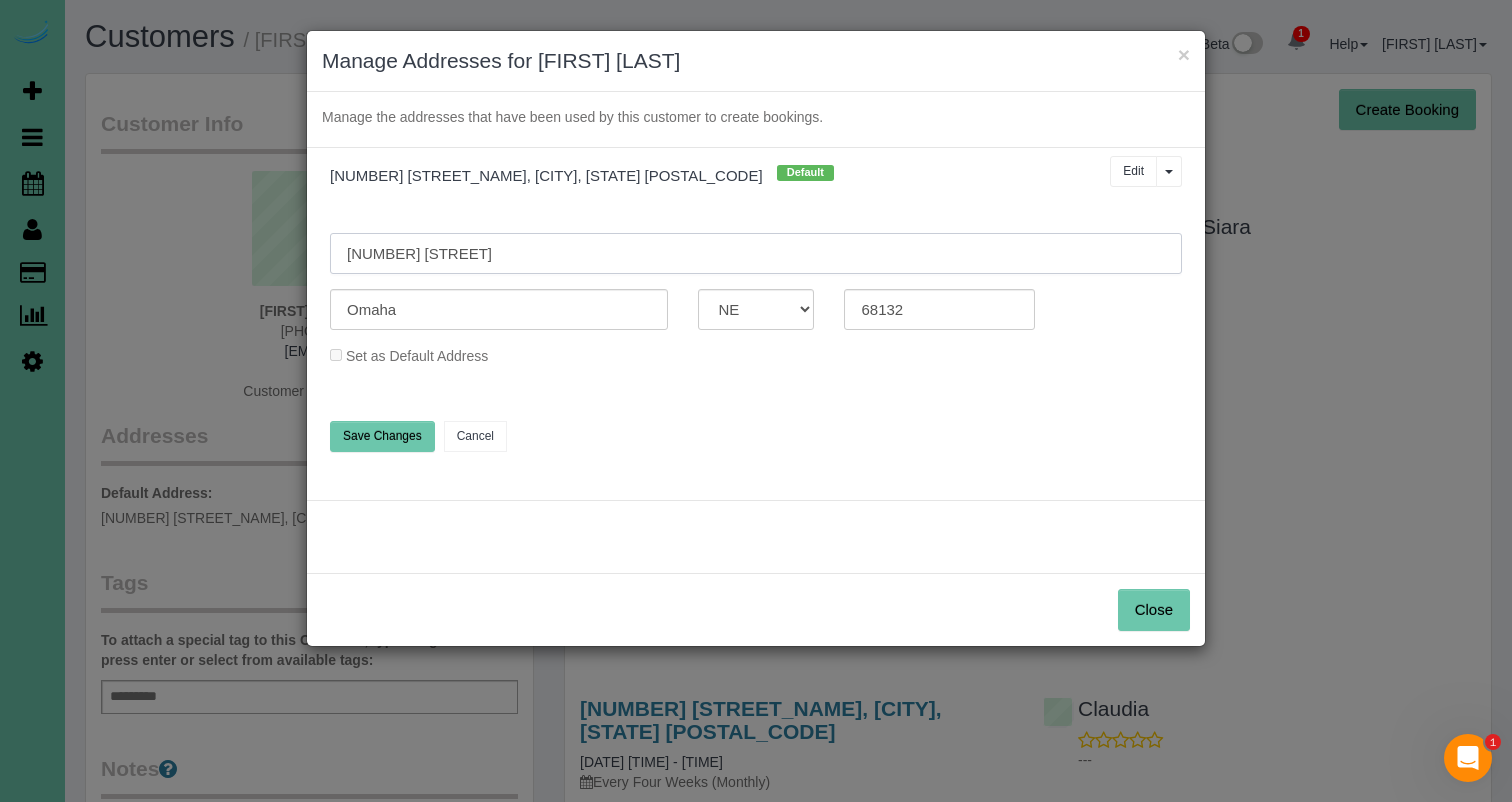 drag, startPoint x: 533, startPoint y: 251, endPoint x: 235, endPoint y: 217, distance: 299.93332 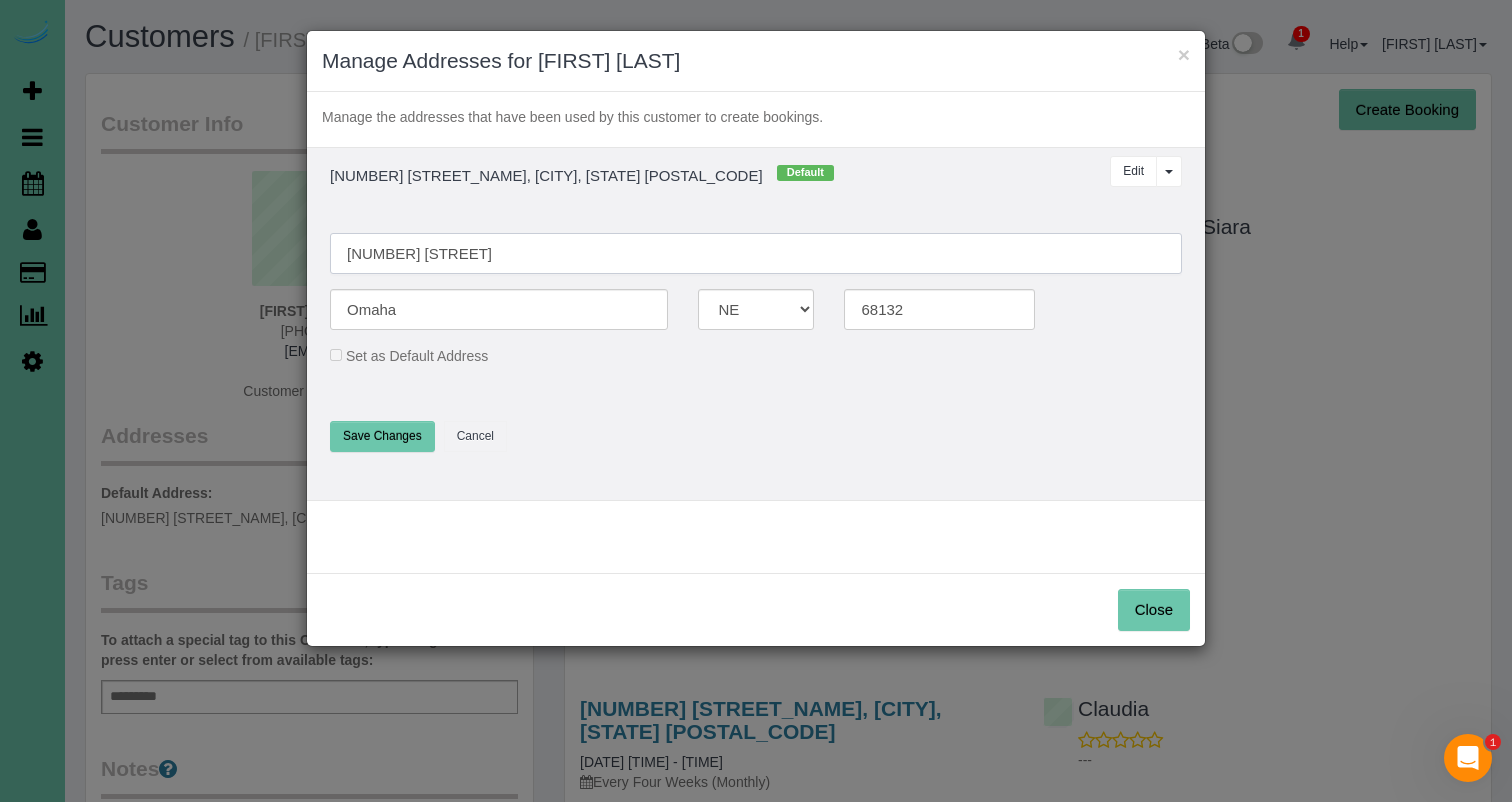 type on "[NUMBER] [STREET]" 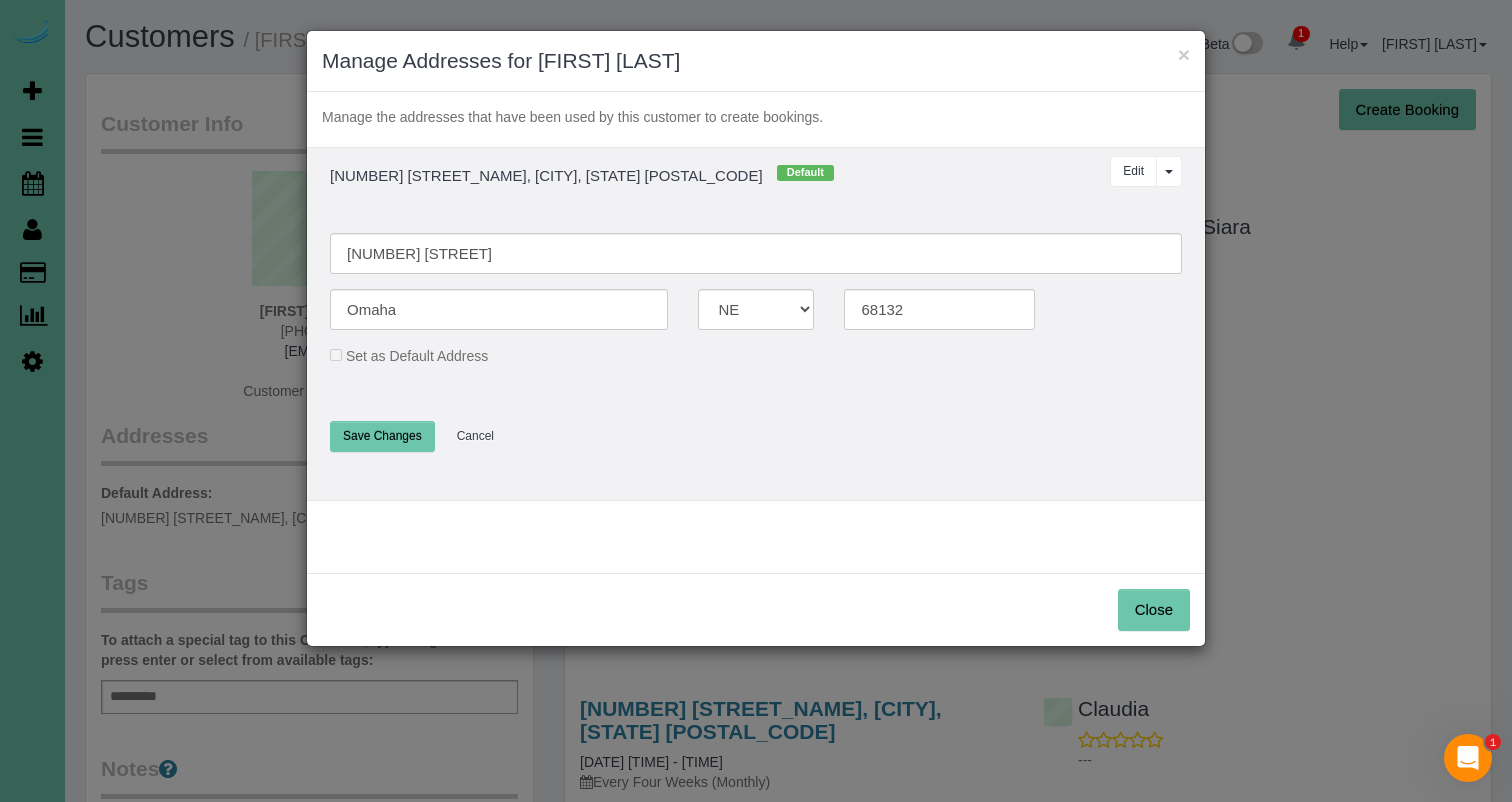 click on "Save Changes" at bounding box center (382, 436) 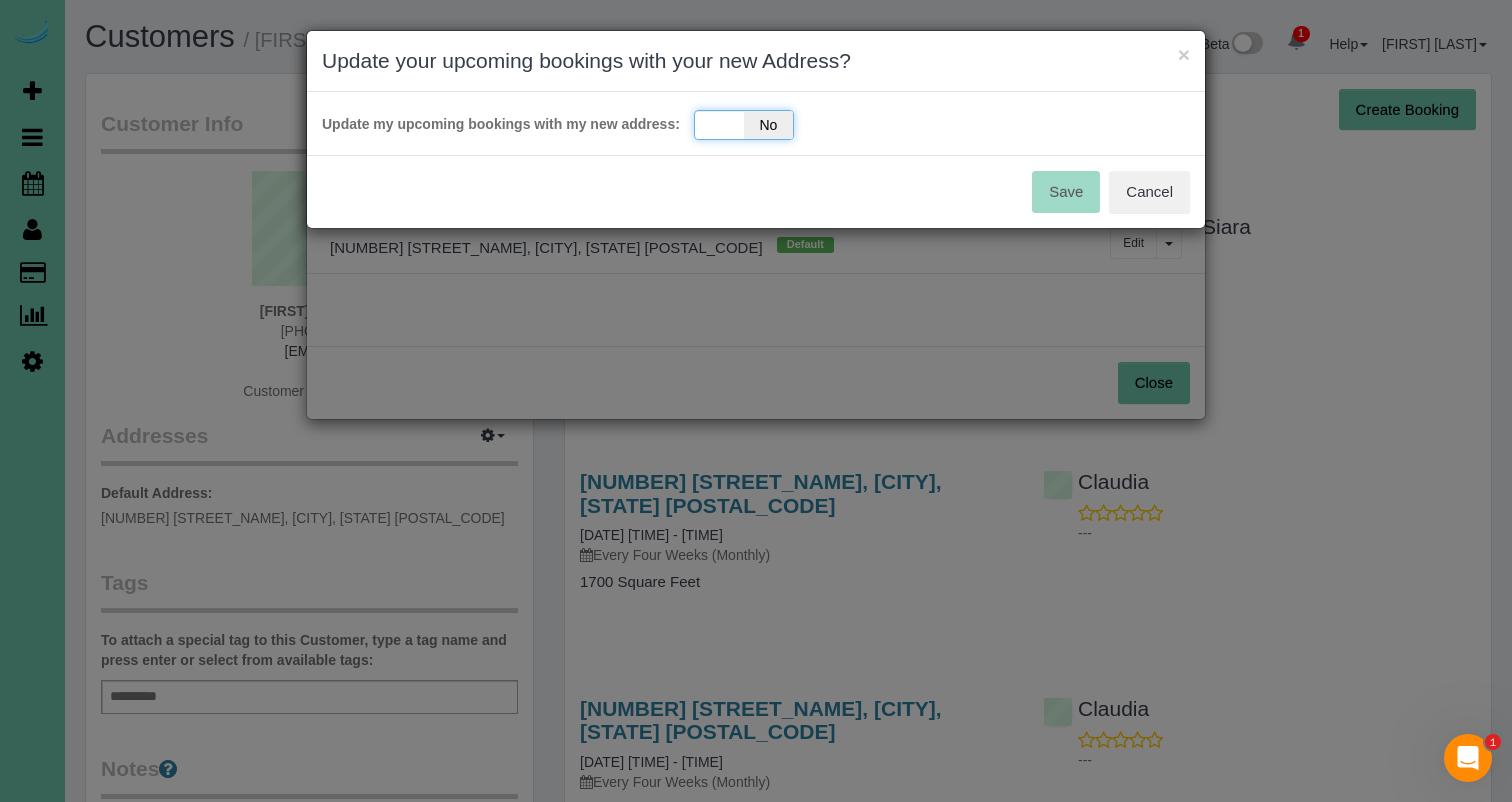 click on "No" at bounding box center [768, 125] 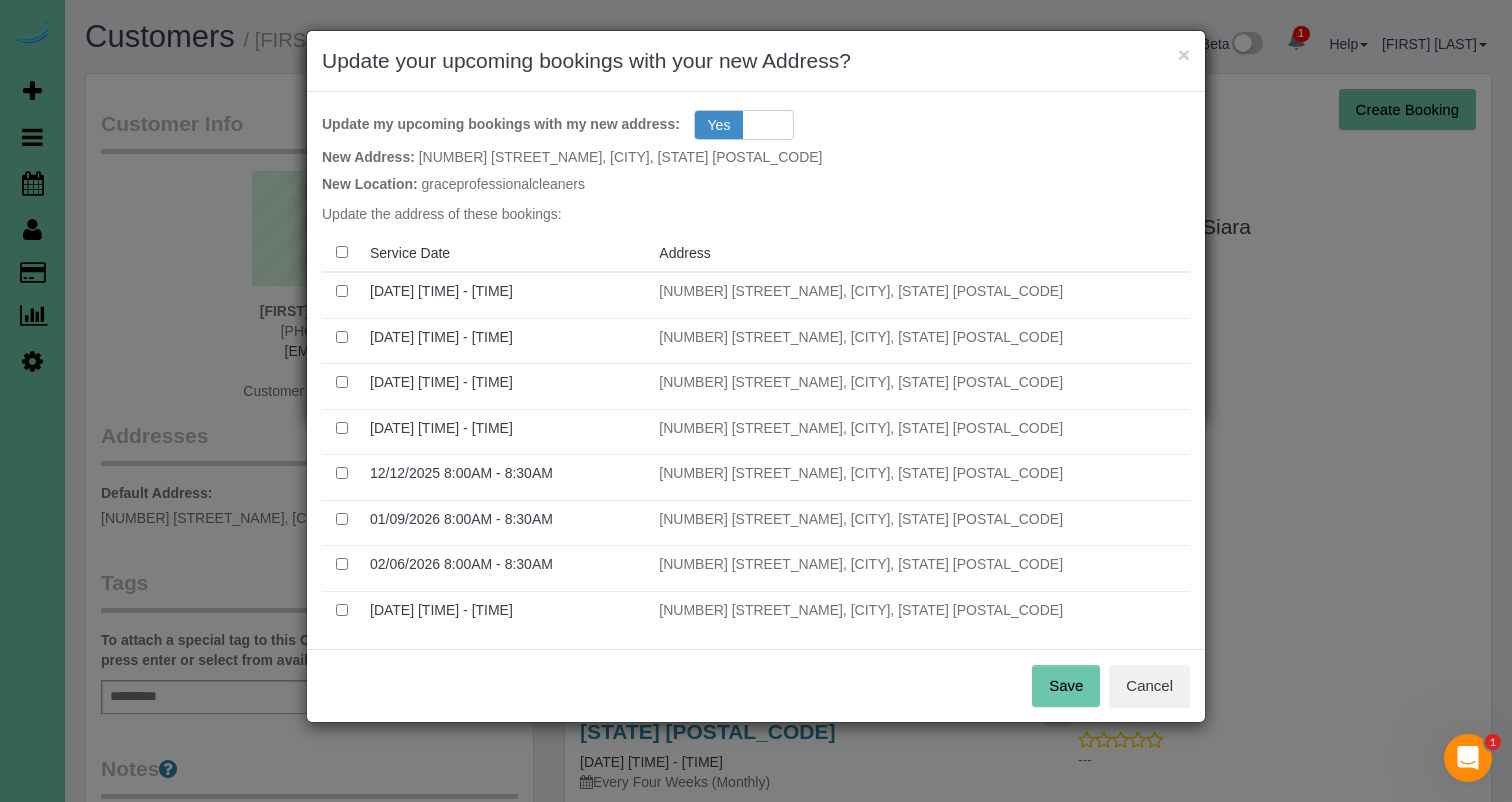 click on "Save" at bounding box center [1066, 686] 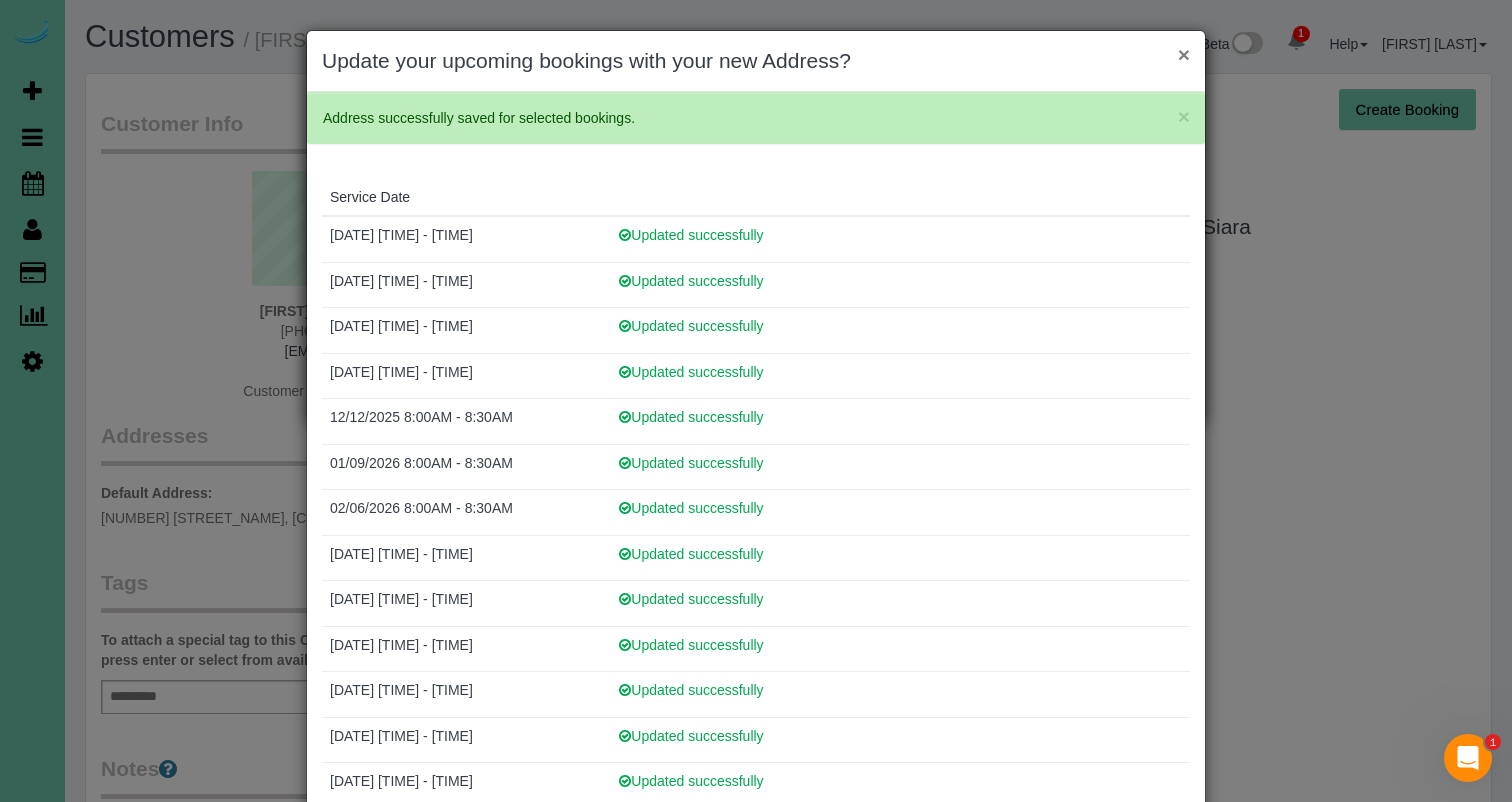 click on "×" at bounding box center [1184, 54] 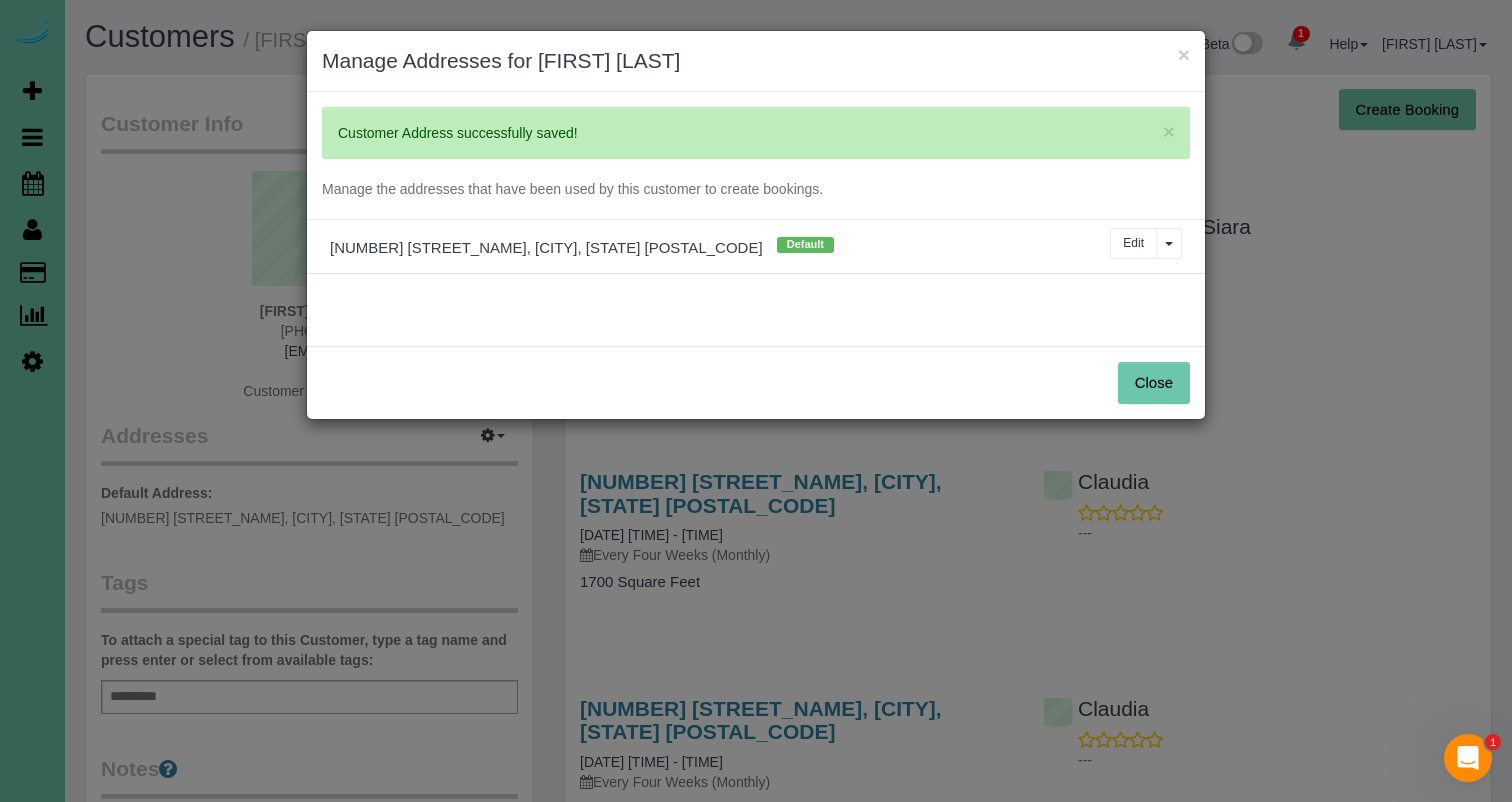 click on "Close" at bounding box center (756, 382) 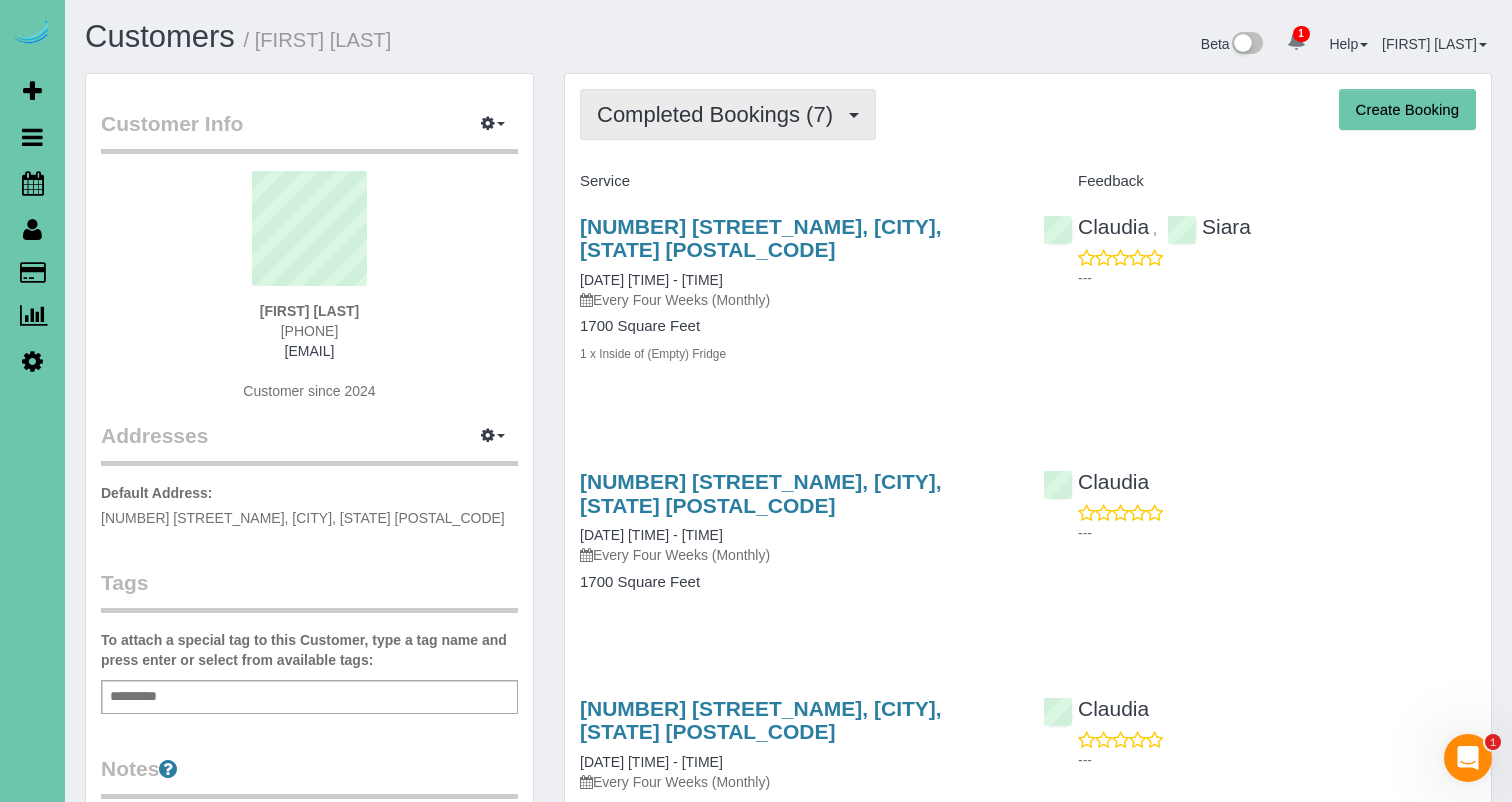drag, startPoint x: 782, startPoint y: 121, endPoint x: 775, endPoint y: 135, distance: 15.652476 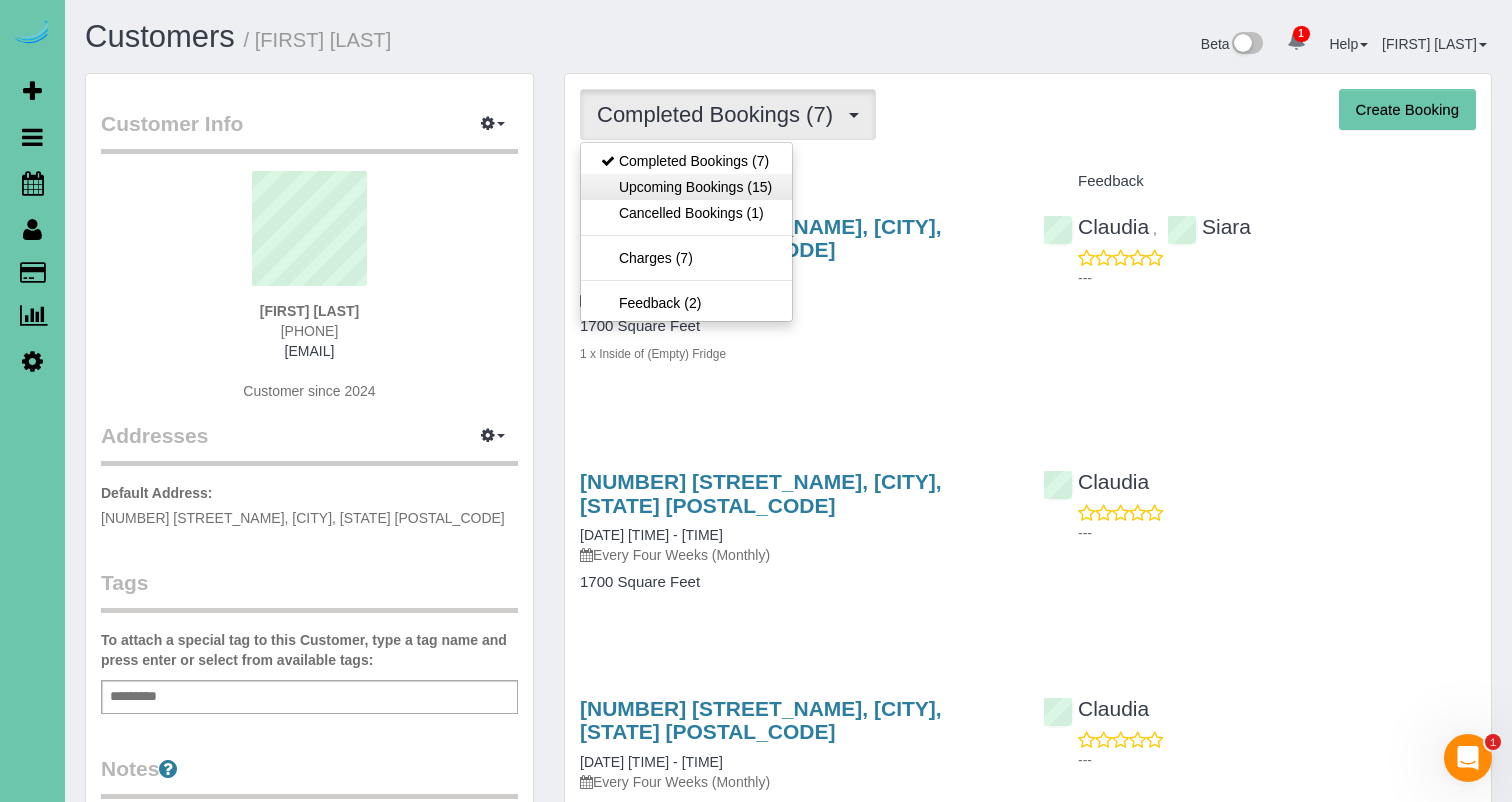 click on "Upcoming Bookings (15)" at bounding box center (686, 187) 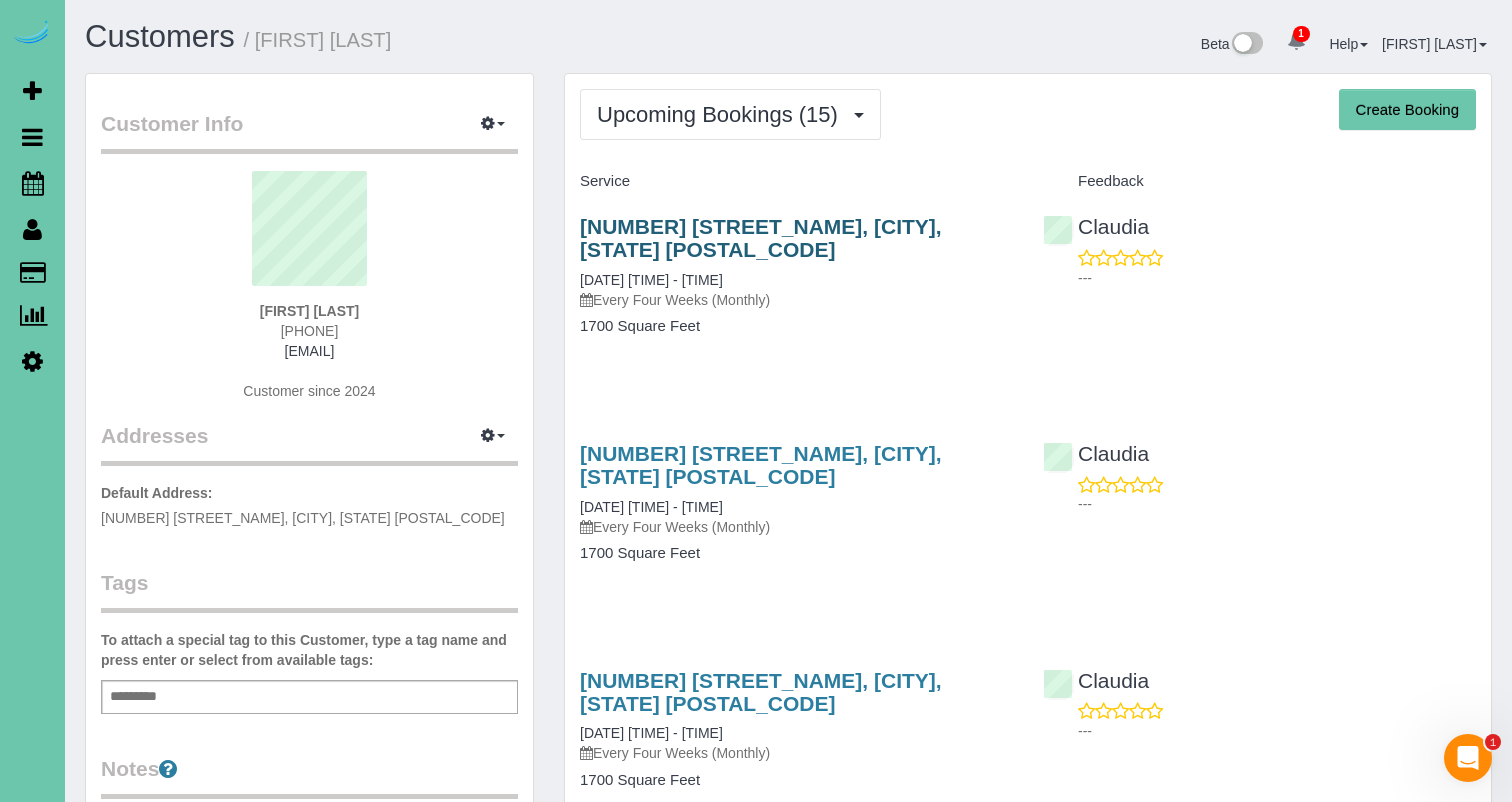 click on "5107 Cuming Street, Omaha, NE 68132" at bounding box center (761, 238) 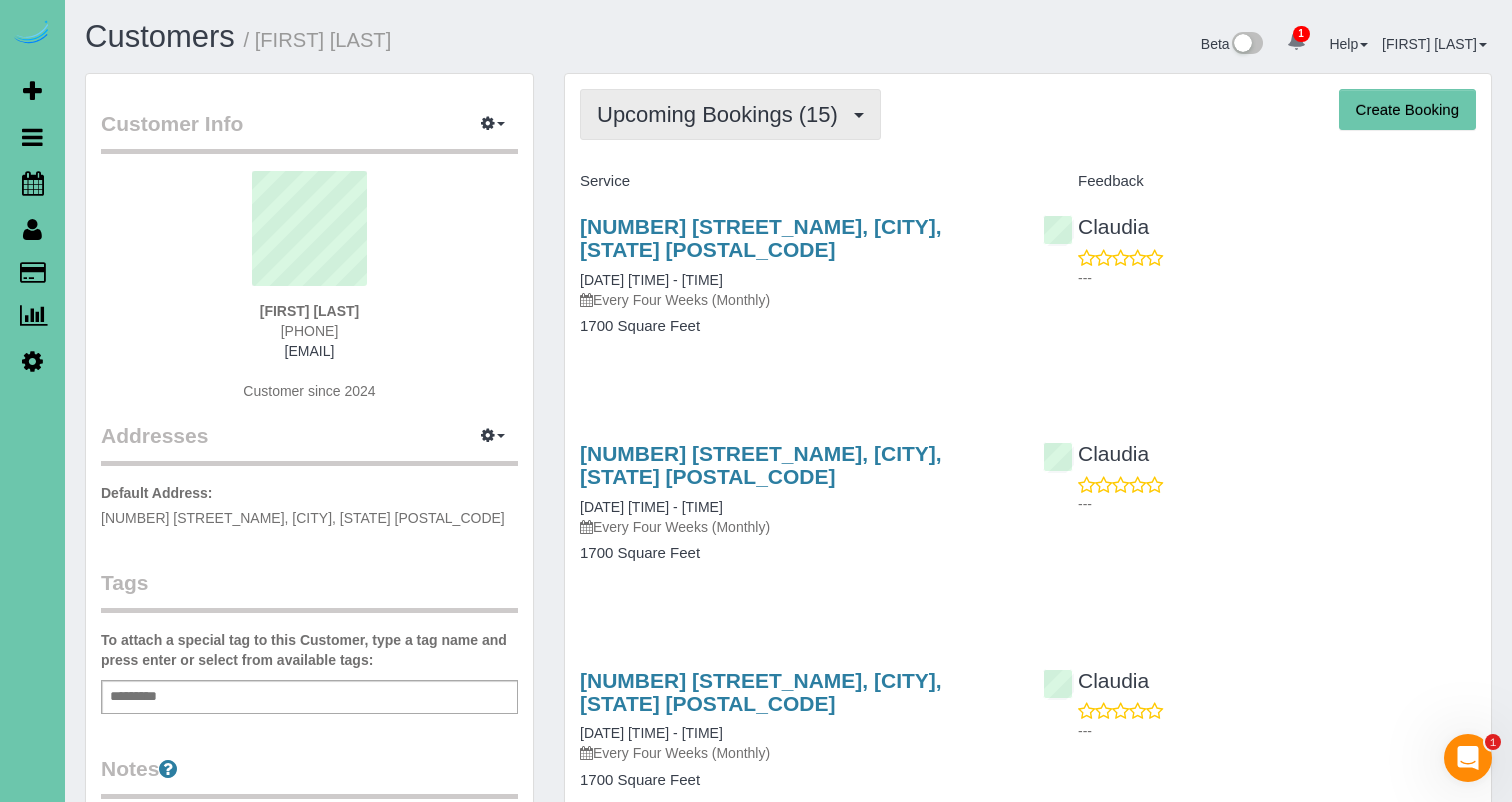 drag, startPoint x: 693, startPoint y: 86, endPoint x: 691, endPoint y: 112, distance: 26.076809 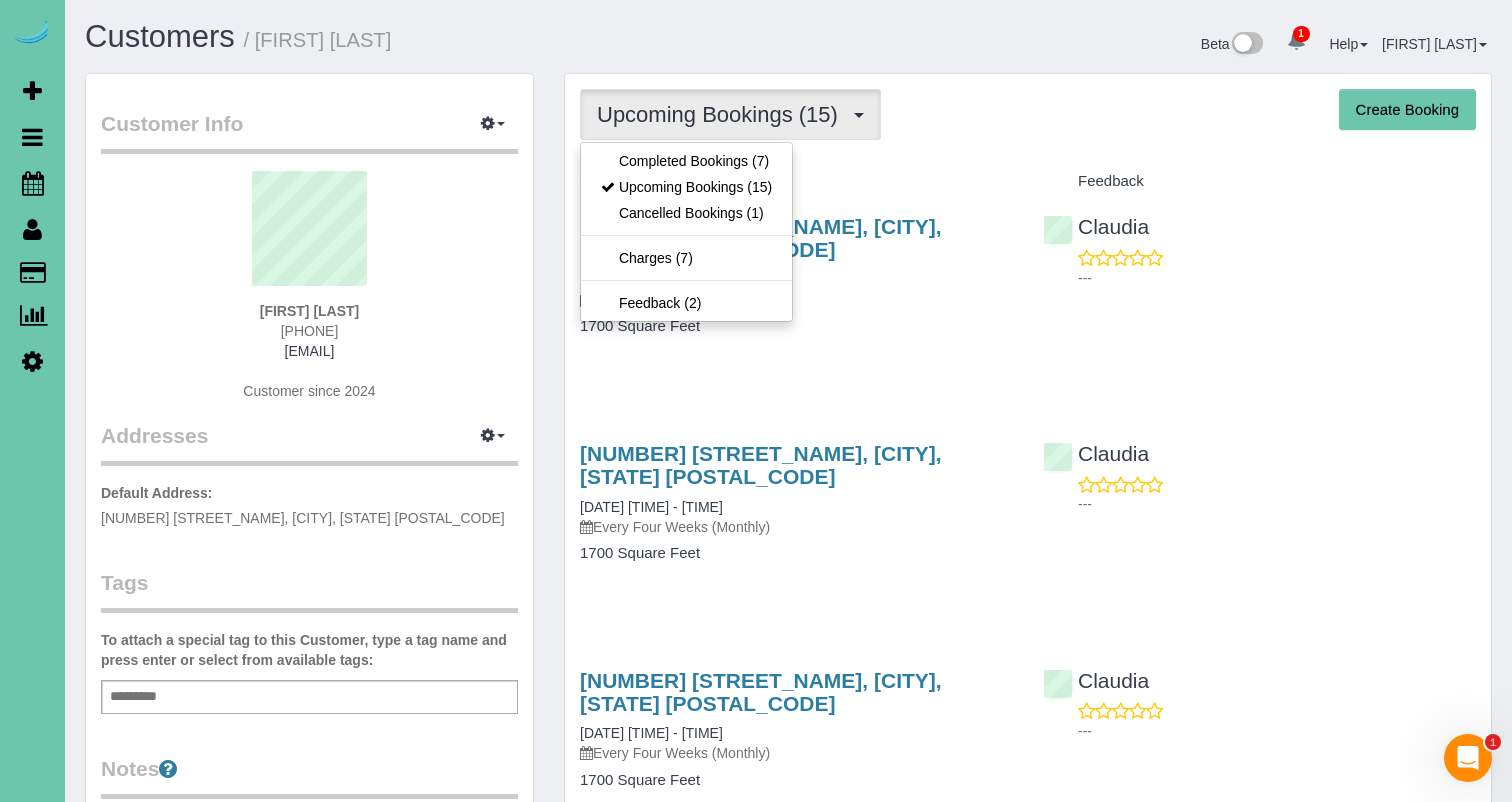 click on "Upcoming Bookings (15)" at bounding box center [686, 187] 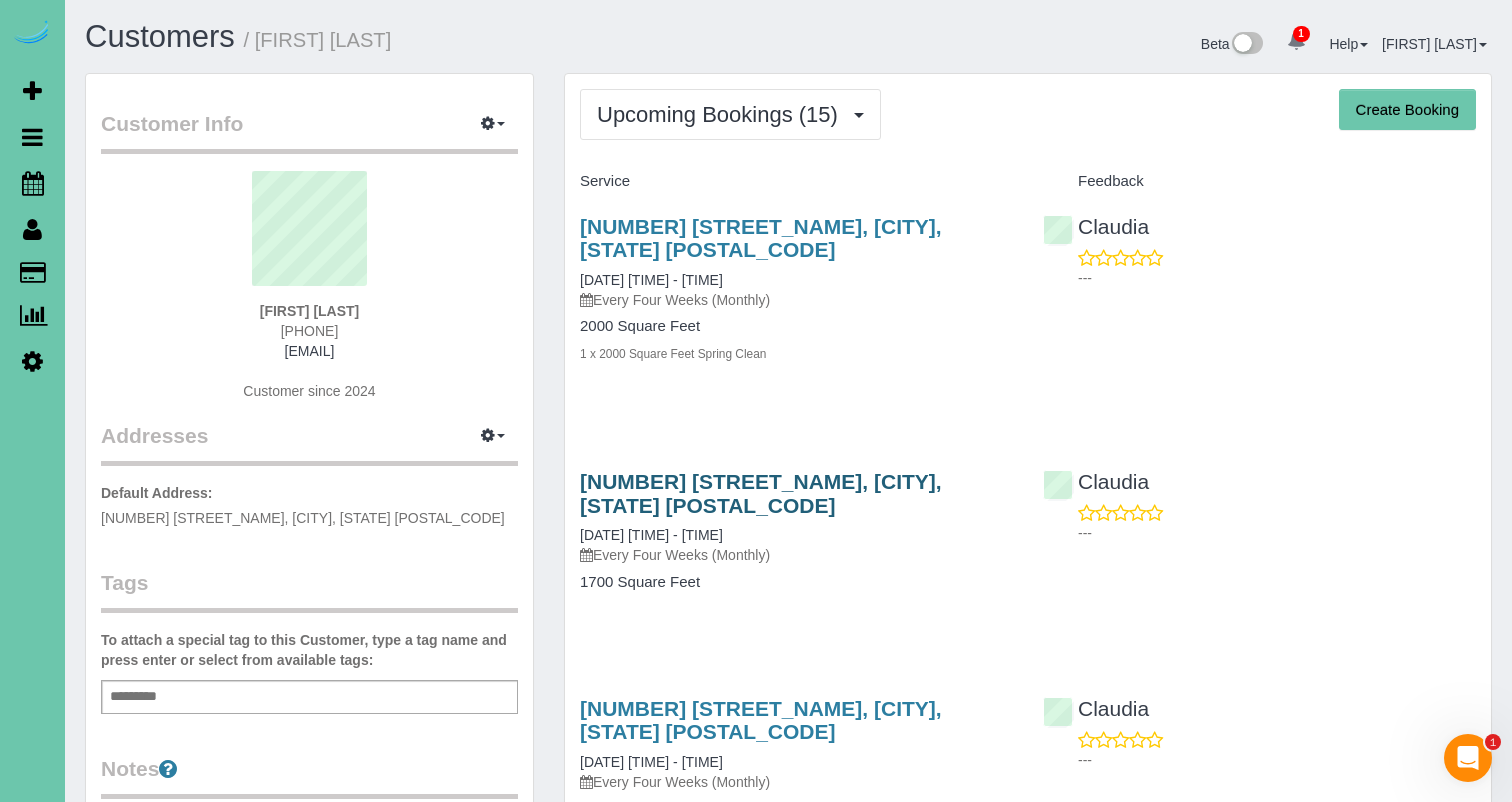 click on "5107 Cuming Street, Omaha, NE 68132" at bounding box center (761, 493) 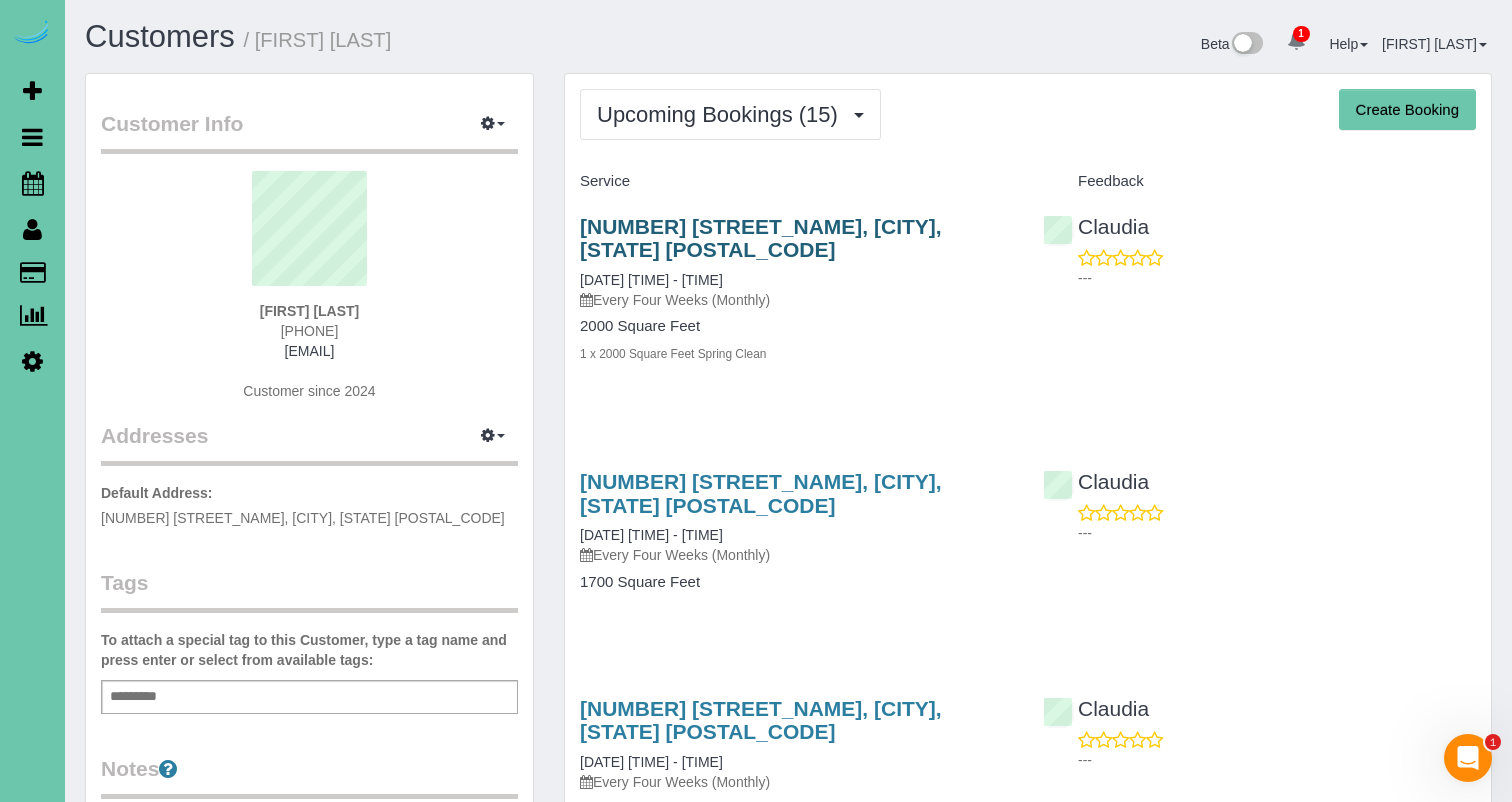click on "5107 Cuming Street, Omaha, NE 68132" at bounding box center (761, 238) 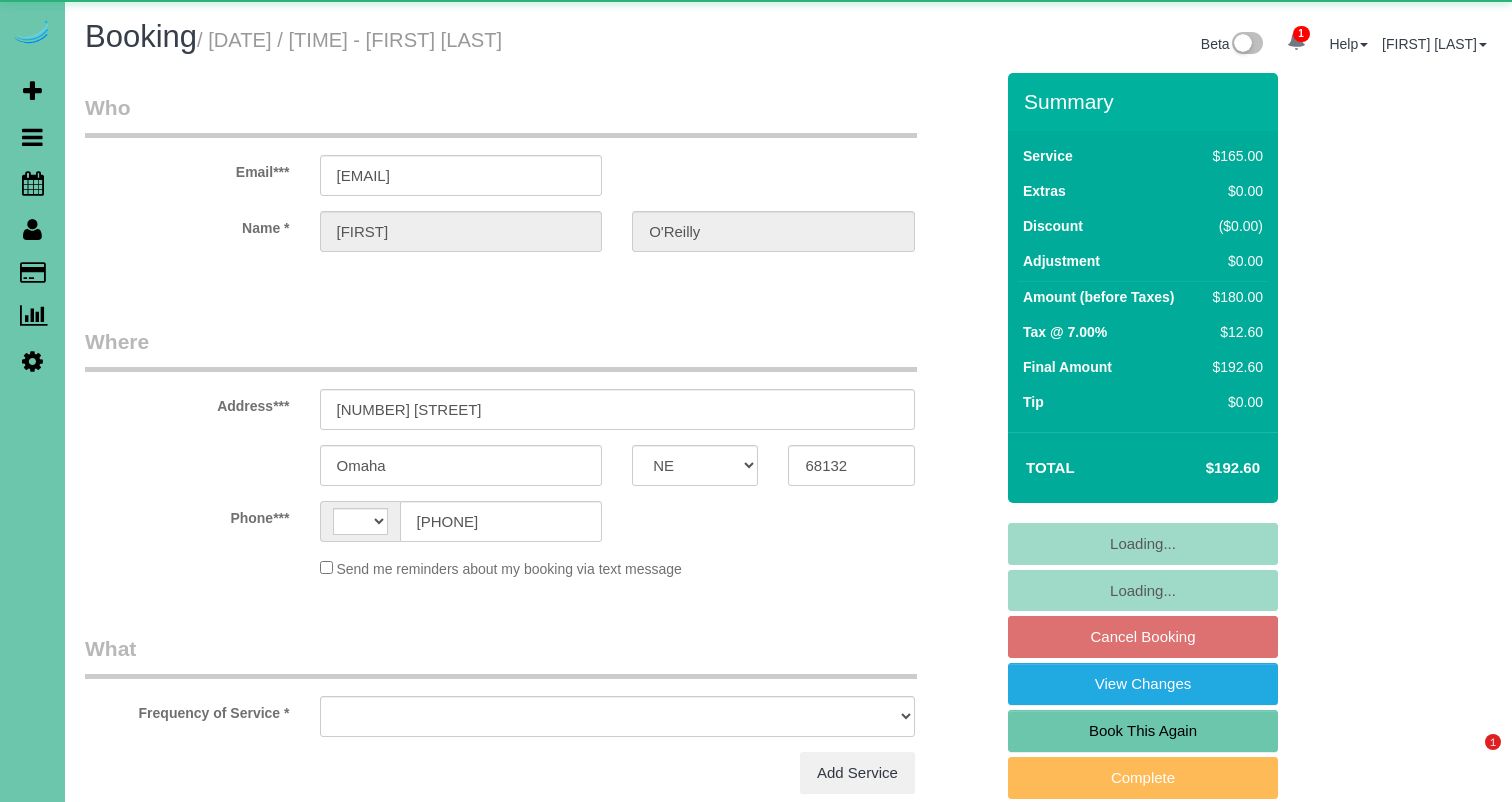 select on "NE" 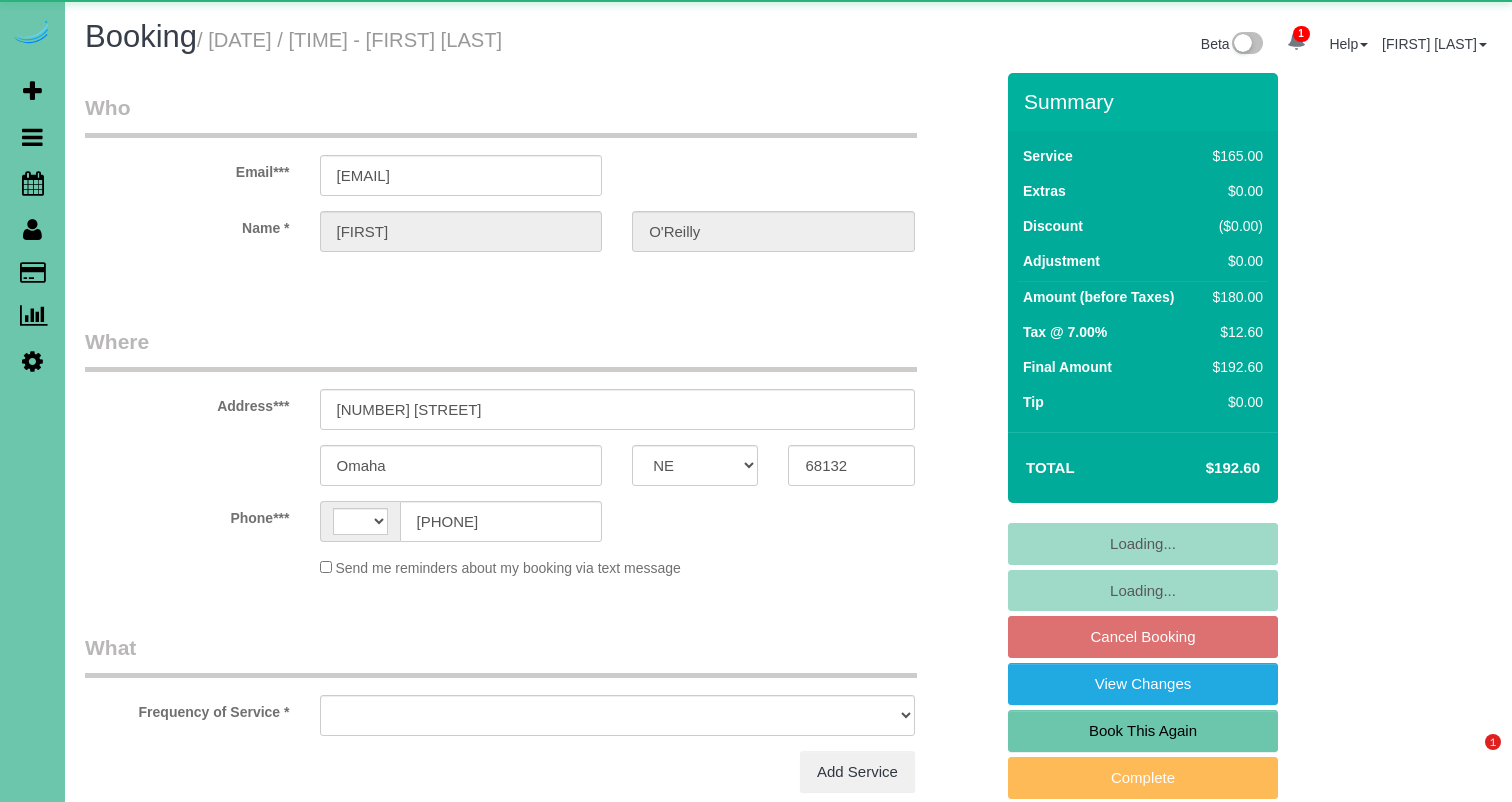 scroll, scrollTop: 0, scrollLeft: 0, axis: both 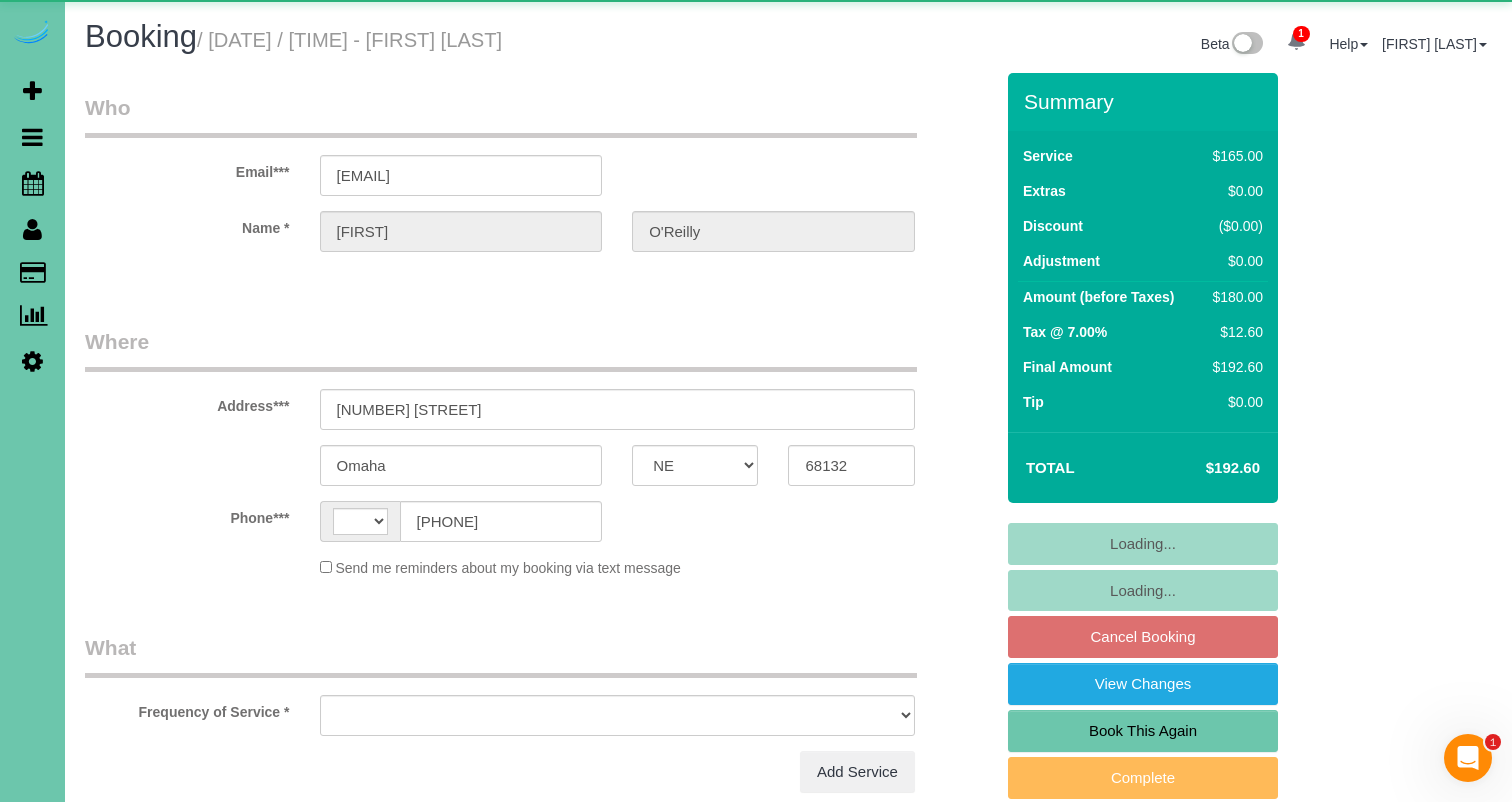select on "string:US" 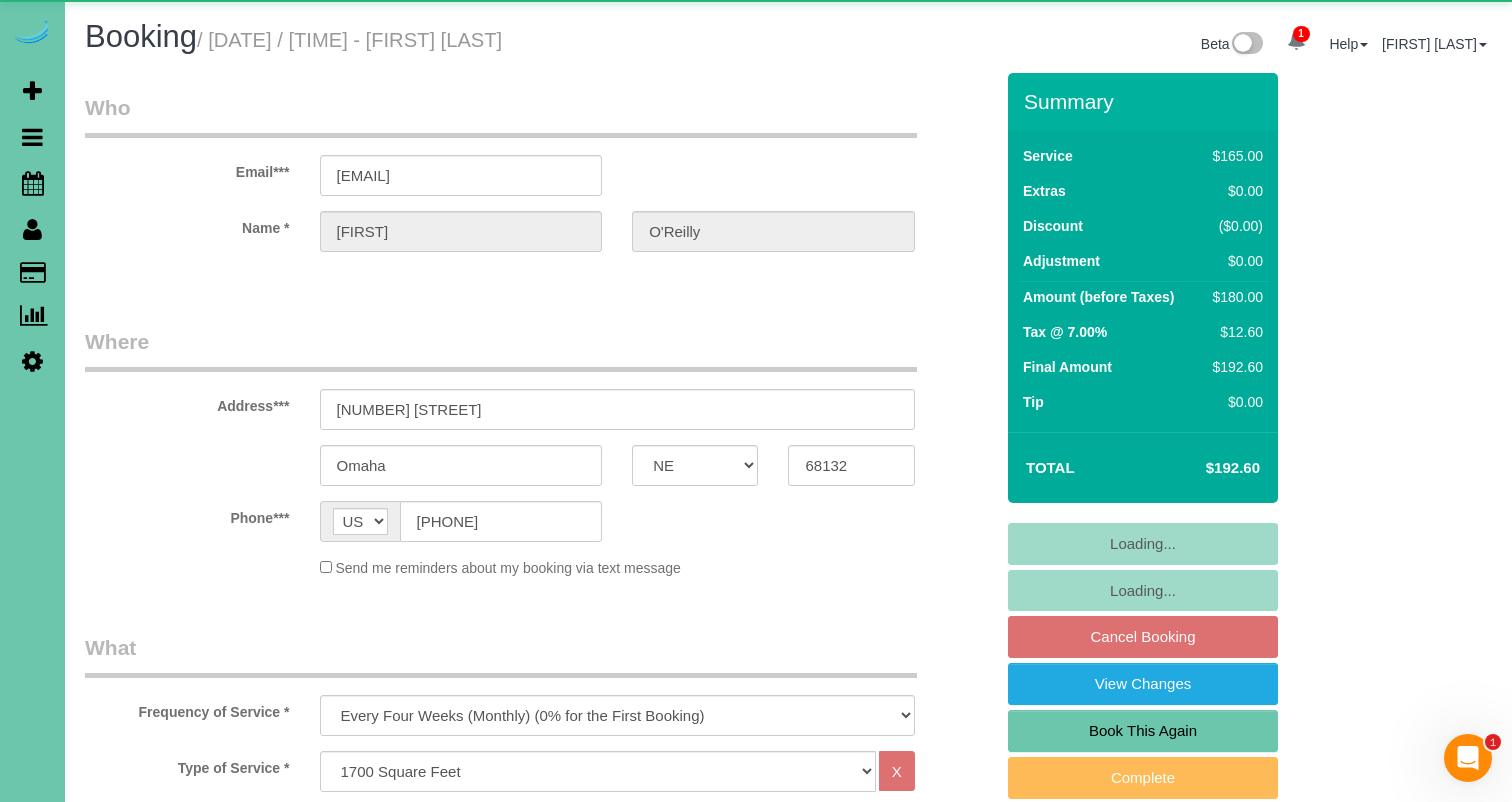 select on "object:659" 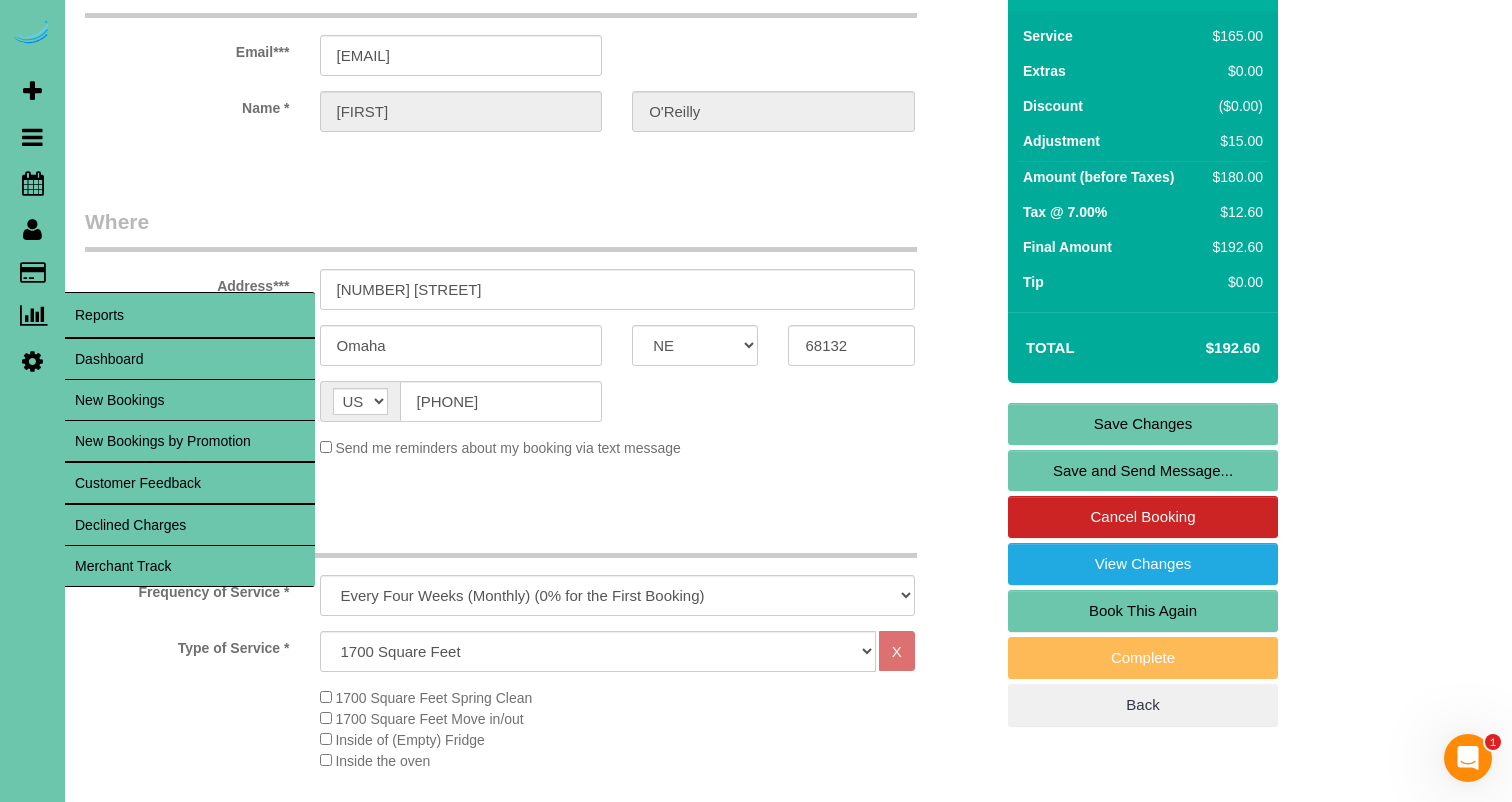 scroll, scrollTop: 144, scrollLeft: 0, axis: vertical 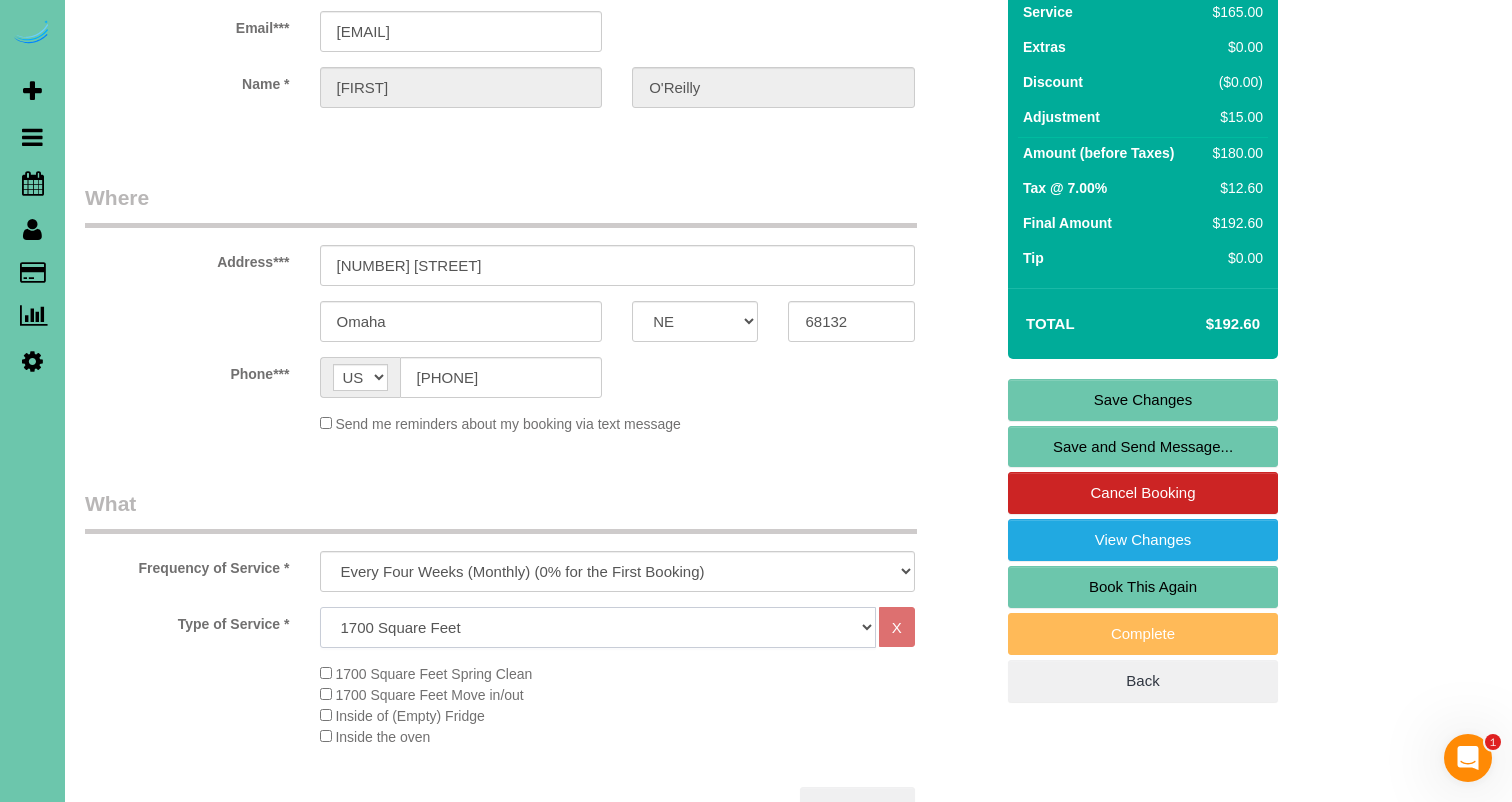 select on "68" 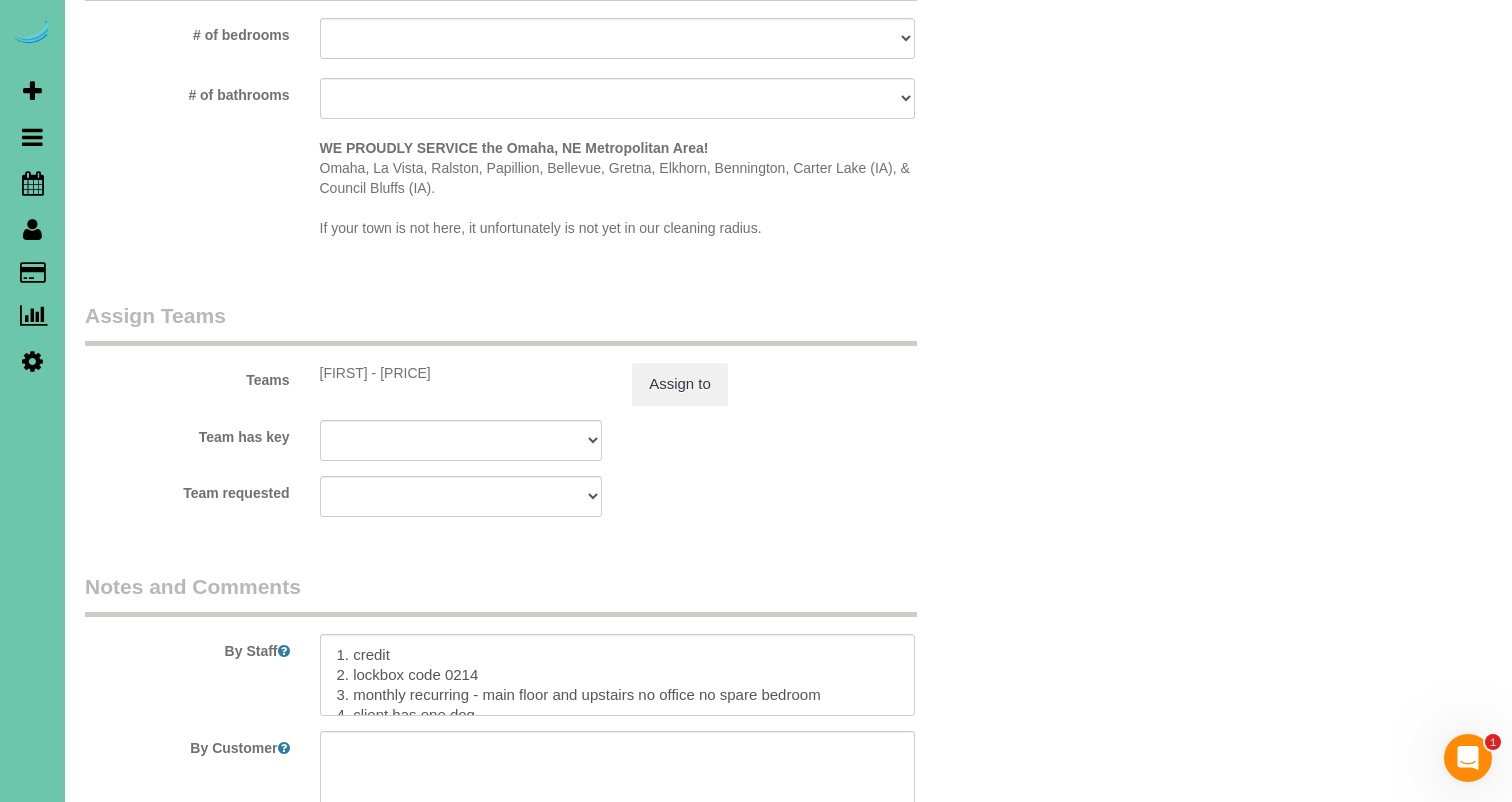 scroll, scrollTop: 1945, scrollLeft: 0, axis: vertical 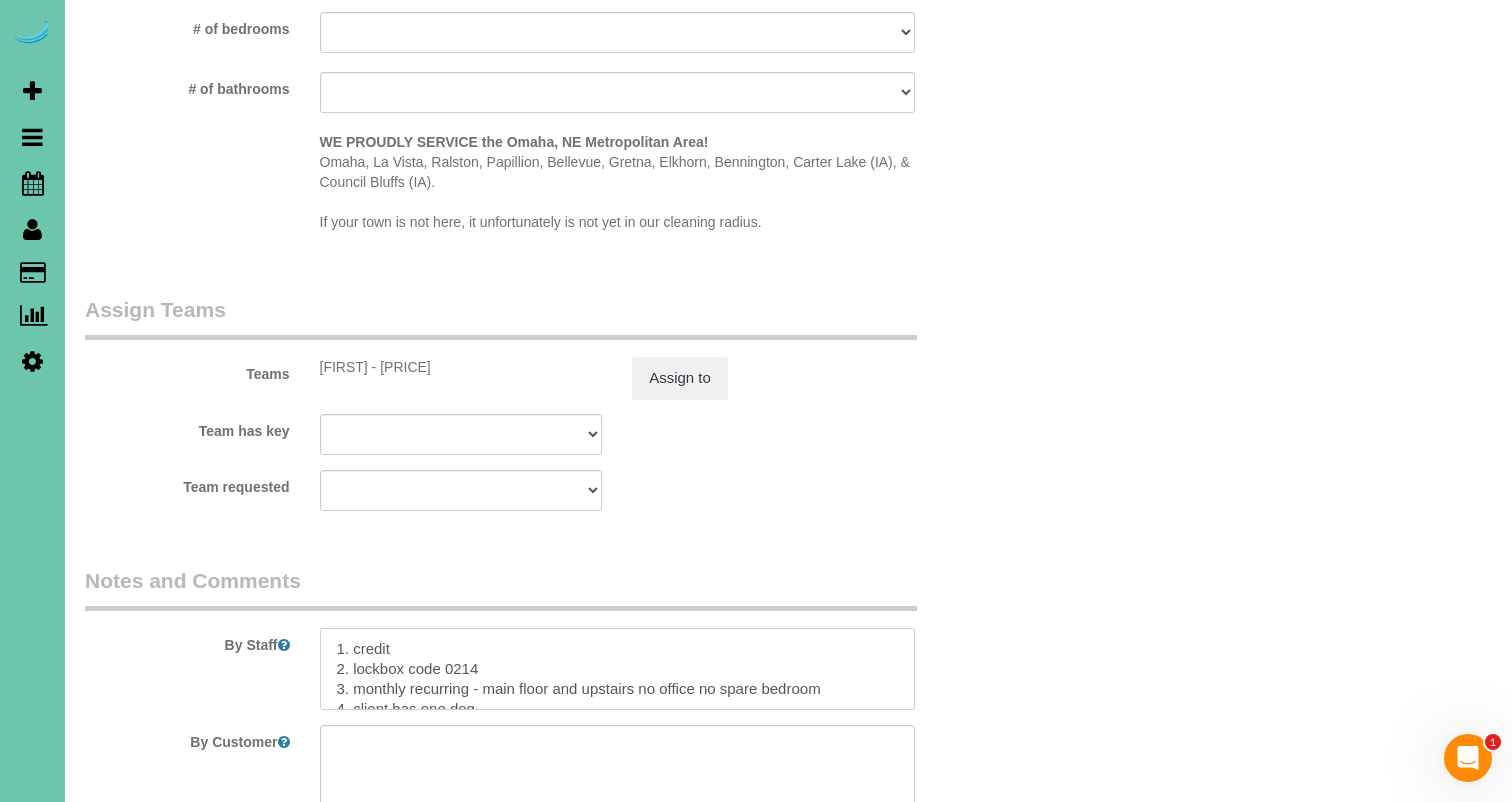 drag, startPoint x: 782, startPoint y: 679, endPoint x: 353, endPoint y: 677, distance: 429.00467 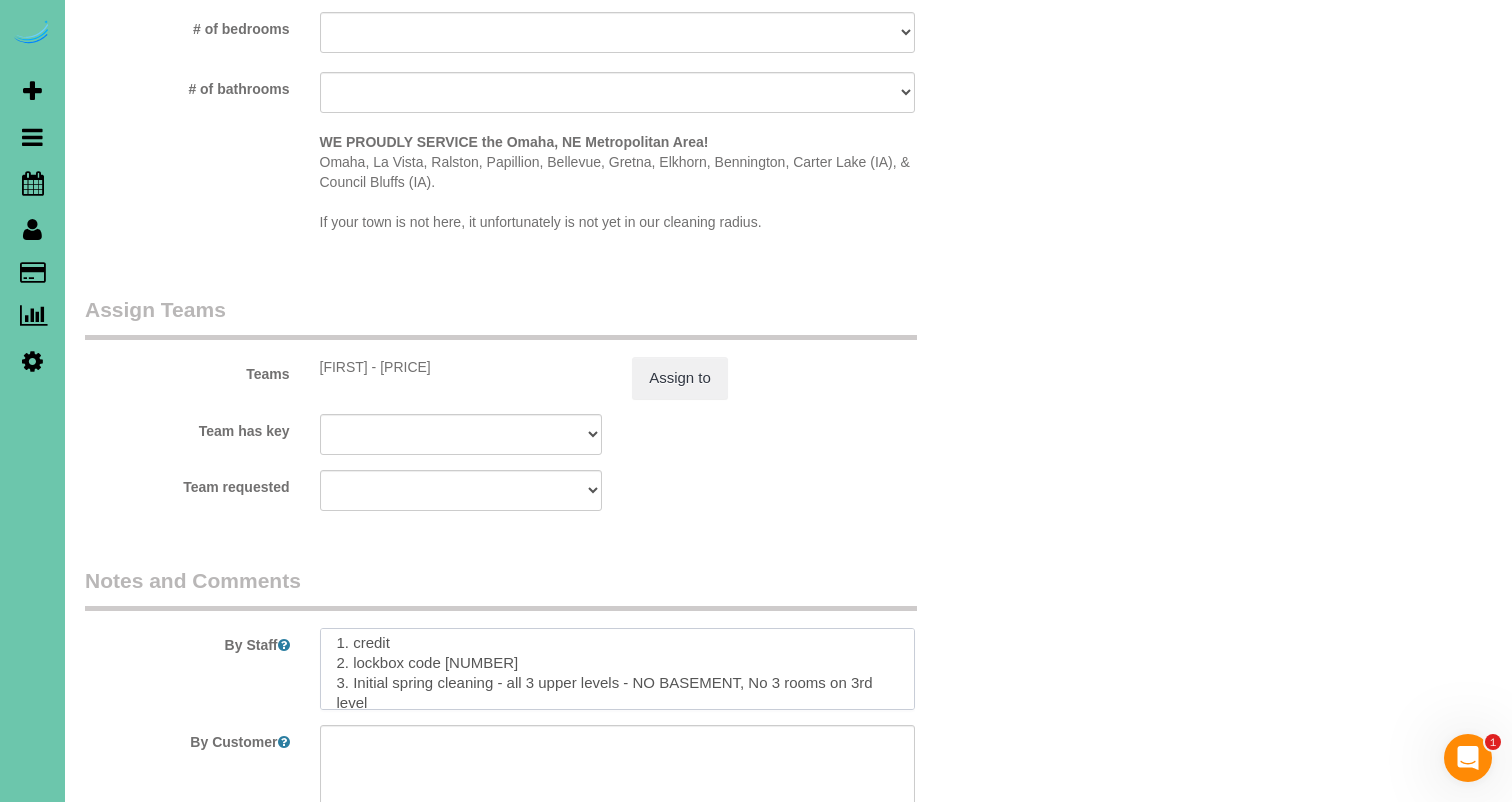 scroll, scrollTop: 25, scrollLeft: 0, axis: vertical 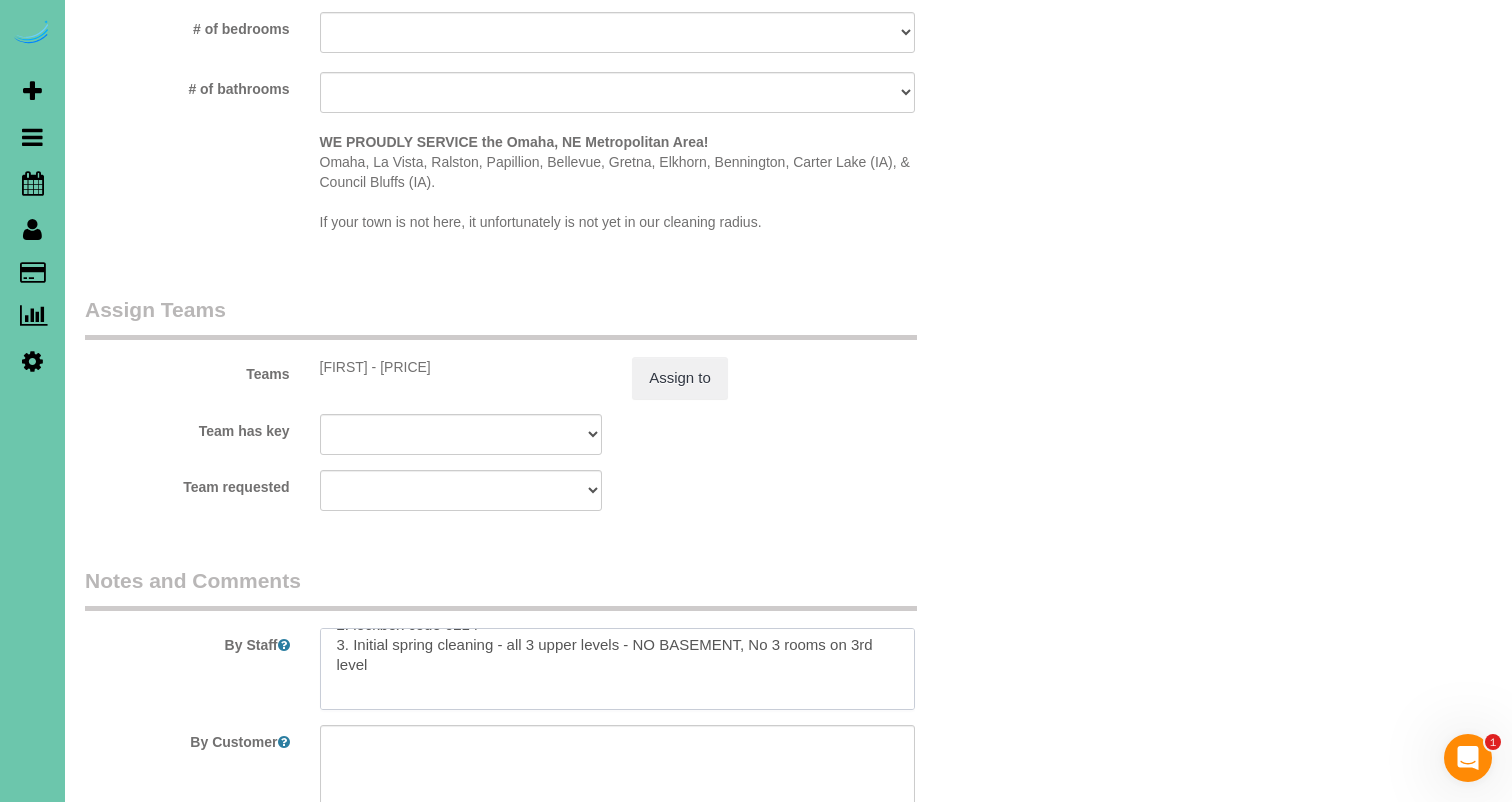 paste on "Spring Deep Clean – Work Order
CLEANING DESCRIPTION
Dirt level 5-10
*Use extension duster for high or hard-to-reach areas
HANDWASH:
hand wash everything reachable with two step ladder - TOP TO BOTTOM LEFT TO RIGHT
-Wet cloth, wring completely and apply appropriate chemical
- Scrub the surface with cloth, sponge or appropriate cleaning tool
- wipe dry afterward
TWO SCRUBS AND MOVE ON:
-Apply cleaner, not directly on sensitive surfaces (like gas stove ignitors)
-Scrub thoroughly
-Rinse/wipe down
- repeat the process one more time if an area needs it only
- move on - don’t spend excessive time in one area
CALL QM 30 minutes BEFORE you're done
Use your checklist to double-check each other’s work
While checking, disinfect high-touch areas with E23, like:
Door knobs, Handrails, Light switches" 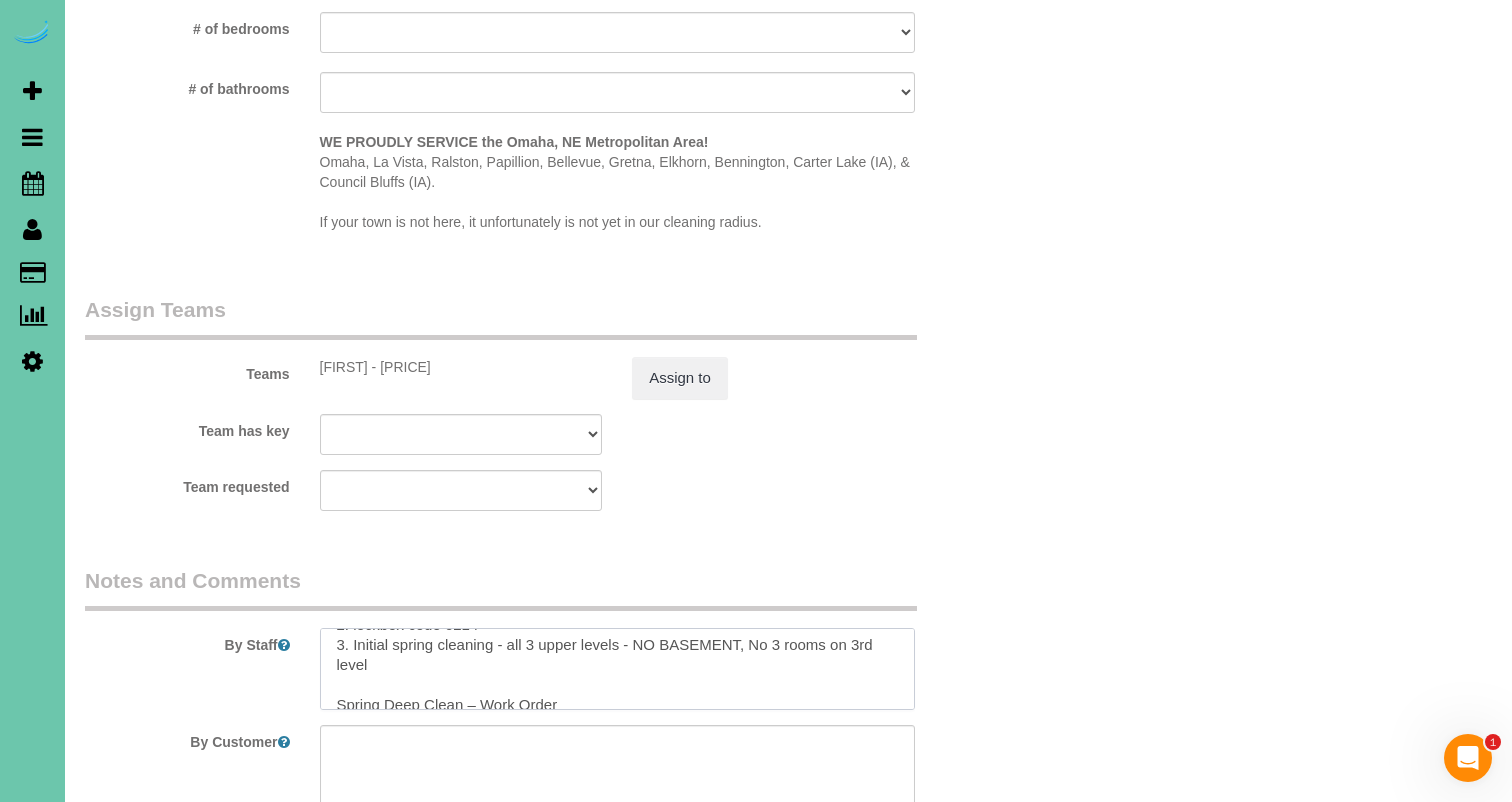 scroll, scrollTop: 455, scrollLeft: 0, axis: vertical 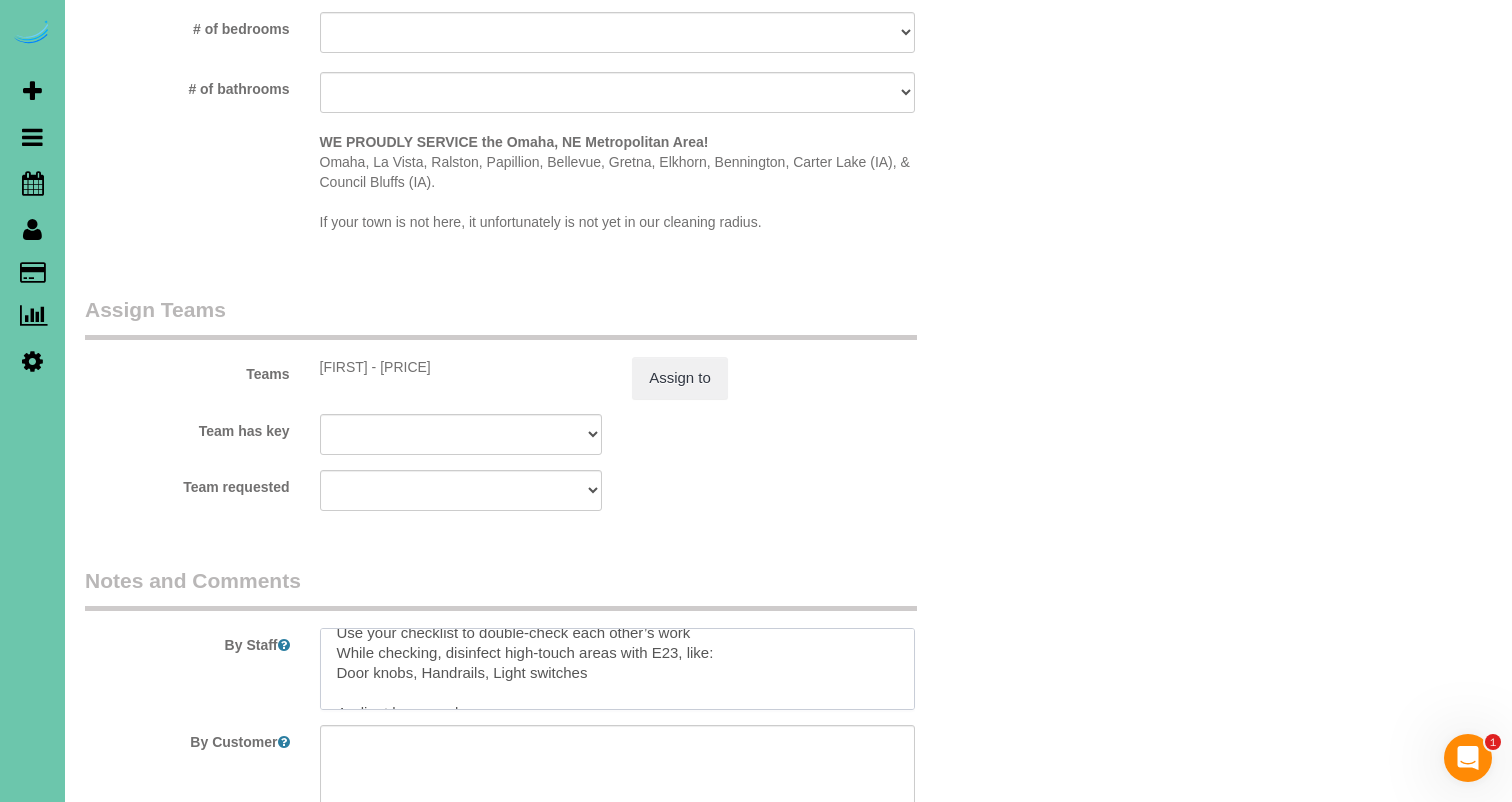 drag, startPoint x: 384, startPoint y: 672, endPoint x: 275, endPoint y: 687, distance: 110.02727 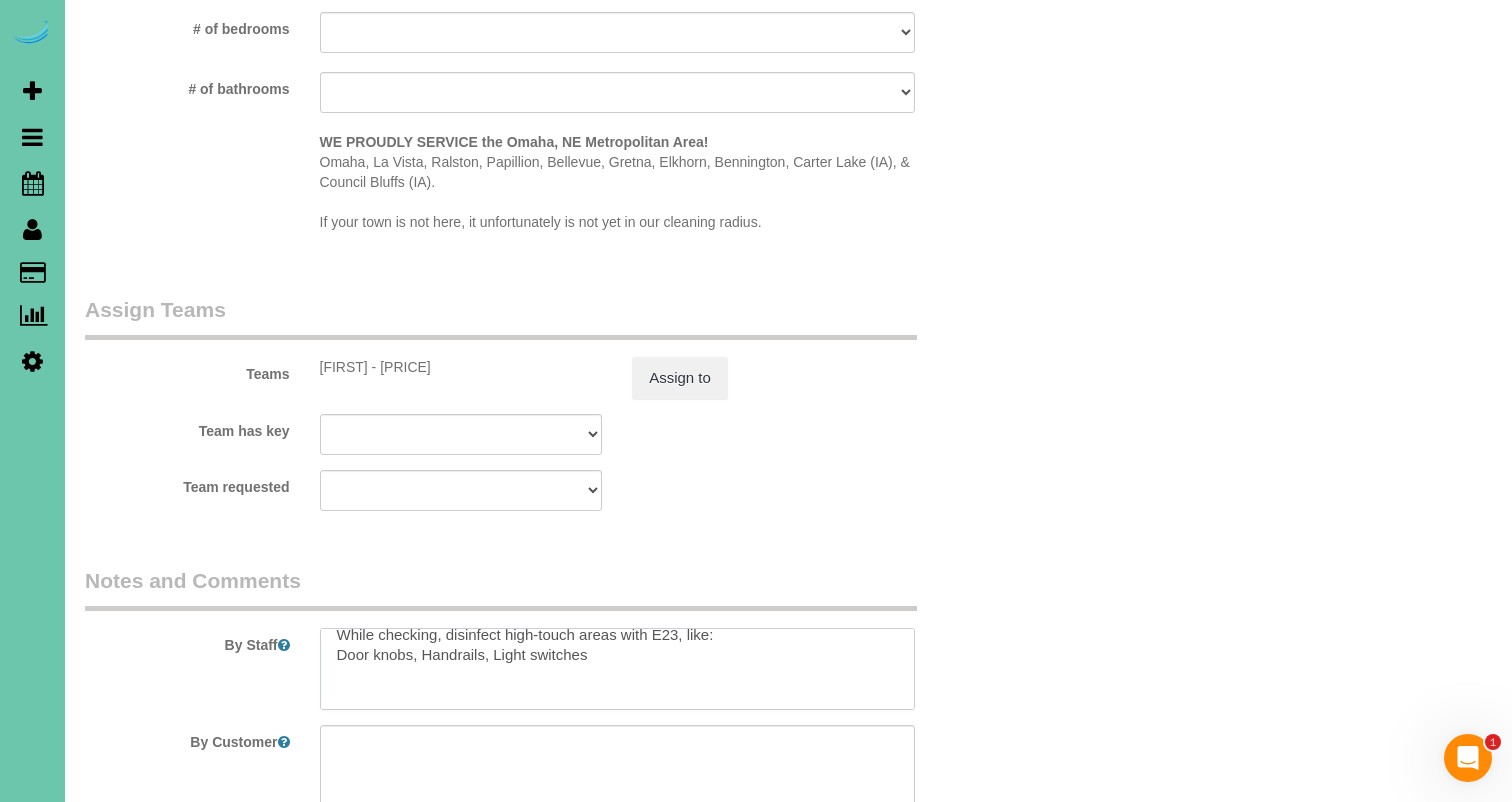 scroll, scrollTop: 472, scrollLeft: 0, axis: vertical 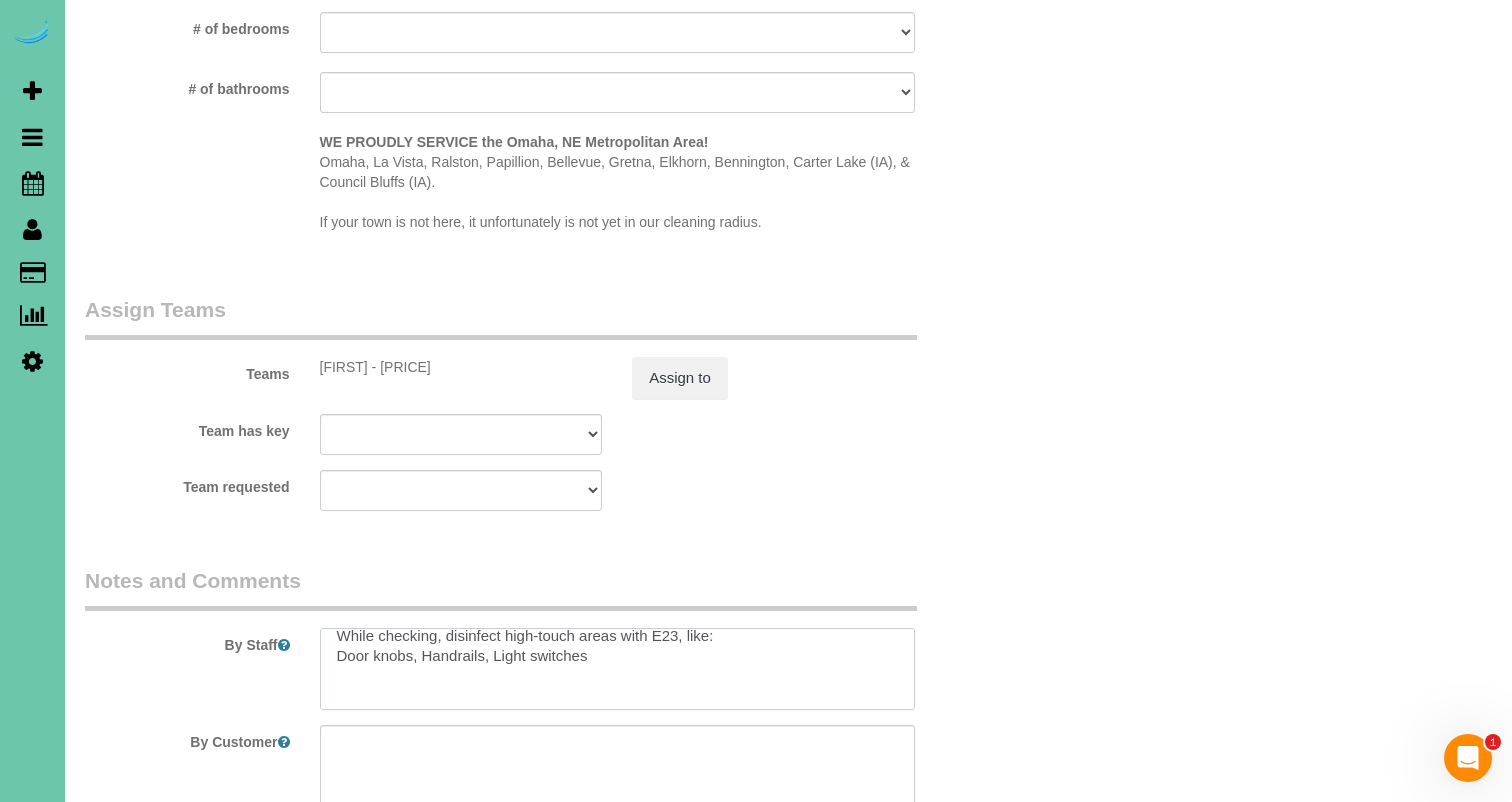 drag, startPoint x: 338, startPoint y: 656, endPoint x: 385, endPoint y: 729, distance: 86.821655 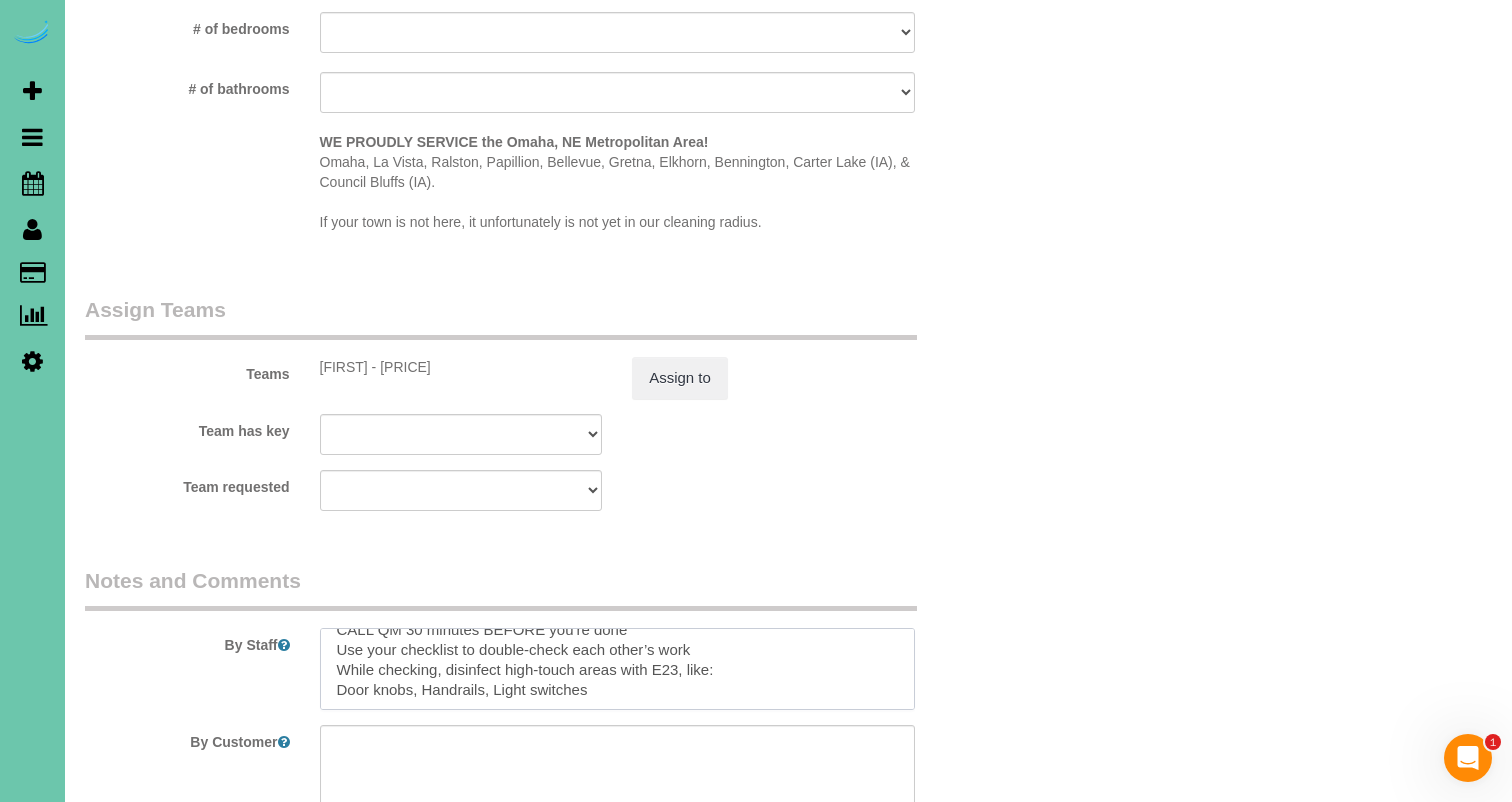 scroll, scrollTop: 443, scrollLeft: 0, axis: vertical 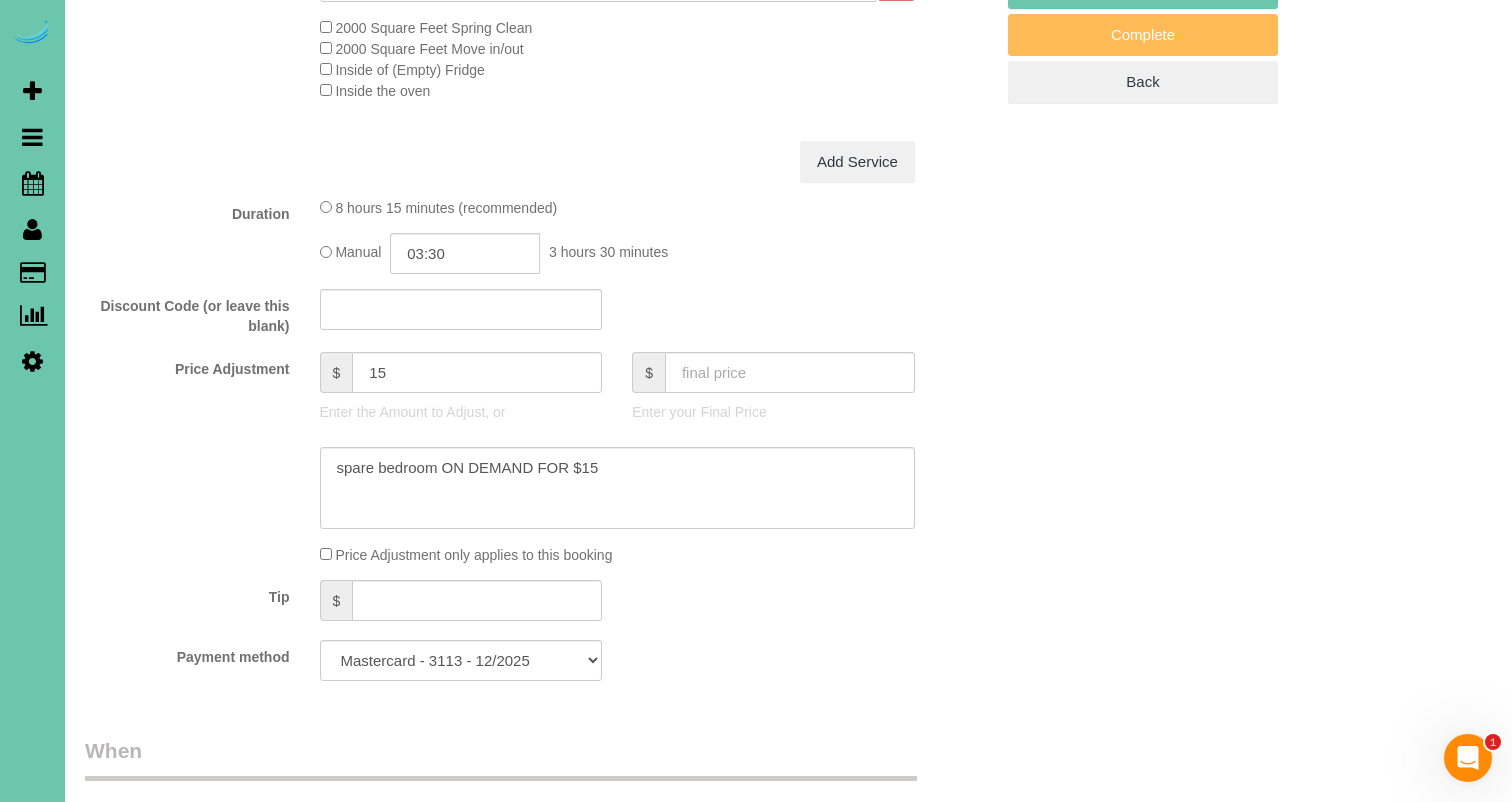 type on "1. credit
2. lockbox code 0214
3. Initial spring cleaning - all 3 upper levels - NO BASEMENT, No 3 rooms on 3rd level
Spring Deep Clean – Work Order
CLEANING DESCRIPTION
Dirt level 5-10
*Use extension duster for high or hard-to-reach areas
HANDWASH:
hand wash everything reachable with two step ladder - TOP TO BOTTOM LEFT TO RIGHT
-Wet cloth, wring completely and apply appropriate chemical
- Scrub the surface with cloth, sponge or appropriate cleaning tool
- wipe dry afterward
TWO SCRUBS AND MOVE ON:
-Apply cleaner, not directly on sensitive surfaces (like gas stove ignitors)
-Scrub thoroughly
-Rinse/wipe down
- repeat the process one more time if an area needs it only
- move on - don’t spend excessive time in one area
CALL QM 30 minutes BEFORE you're done
Use your checklist to double-check each other’s work
While checking, disinfect high-touch areas with E23, like:
Door knobs, Handrails, Light switches
pfp 12" 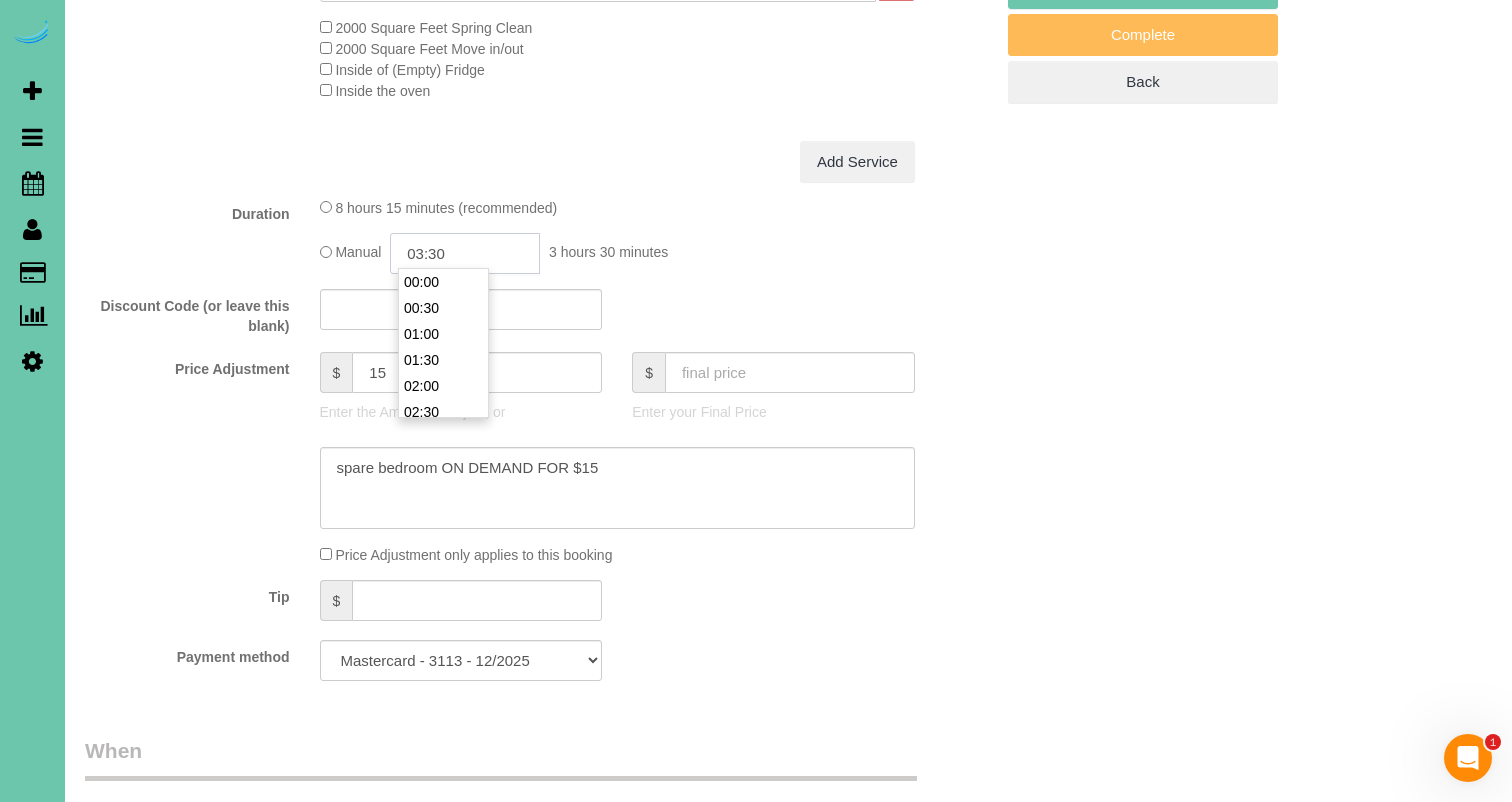 click on "03:30" 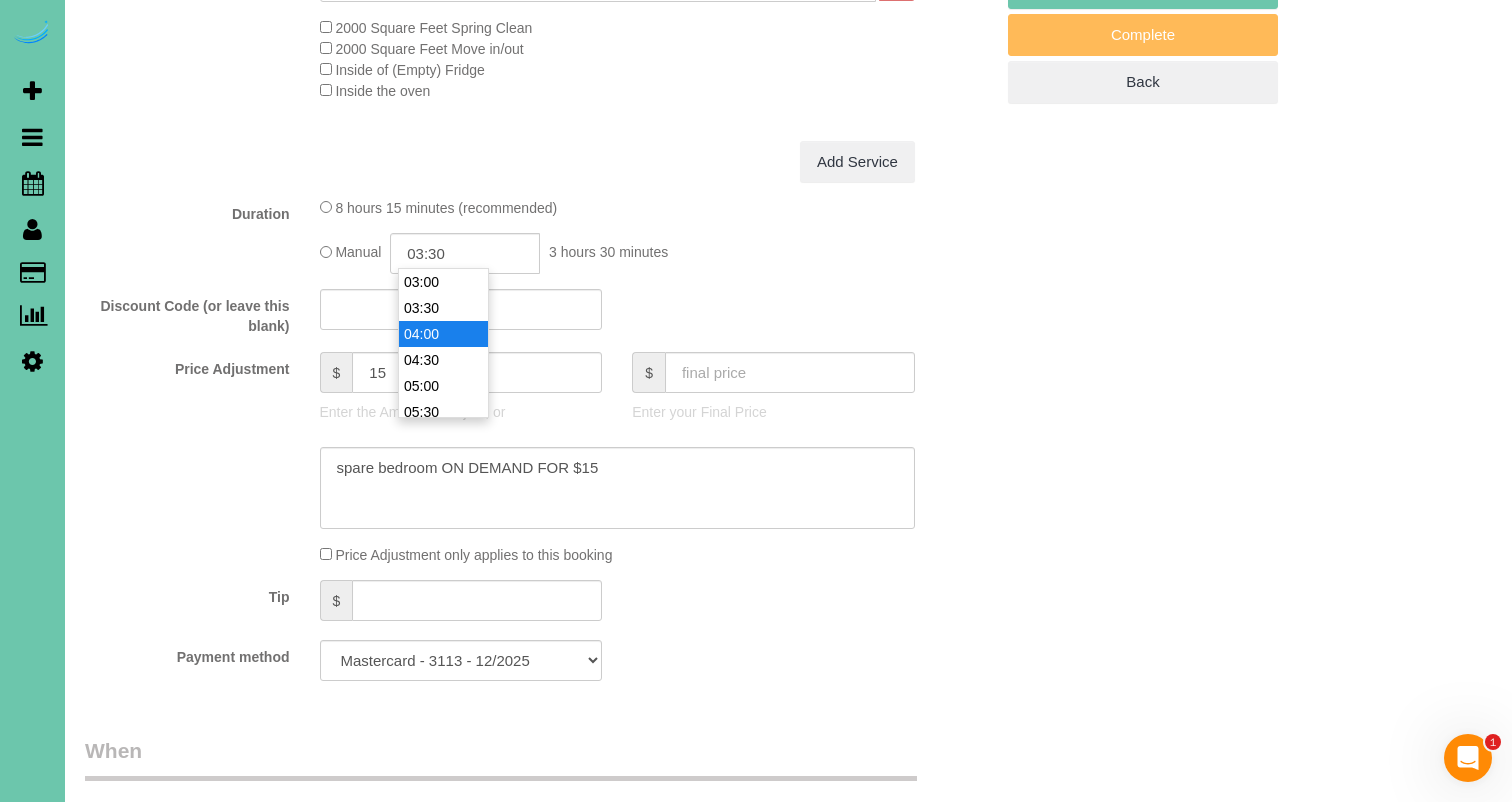 type on "04:00" 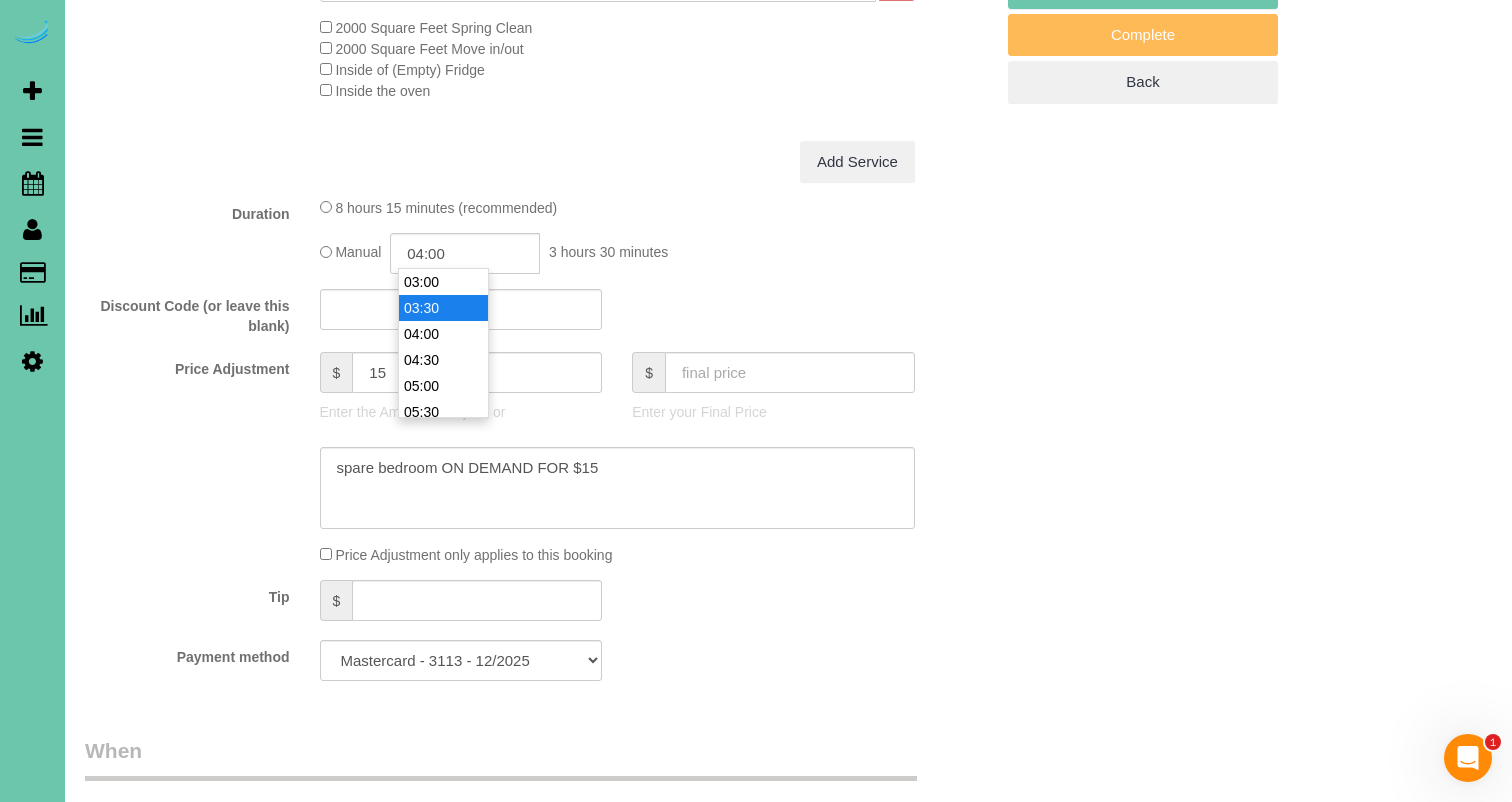 drag, startPoint x: 438, startPoint y: 334, endPoint x: 408, endPoint y: 334, distance: 30 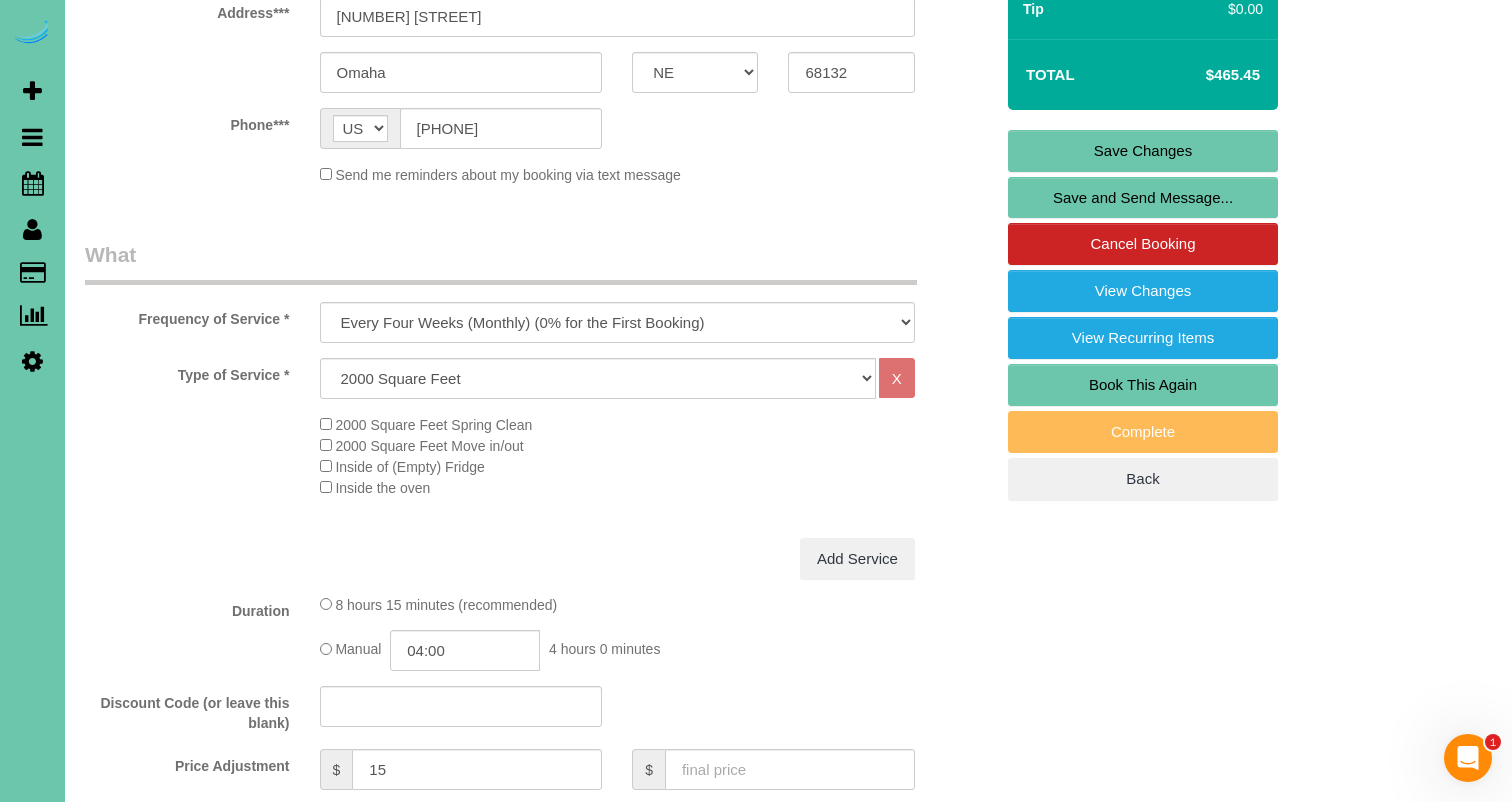 scroll, scrollTop: 394, scrollLeft: 0, axis: vertical 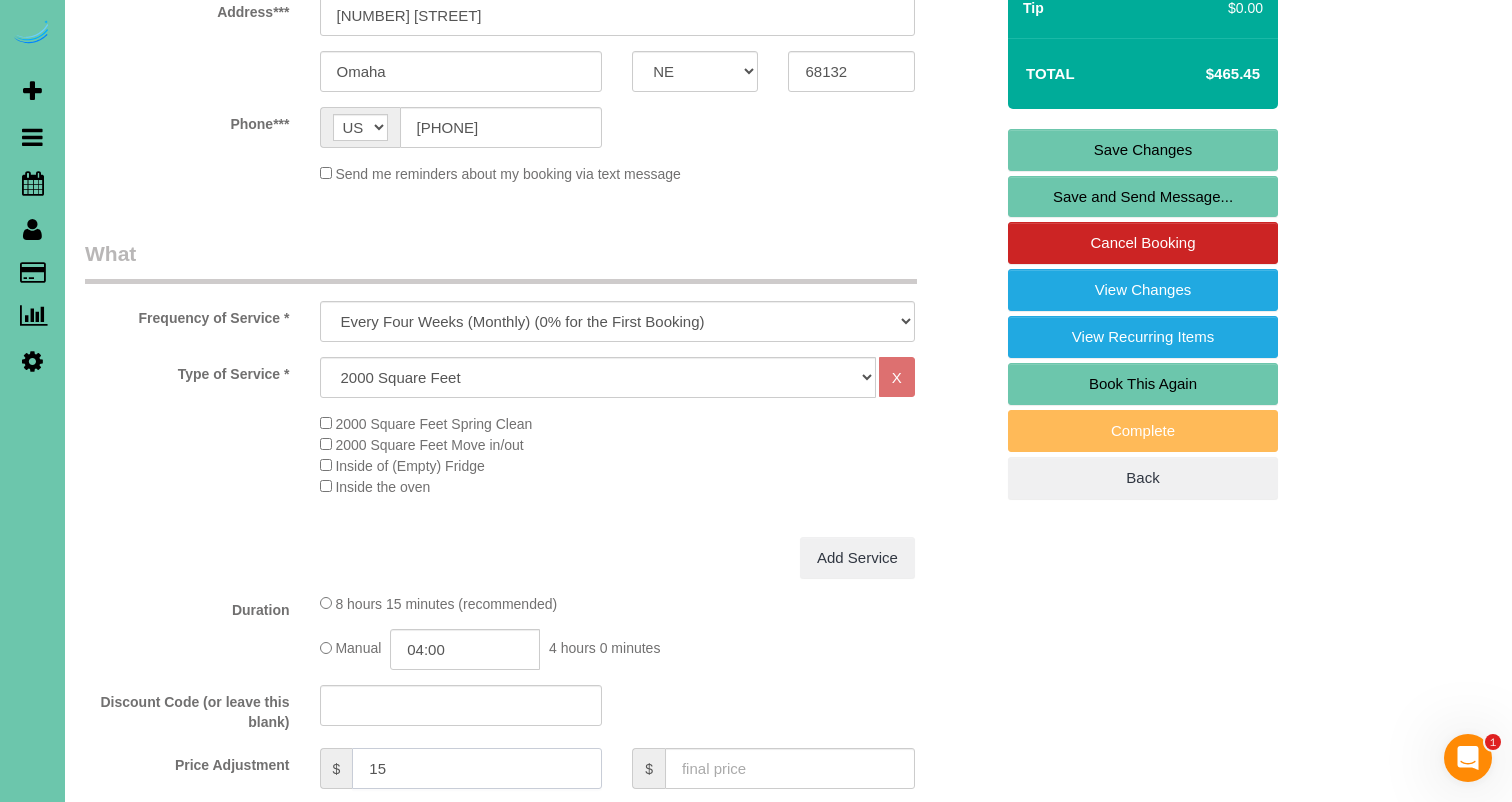 click on "15" 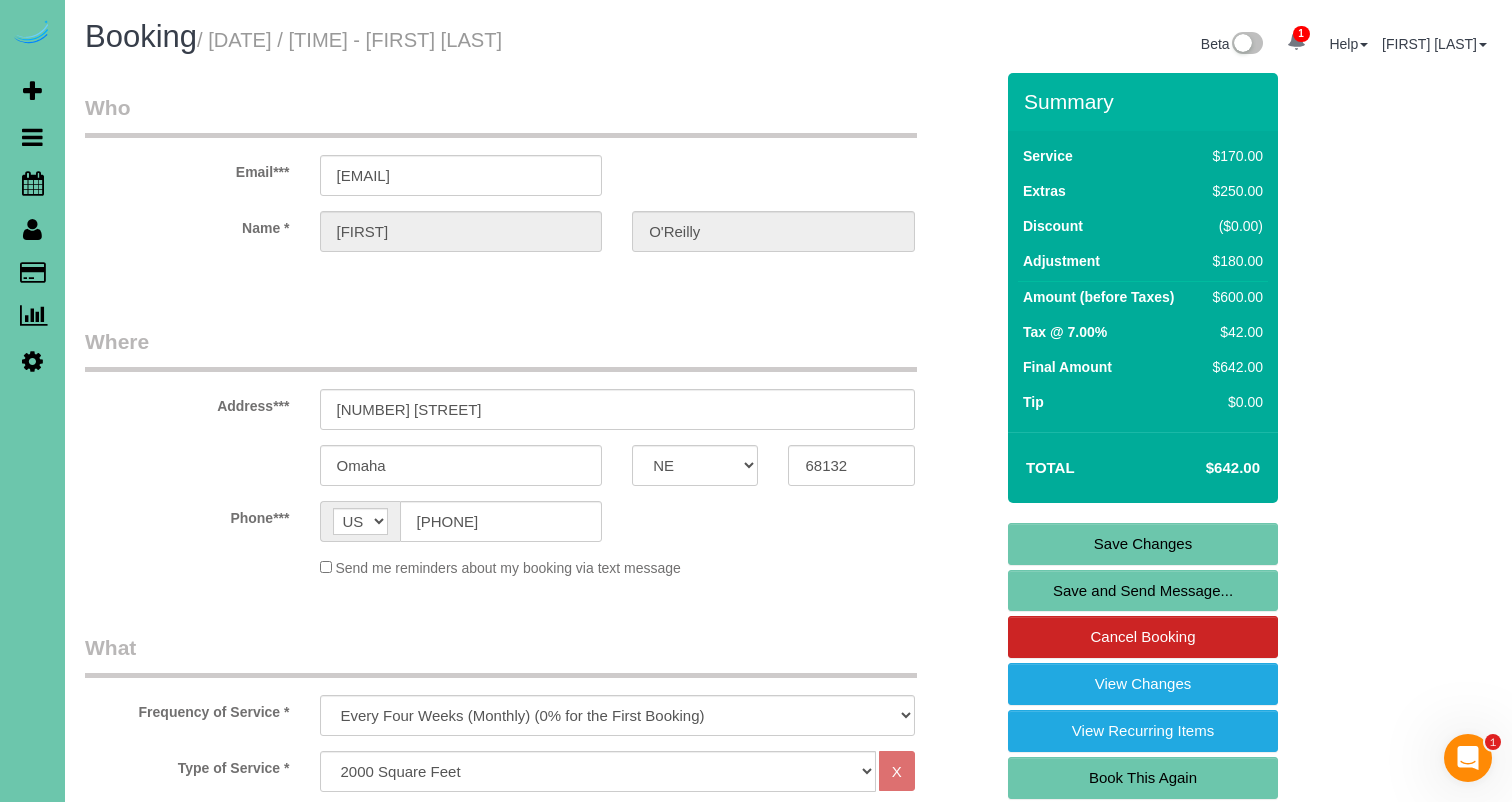 scroll, scrollTop: 0, scrollLeft: 0, axis: both 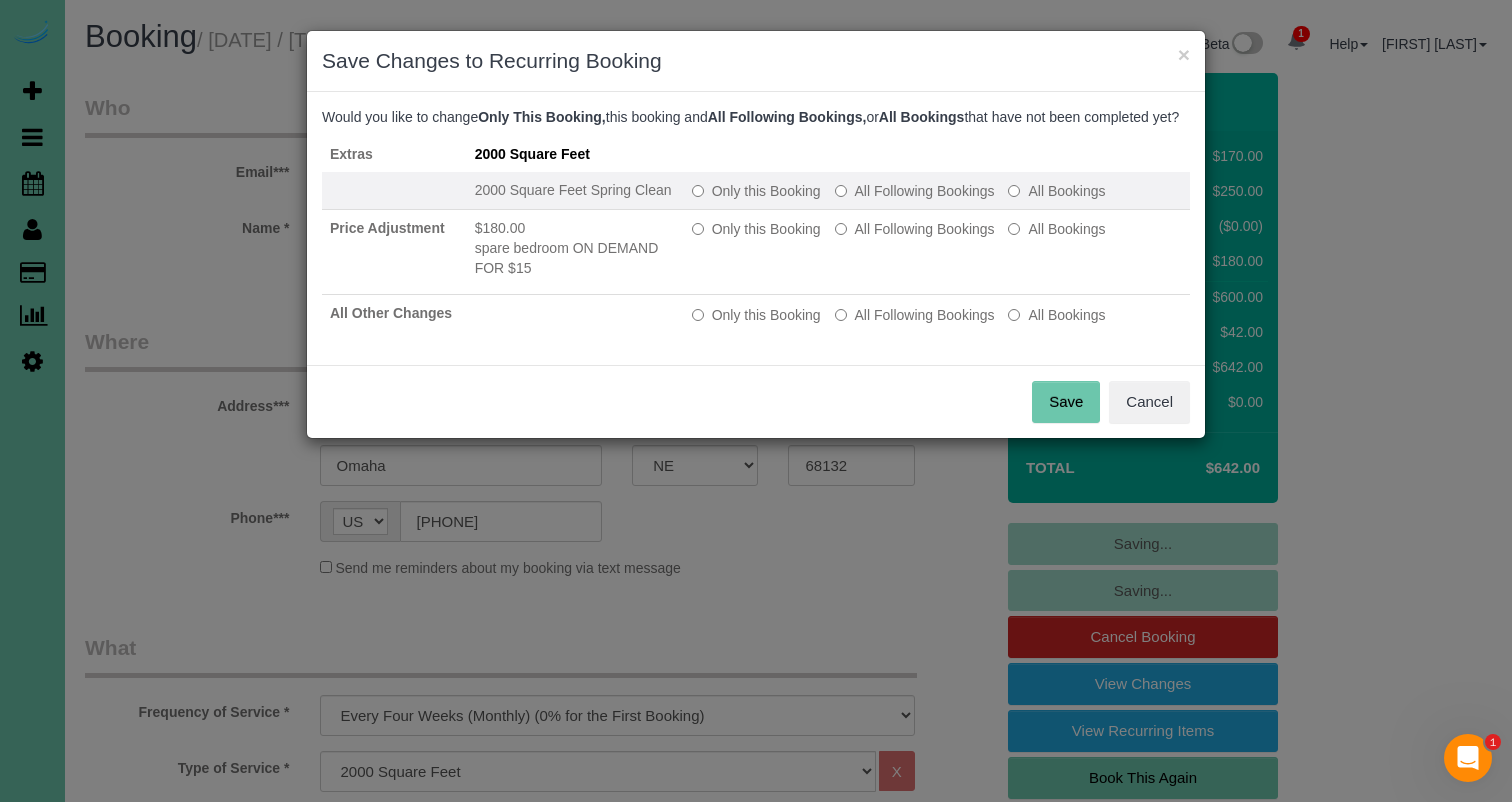 click on "Only this Booking" at bounding box center (756, 191) 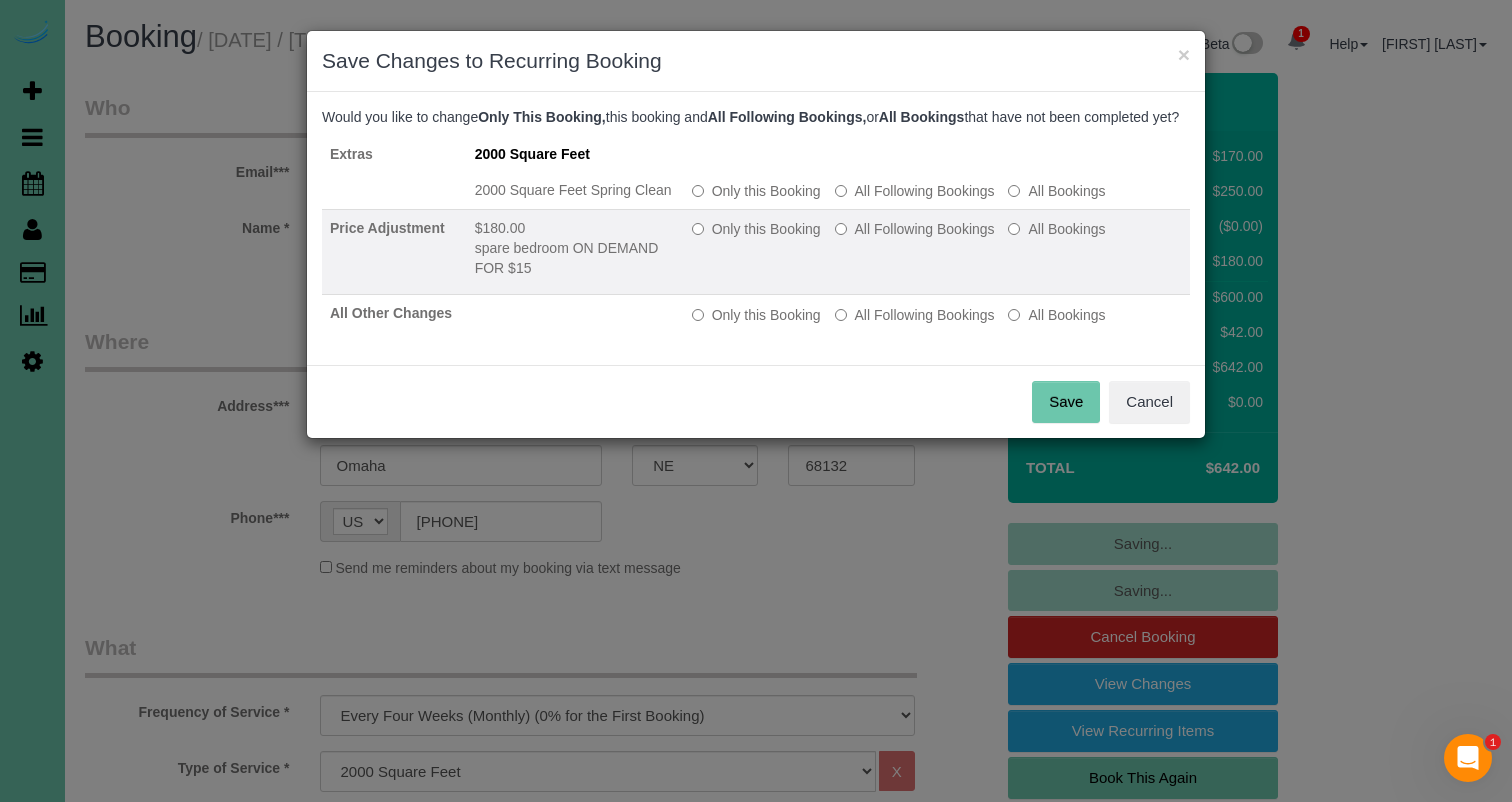 click on "Only this Booking
All Following Bookings
All Bookings" at bounding box center [937, 252] 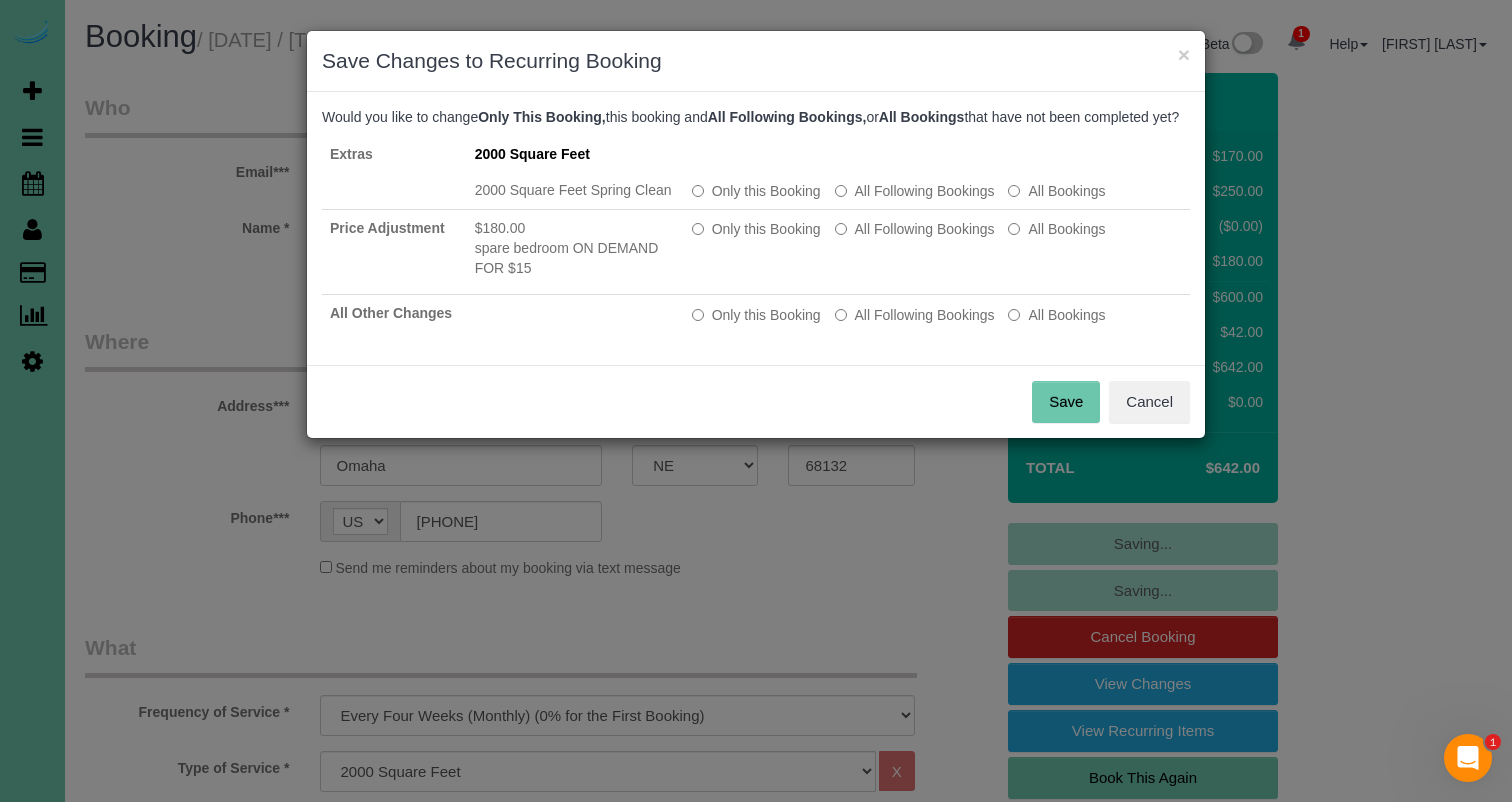 drag, startPoint x: 1067, startPoint y: 416, endPoint x: 1033, endPoint y: 417, distance: 34.0147 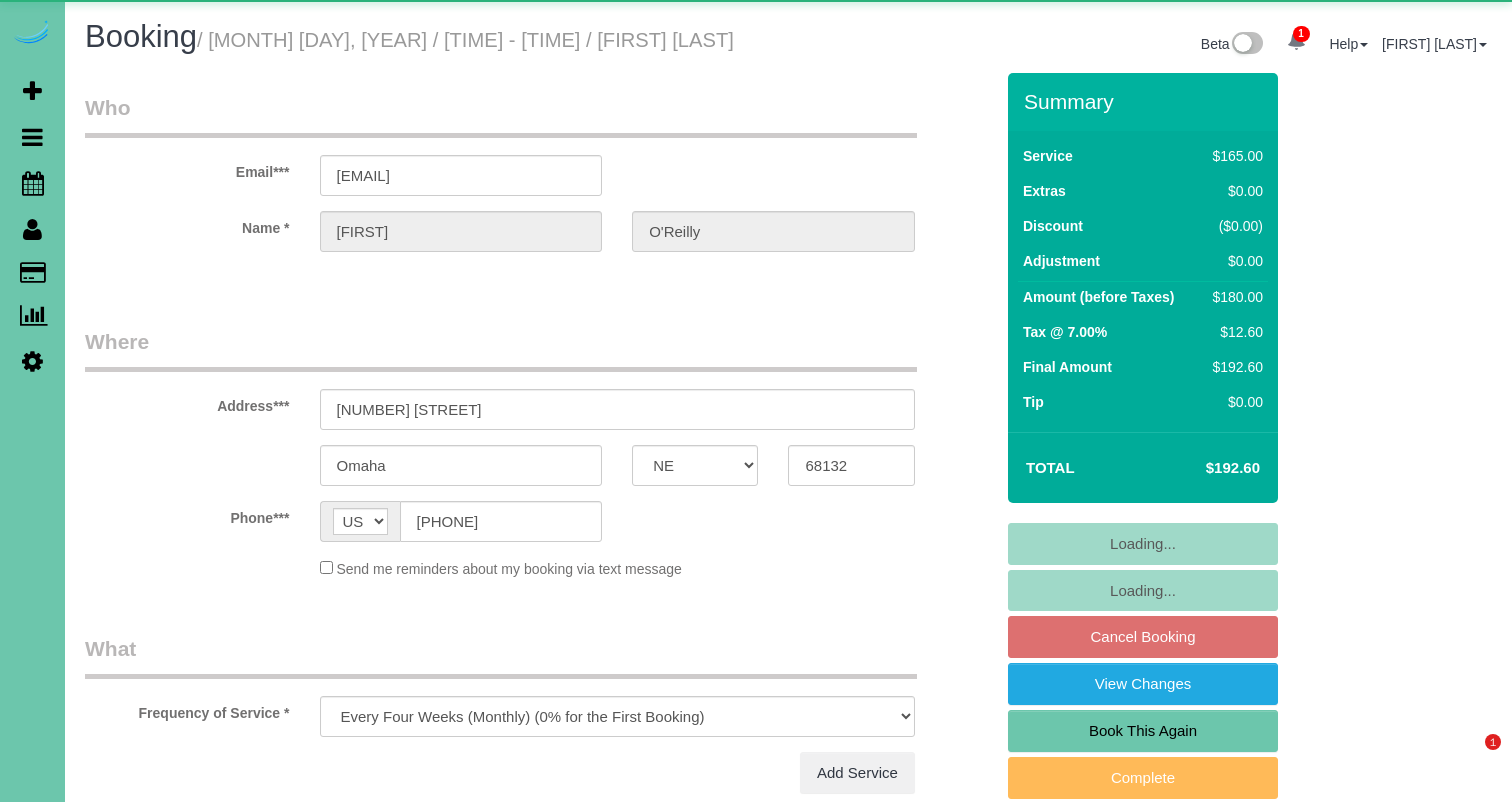 select on "NE" 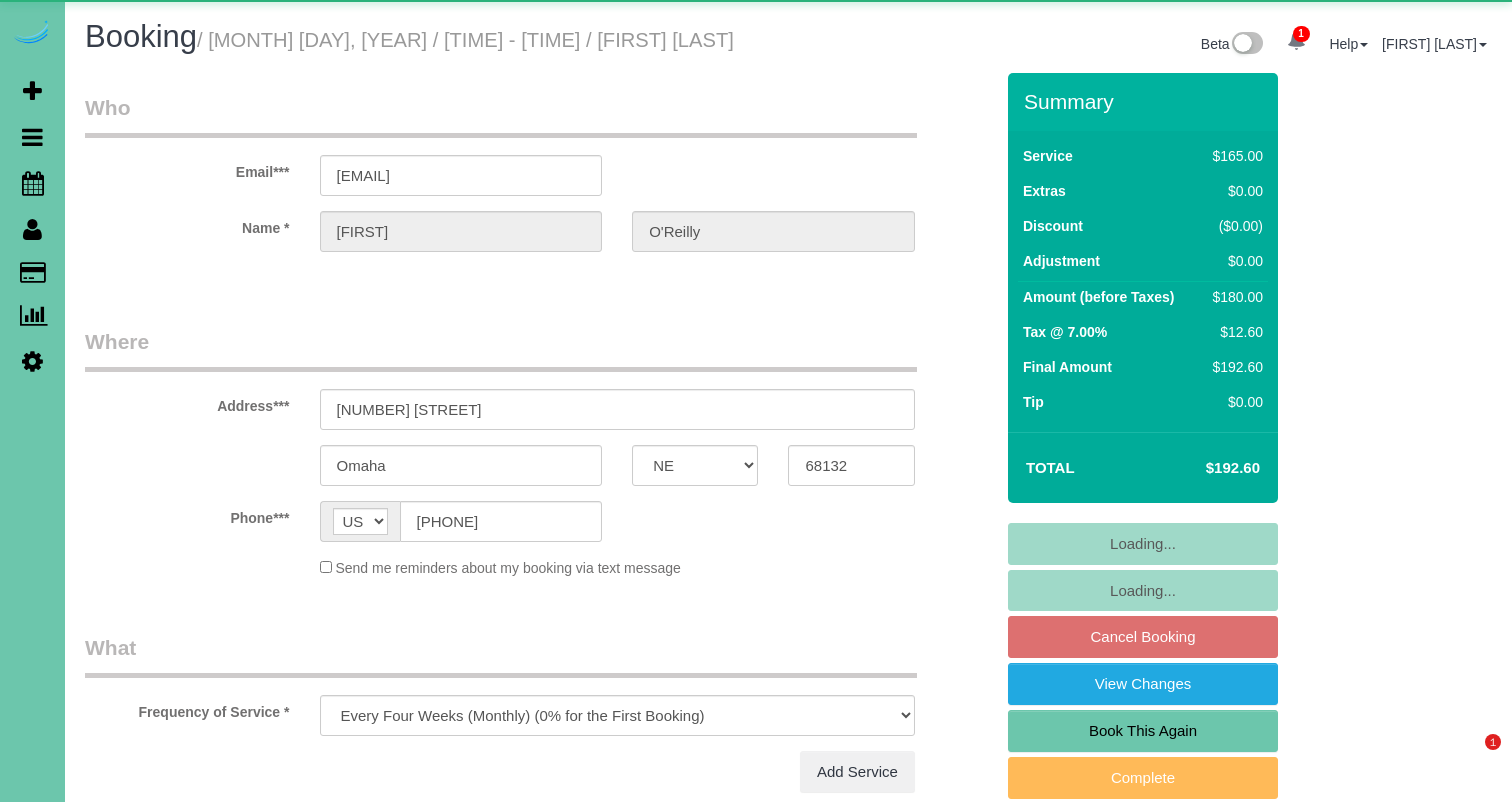 scroll, scrollTop: 0, scrollLeft: 0, axis: both 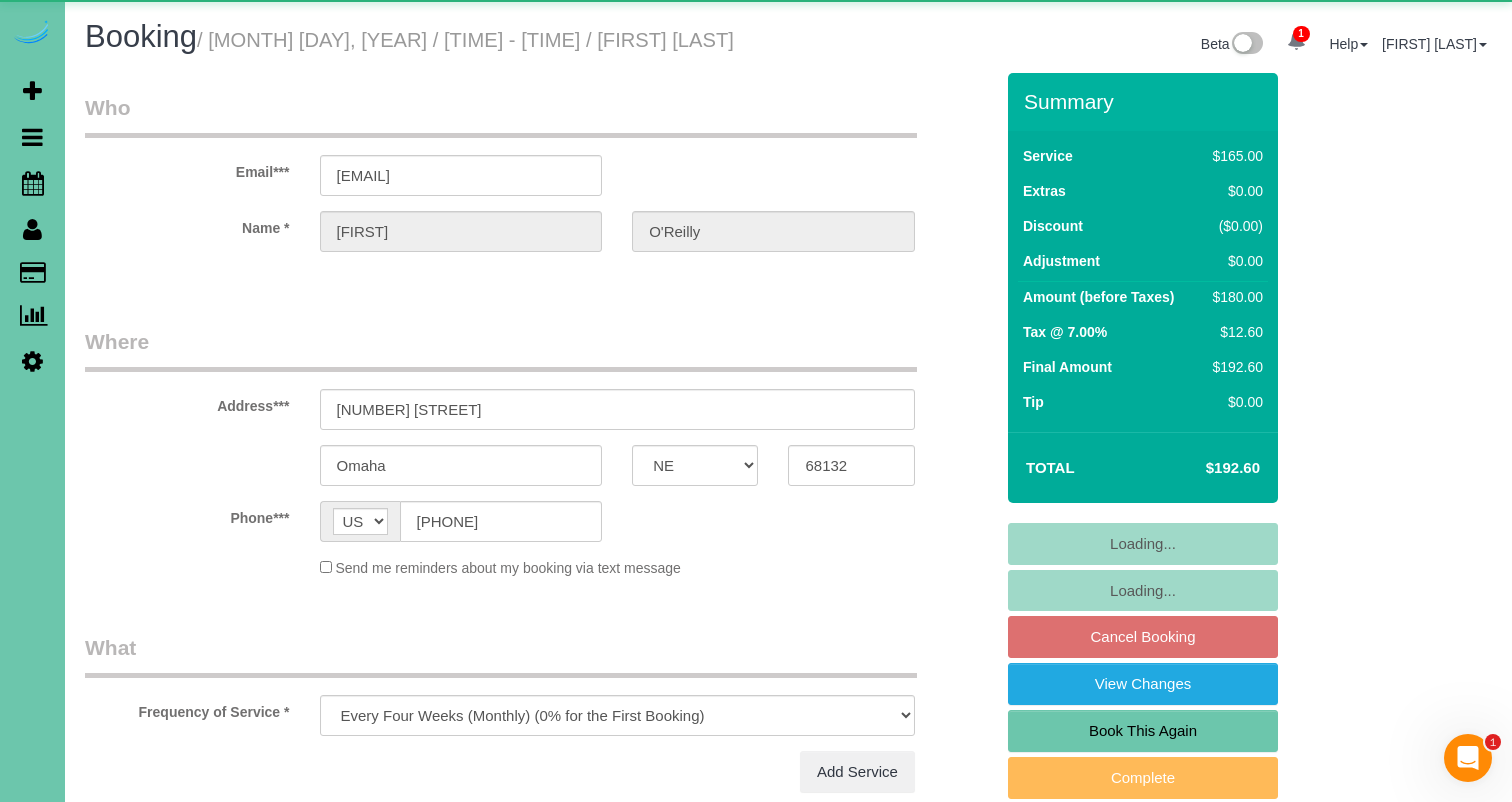 select on "object:713" 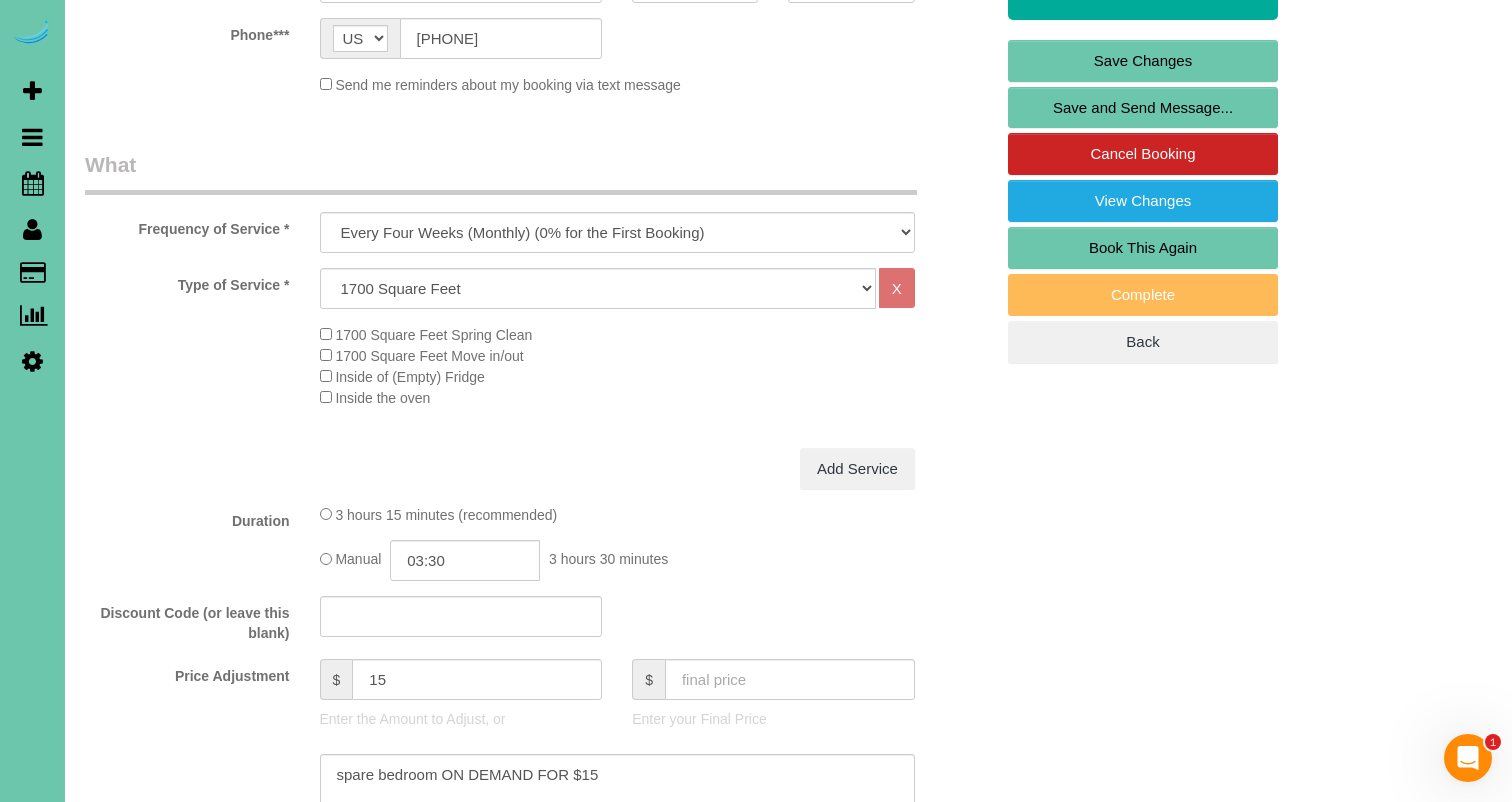 scroll, scrollTop: 503, scrollLeft: 0, axis: vertical 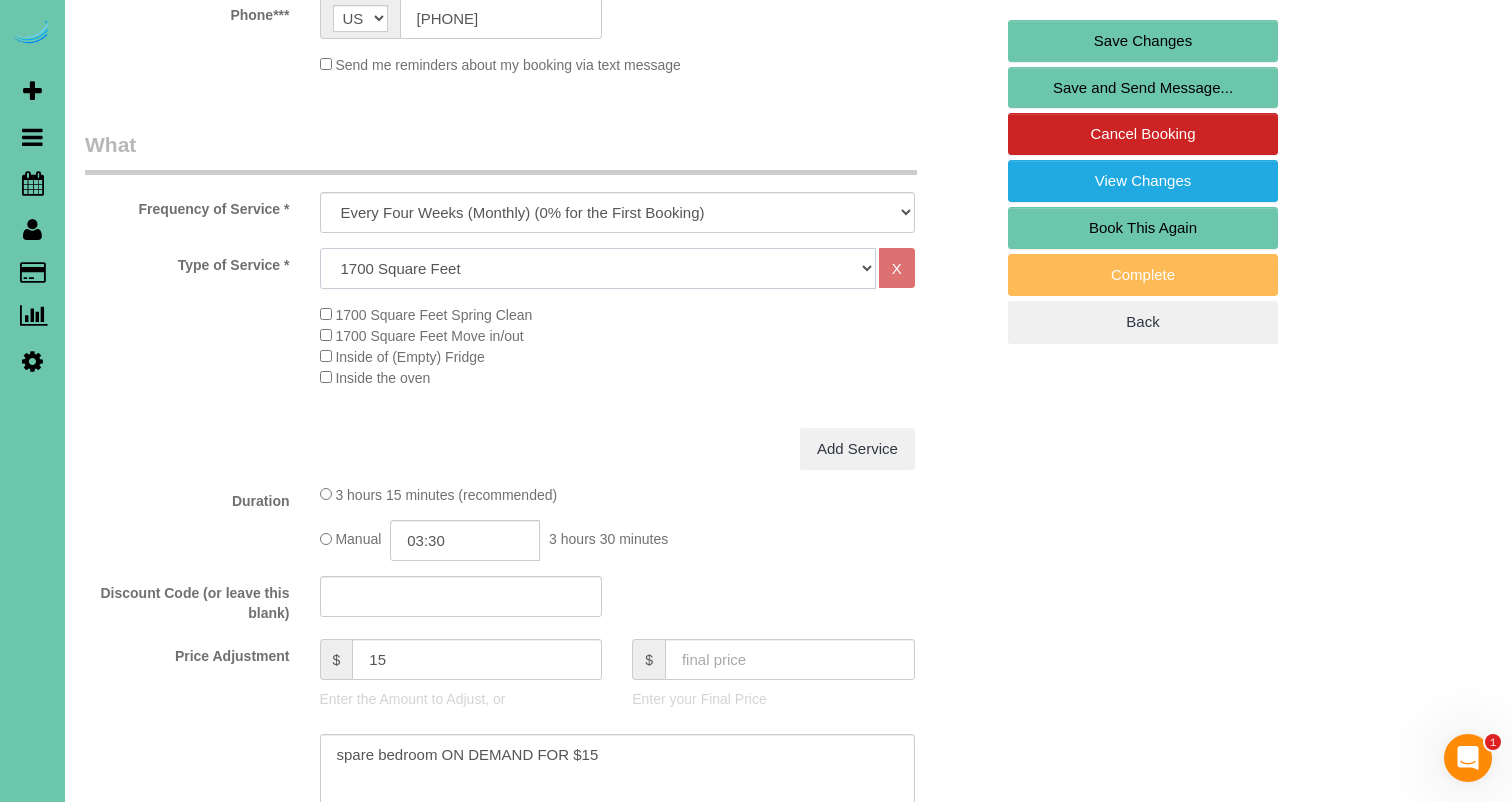 select on "68" 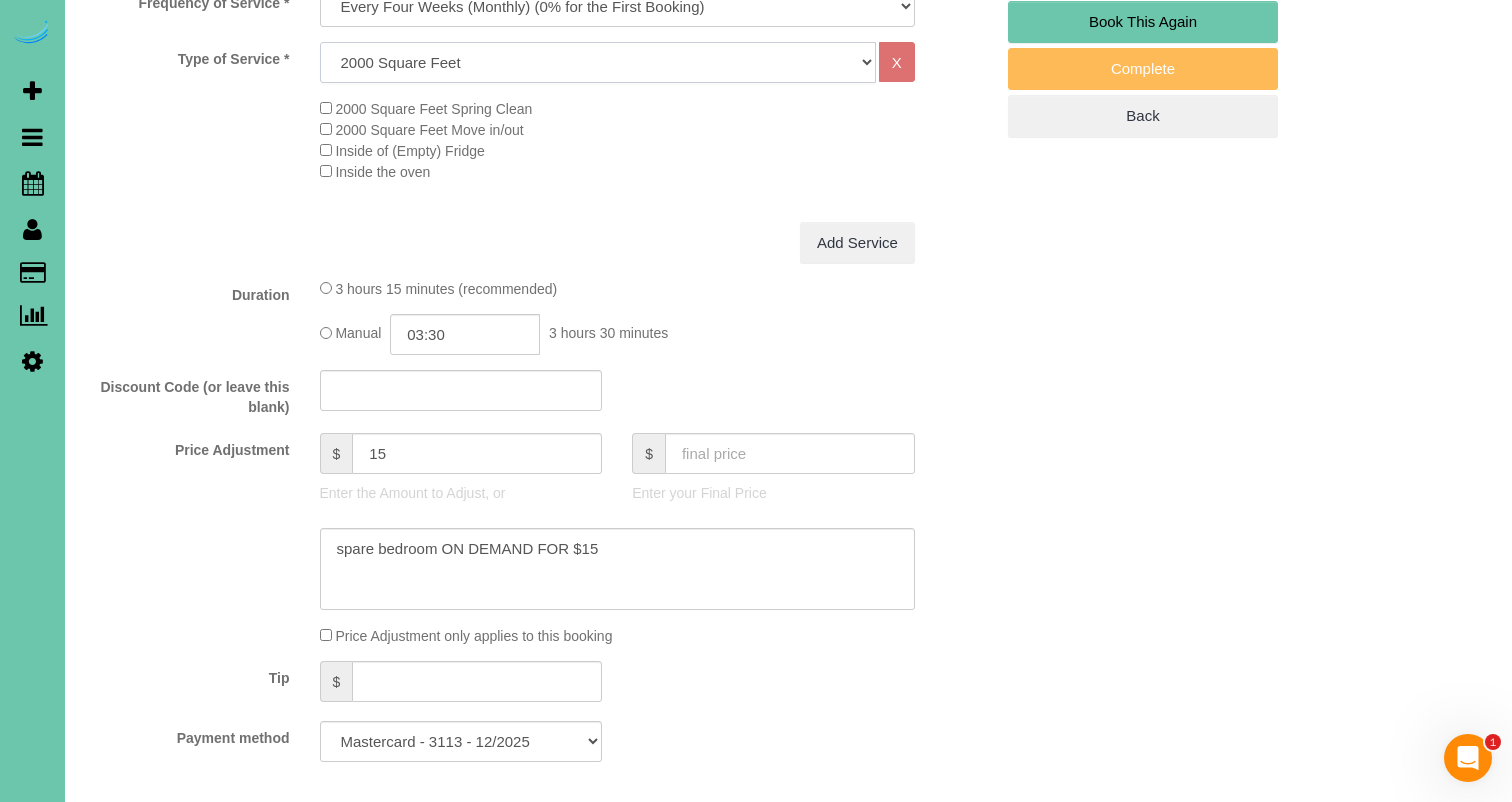 scroll, scrollTop: 711, scrollLeft: 0, axis: vertical 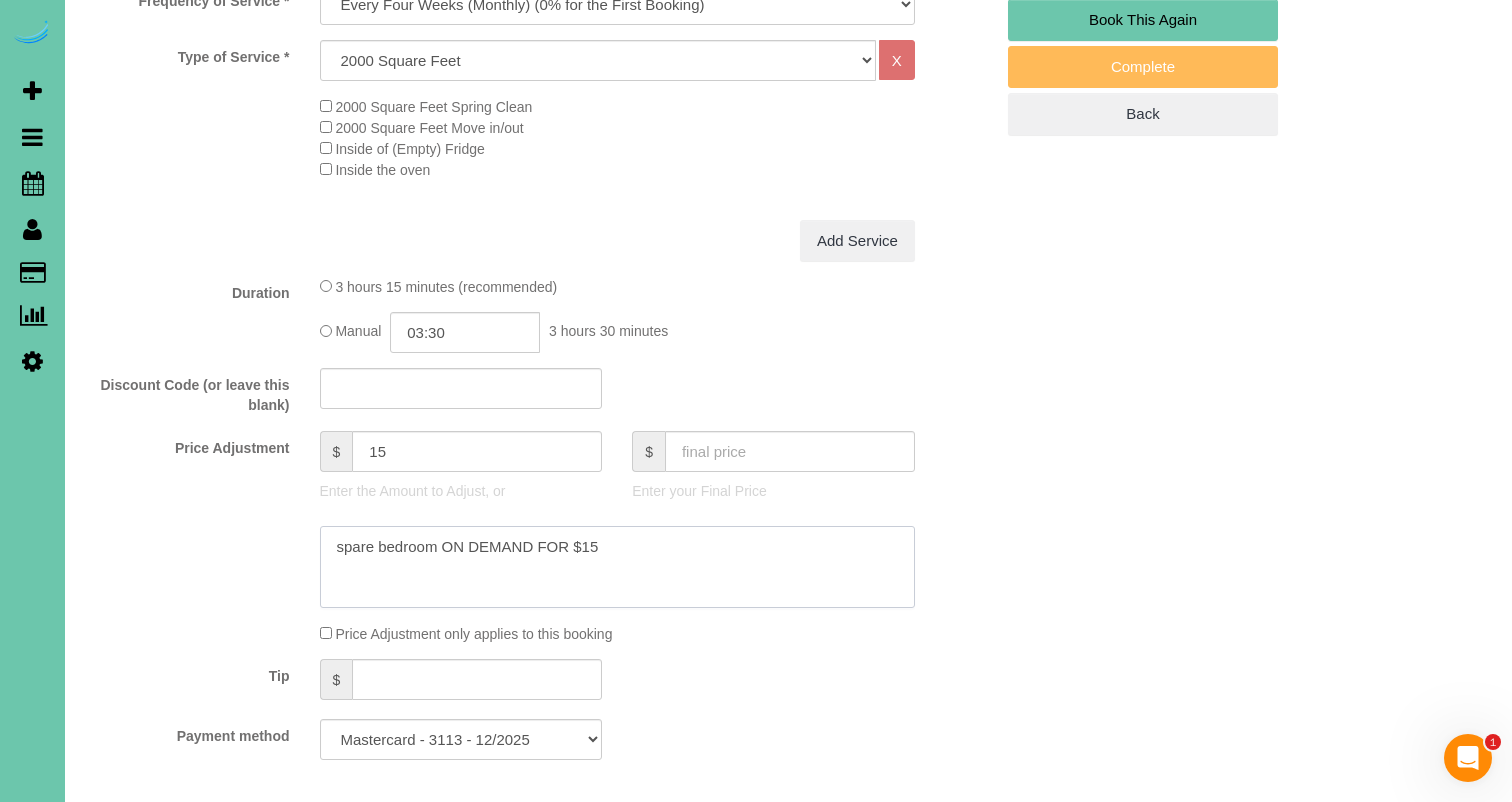 drag, startPoint x: 636, startPoint y: 538, endPoint x: 282, endPoint y: 478, distance: 359.04874 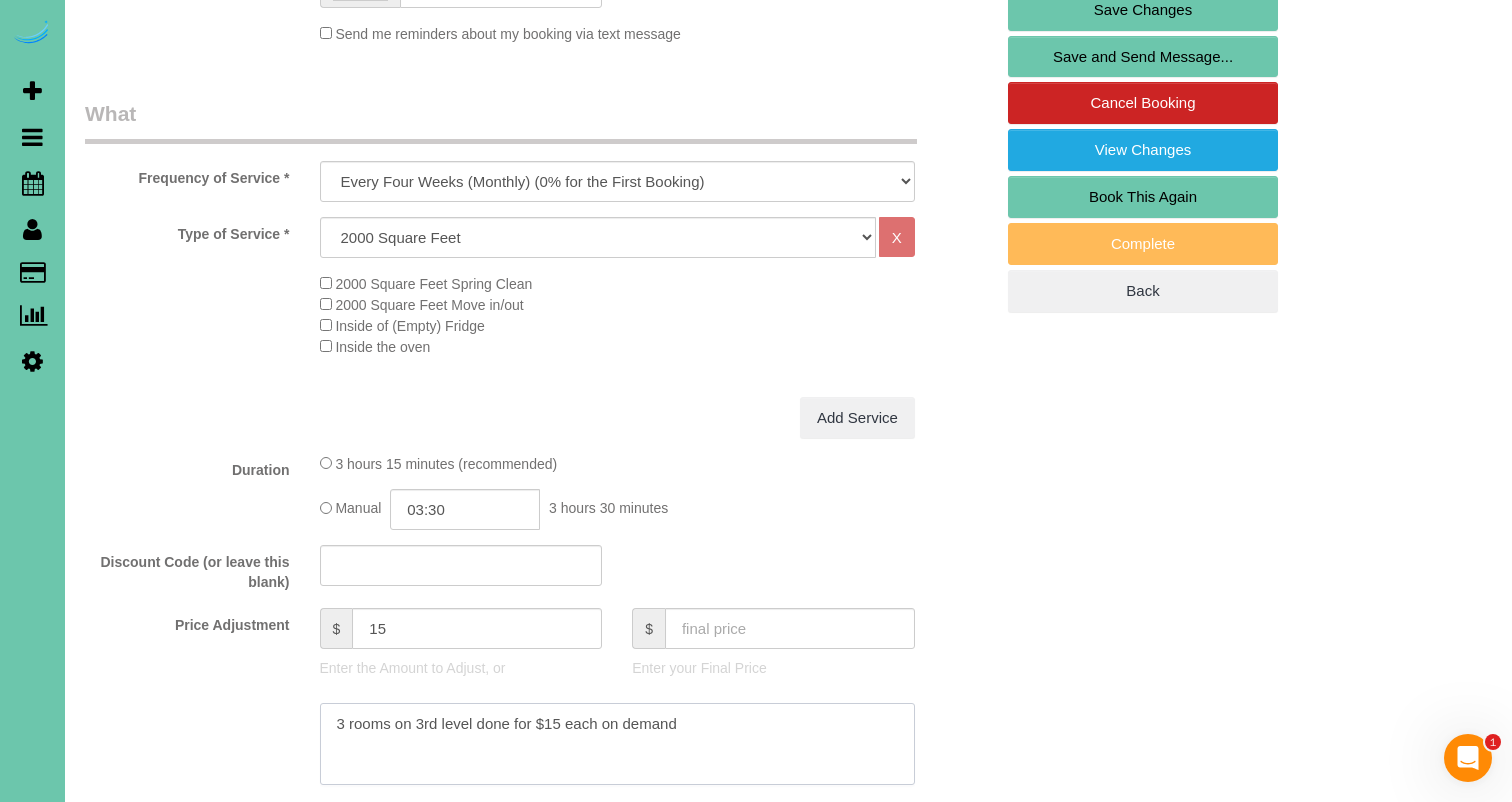 scroll, scrollTop: 536, scrollLeft: 0, axis: vertical 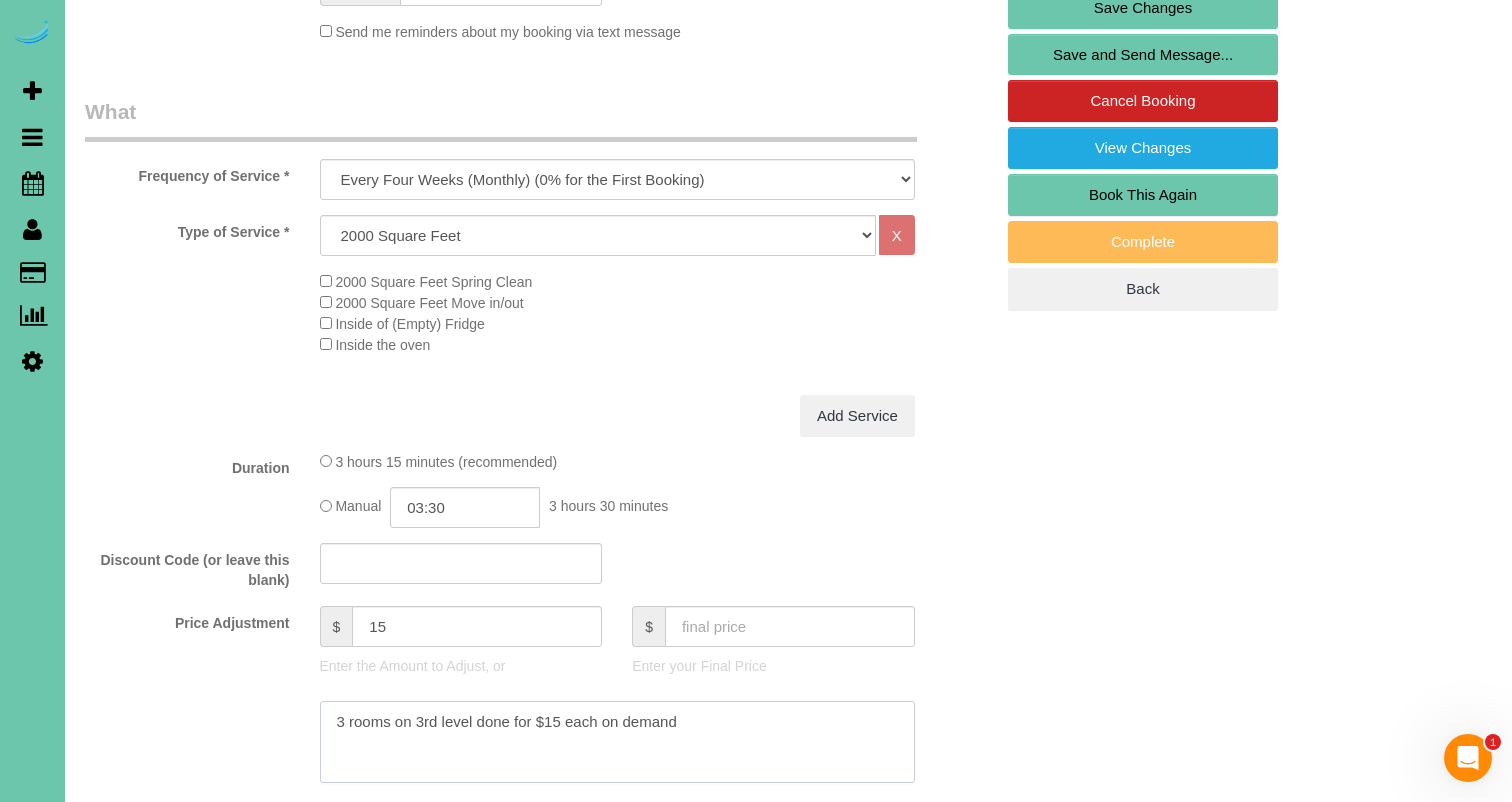 type on "3 rooms on 3rd level done for $15 each on demand" 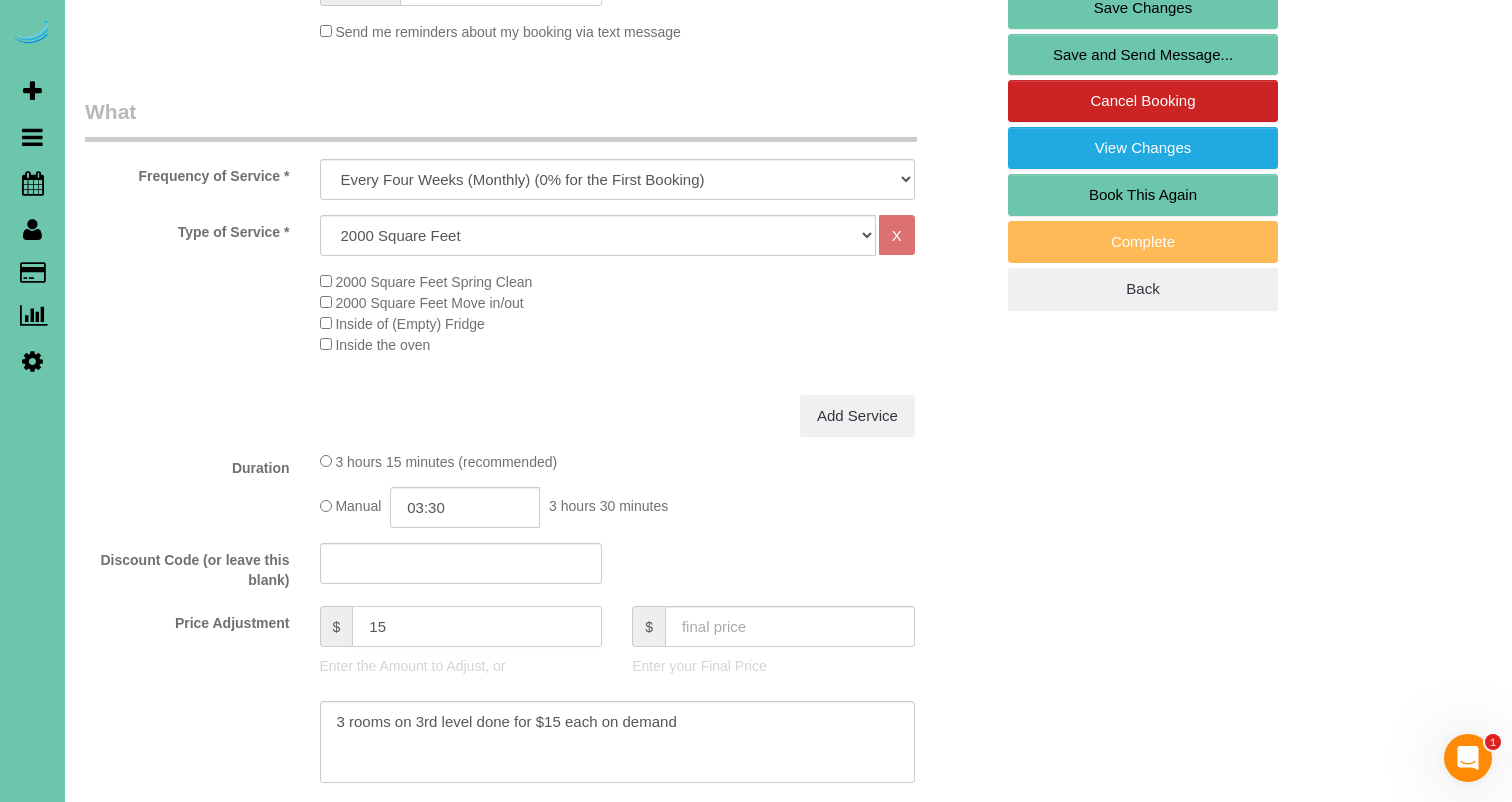 click on "15" 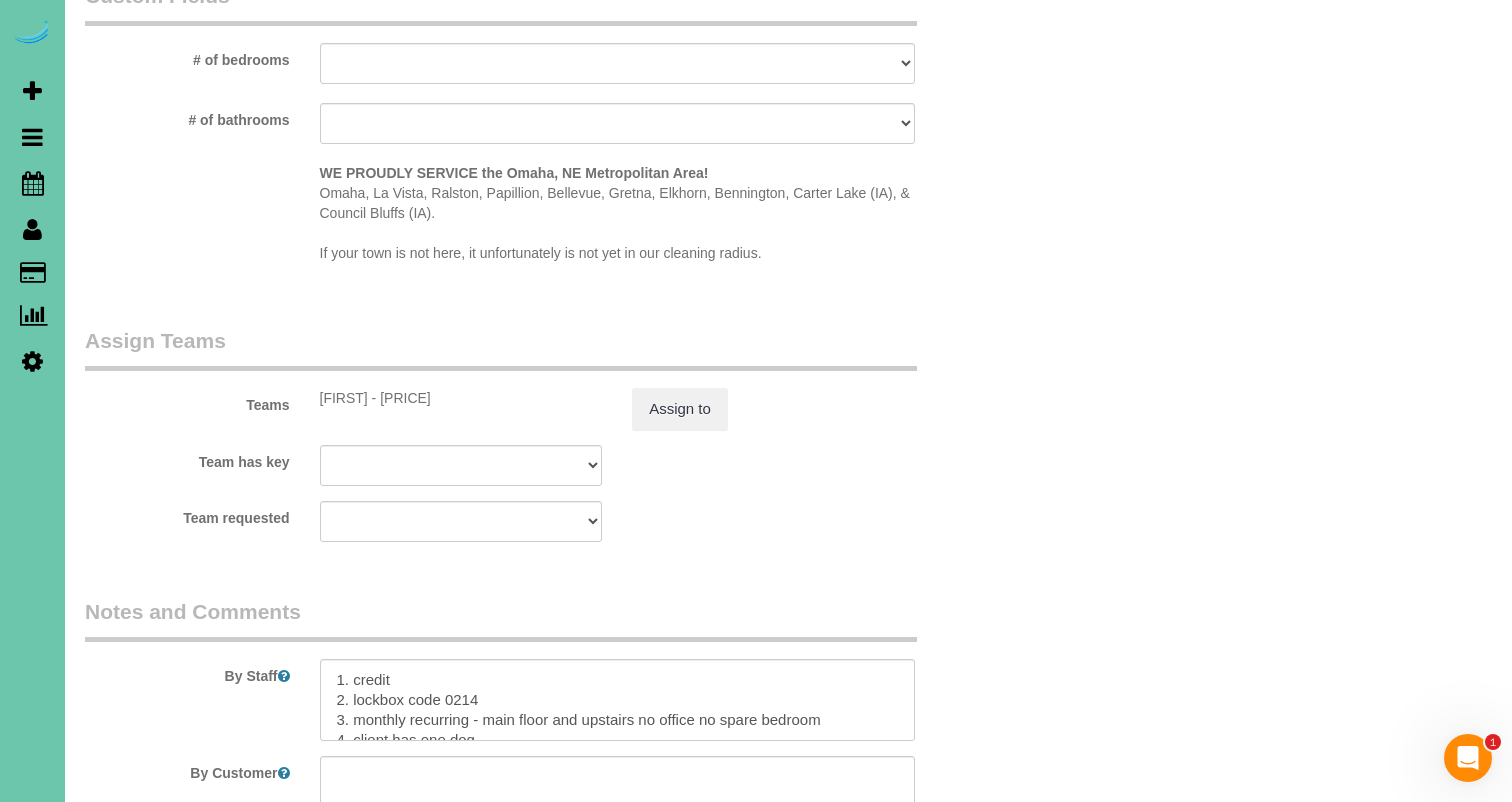scroll, scrollTop: 1918, scrollLeft: 0, axis: vertical 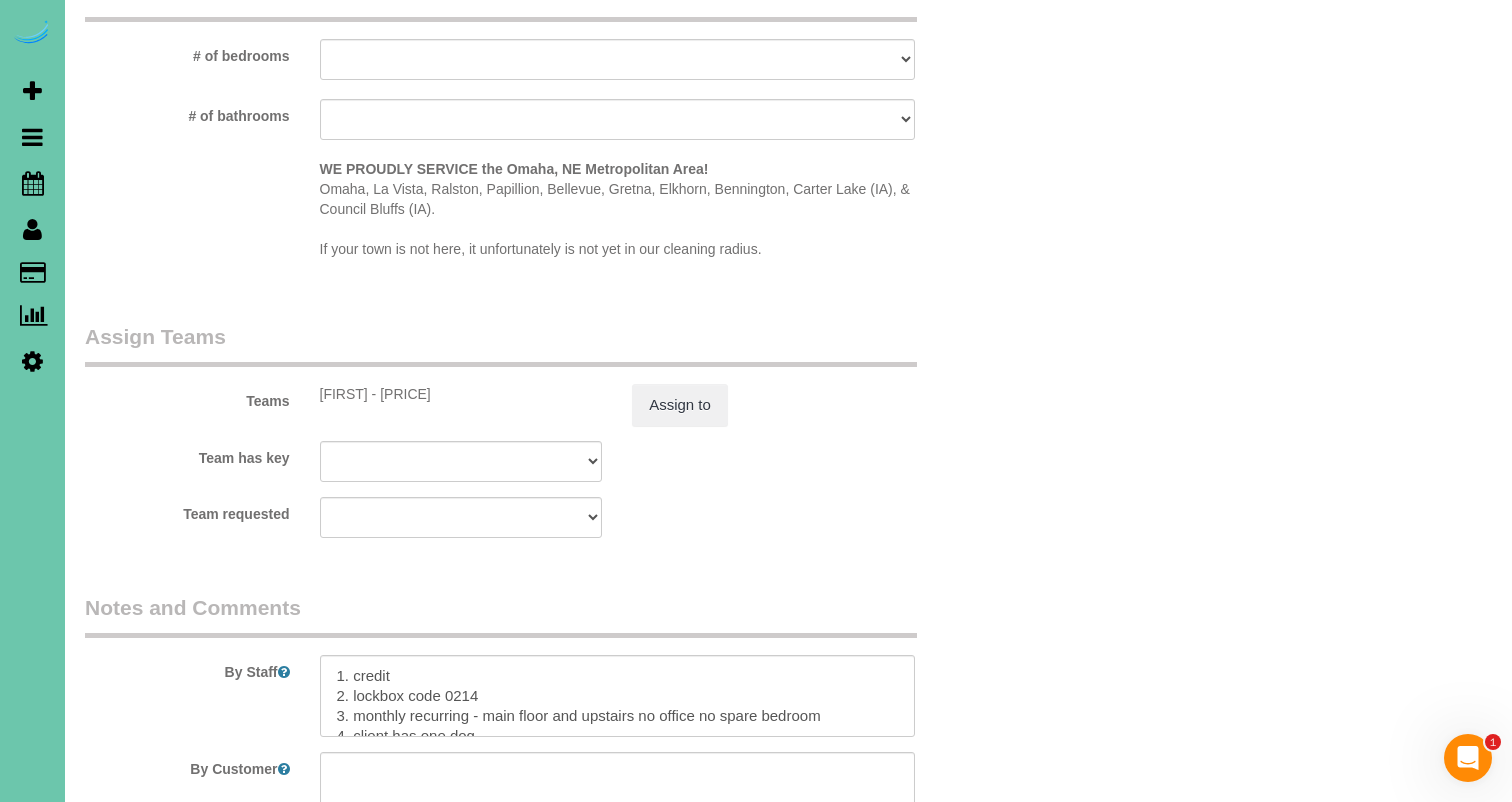 type on "10" 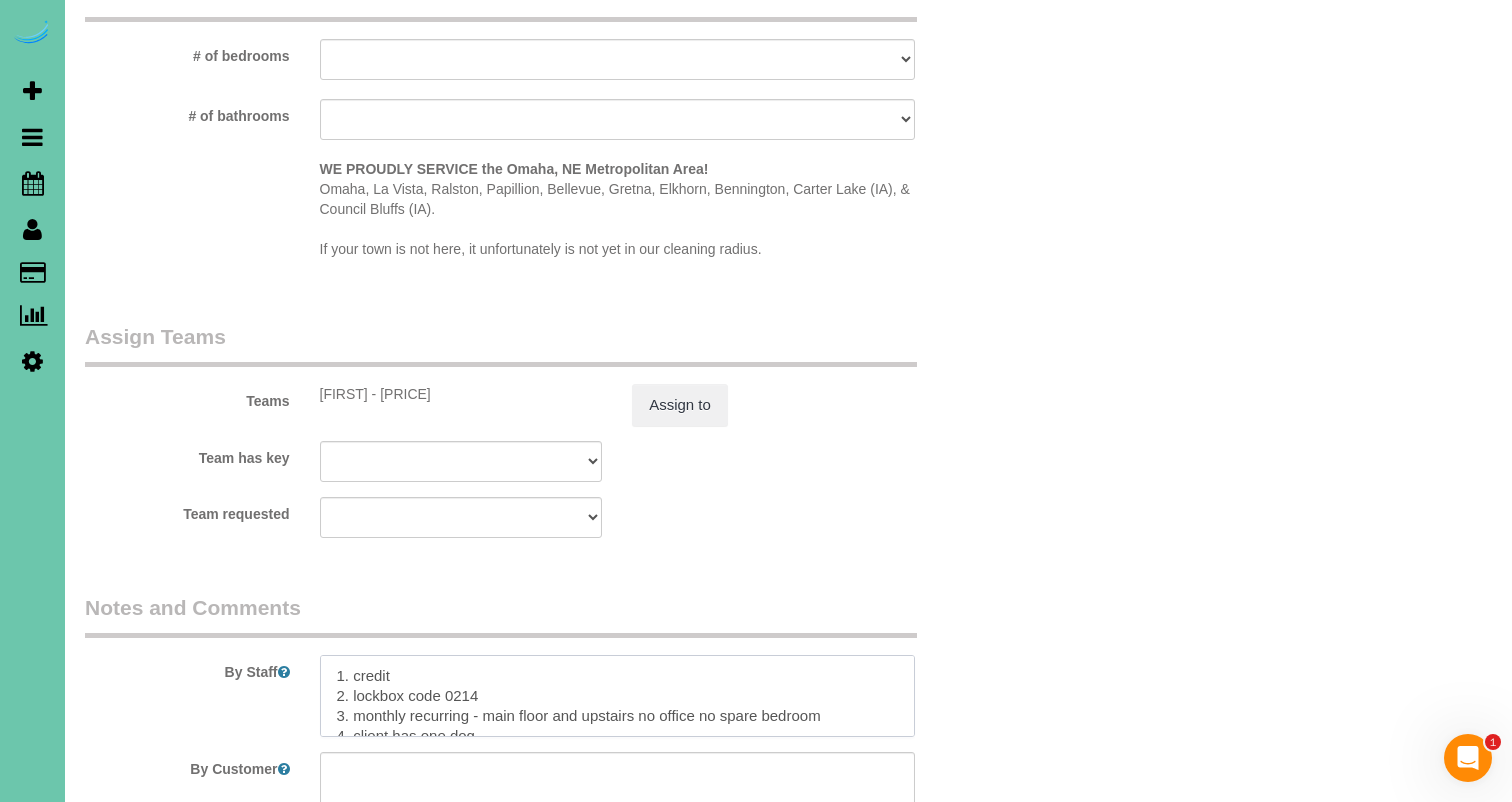 drag, startPoint x: 831, startPoint y: 707, endPoint x: 484, endPoint y: 704, distance: 347.01297 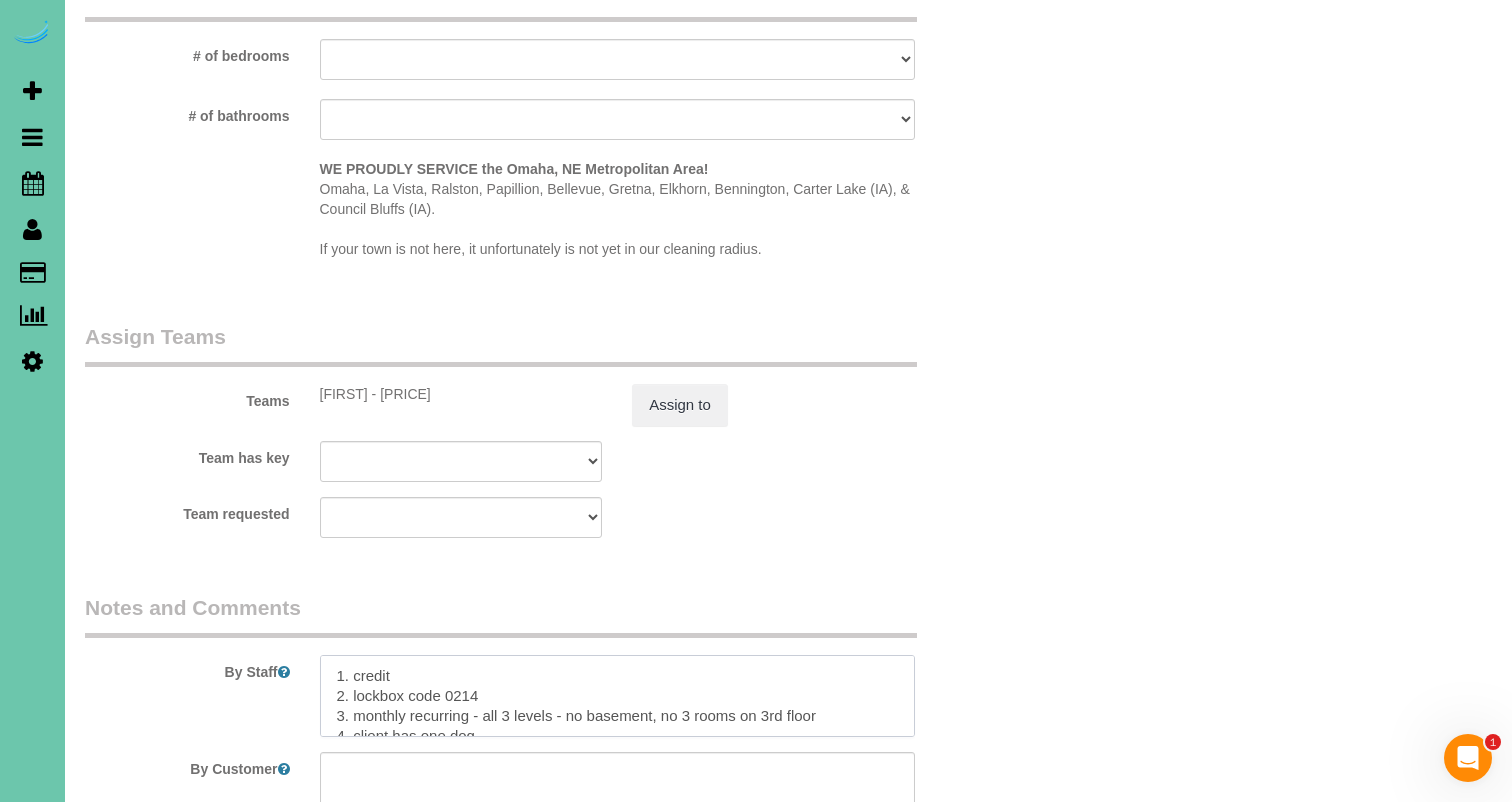 scroll, scrollTop: 6, scrollLeft: 0, axis: vertical 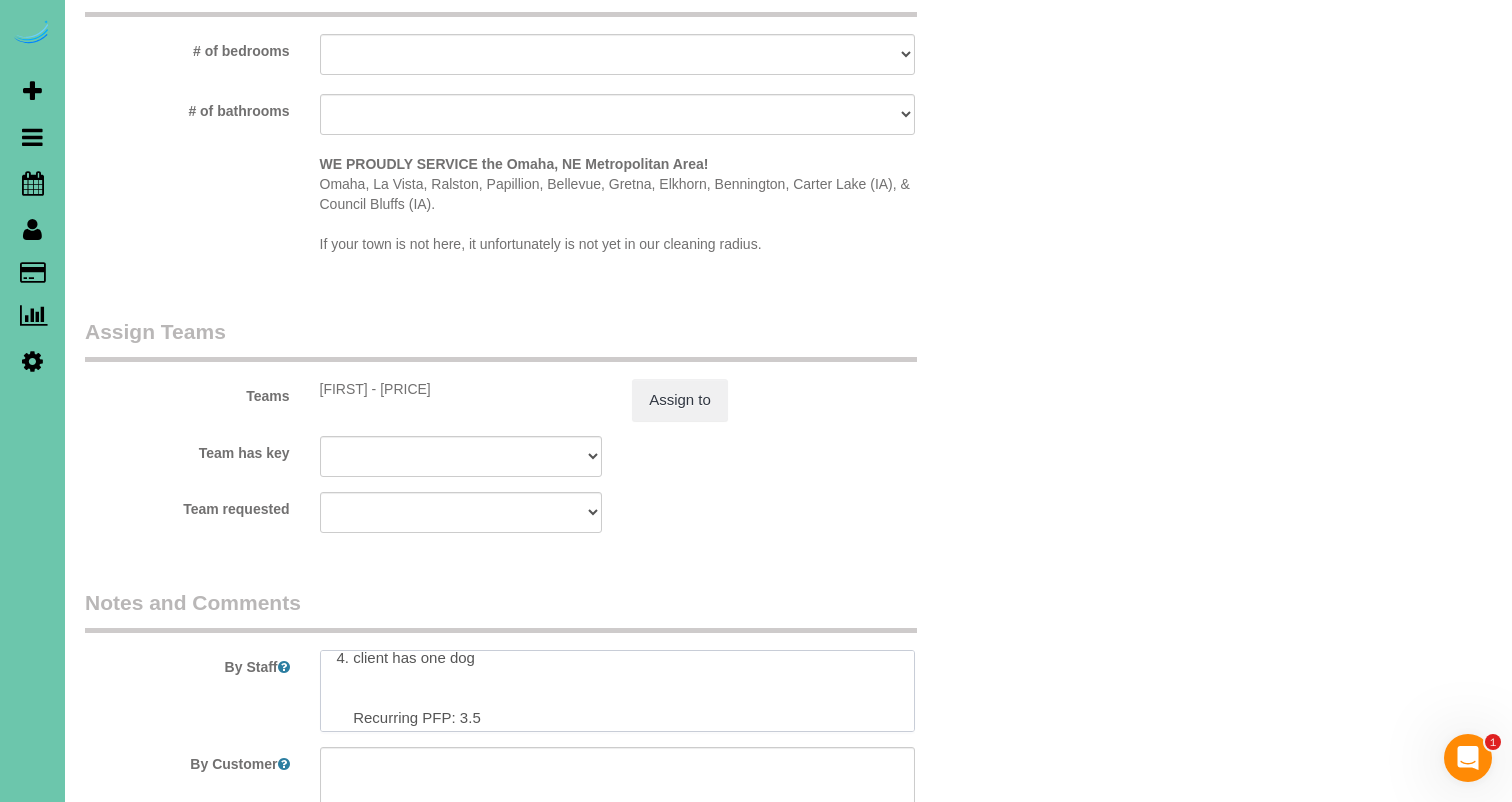 click at bounding box center (617, 691) 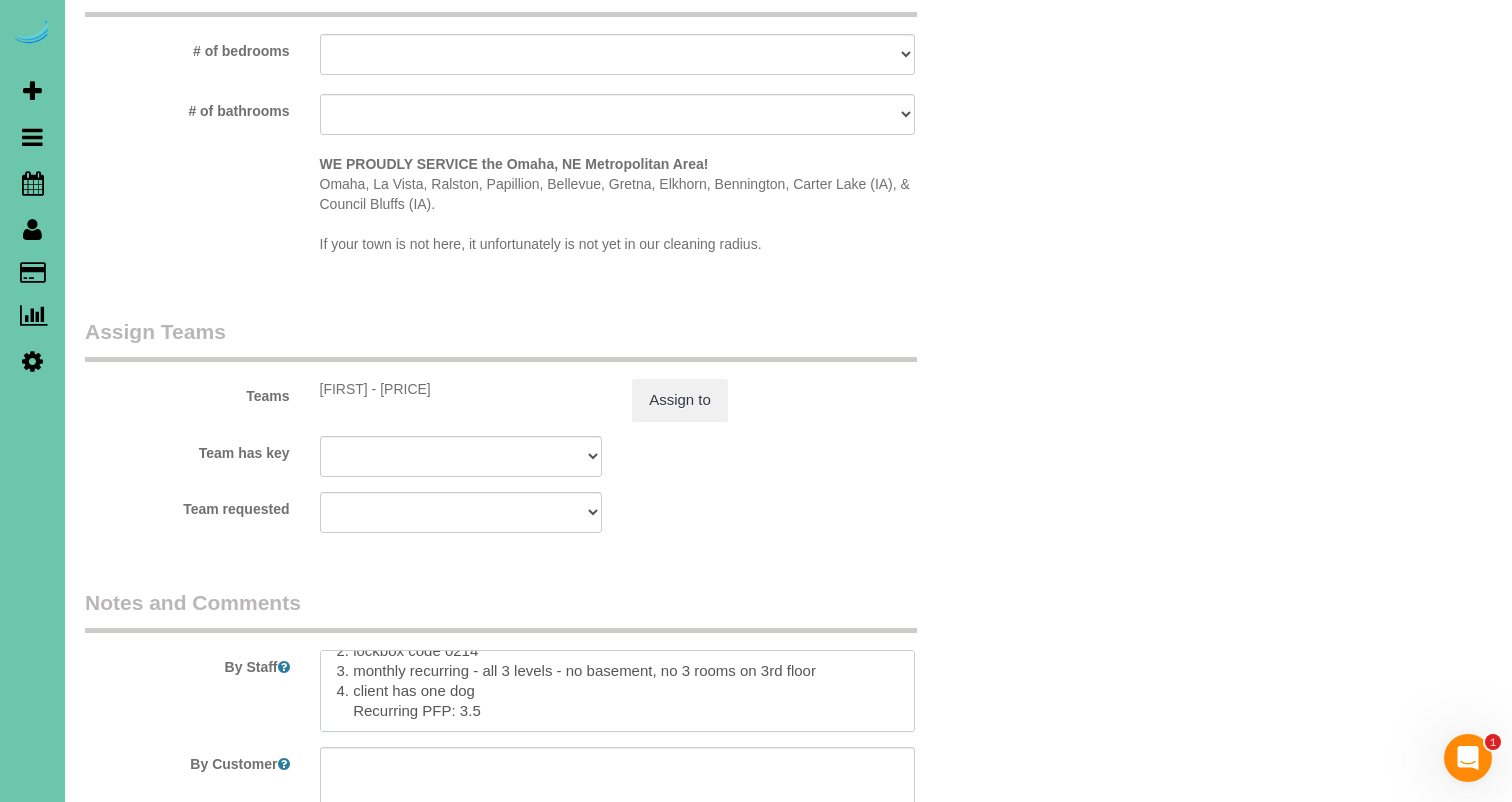 scroll, scrollTop: 35, scrollLeft: 0, axis: vertical 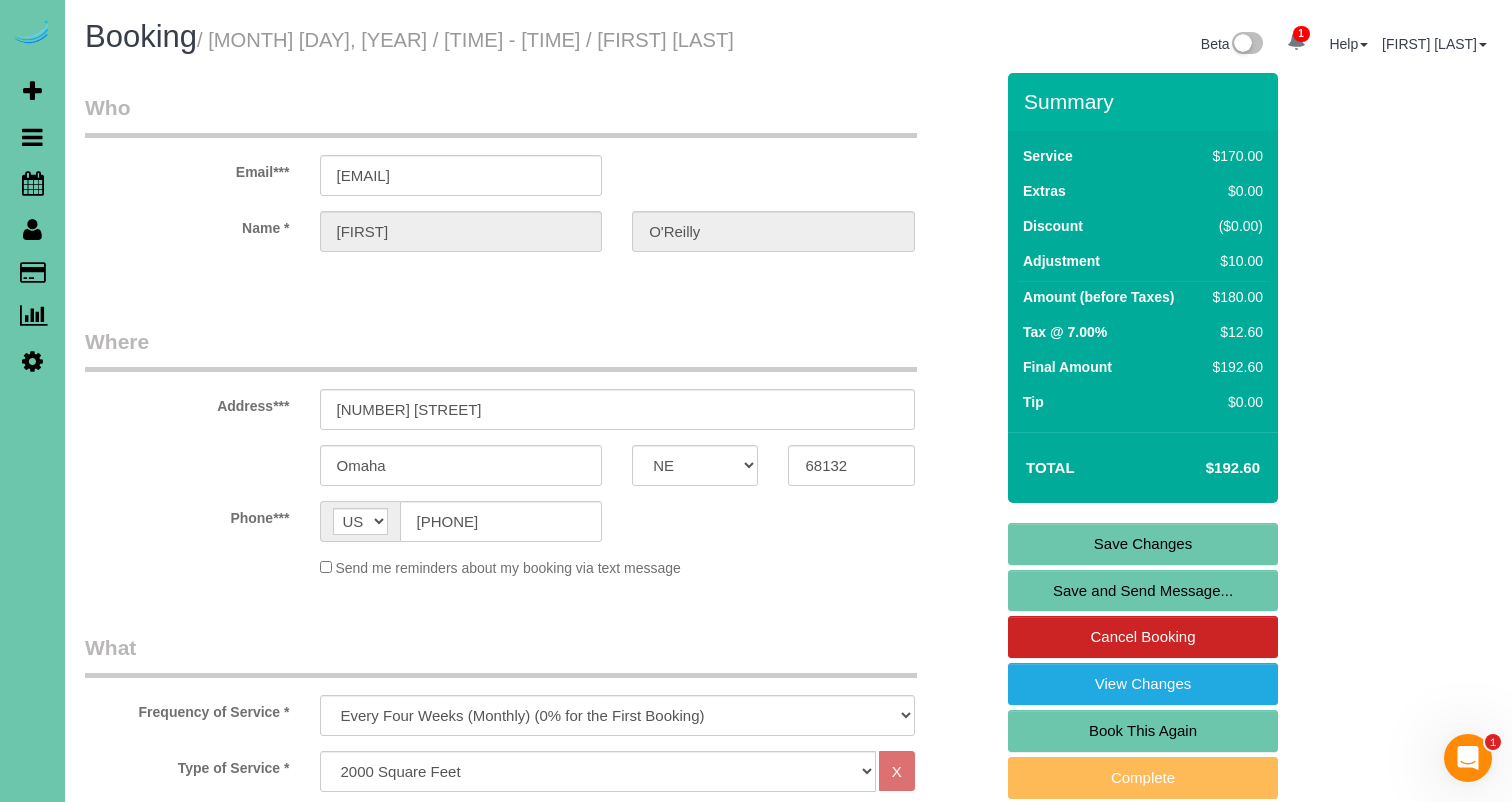 type on "1. credit
2. lockbox code [REDACTED]
3. monthly recurring - all 3 levels - no basement, no 3 rooms on 3rd floor
4. client has one dog
Recurring PFP: 3.5" 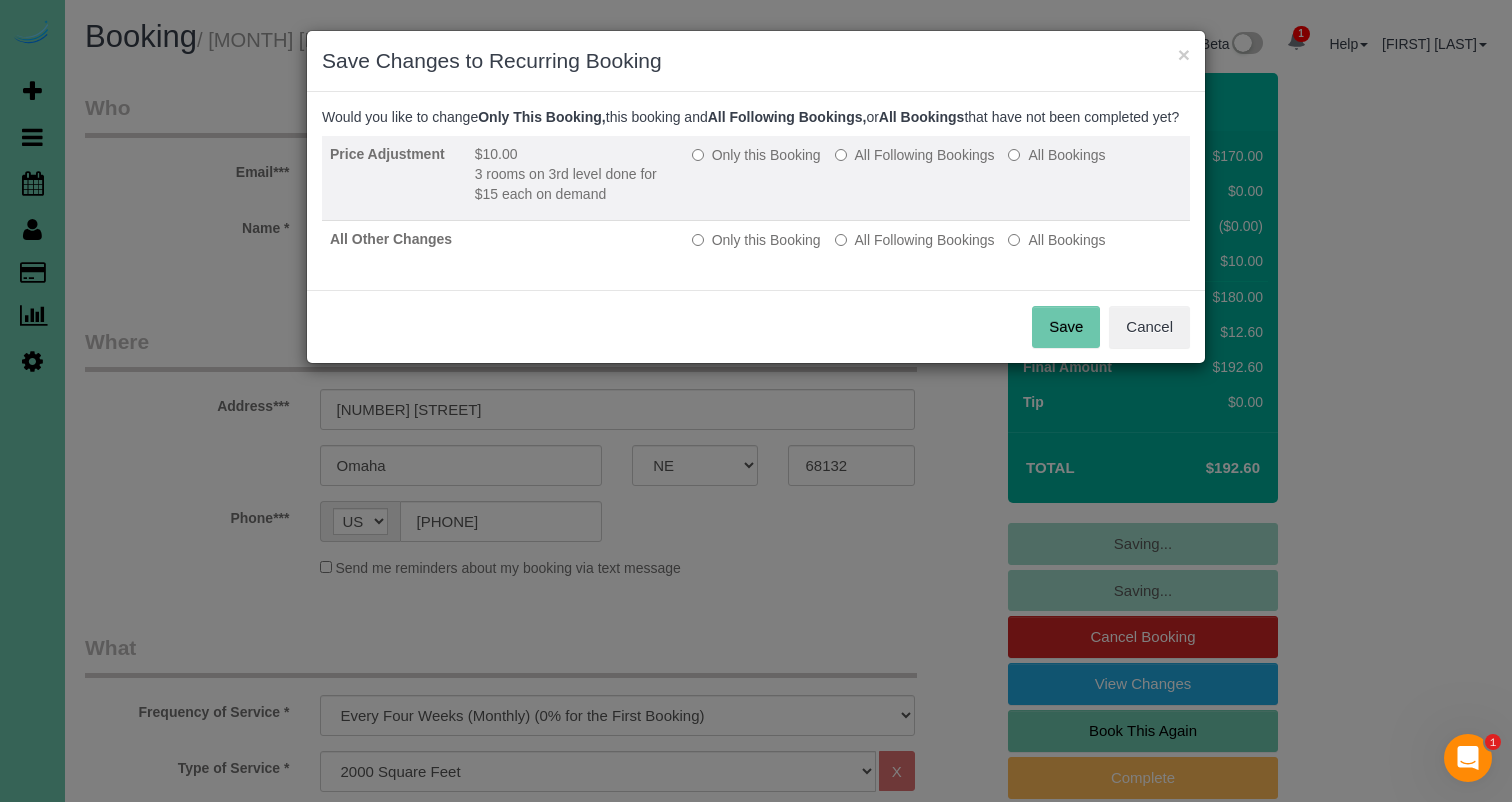 drag, startPoint x: 924, startPoint y: 177, endPoint x: 910, endPoint y: 205, distance: 31.304953 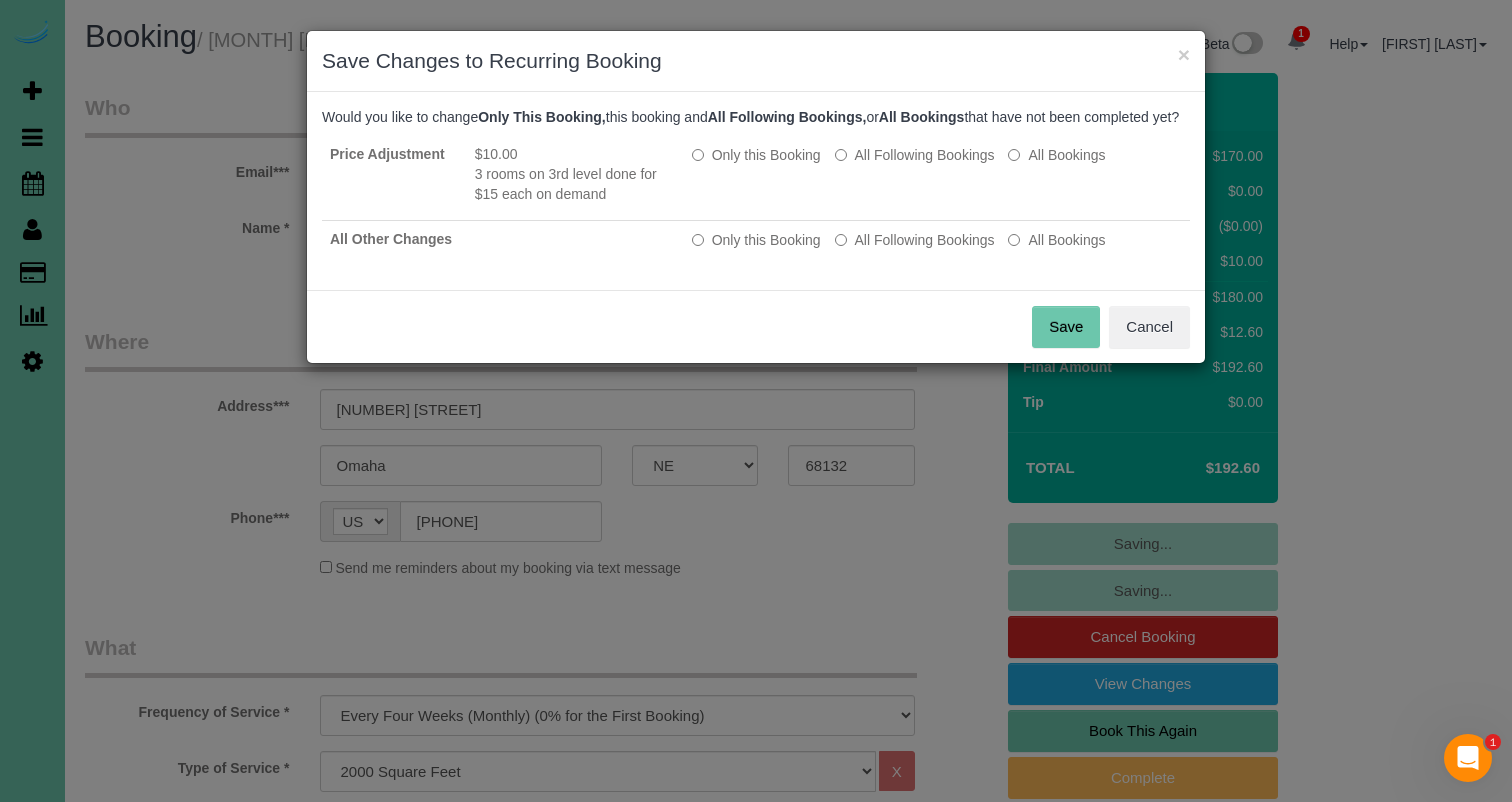 drag, startPoint x: 898, startPoint y: 259, endPoint x: 967, endPoint y: 299, distance: 79.755875 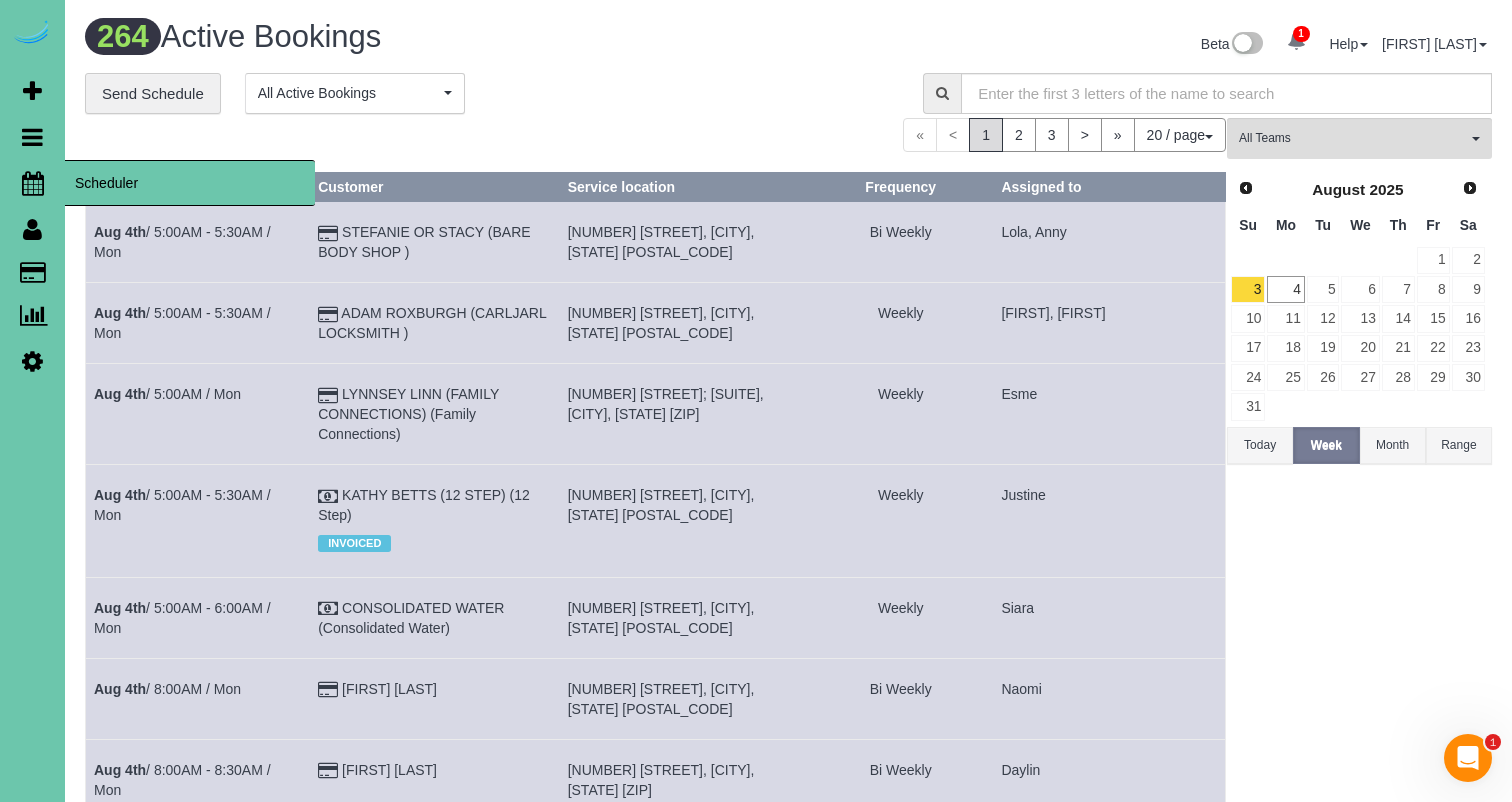drag, startPoint x: 39, startPoint y: 184, endPoint x: 53, endPoint y: 183, distance: 14.035668 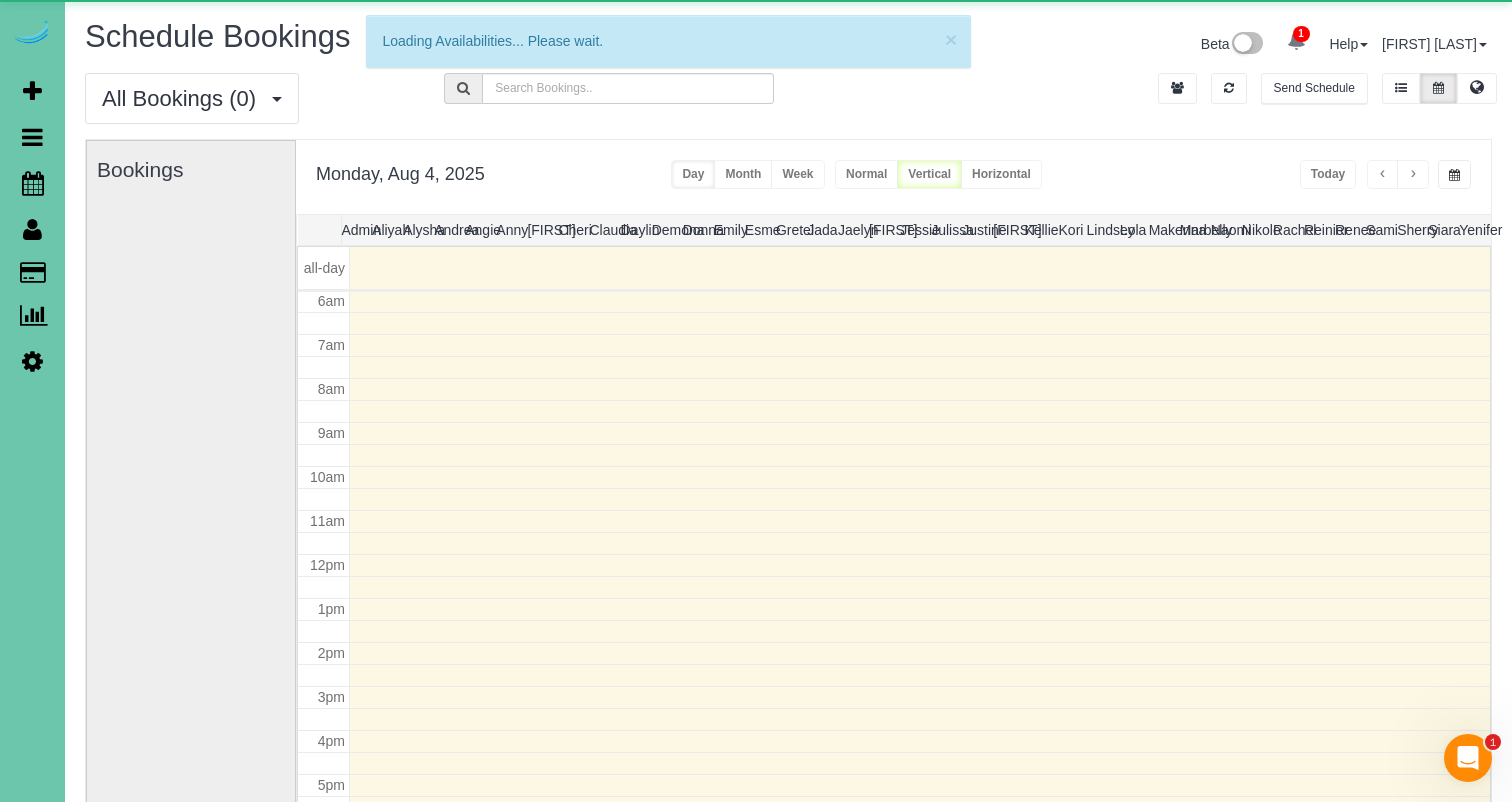 scroll, scrollTop: 265, scrollLeft: 0, axis: vertical 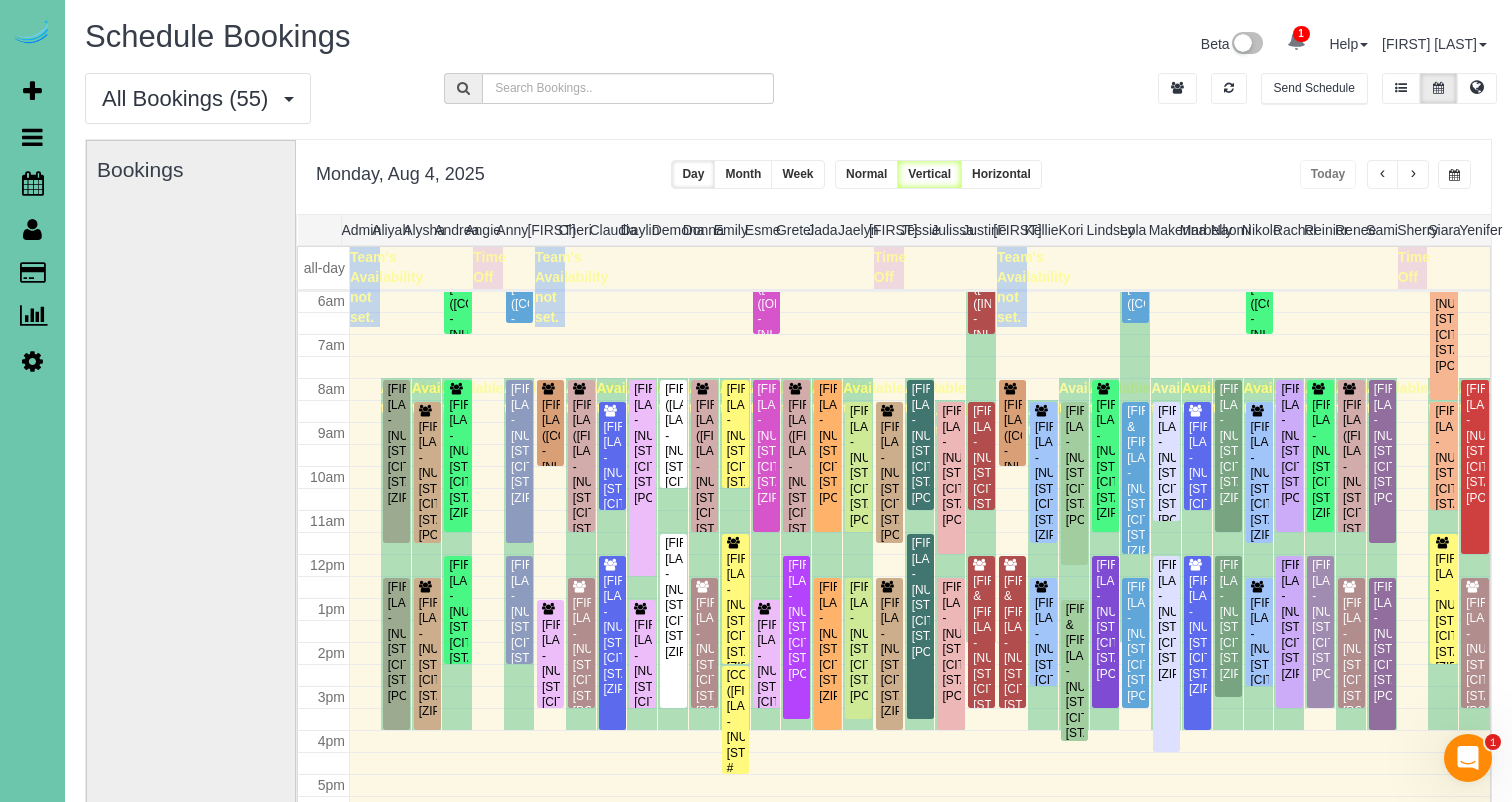 click at bounding box center [1454, 174] 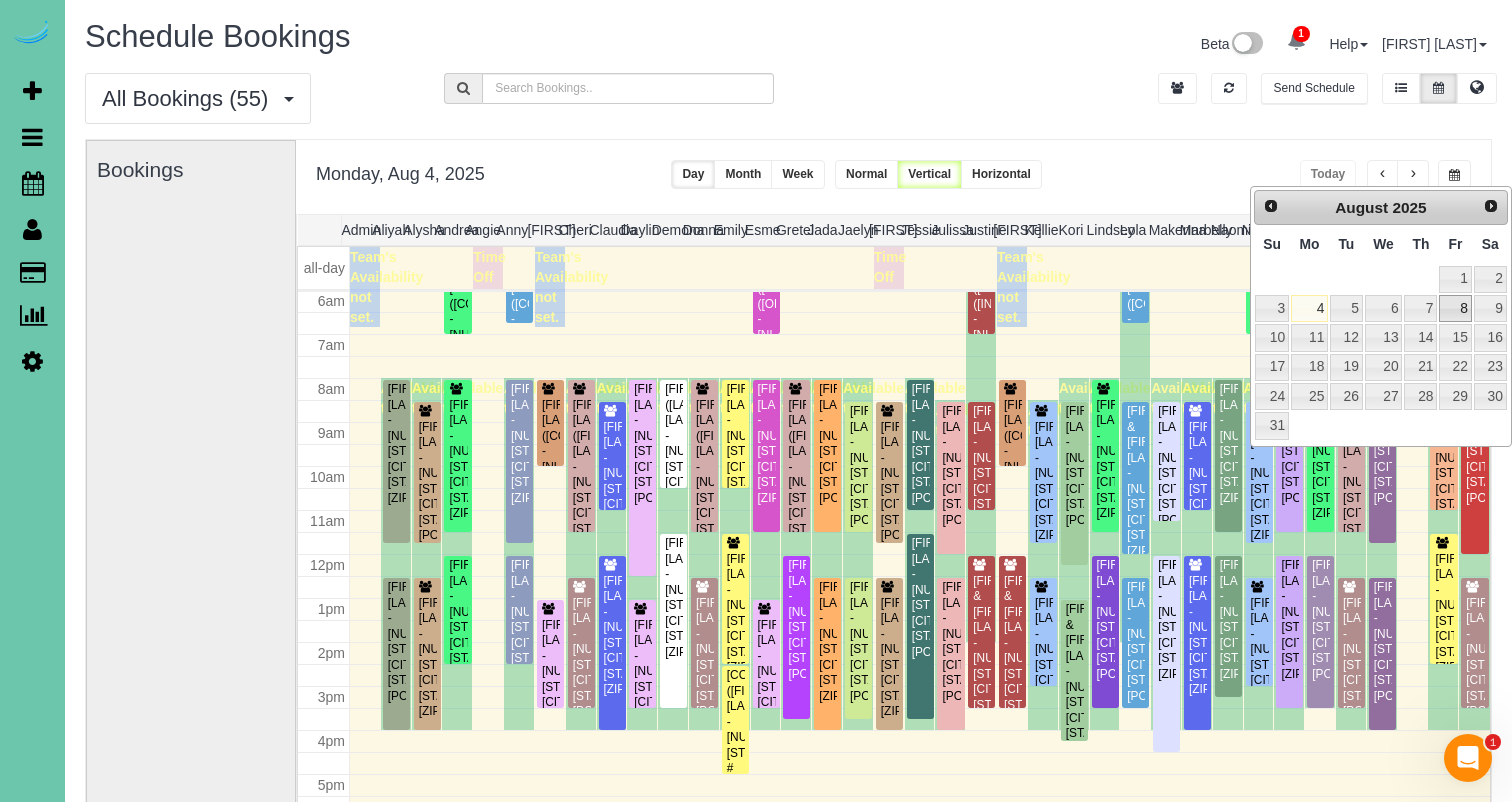 click on "8" at bounding box center [1455, 308] 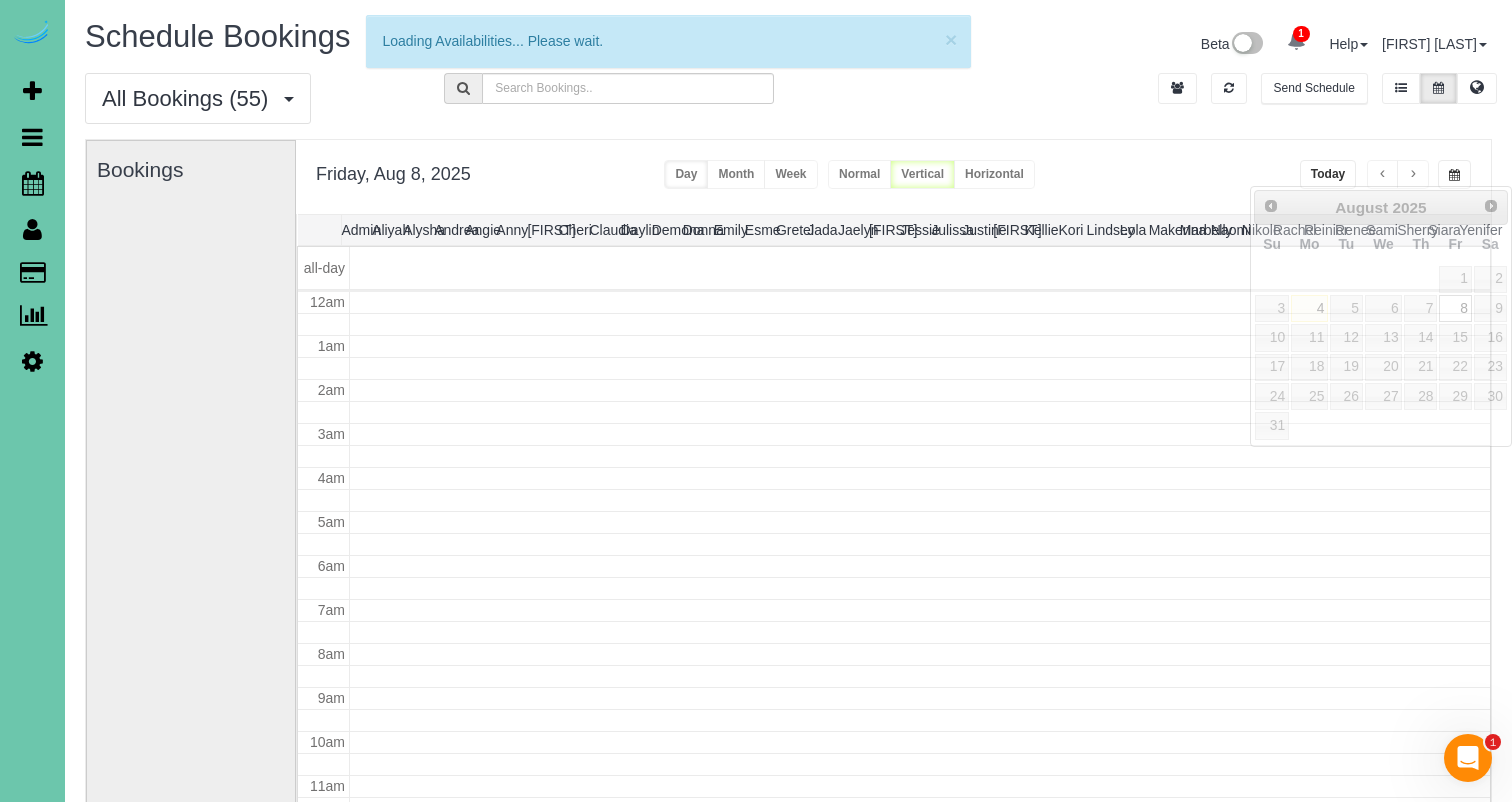 scroll, scrollTop: 265, scrollLeft: 0, axis: vertical 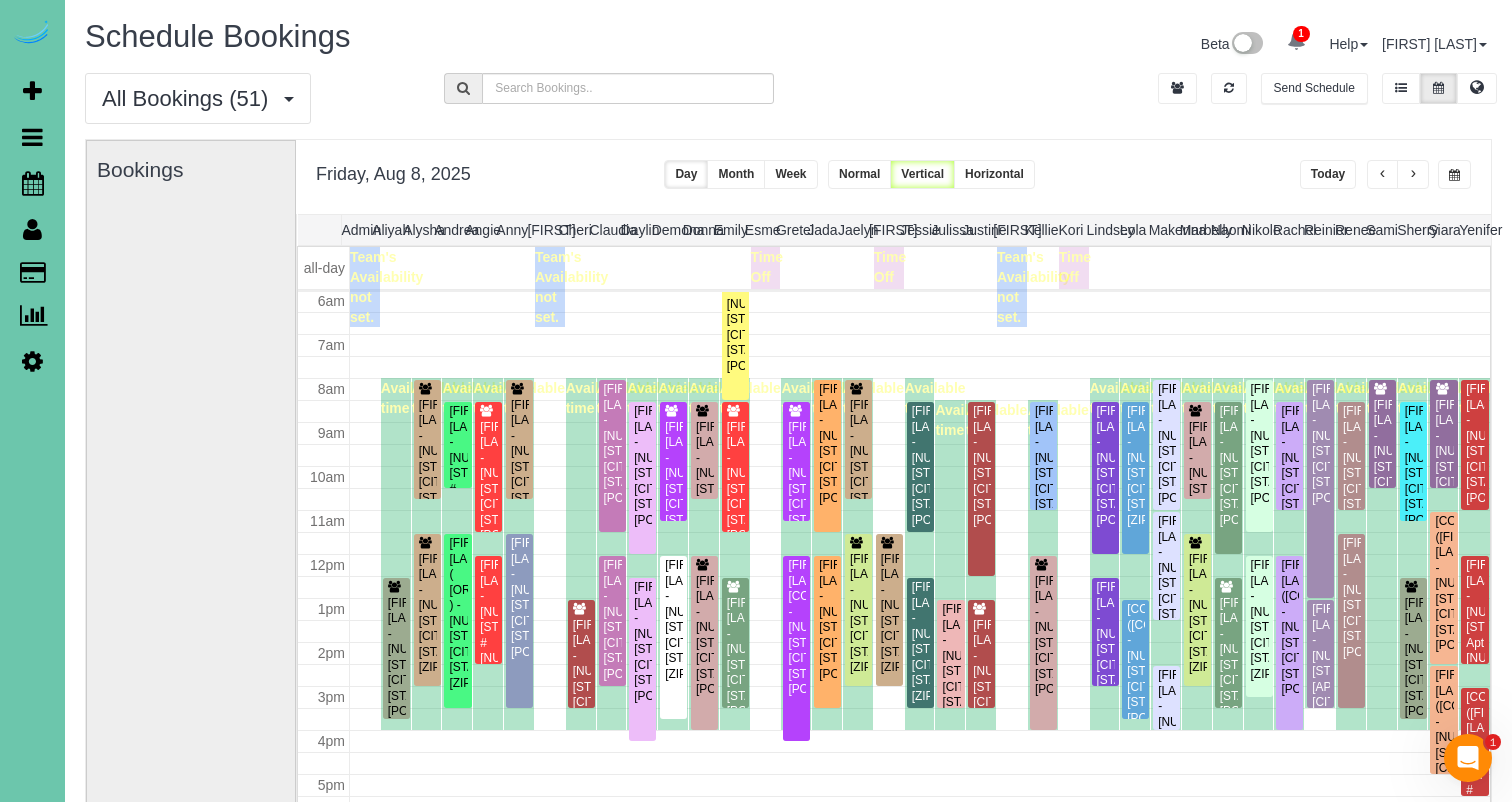 click at bounding box center [1383, 174] 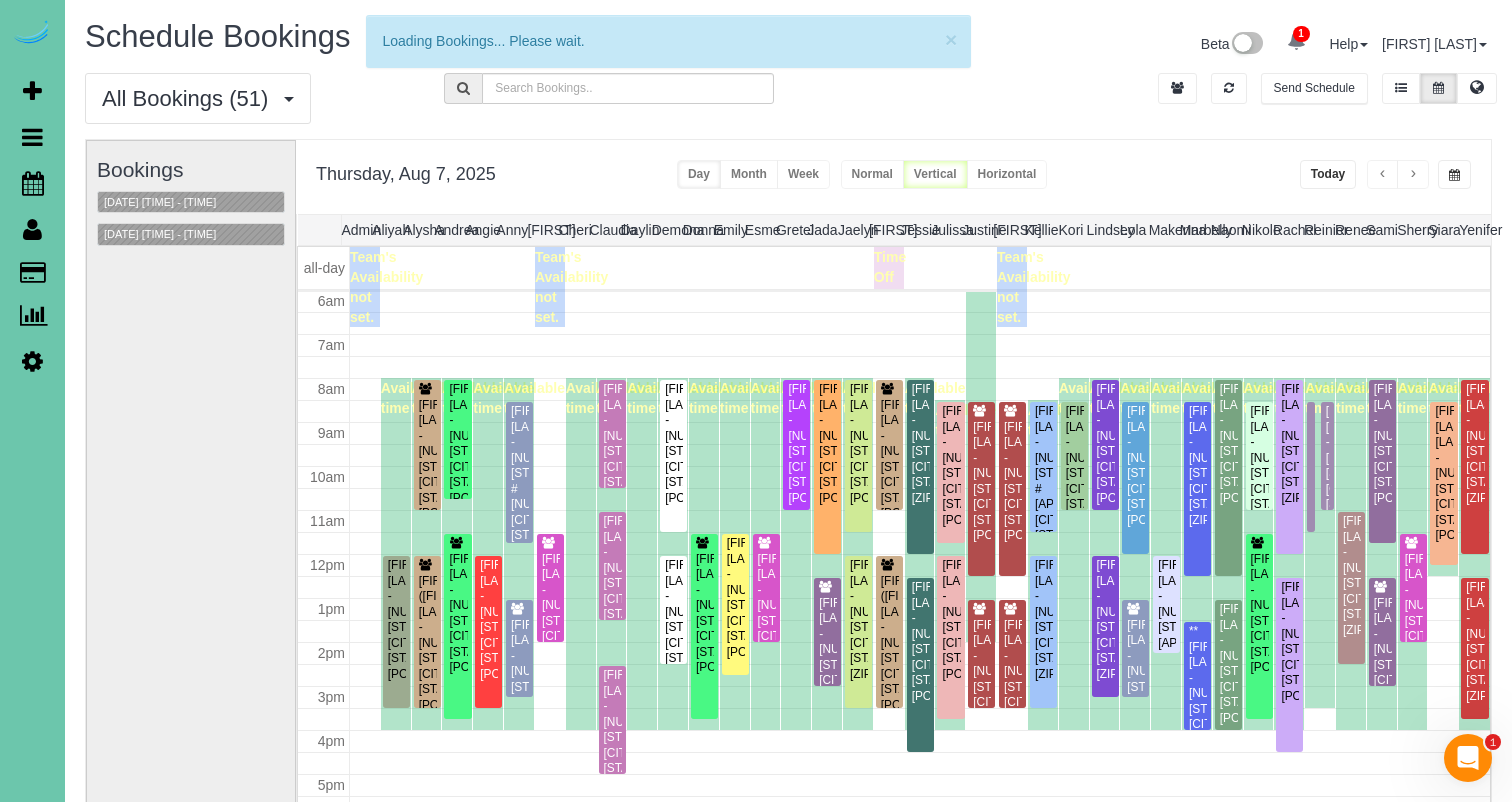 scroll, scrollTop: 265, scrollLeft: 0, axis: vertical 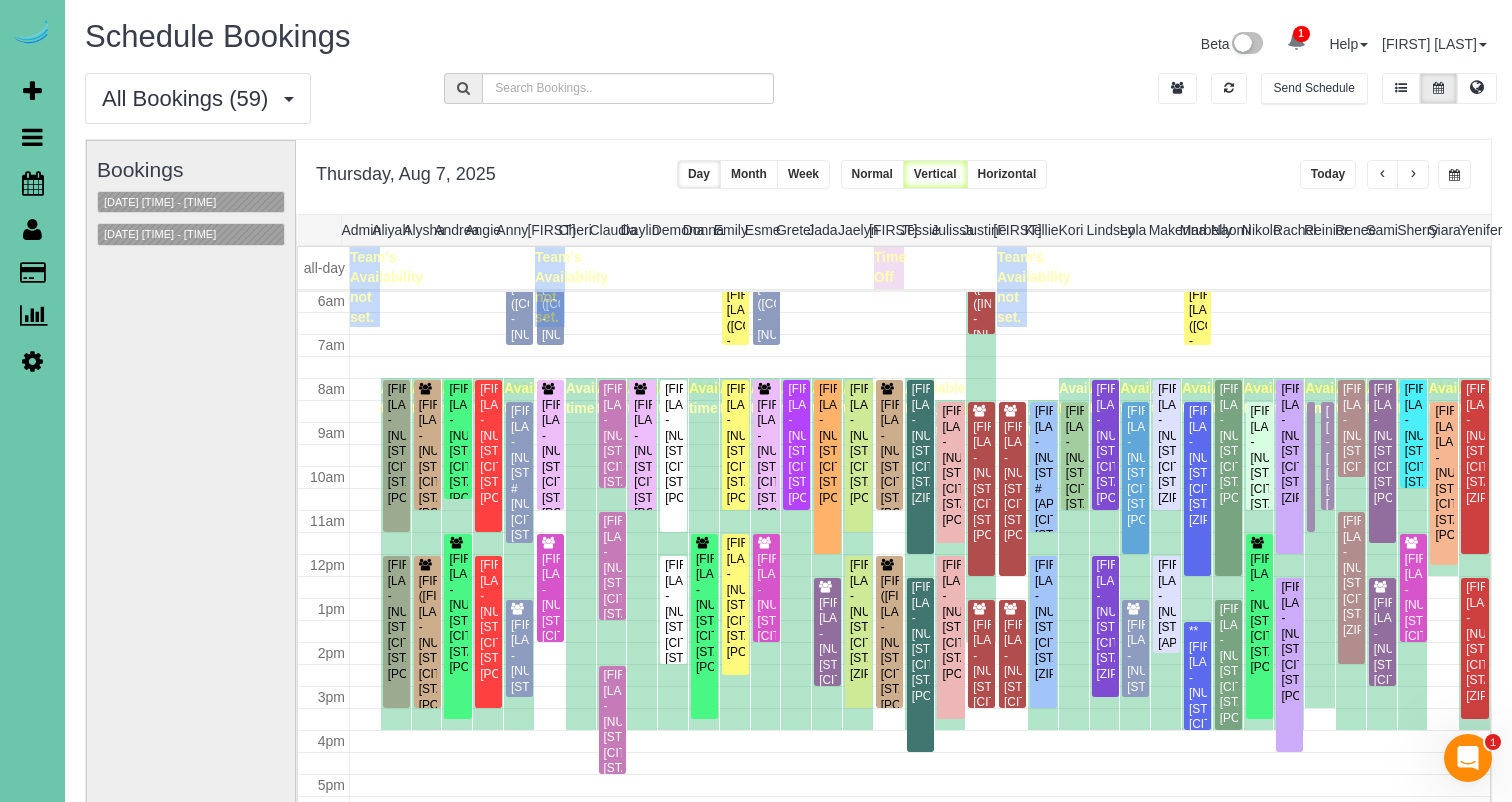 click at bounding box center [1454, 174] 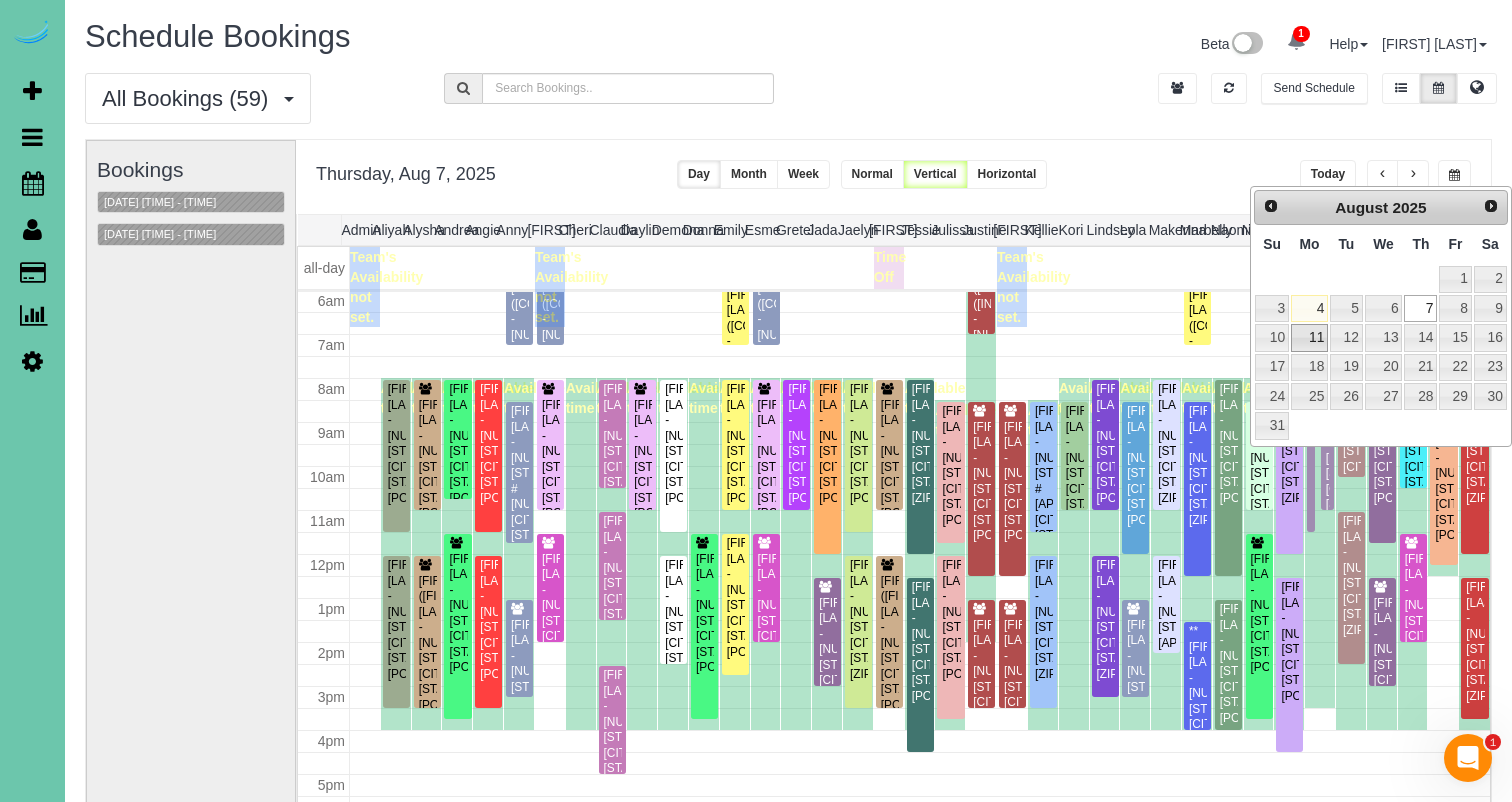 click on "11" at bounding box center (1309, 337) 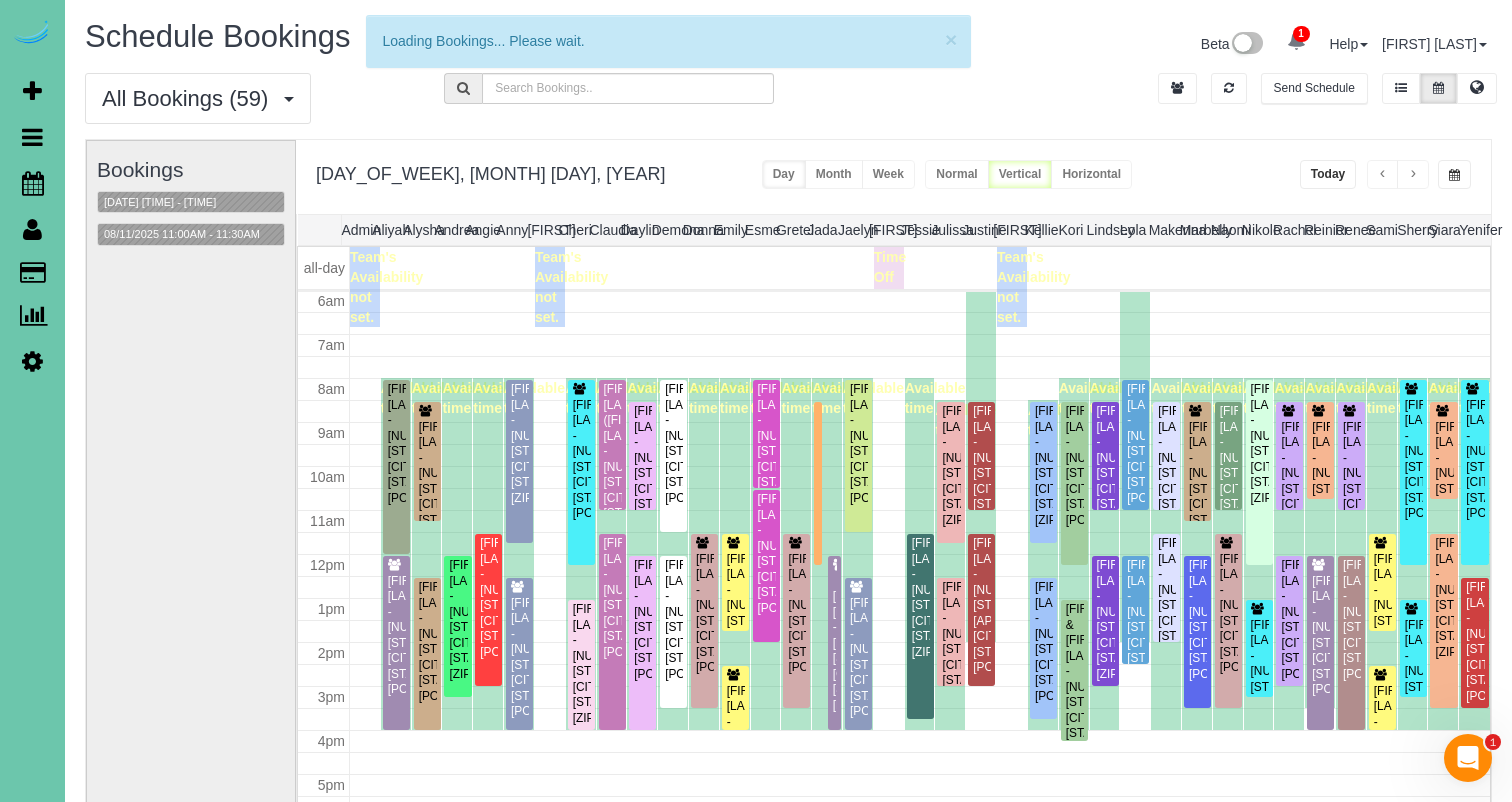 scroll, scrollTop: 265, scrollLeft: 0, axis: vertical 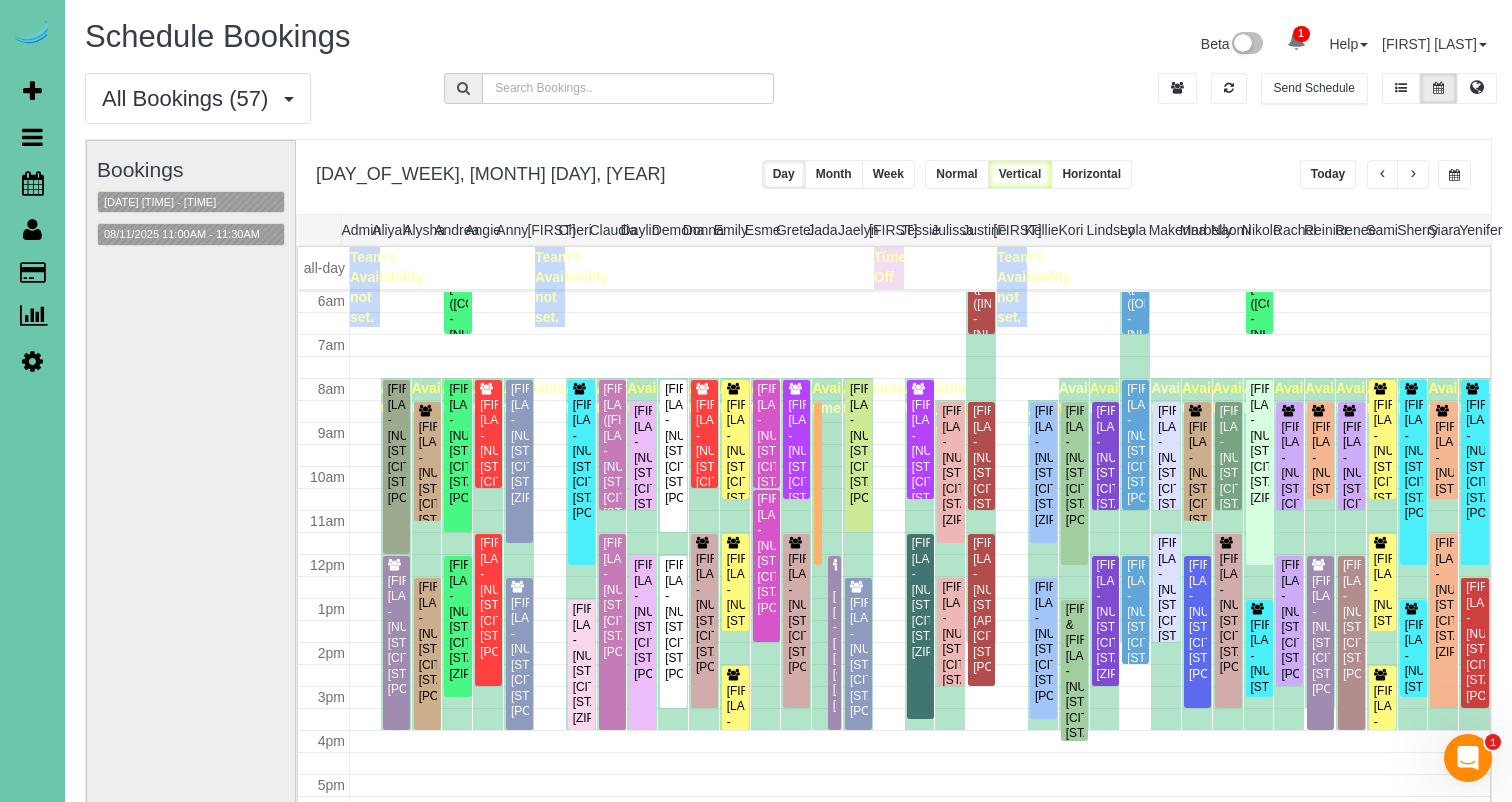 click at bounding box center [1413, 175] 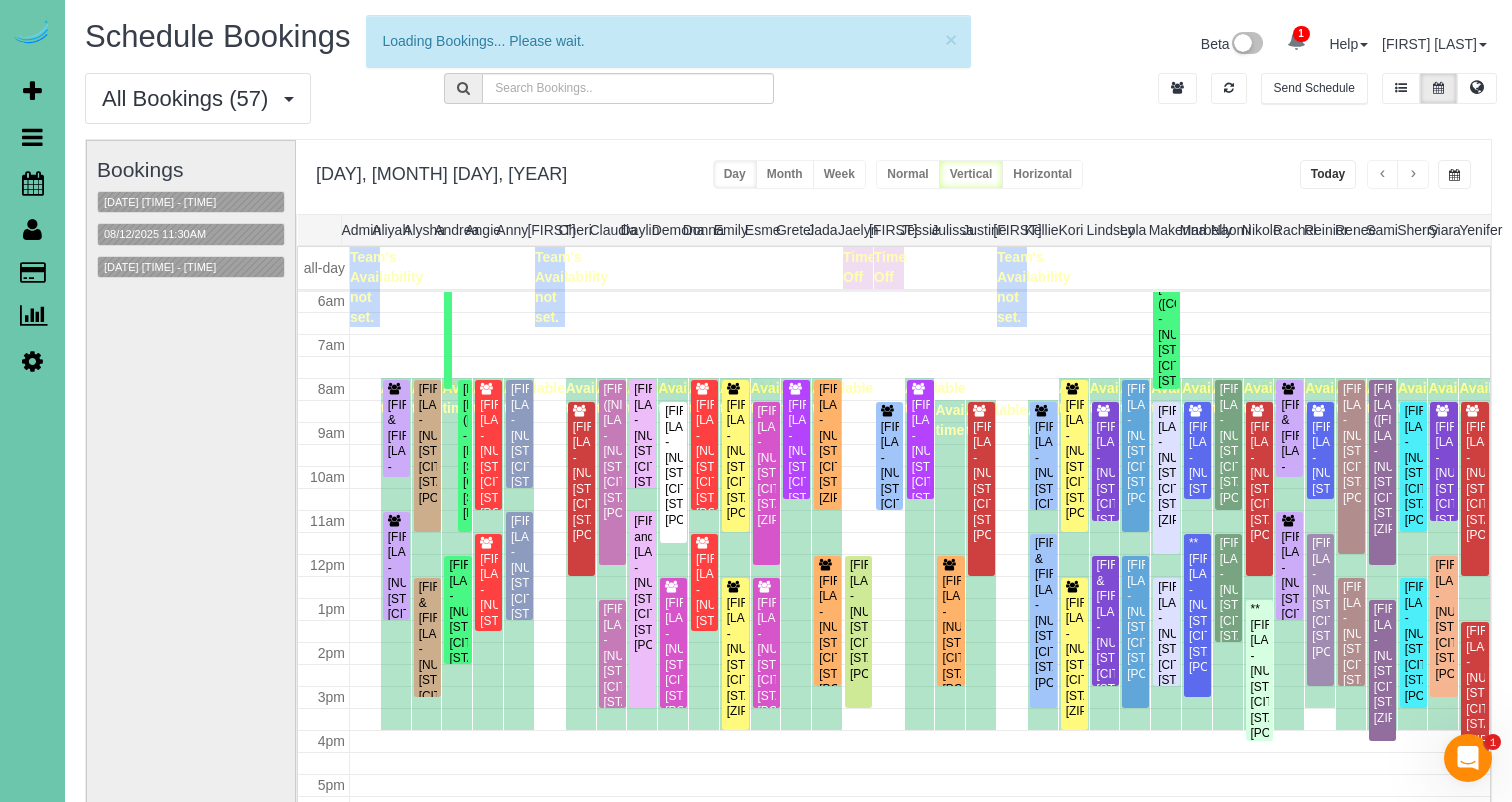 scroll, scrollTop: 265, scrollLeft: 0, axis: vertical 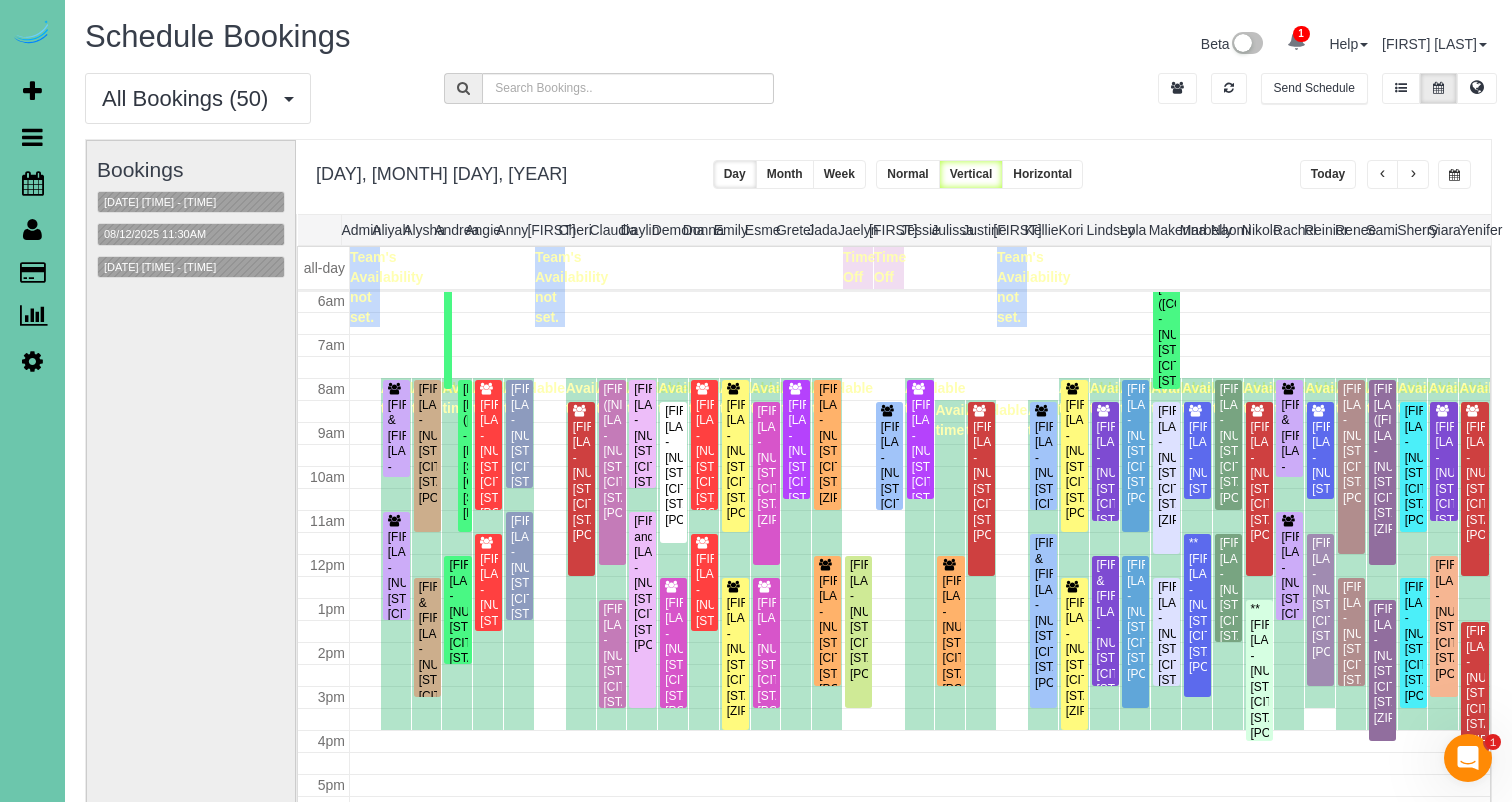 click at bounding box center (1413, 175) 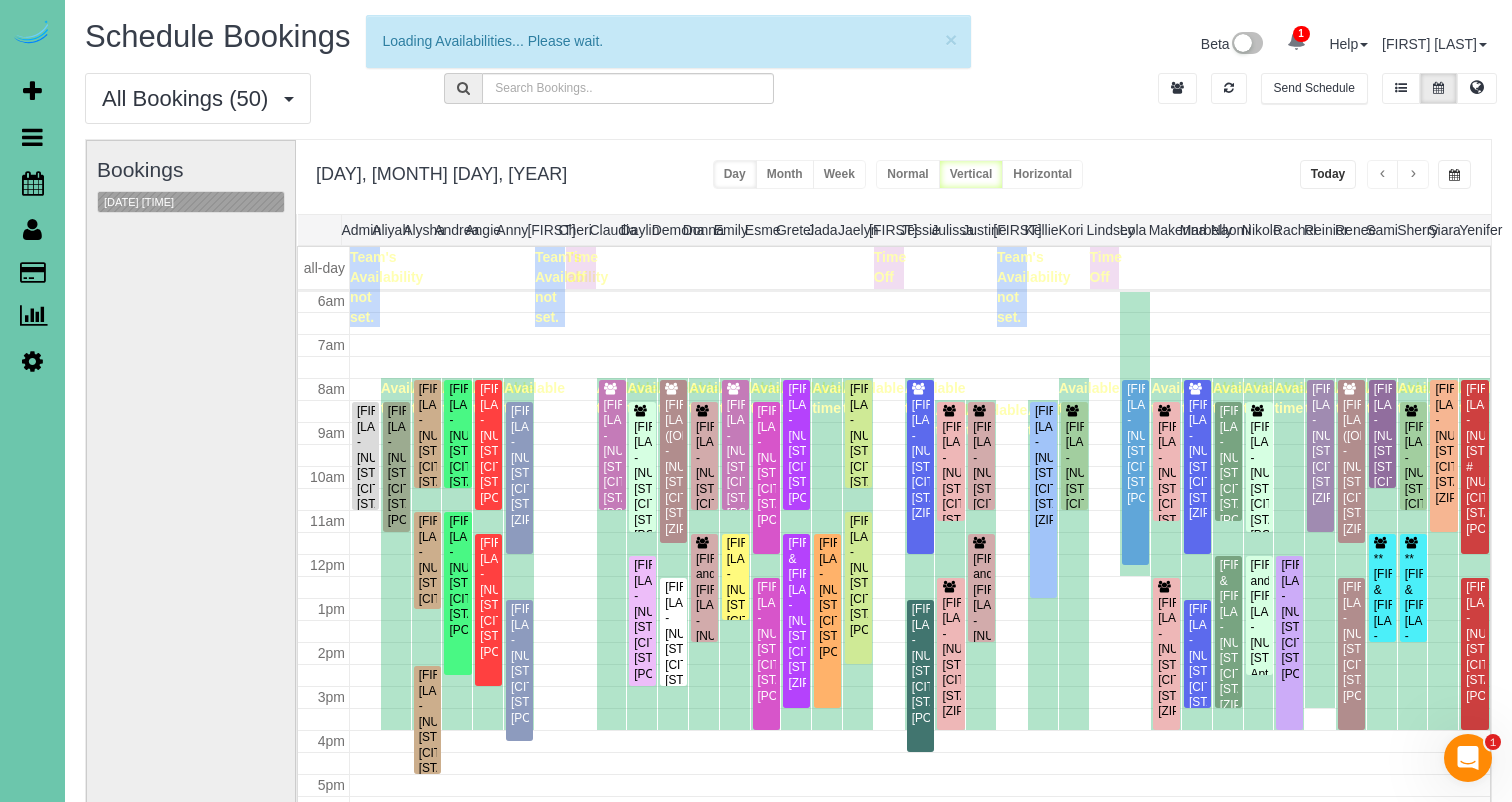 scroll, scrollTop: 265, scrollLeft: 0, axis: vertical 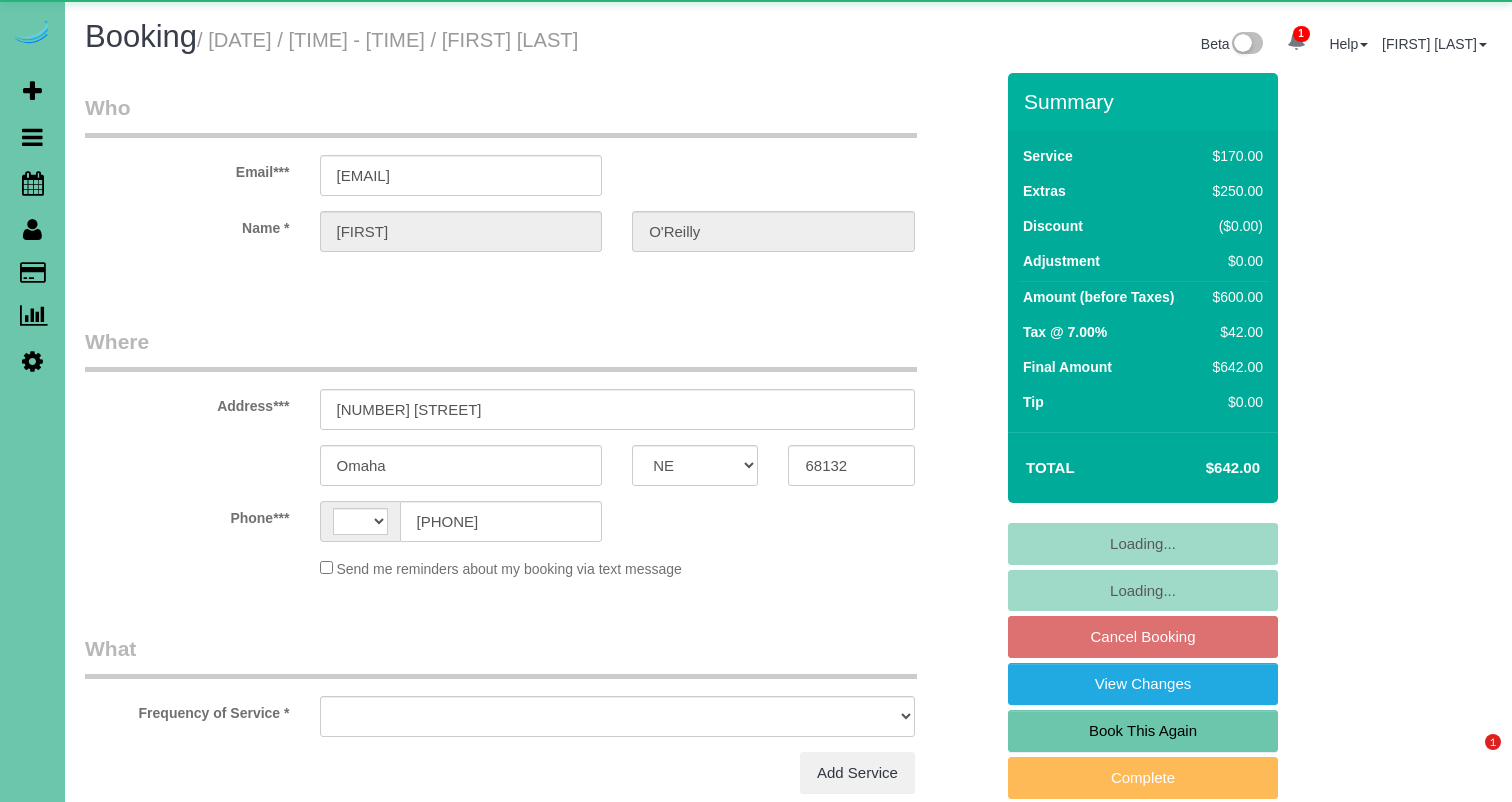 select on "NE" 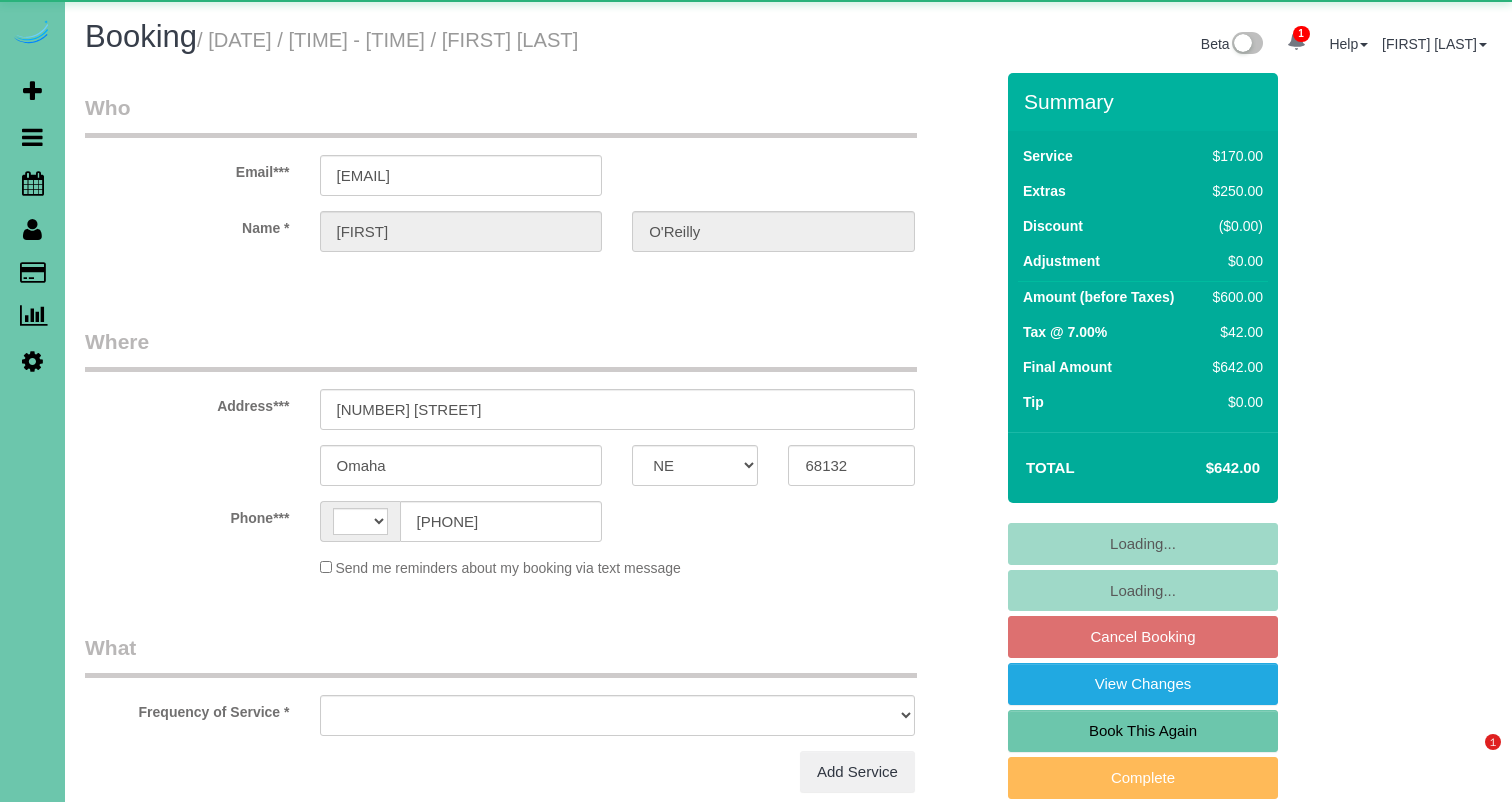 scroll, scrollTop: 169, scrollLeft: 0, axis: vertical 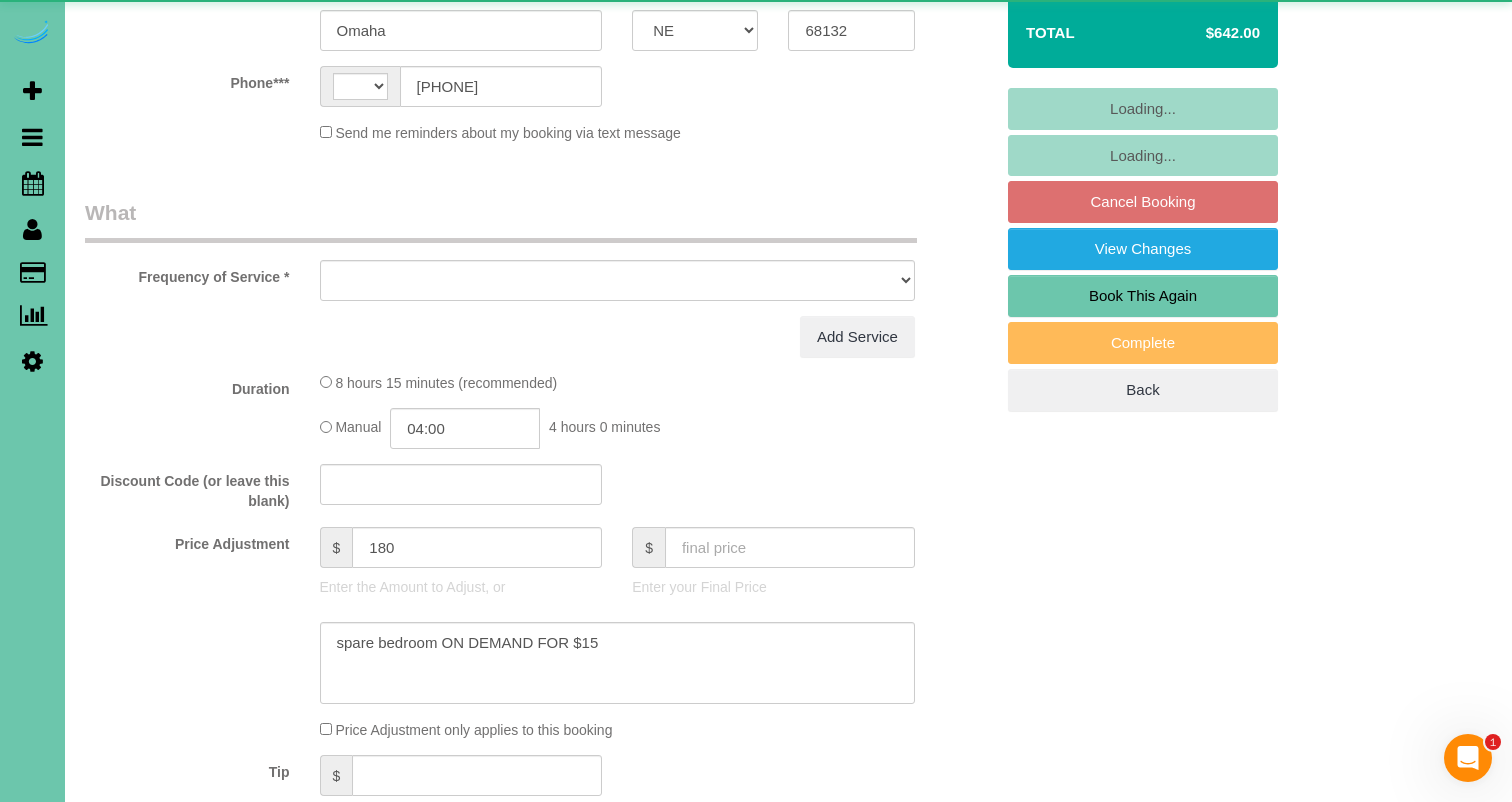 select on "string:US" 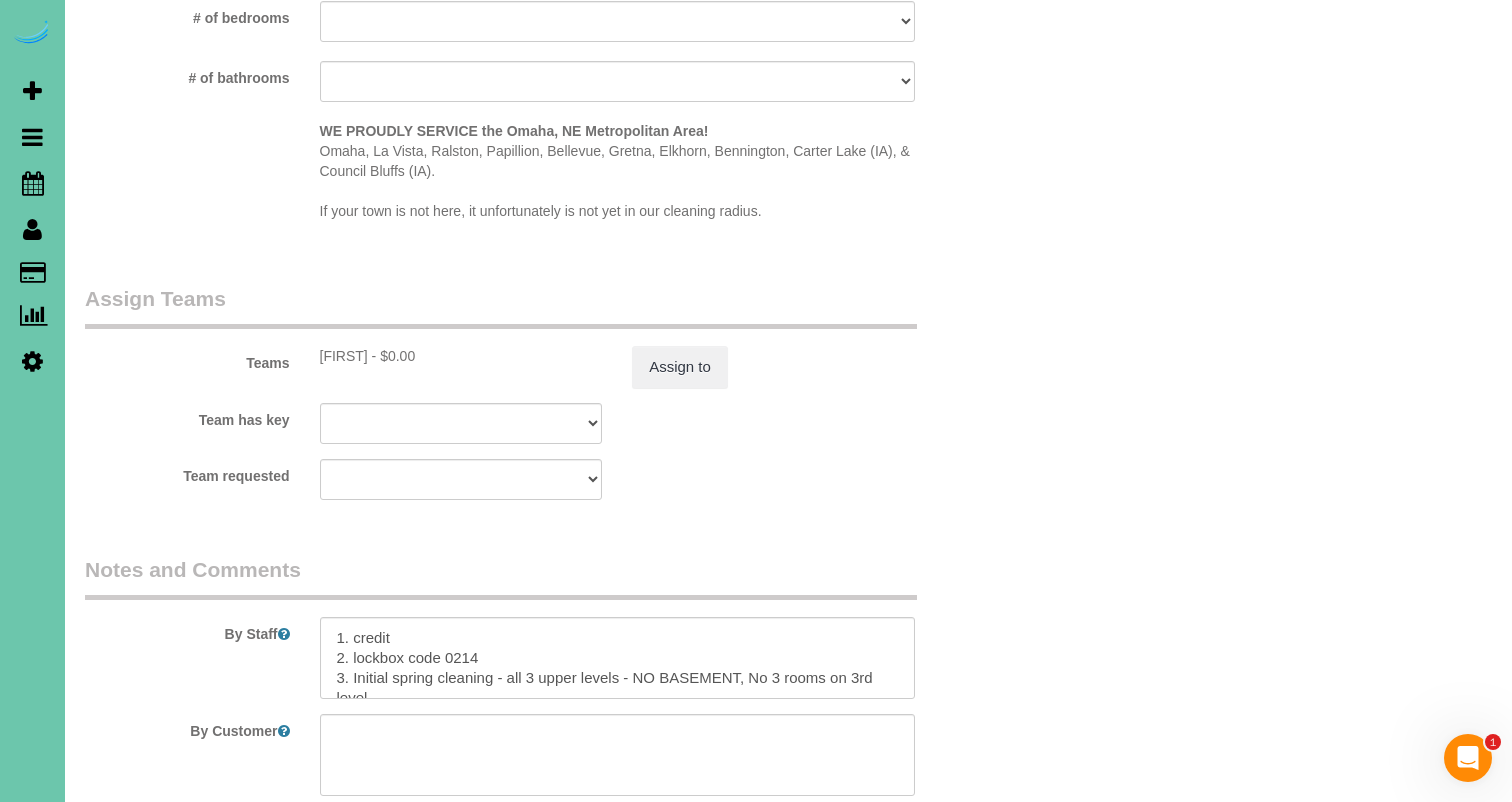 scroll, scrollTop: 1979, scrollLeft: 0, axis: vertical 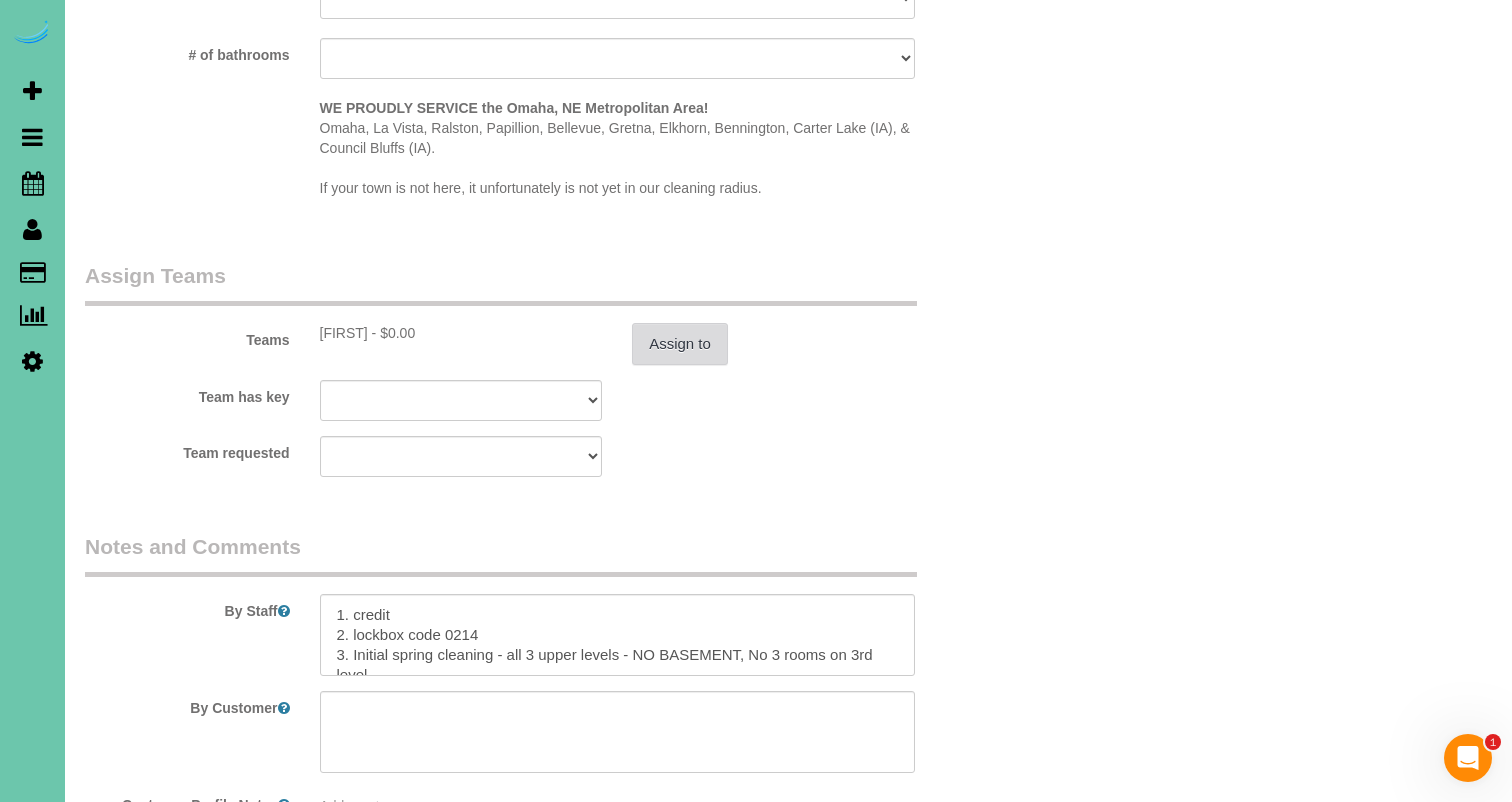 click on "Assign to" at bounding box center [680, 344] 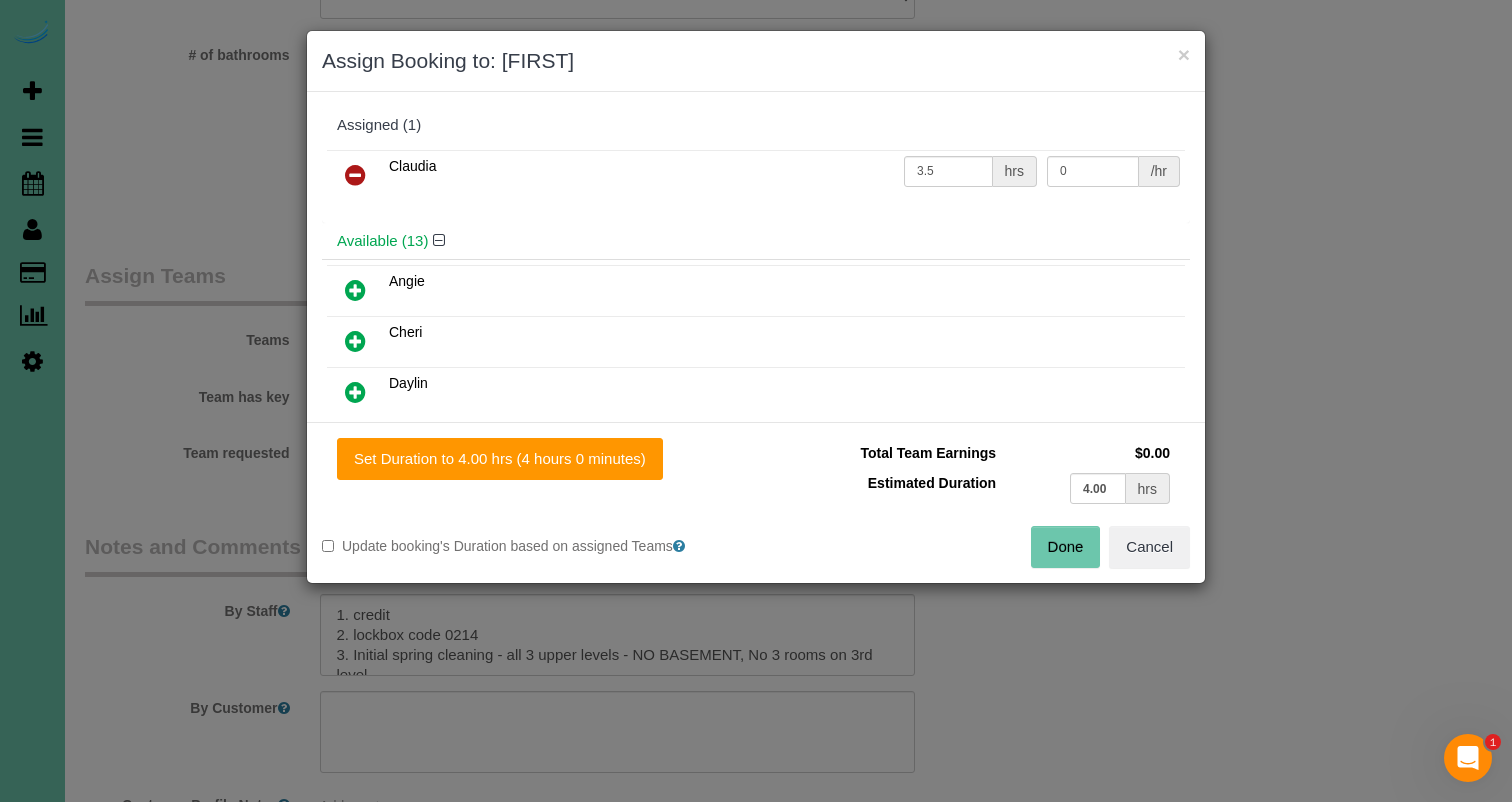 drag, startPoint x: 345, startPoint y: 284, endPoint x: 338, endPoint y: 299, distance: 16.552946 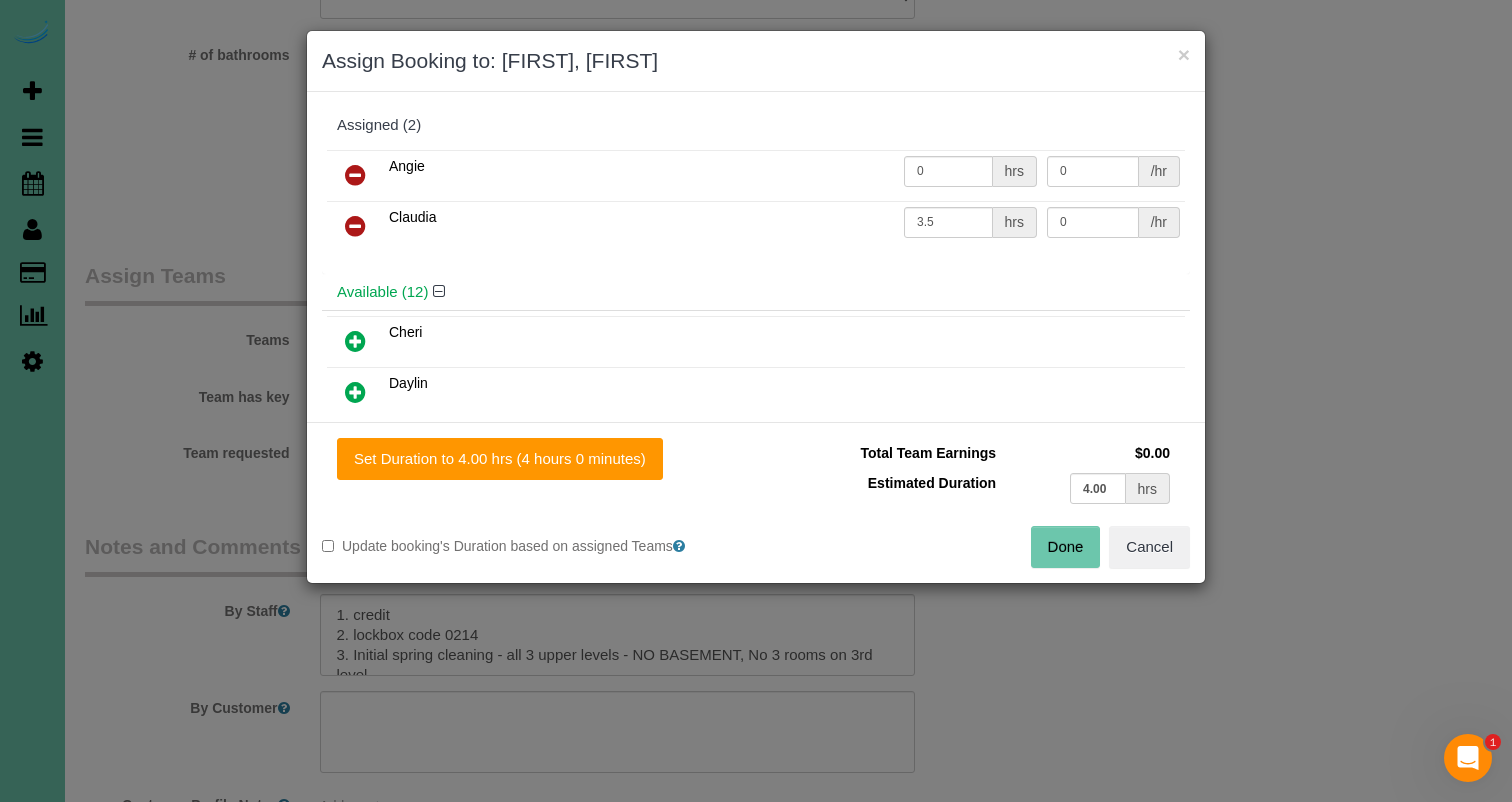 drag, startPoint x: 350, startPoint y: 324, endPoint x: 358, endPoint y: 331, distance: 10.630146 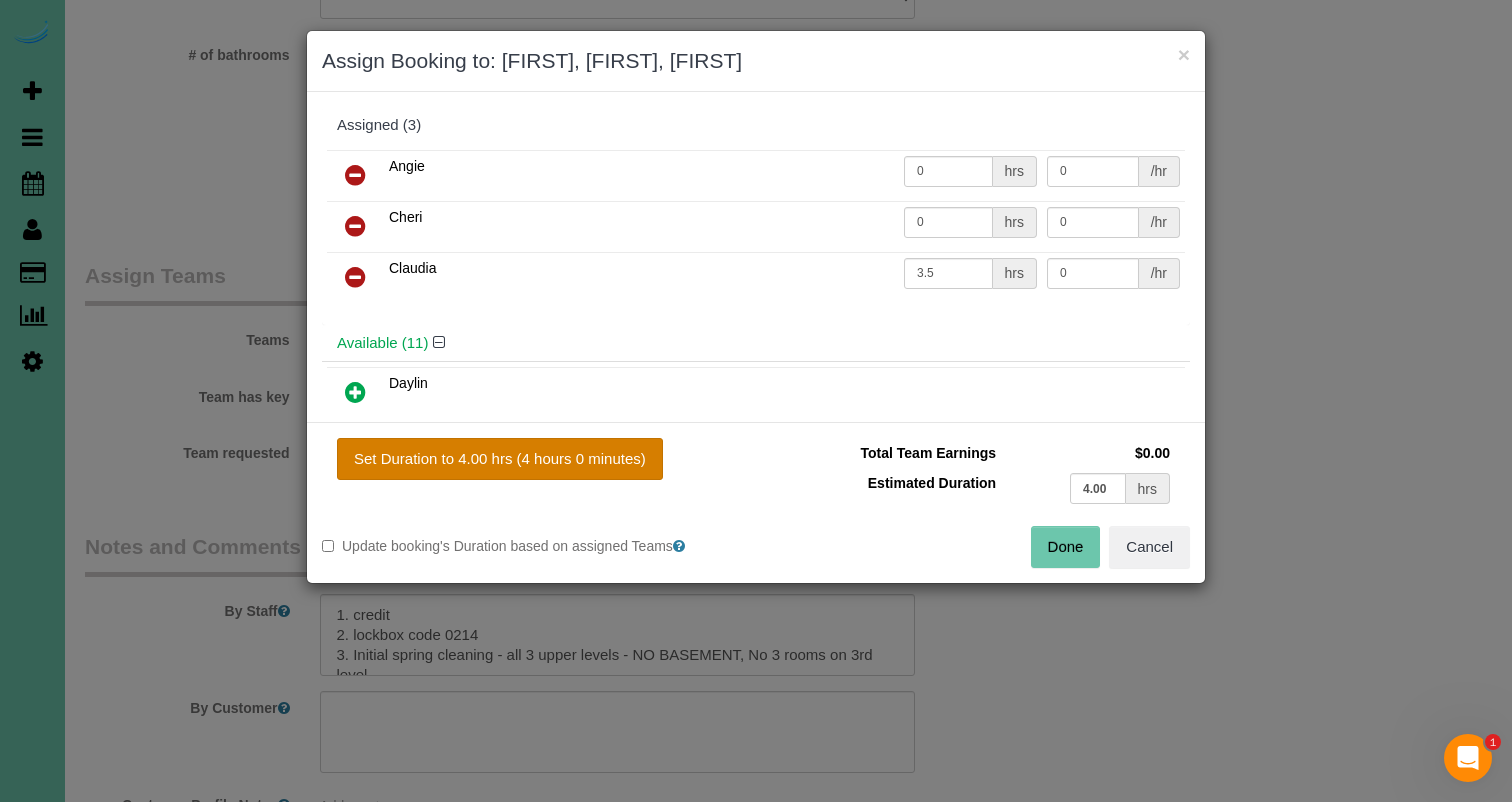 drag, startPoint x: 553, startPoint y: 441, endPoint x: 565, endPoint y: 444, distance: 12.369317 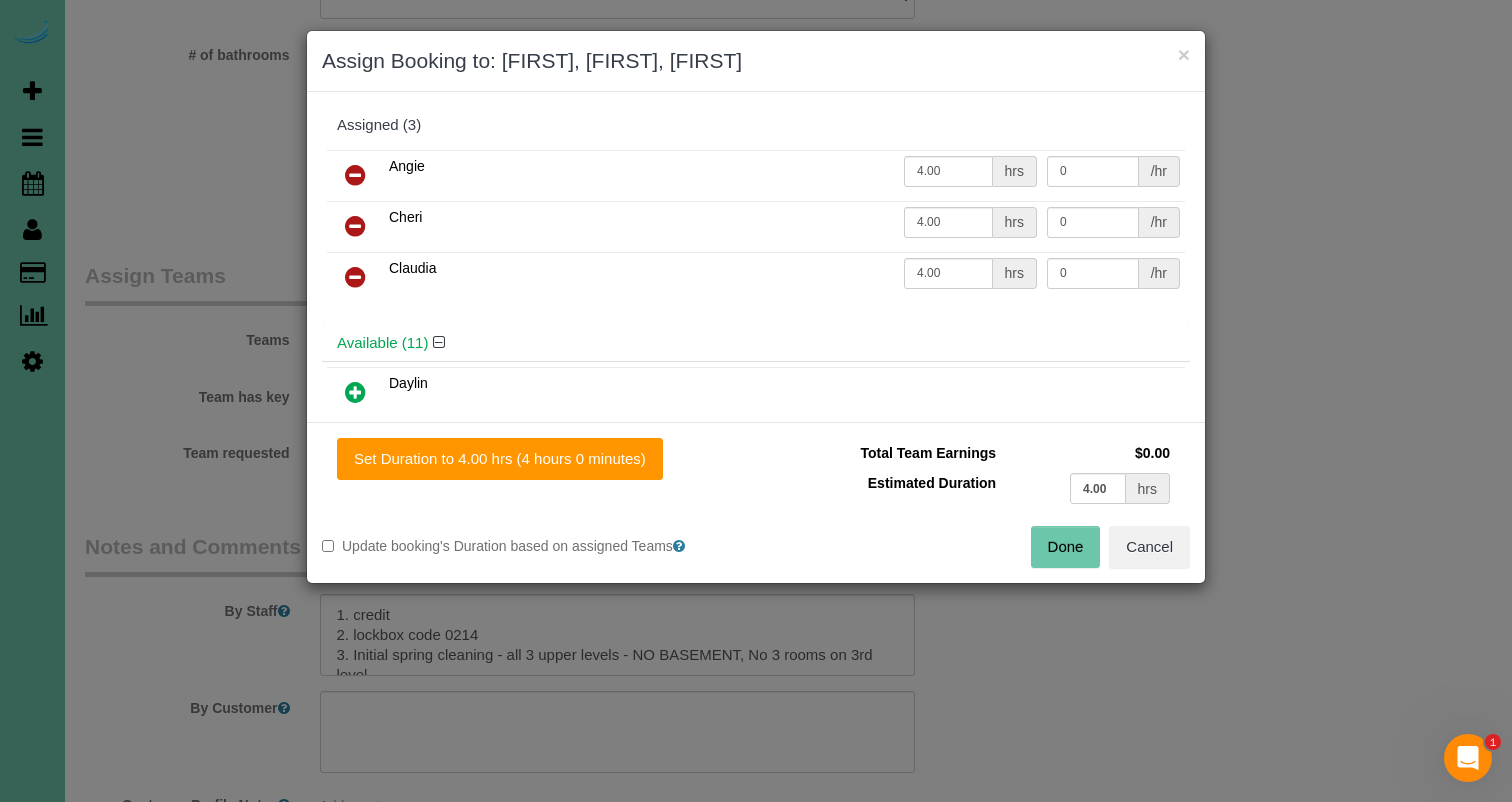 click on "Done" at bounding box center [1066, 547] 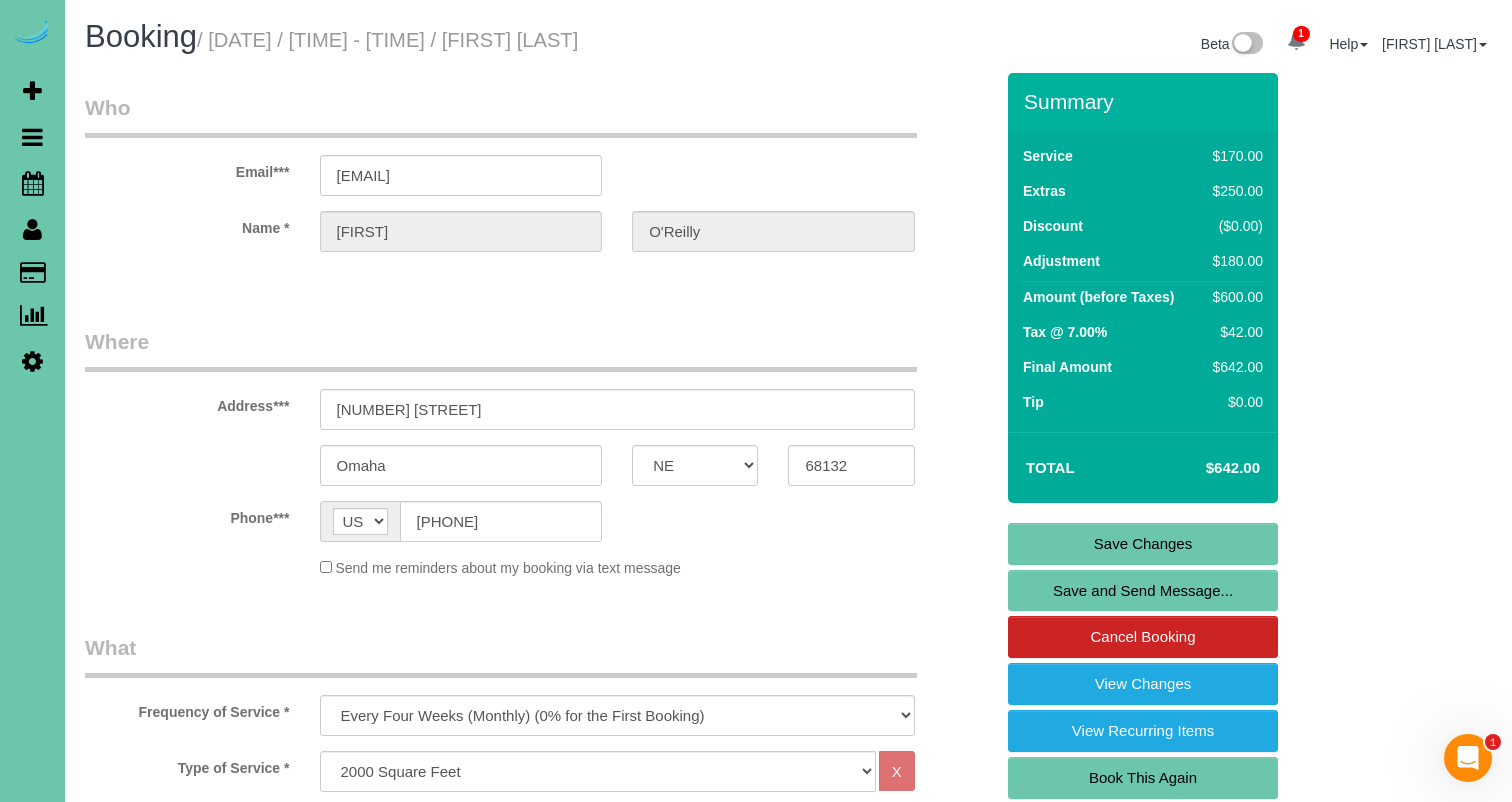 scroll, scrollTop: 0, scrollLeft: 0, axis: both 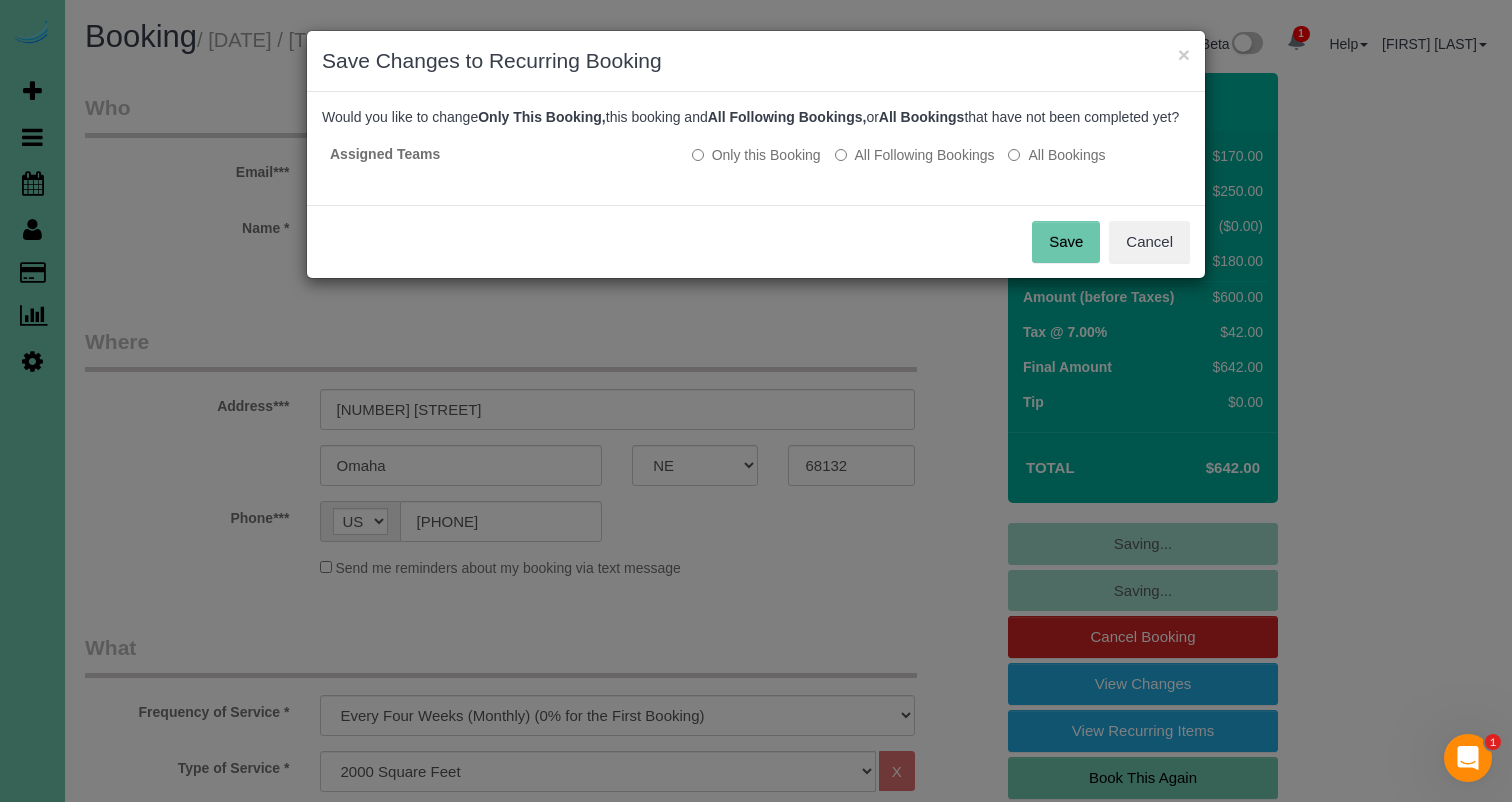 click on "Save" at bounding box center (1066, 242) 